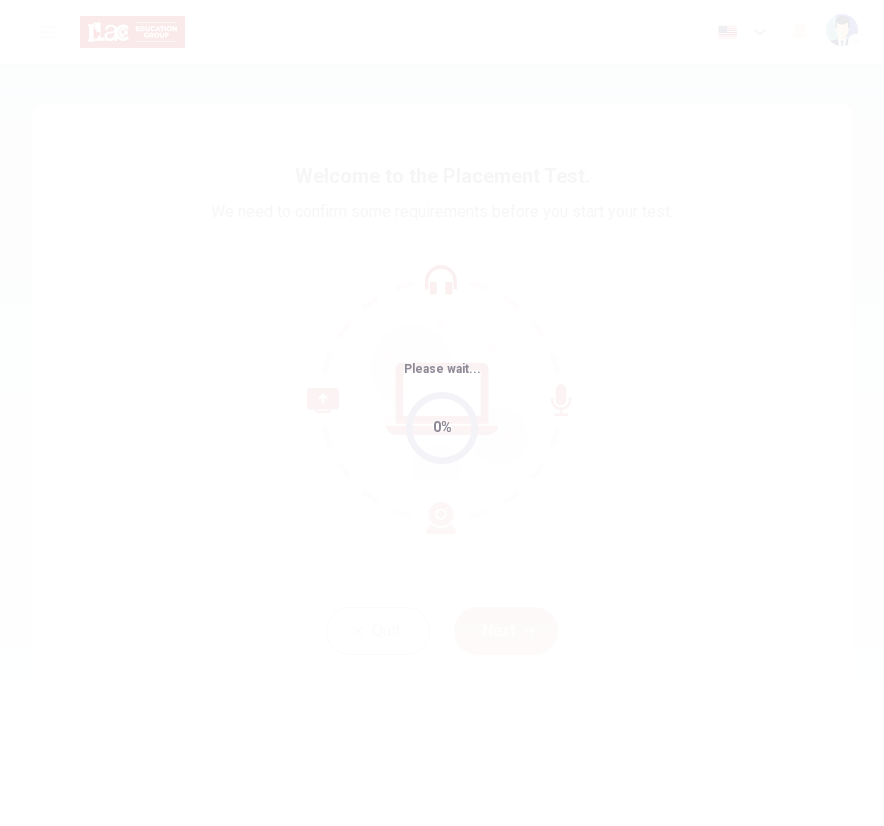 scroll, scrollTop: 0, scrollLeft: 0, axis: both 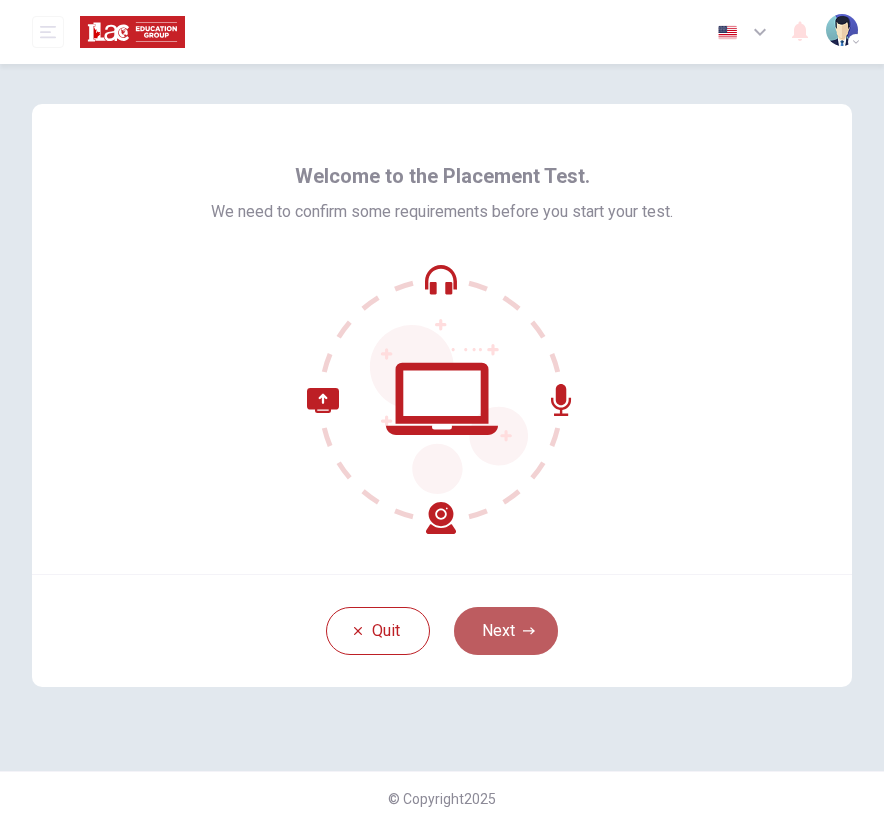 click on "Next" at bounding box center (506, 631) 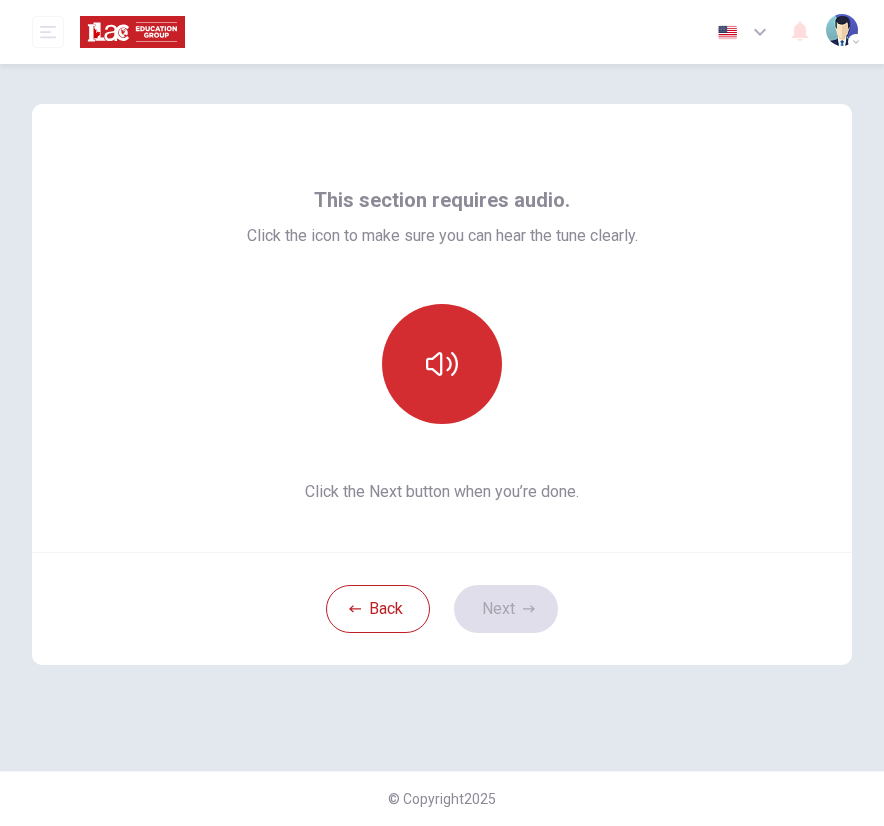 click at bounding box center [442, 364] 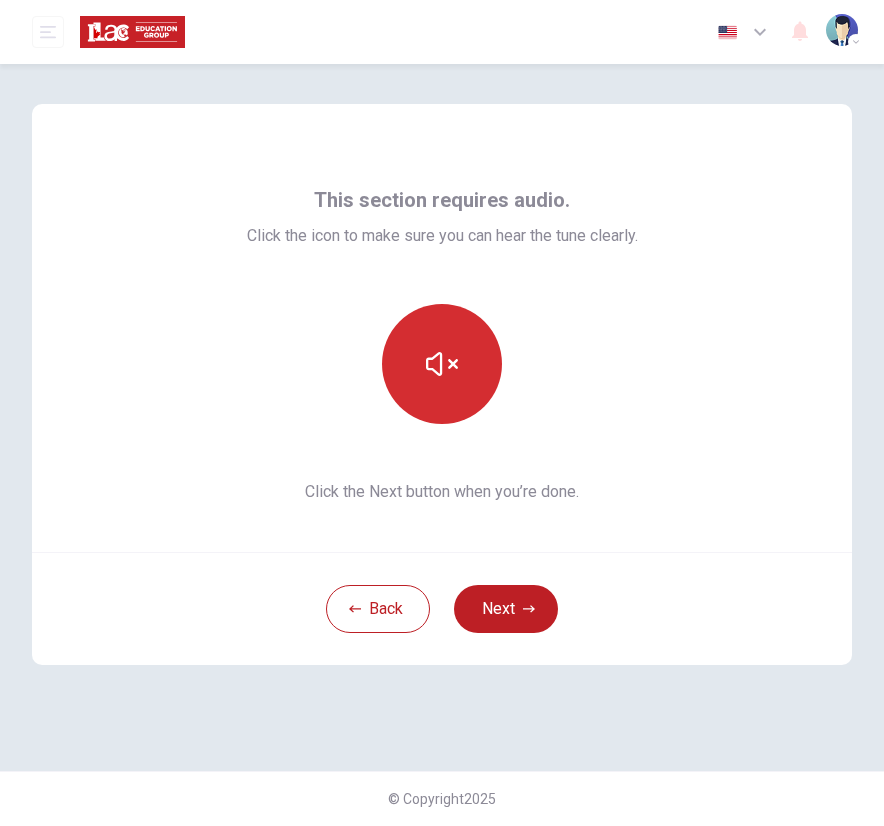 type 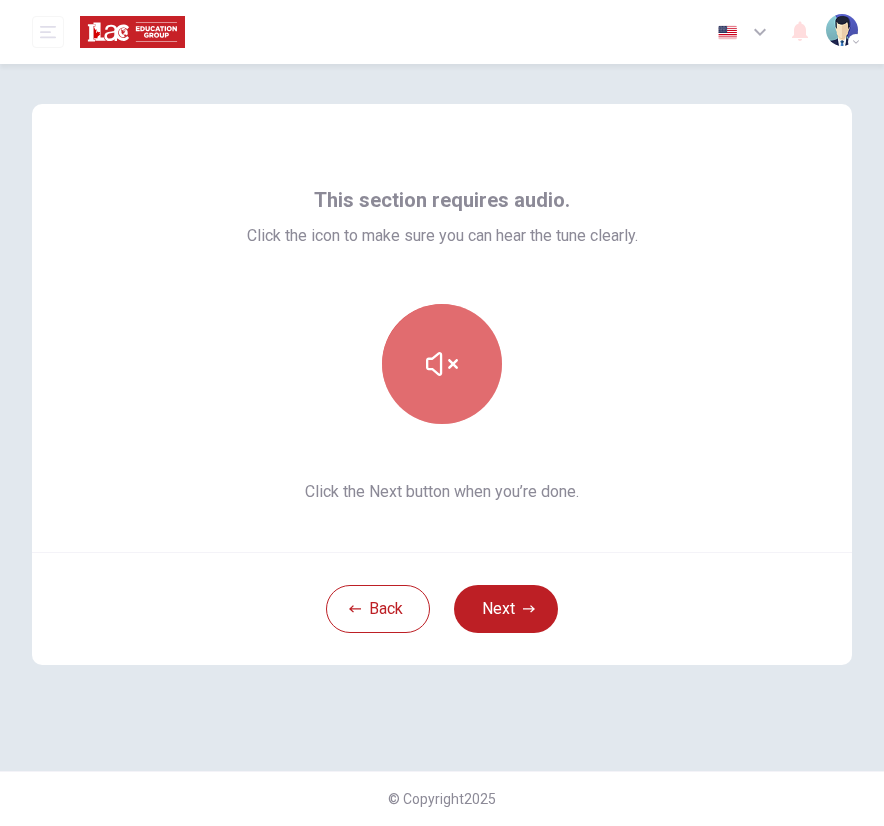 click at bounding box center (442, 364) 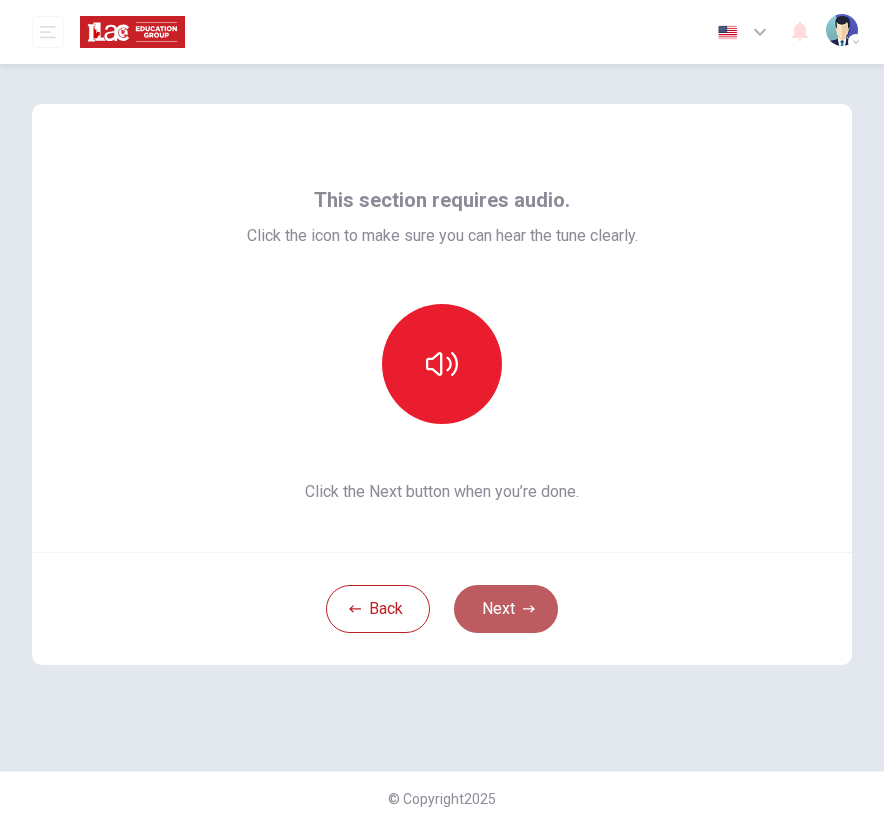click on "Next" at bounding box center [506, 609] 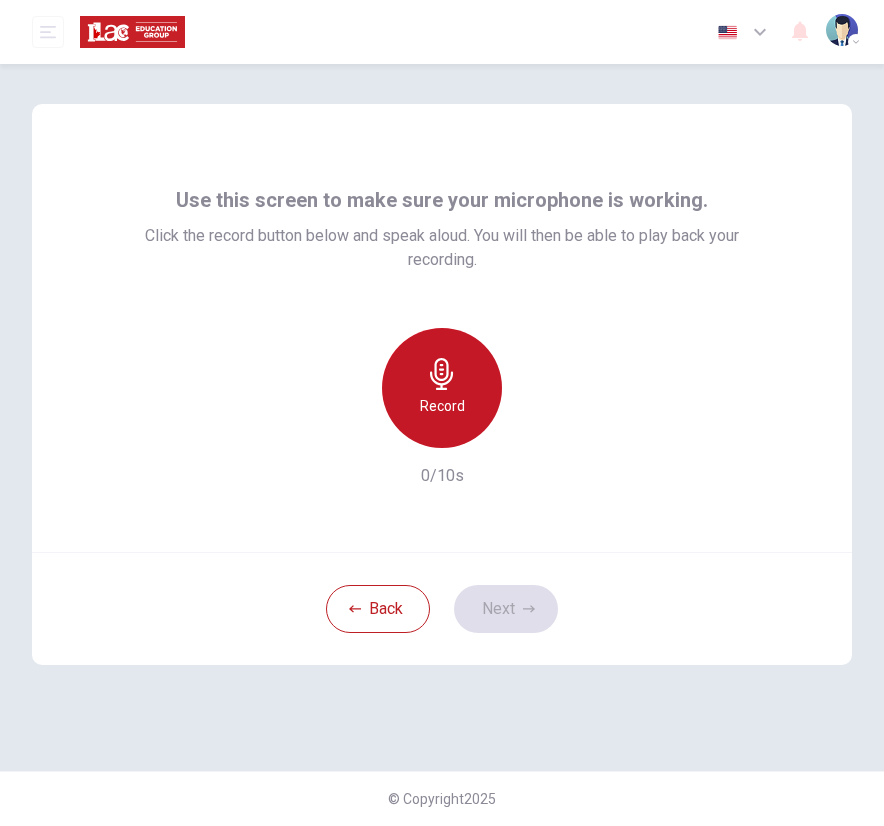 click on "Record" at bounding box center (442, 406) 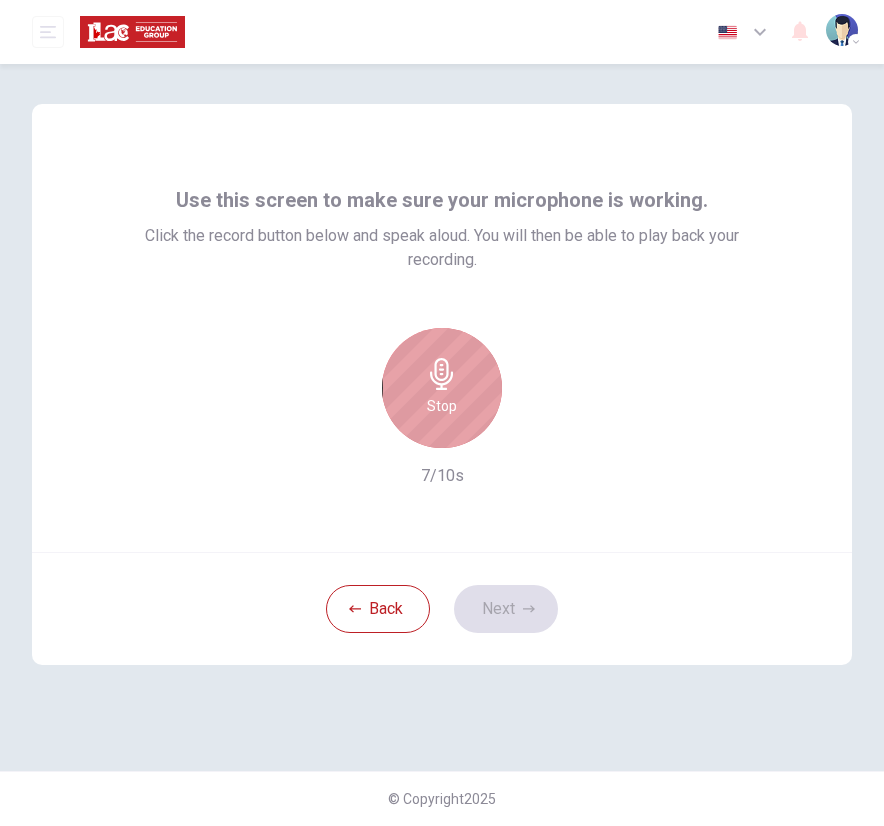 click on "Stop" at bounding box center (442, 406) 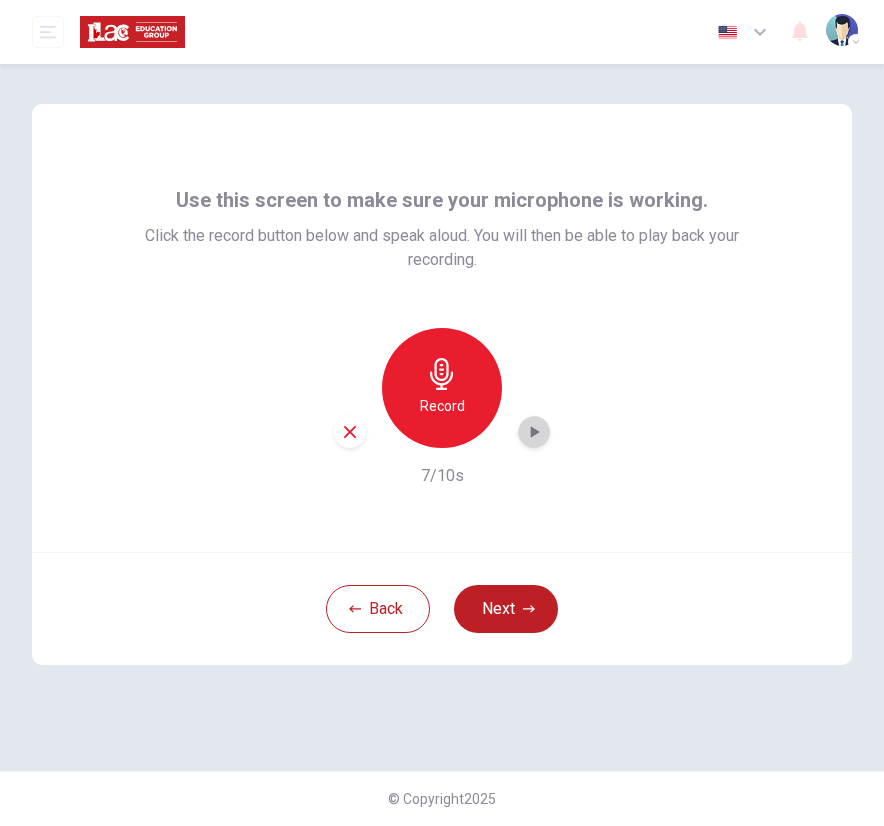 click 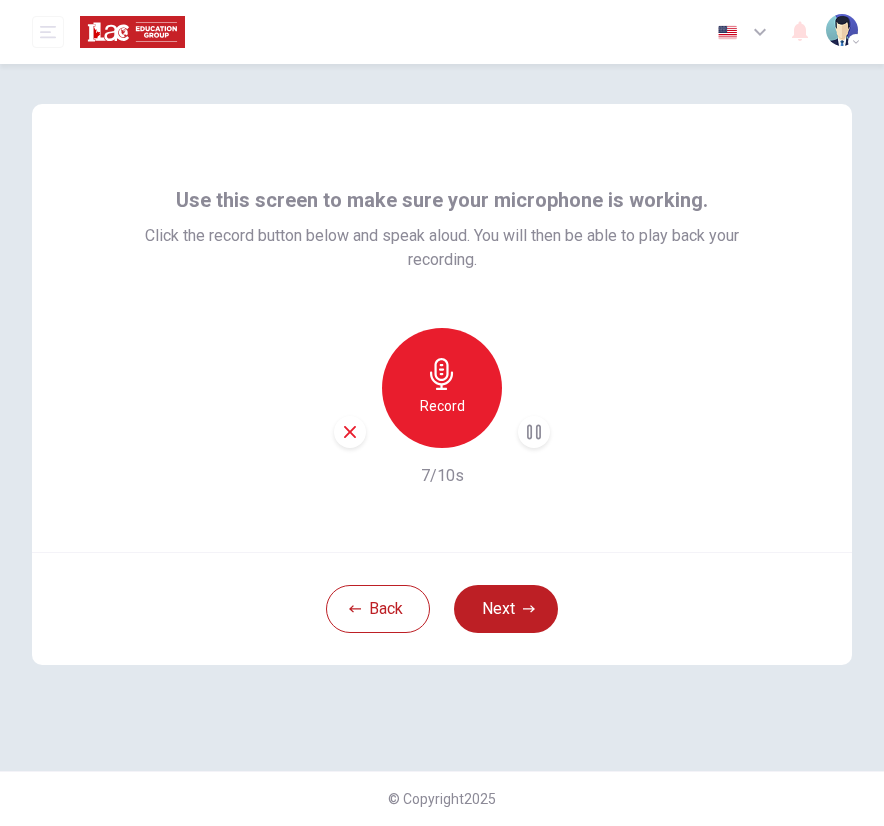 type 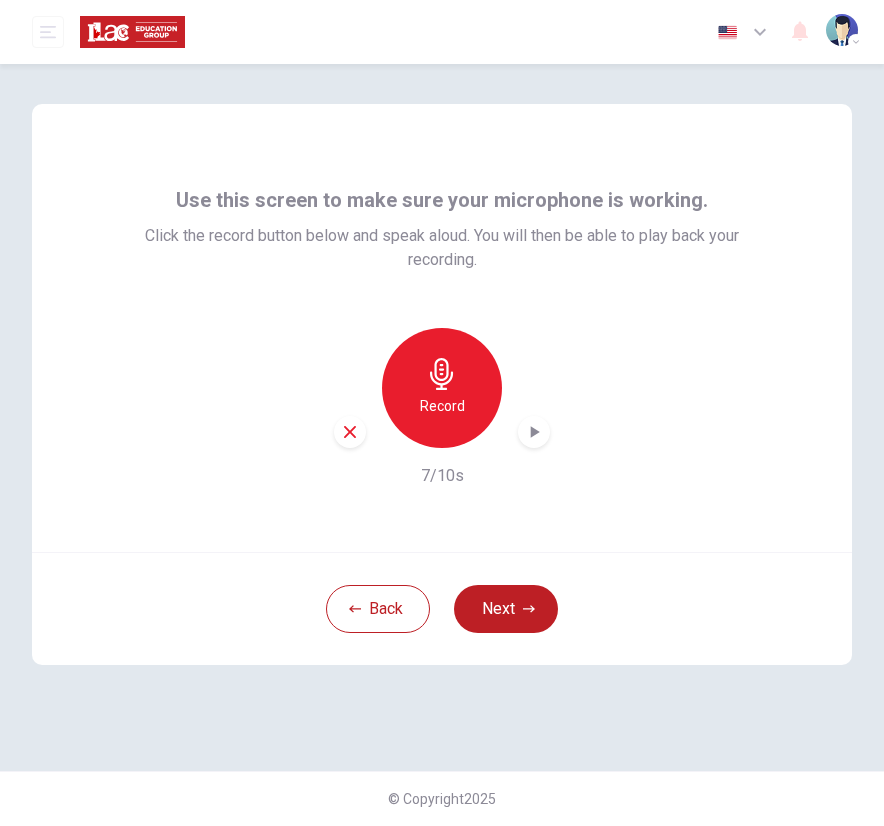 click 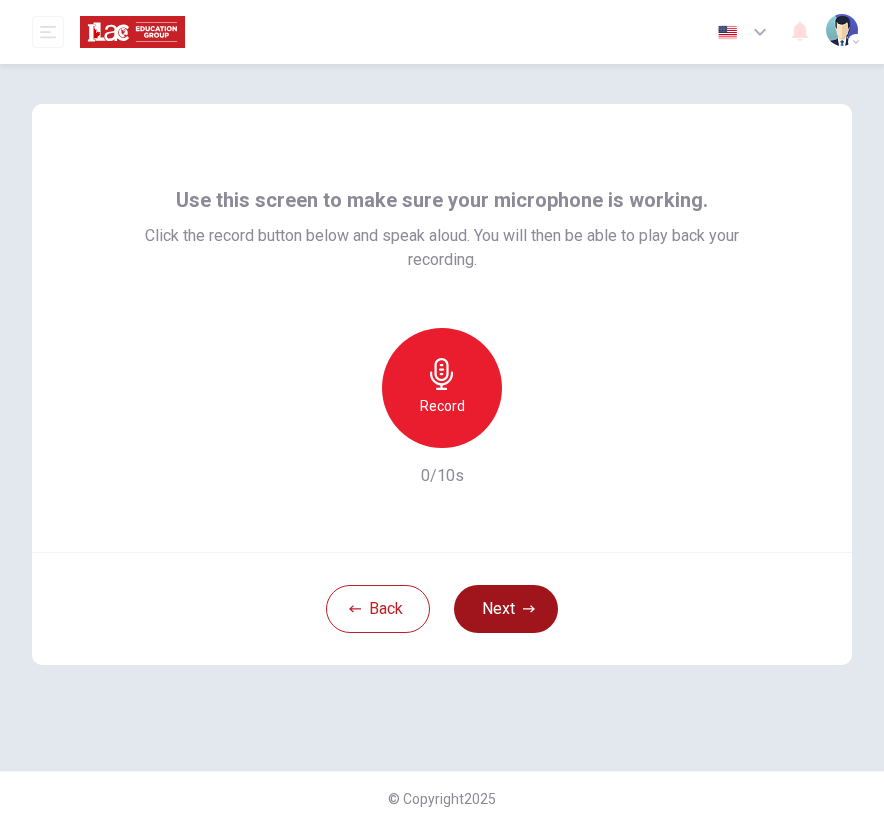 click on "Next" at bounding box center [506, 609] 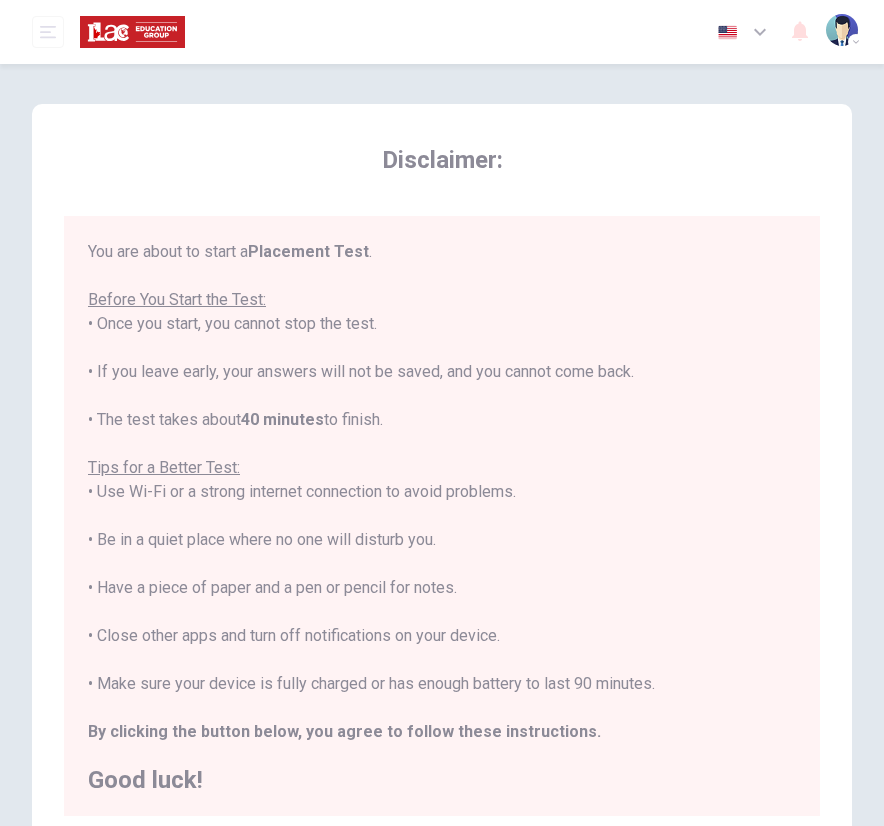 scroll, scrollTop: 2, scrollLeft: 0, axis: vertical 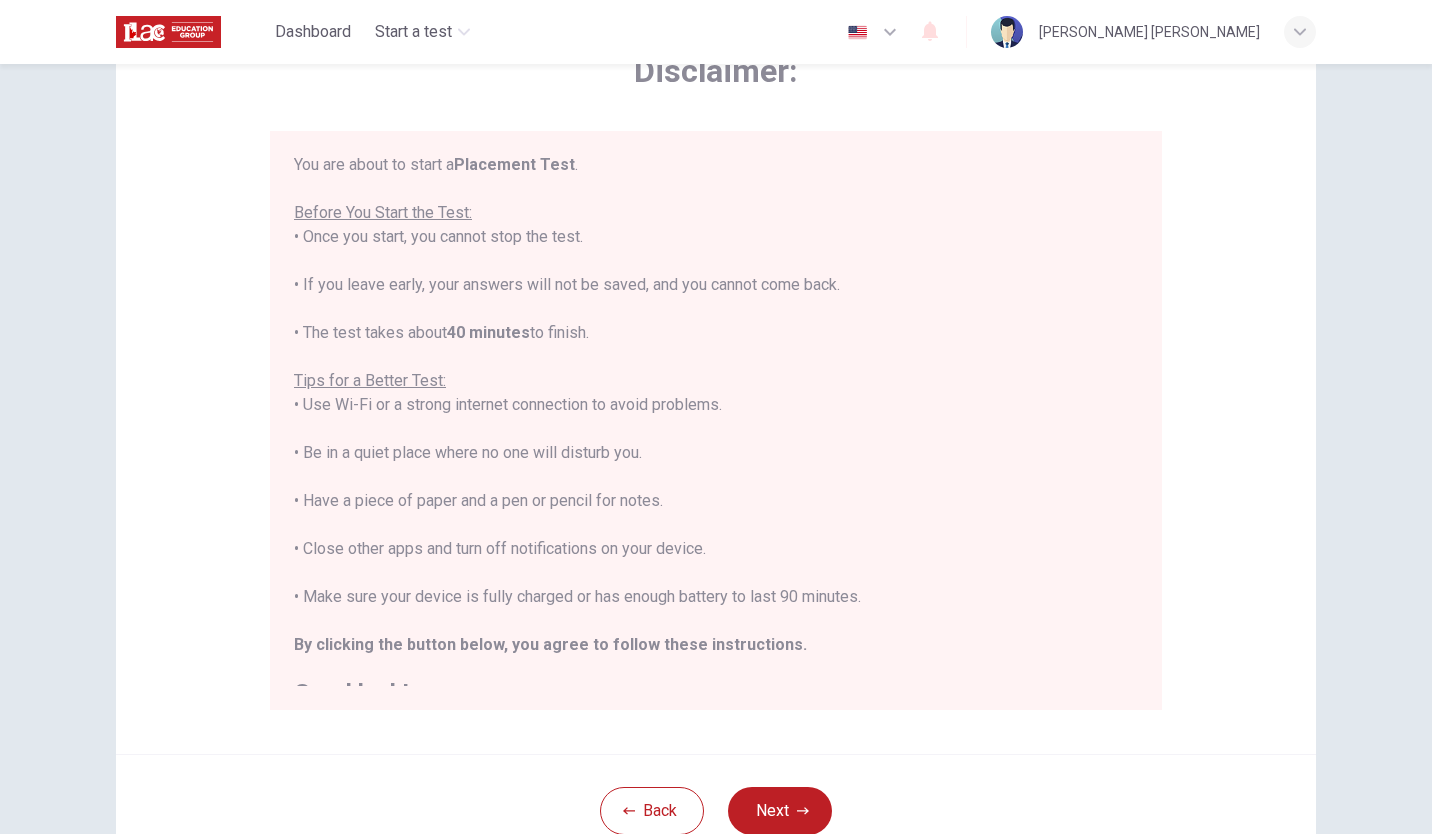 click on "You are about to start a  Placement Test .
Before You Start the Test:
• Once you start, you cannot stop the test.
• If you leave early, your answers will not be saved, and you cannot come back.
• The test takes about  40 minutes  to finish.
Tips for a Better Test:
• Use Wi-Fi or a strong internet connection to avoid problems.
• Be in a quiet place where no one will disturb you.
• Have a piece of paper and a pen or pencil for notes.
• Close other apps and turn off notifications on your device.
• Make sure your device is fully charged or has enough battery to last 90 minutes.
By clicking the button below, you agree to follow these instructions.
Good luck!" at bounding box center (716, 429) 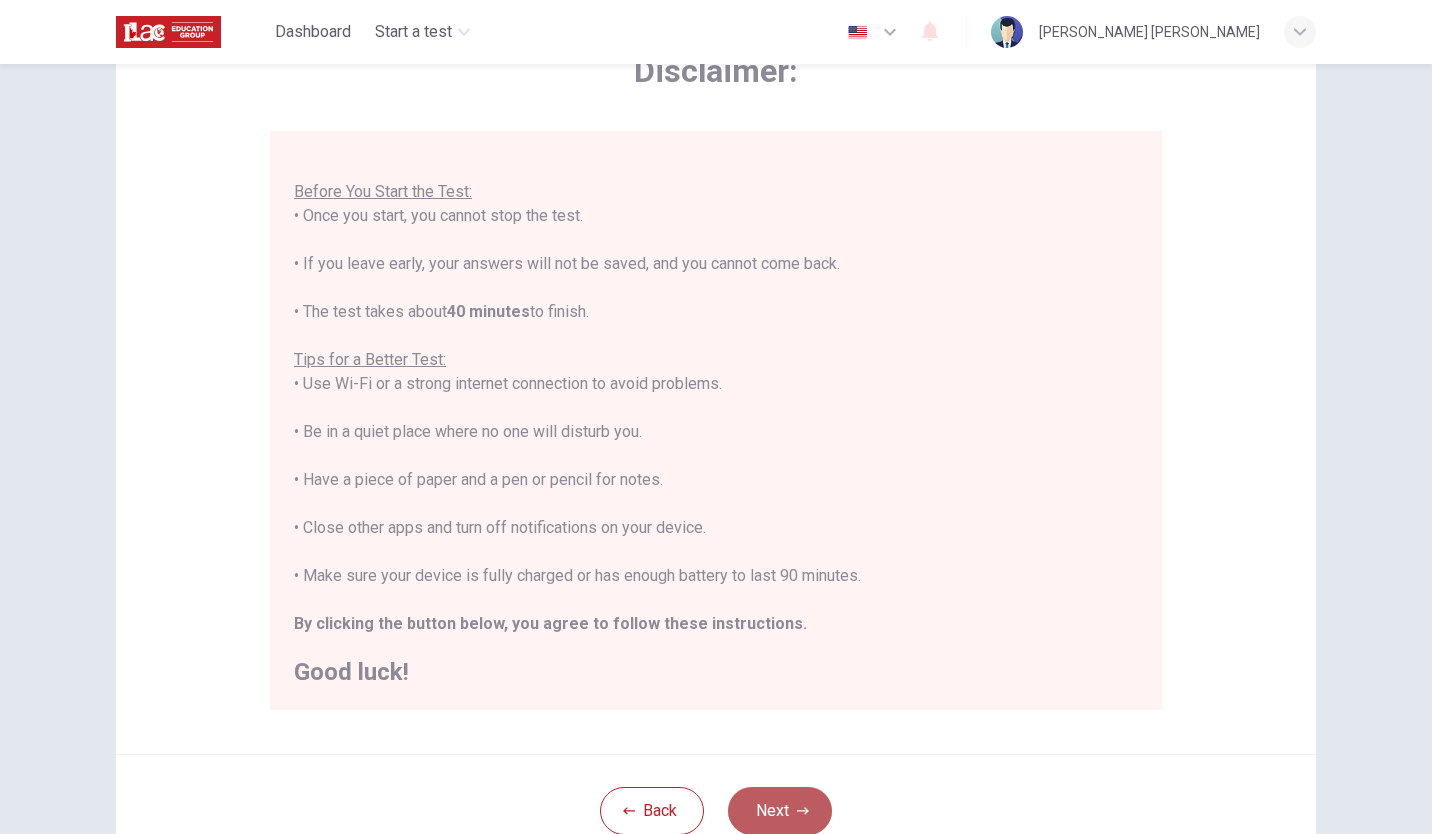click on "Next" at bounding box center (780, 811) 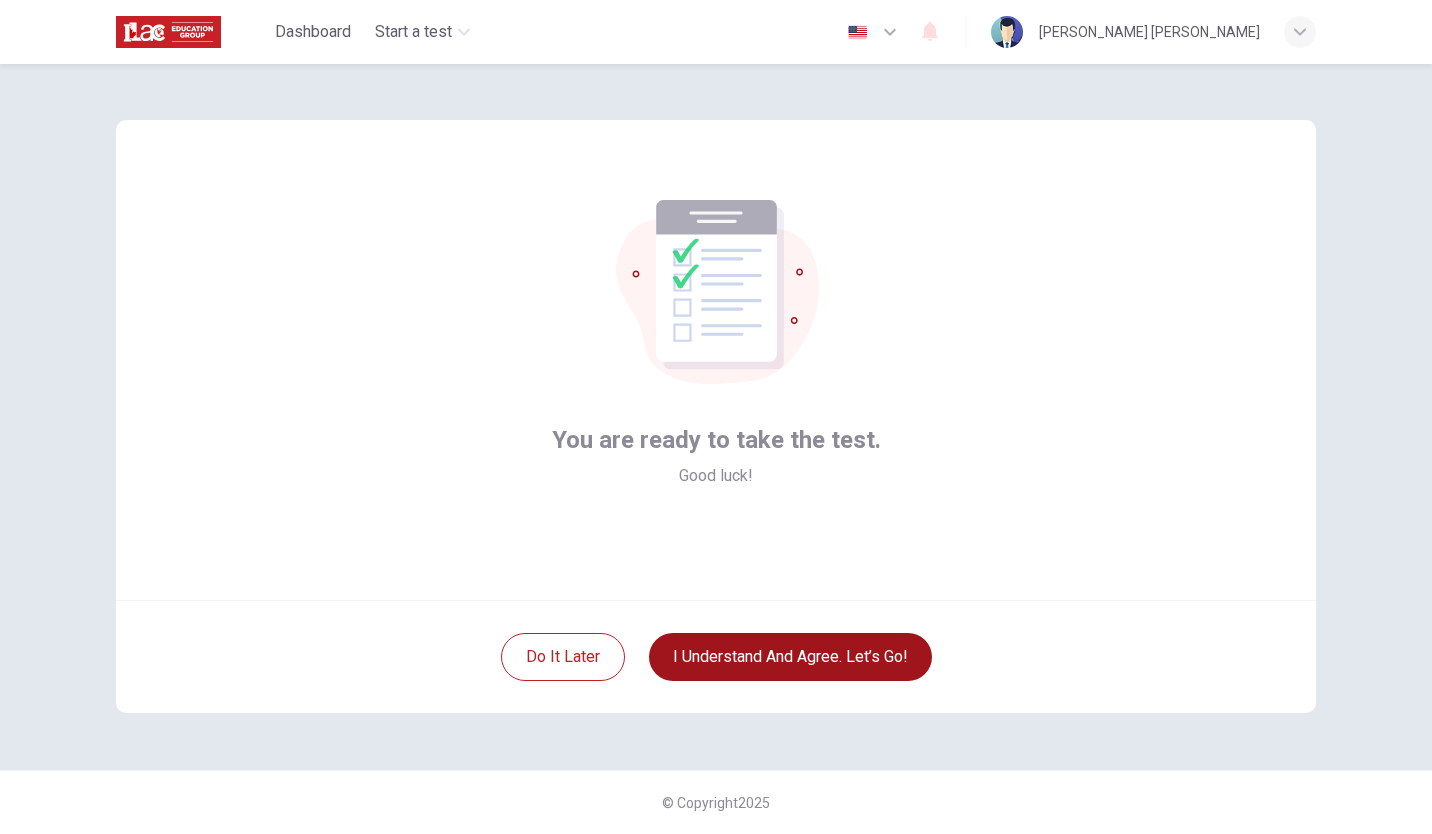 scroll, scrollTop: 0, scrollLeft: 0, axis: both 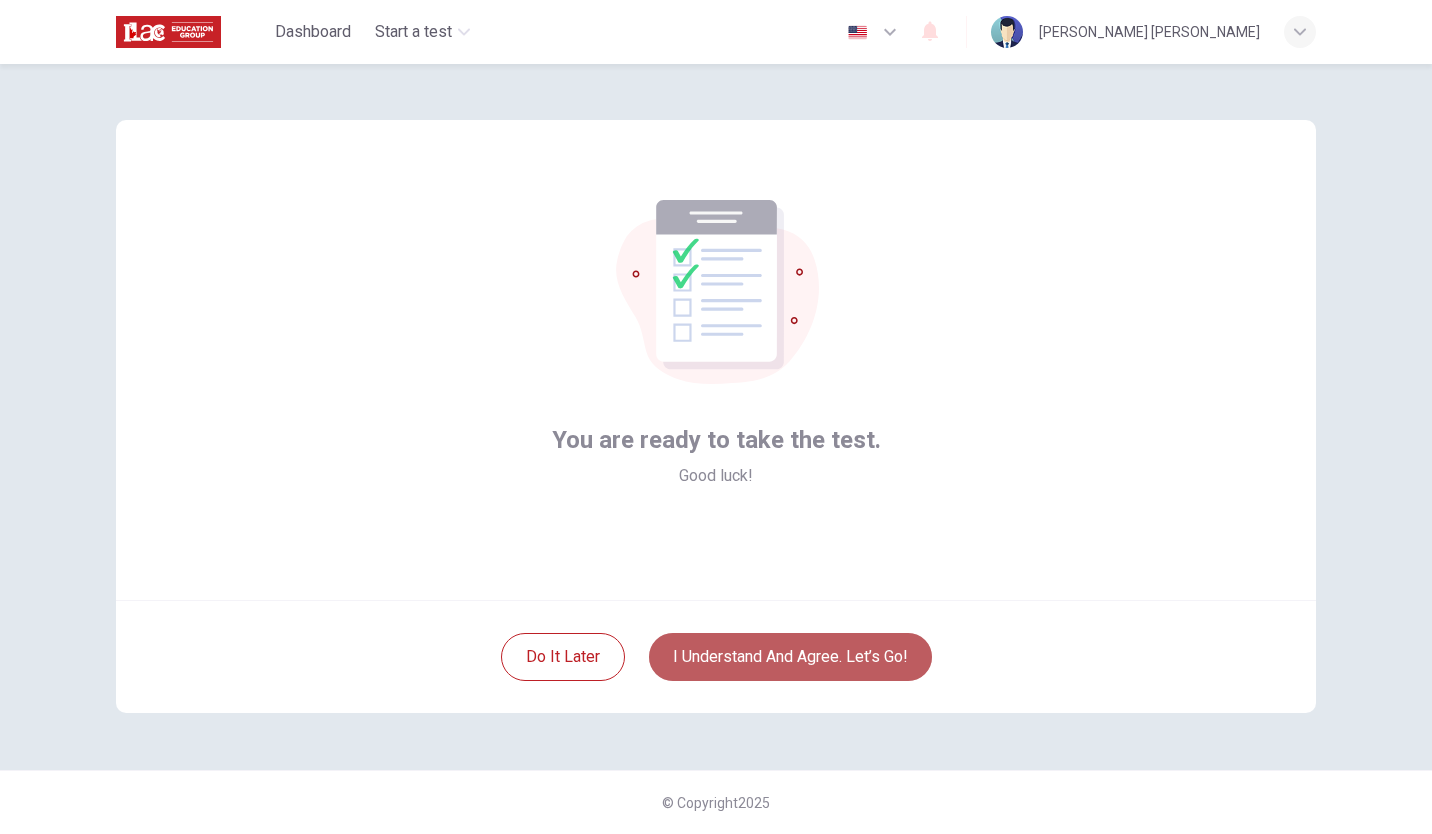 click on "I understand and agree. Let’s go!" at bounding box center (790, 657) 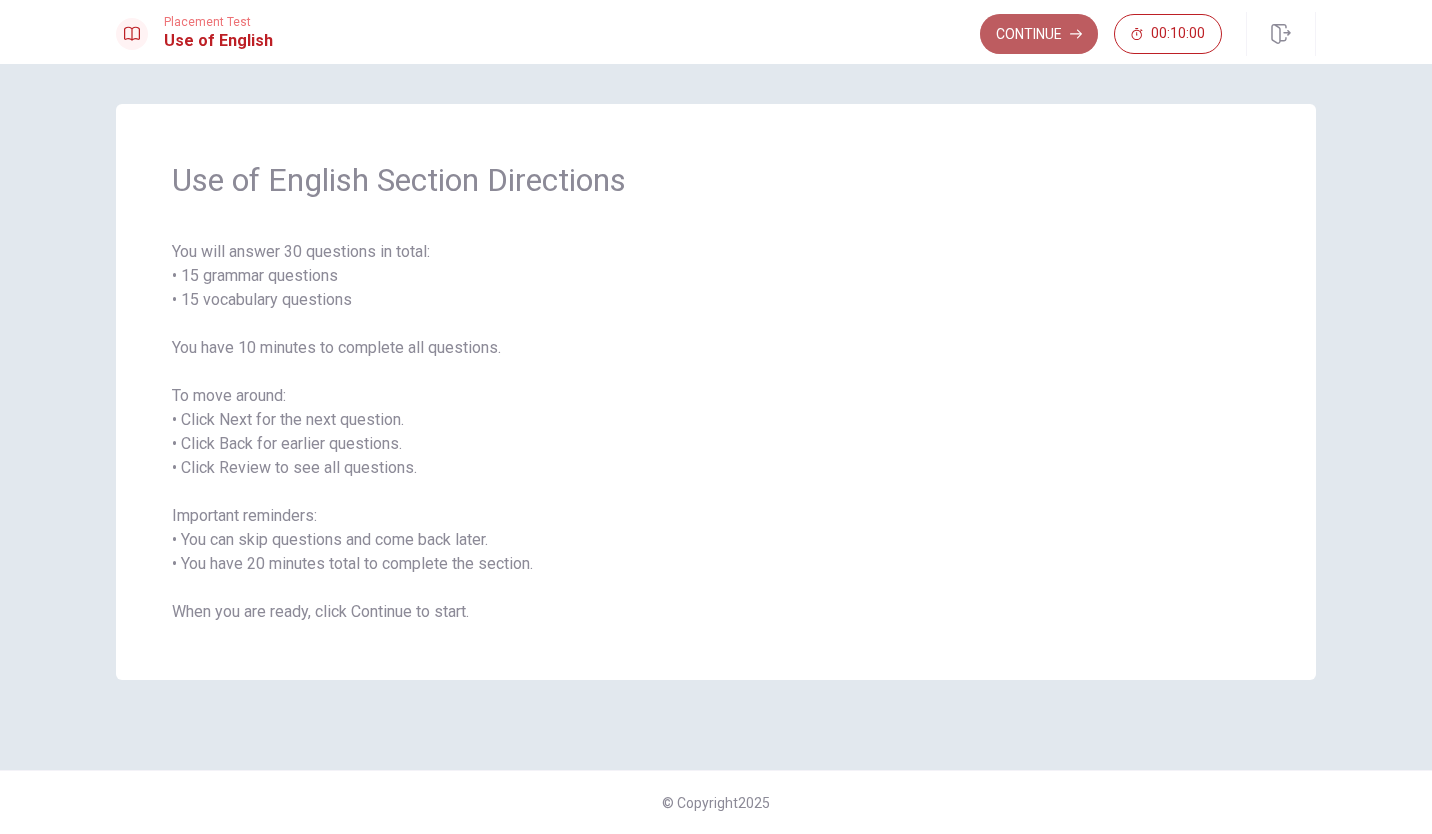 click on "Continue" at bounding box center (1039, 34) 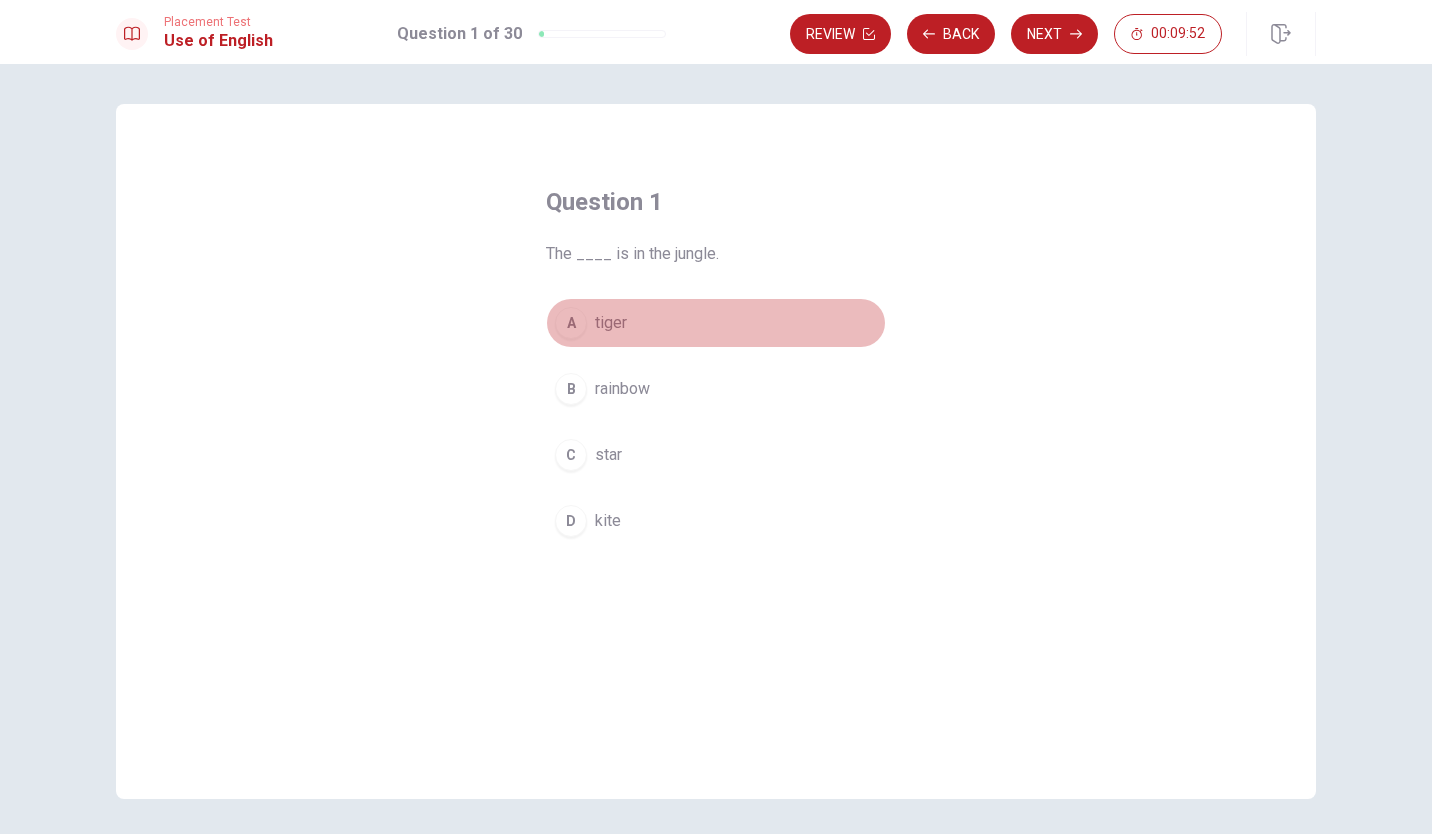 click on "A tiger" at bounding box center [716, 323] 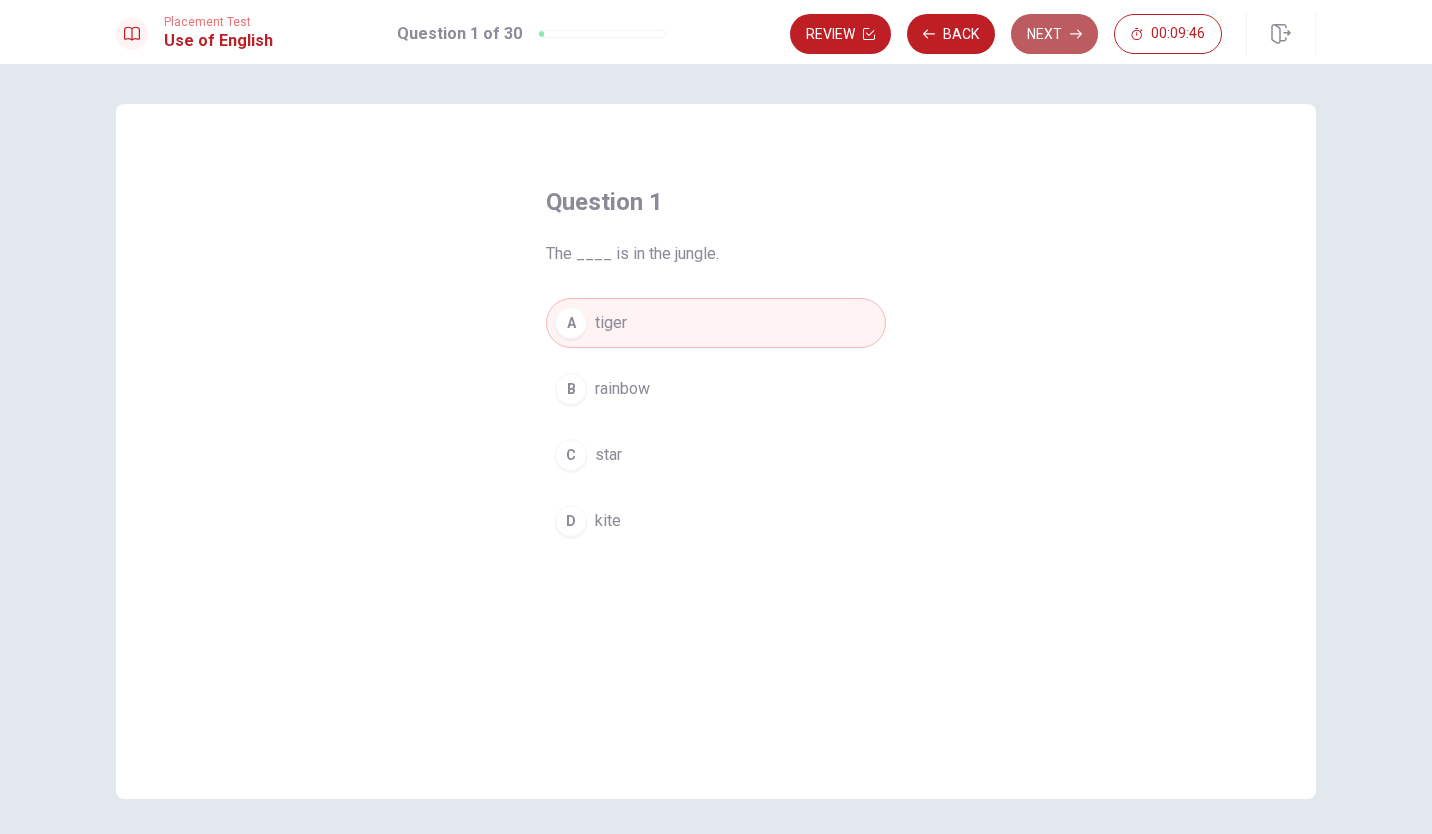 click on "Next" at bounding box center [1054, 34] 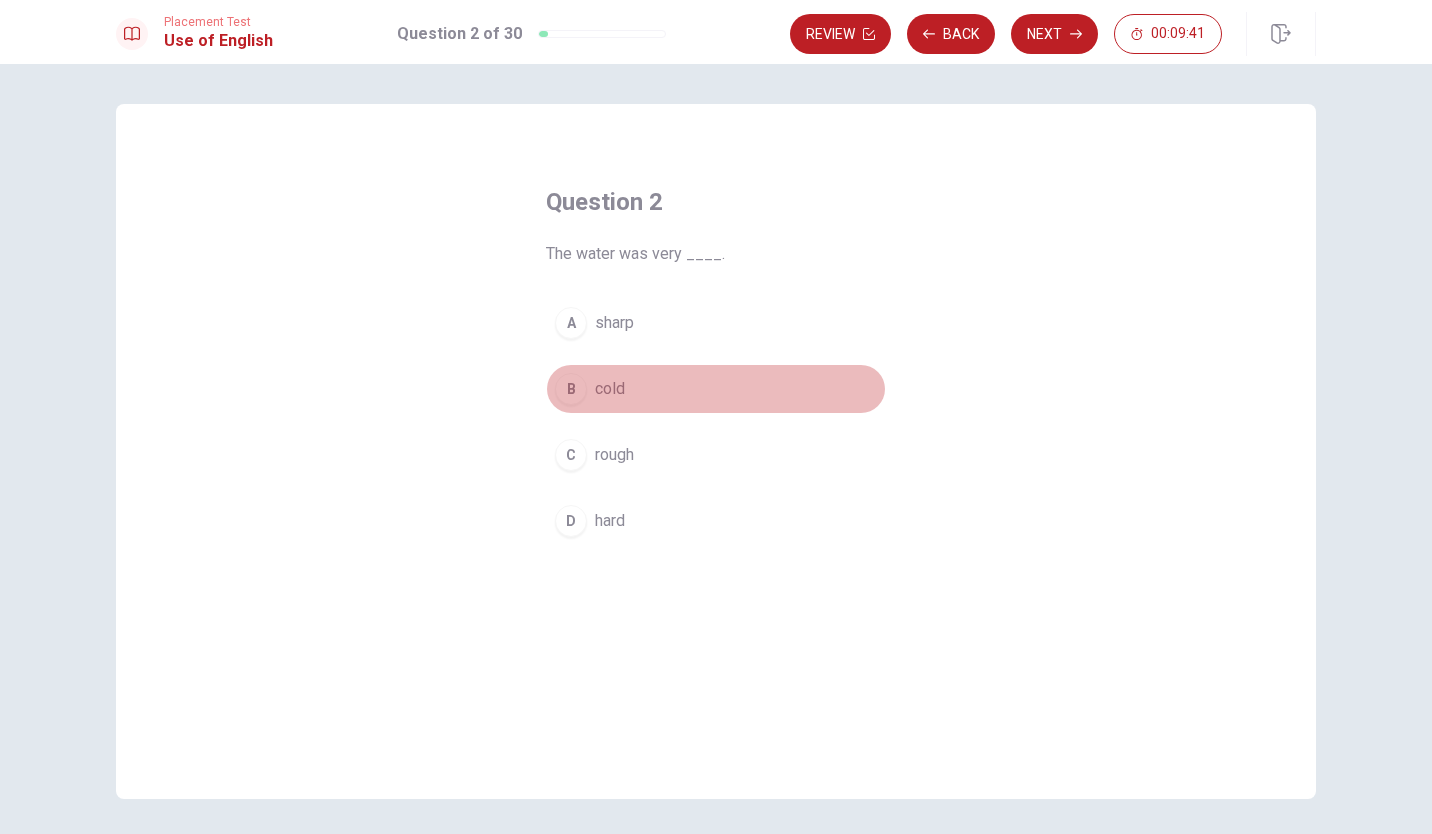 click on "B" at bounding box center [571, 389] 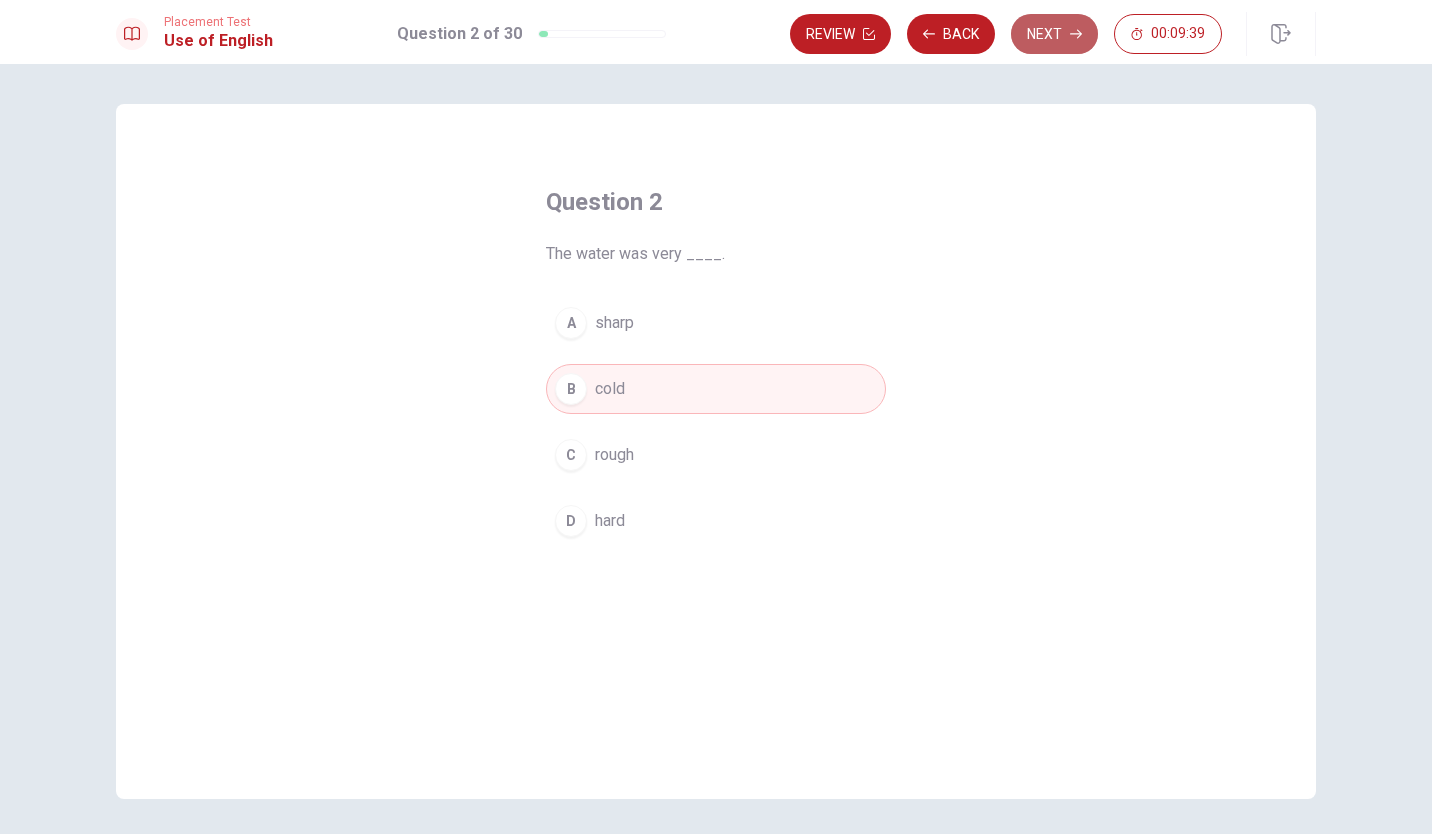 click on "Next" at bounding box center [1054, 34] 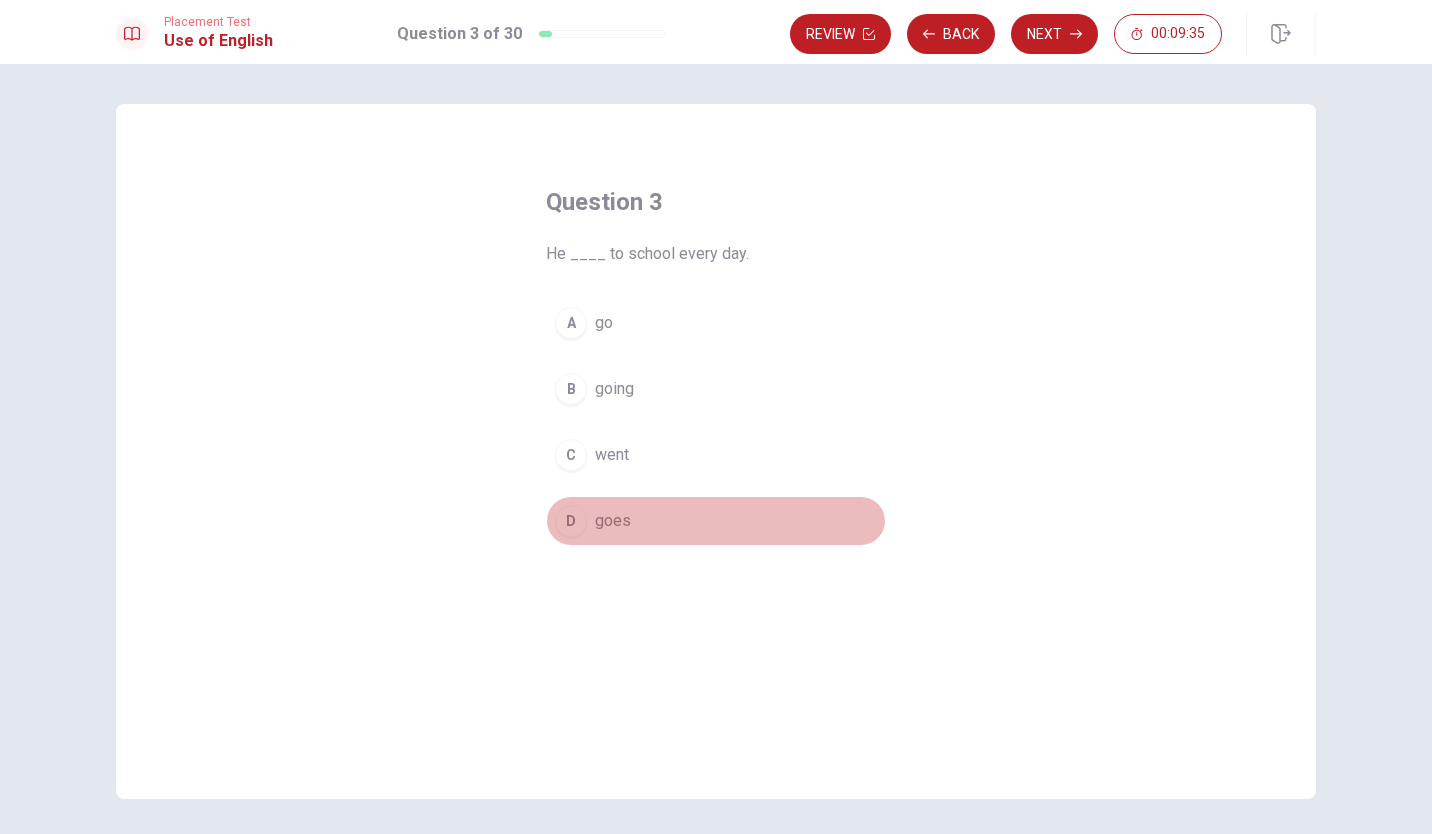 click on "D" at bounding box center (571, 521) 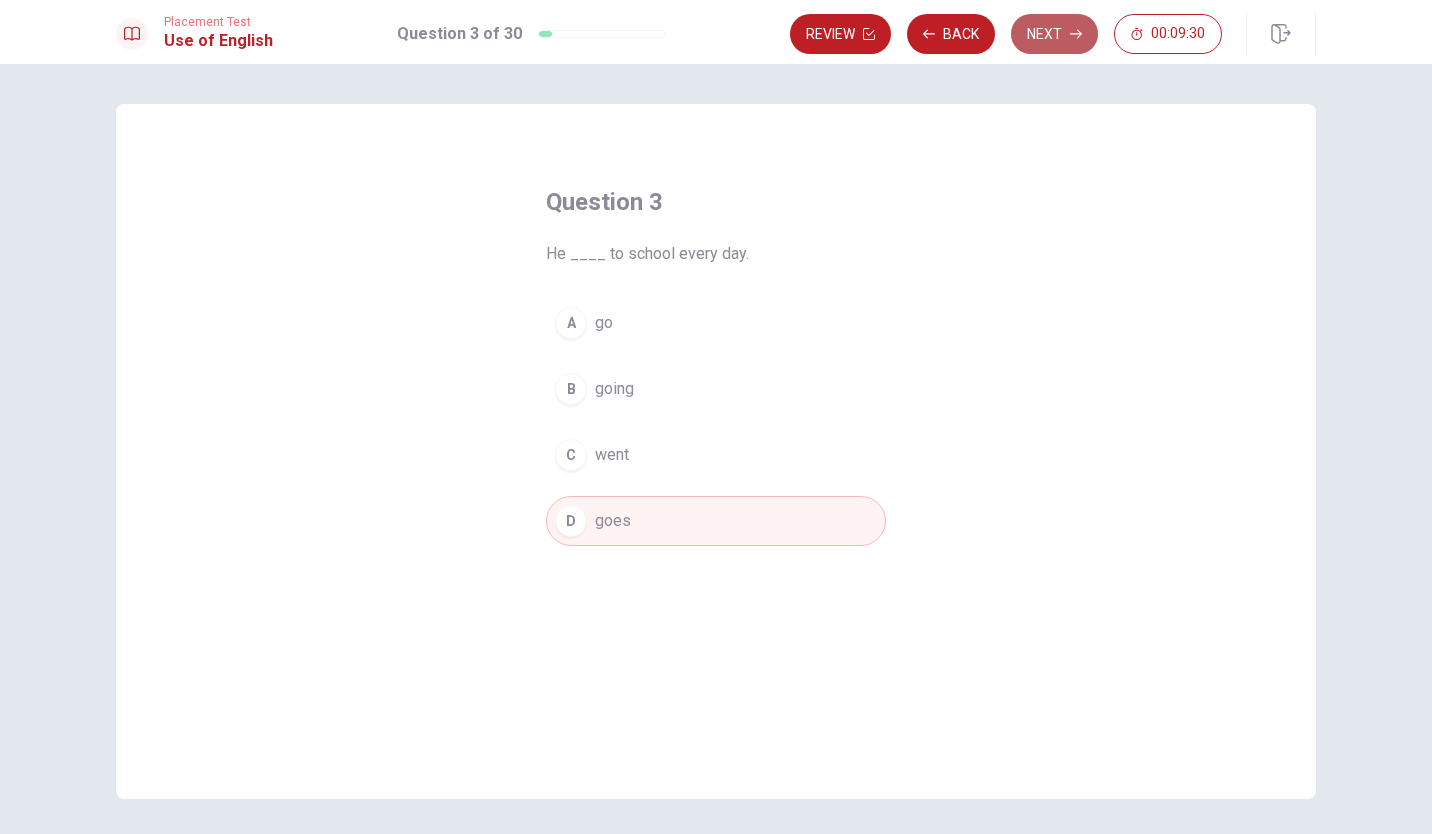 click on "Next" at bounding box center [1054, 34] 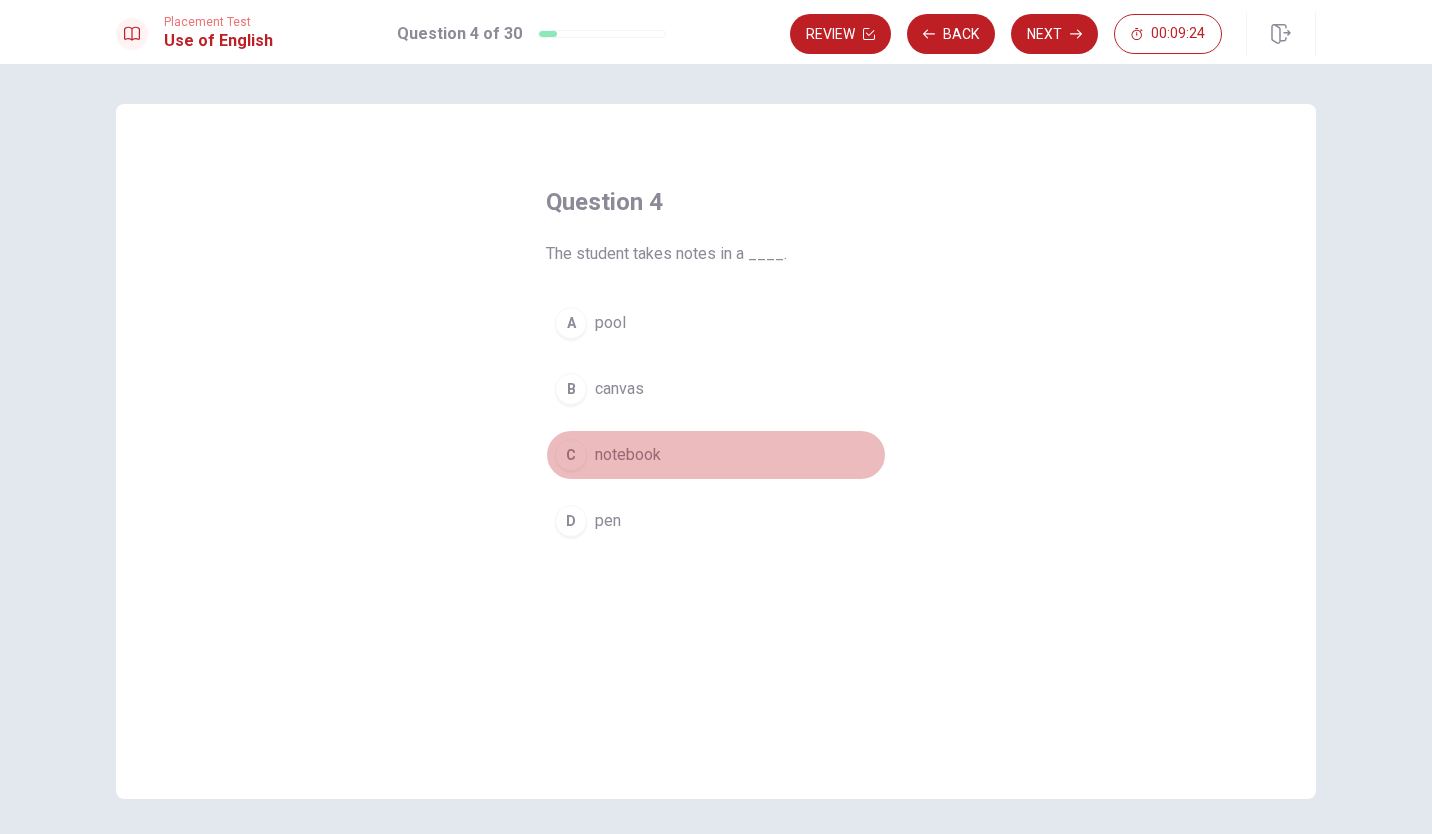 click on "C" at bounding box center [571, 455] 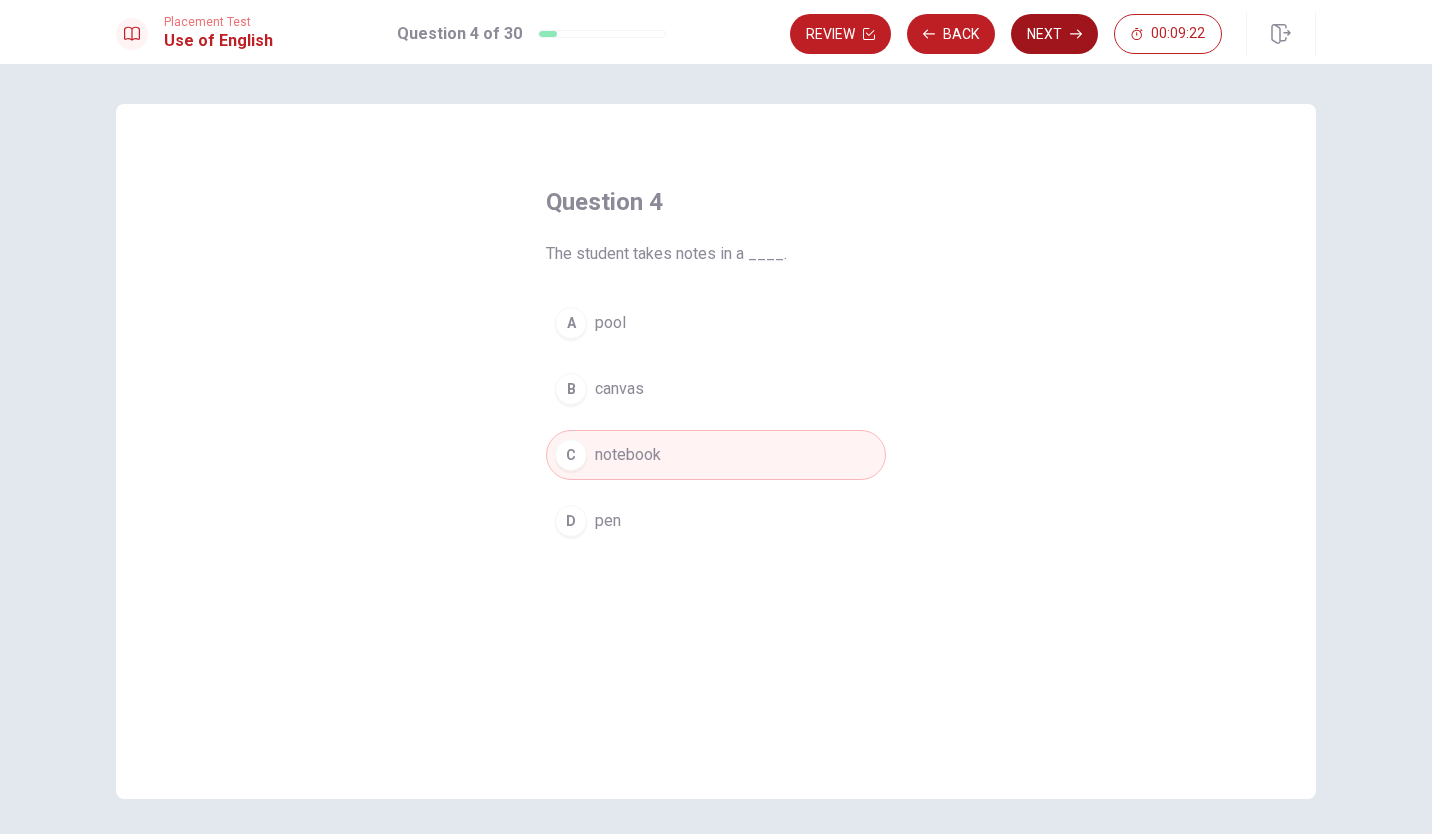 click on "Next" at bounding box center (1054, 34) 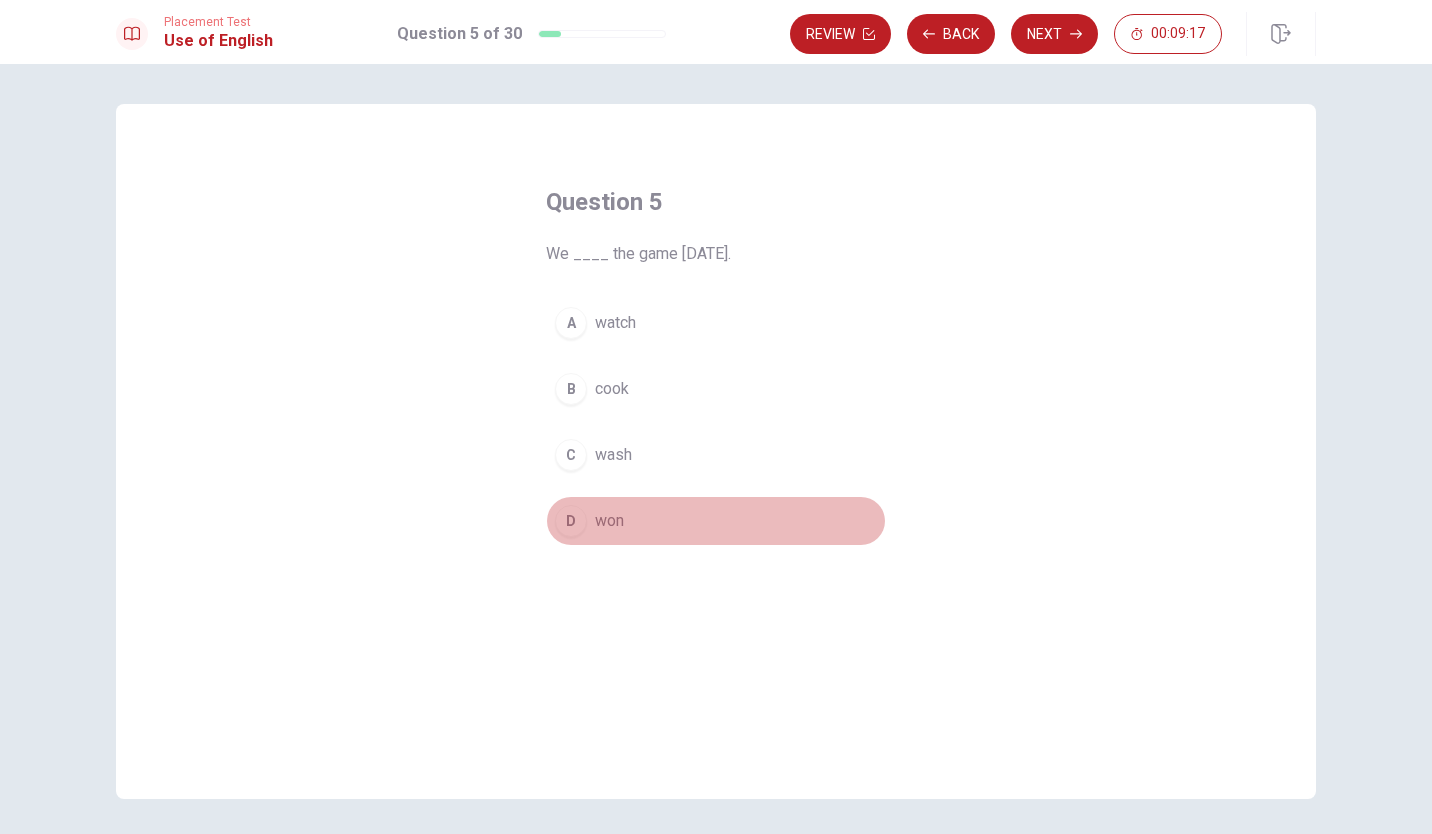 click on "D" at bounding box center (571, 521) 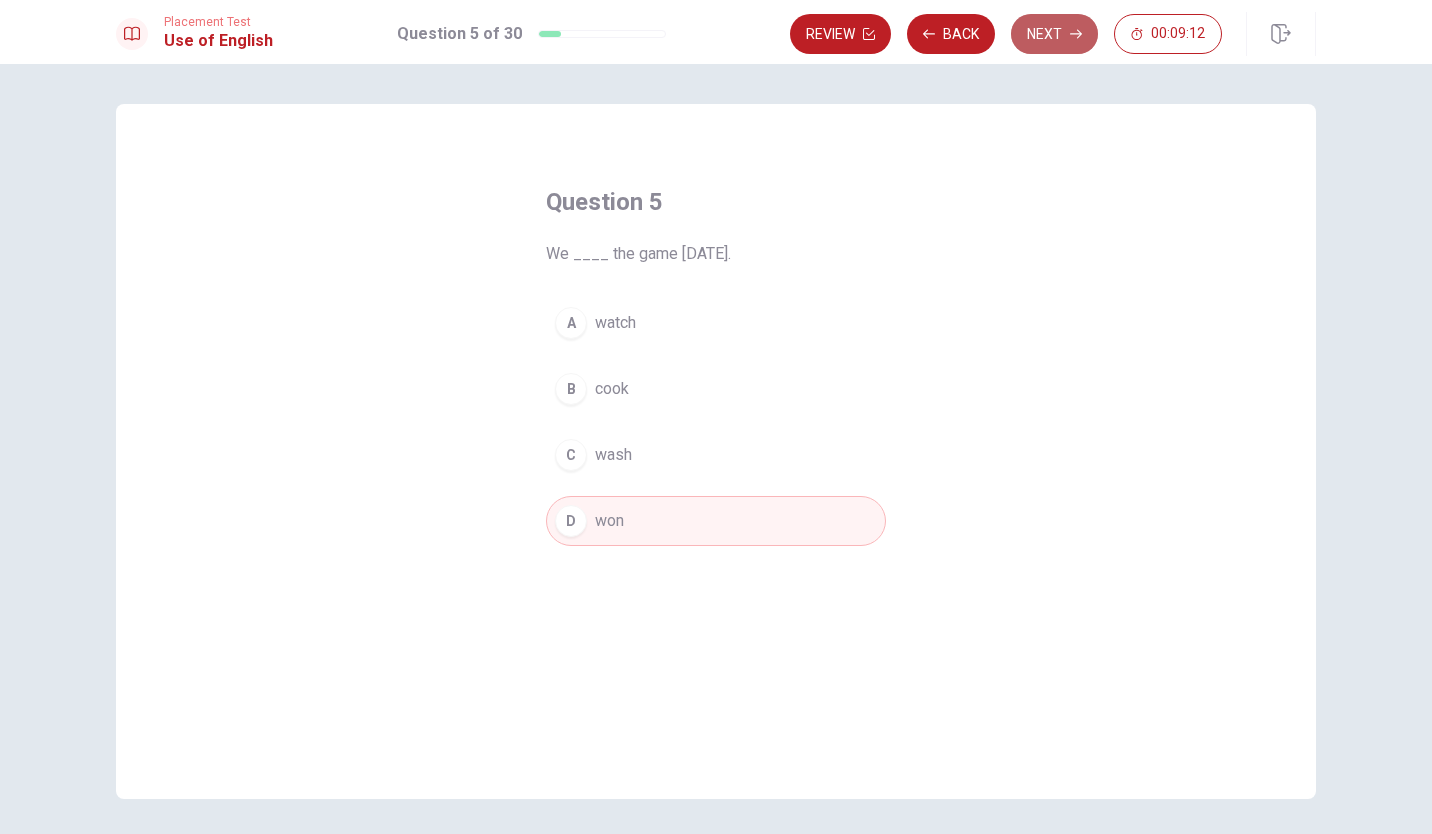 click on "Next" at bounding box center (1054, 34) 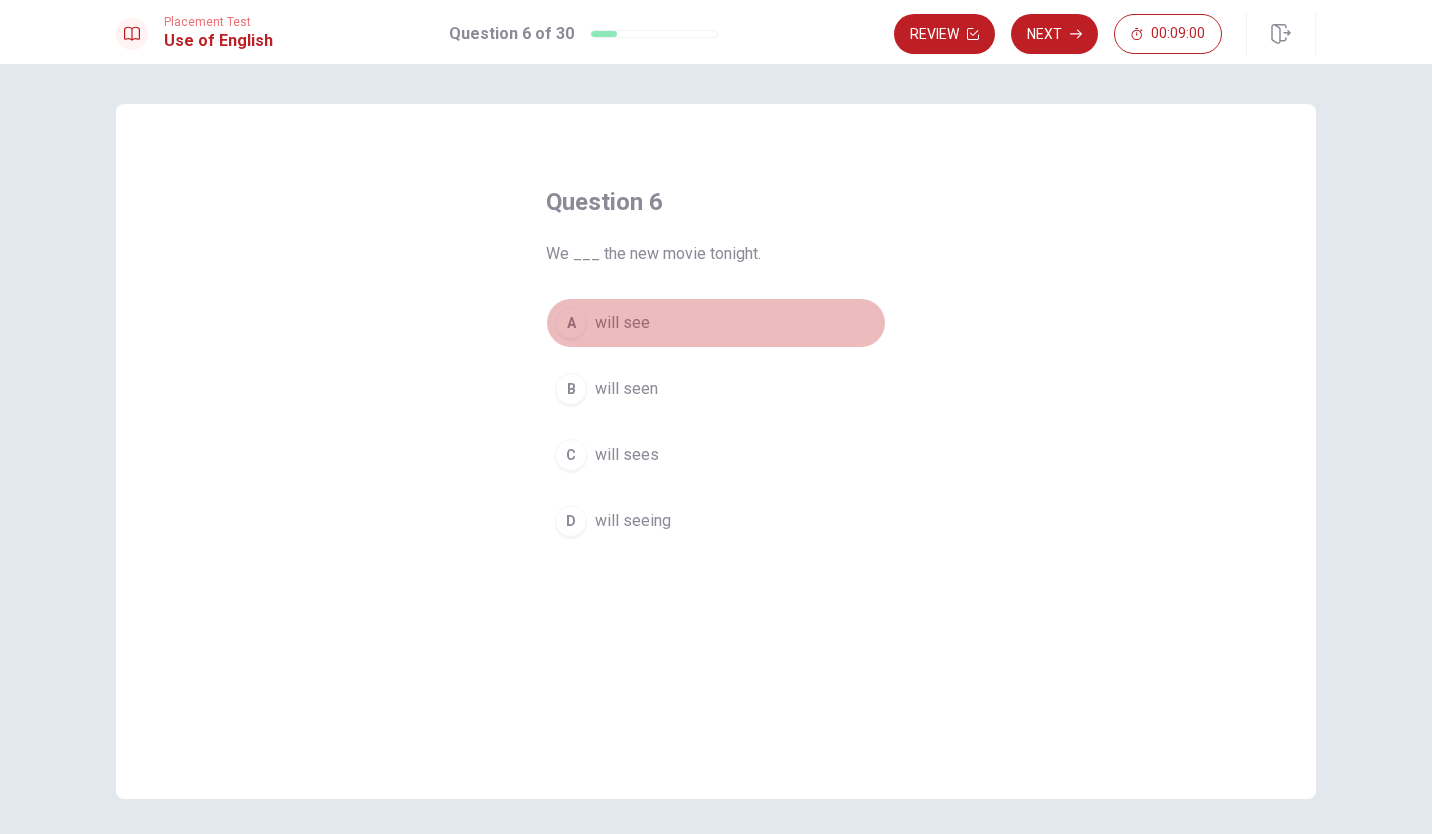 click on "A will see" at bounding box center [716, 323] 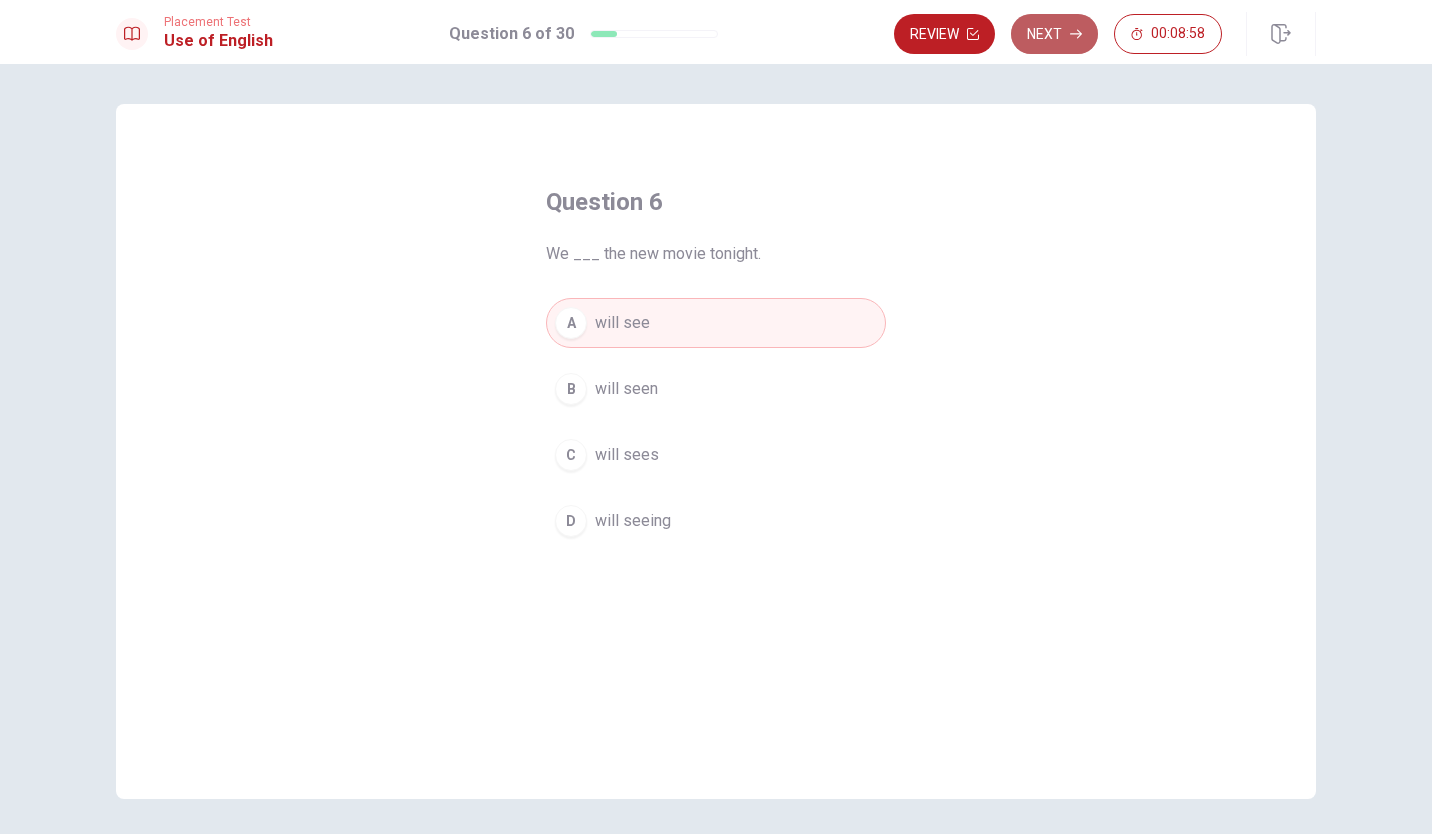click on "Next" at bounding box center [1054, 34] 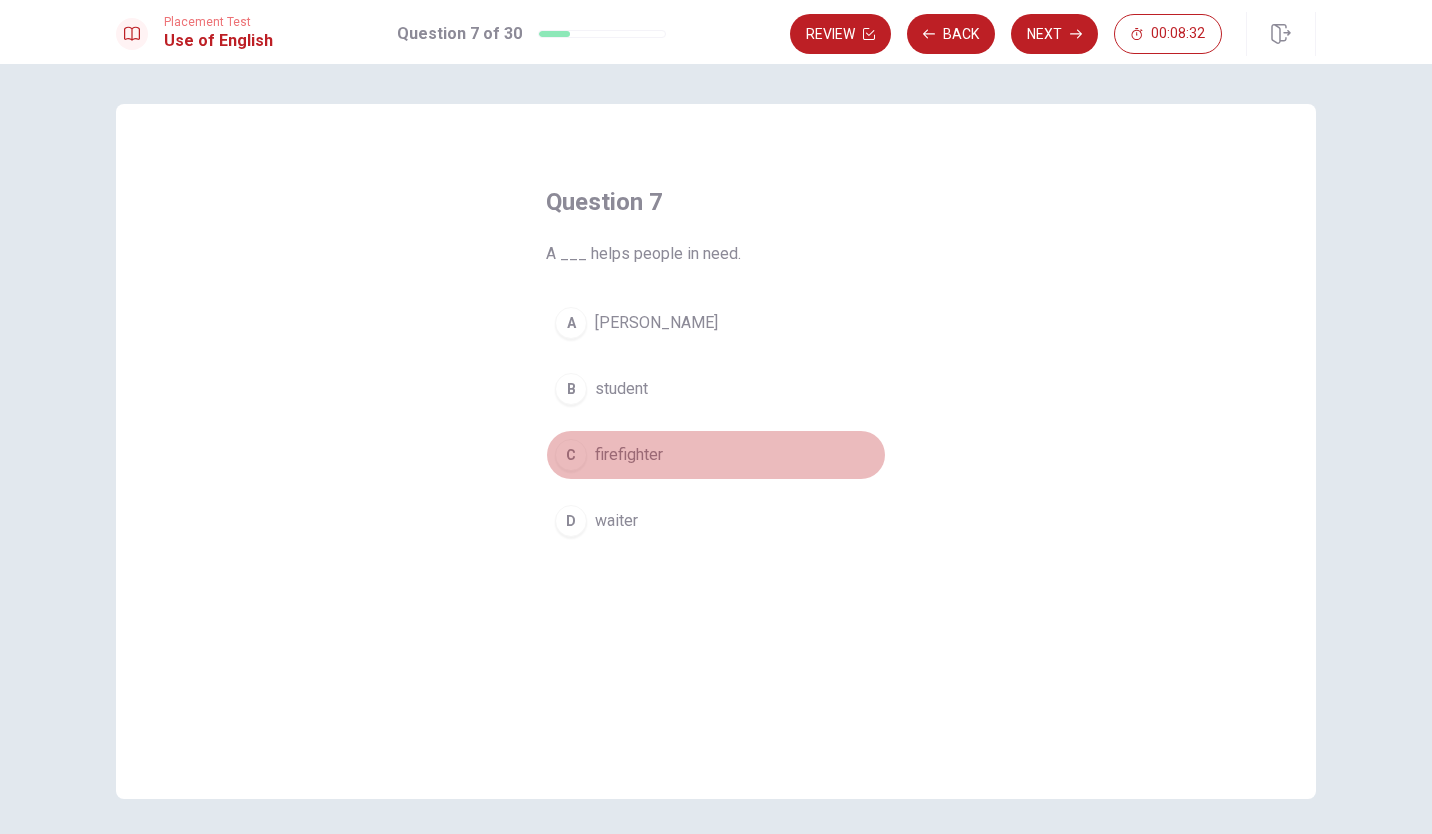 click on "firefighter" at bounding box center [629, 455] 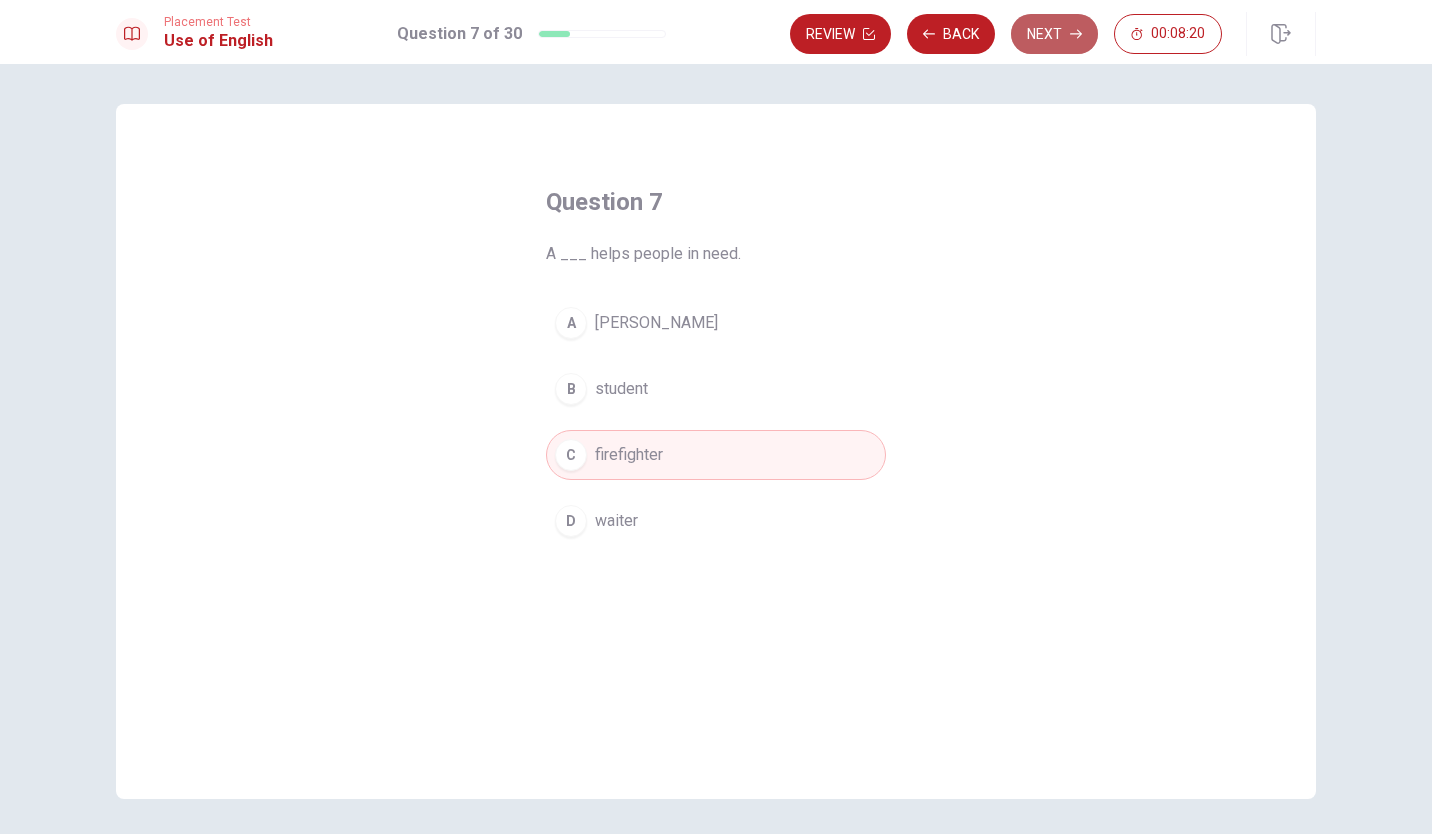 click on "Next" at bounding box center [1054, 34] 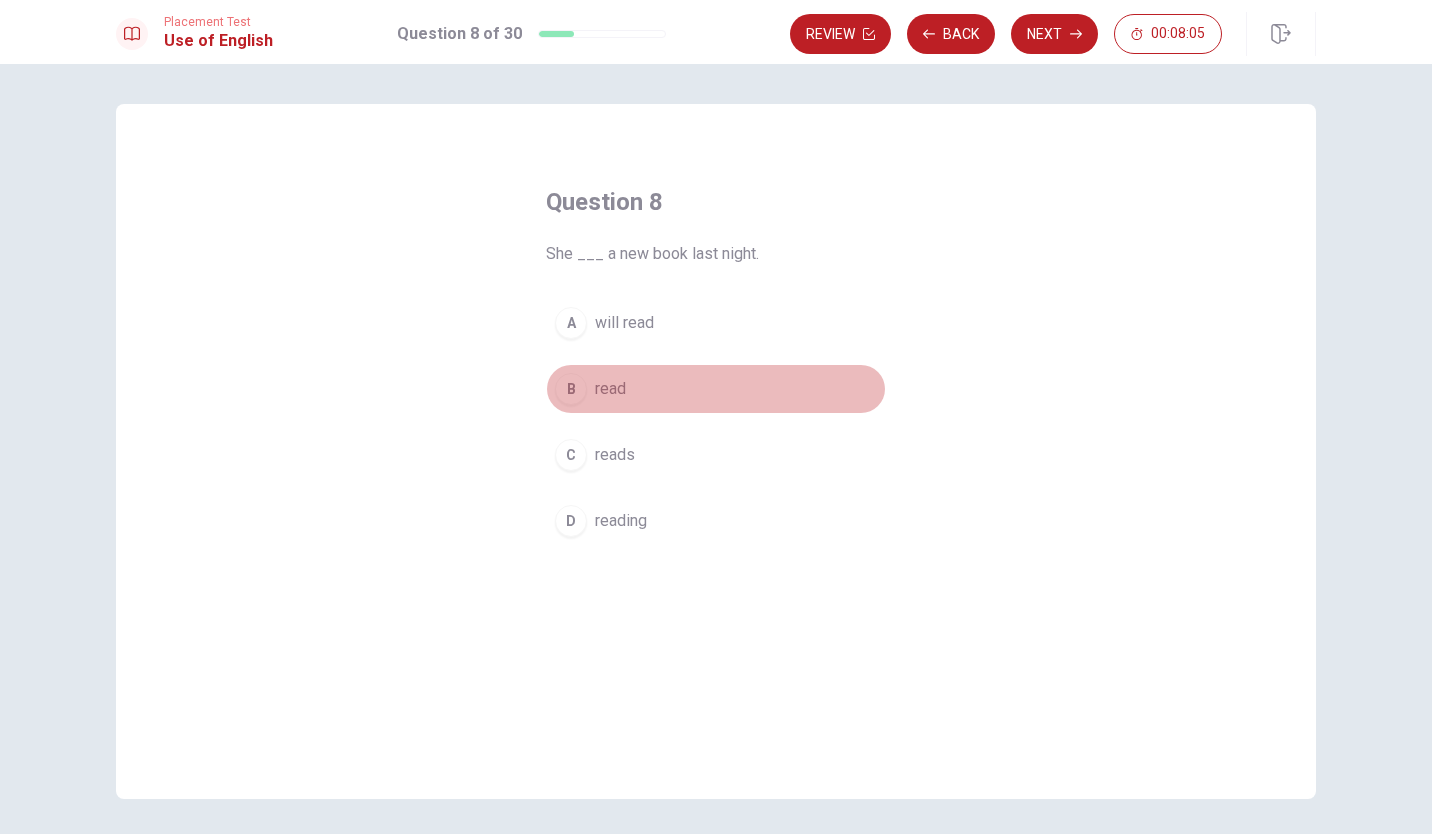 click on "B" at bounding box center [571, 389] 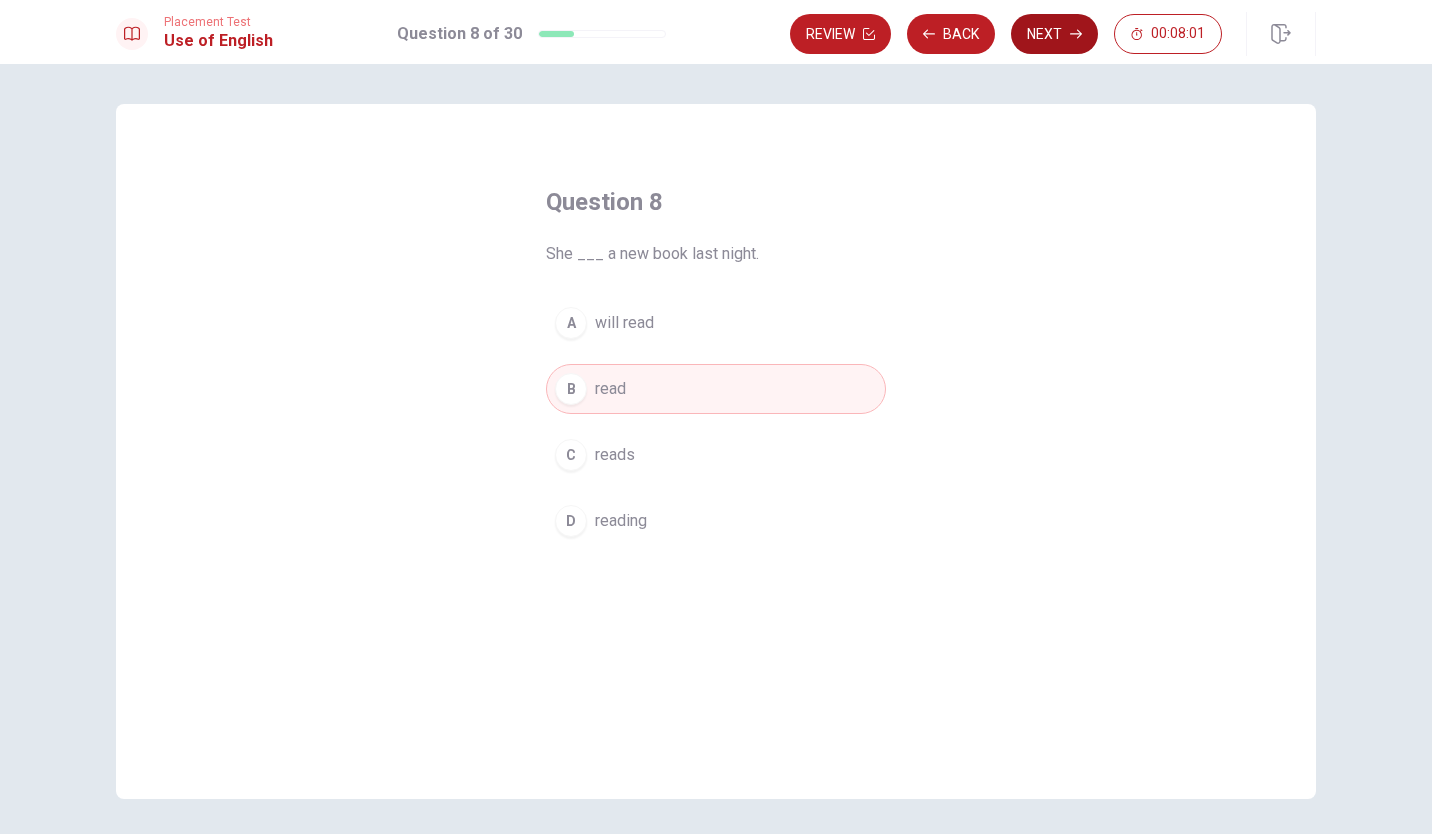 click on "Next" at bounding box center (1054, 34) 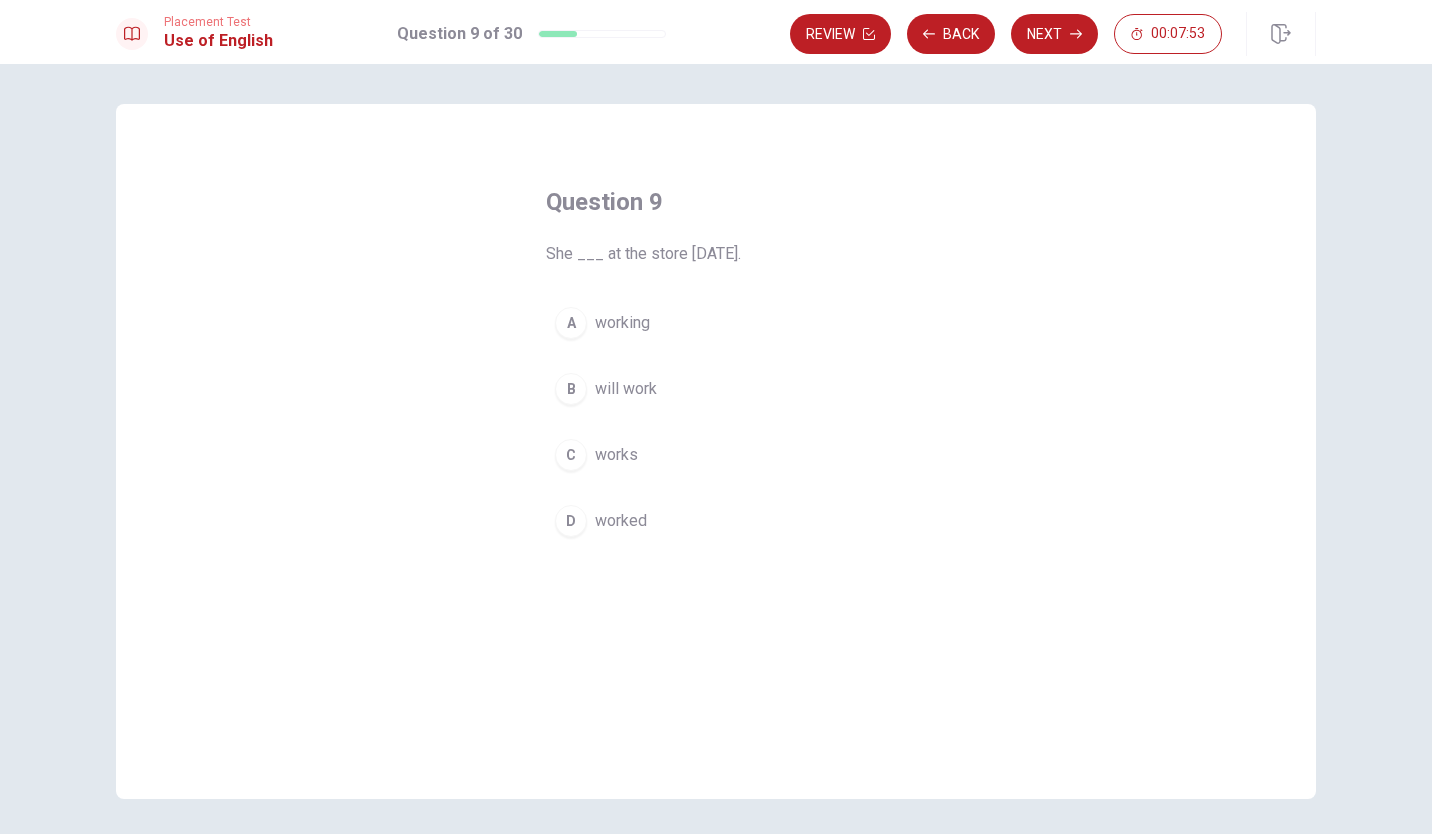 click on "D" at bounding box center [571, 521] 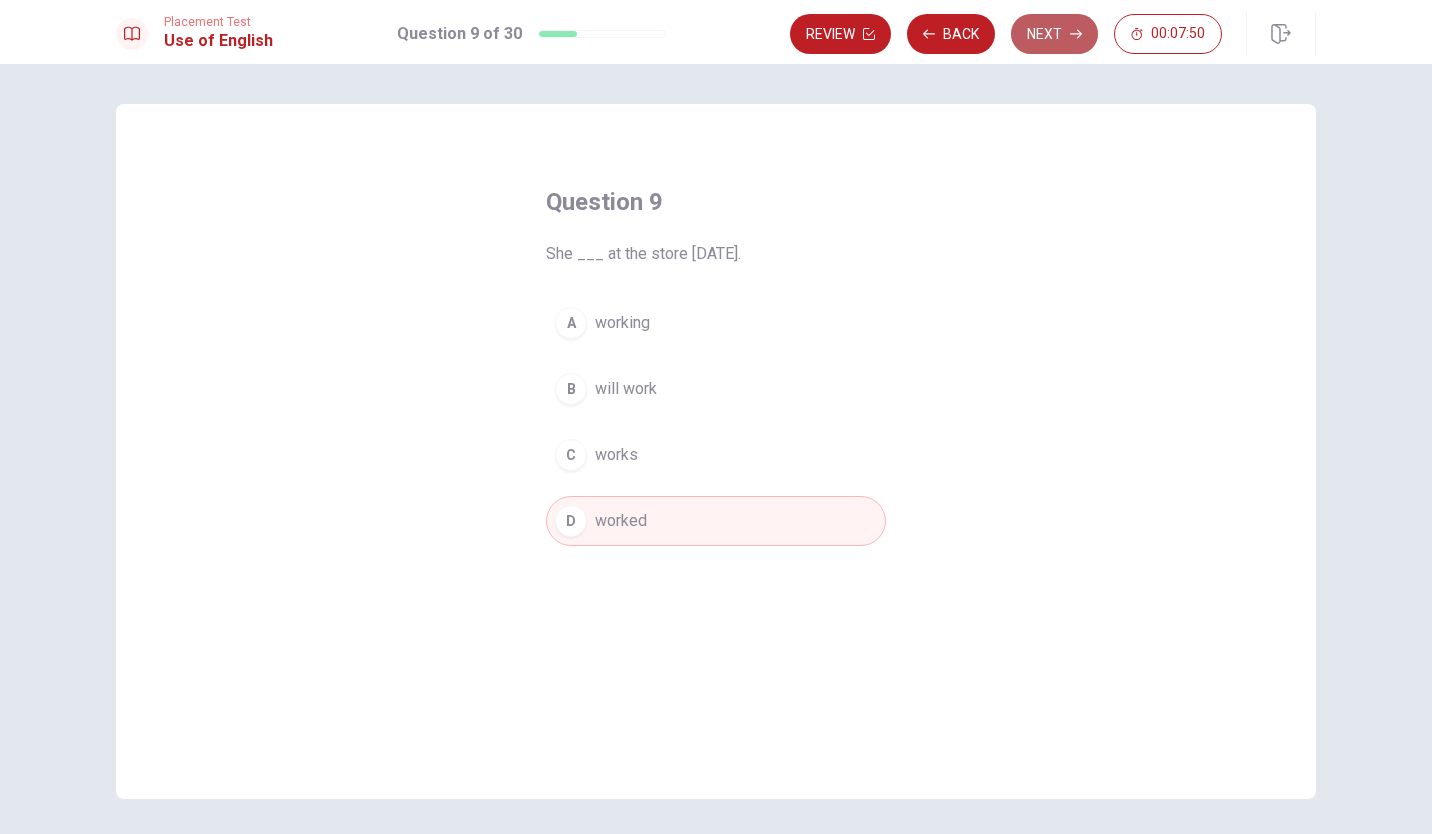 click on "Next" at bounding box center (1054, 34) 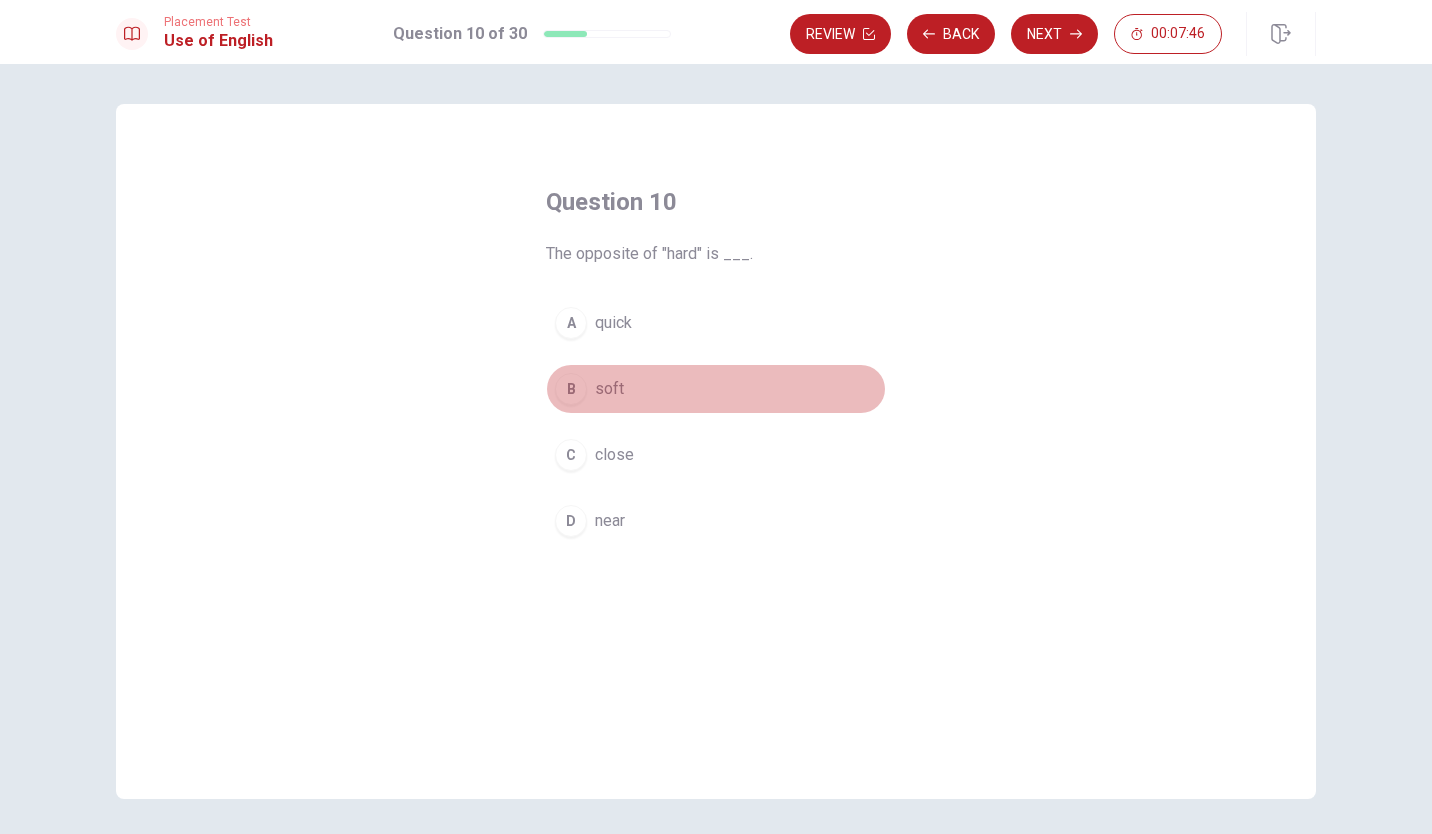 click on "B" at bounding box center (571, 389) 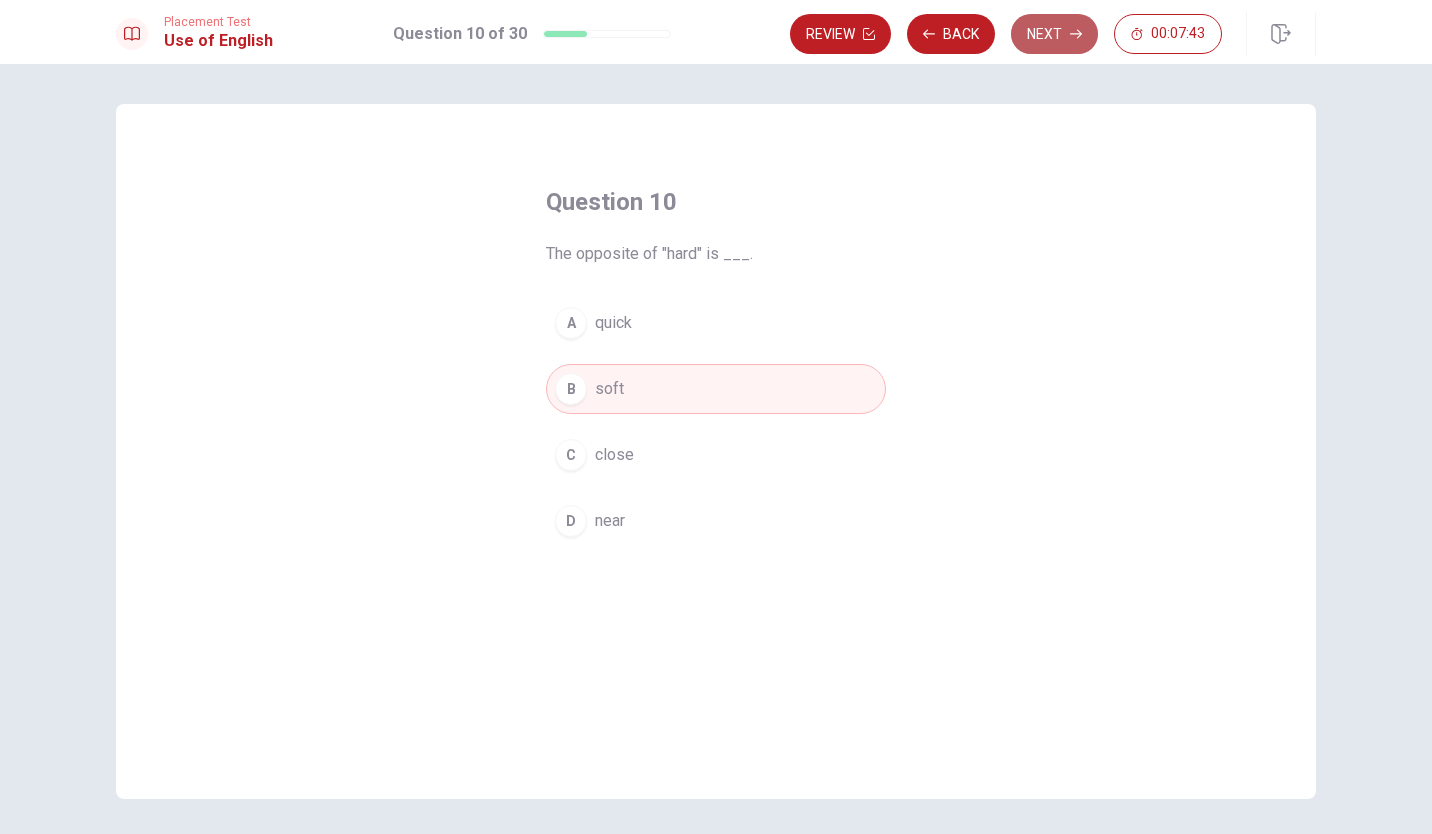 click 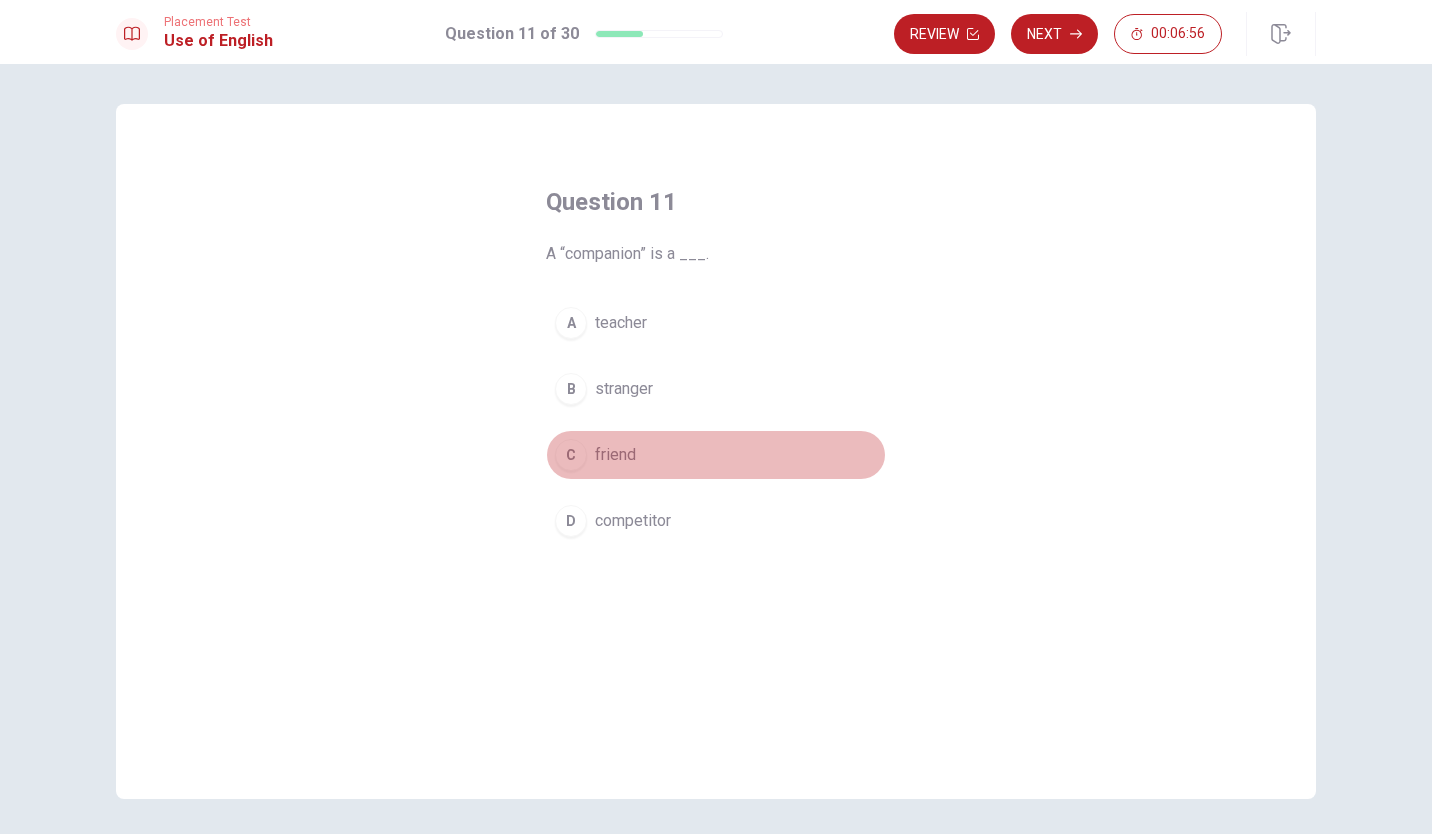 click on "friend" at bounding box center [615, 455] 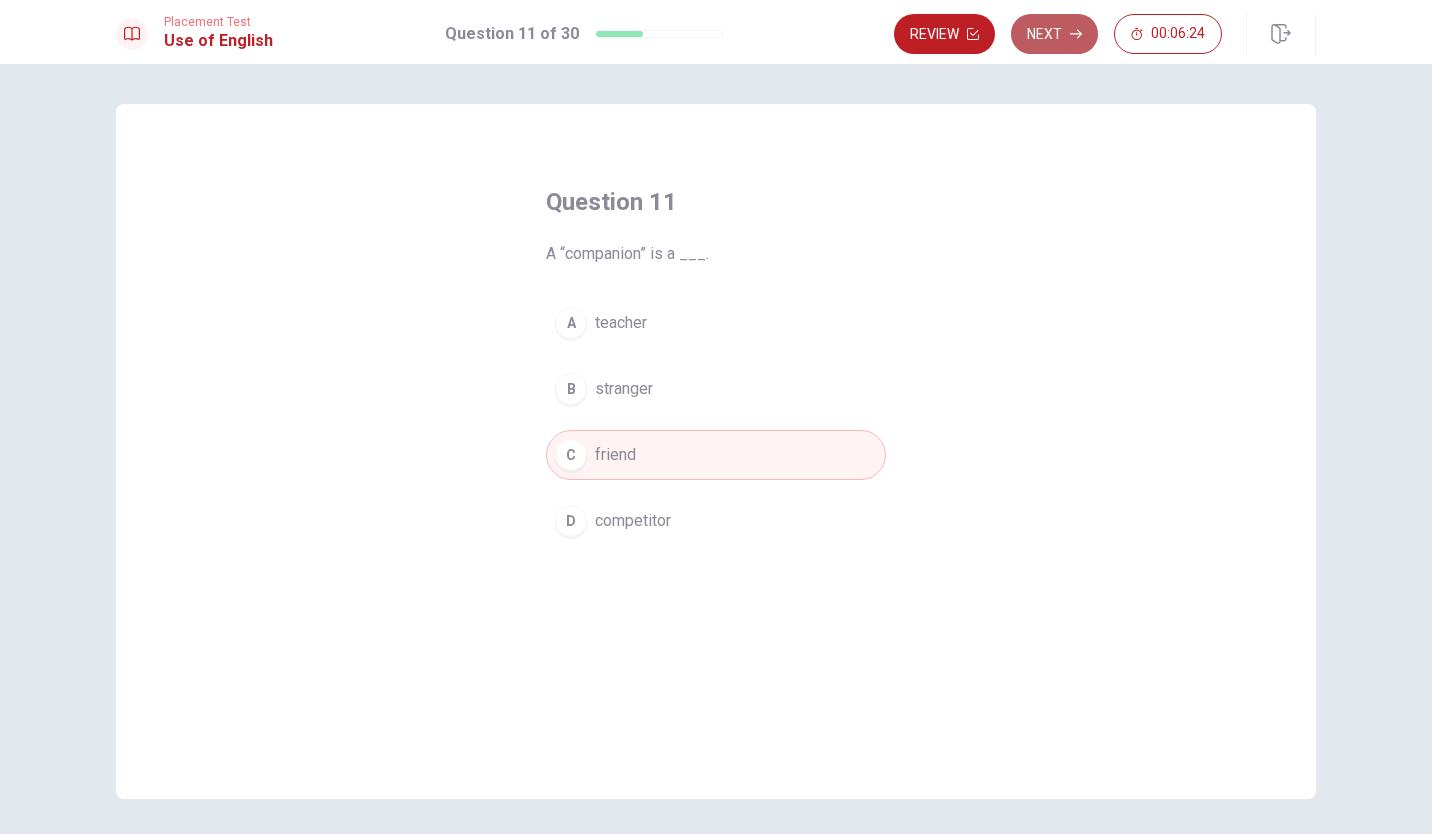 click on "Next" at bounding box center [1054, 34] 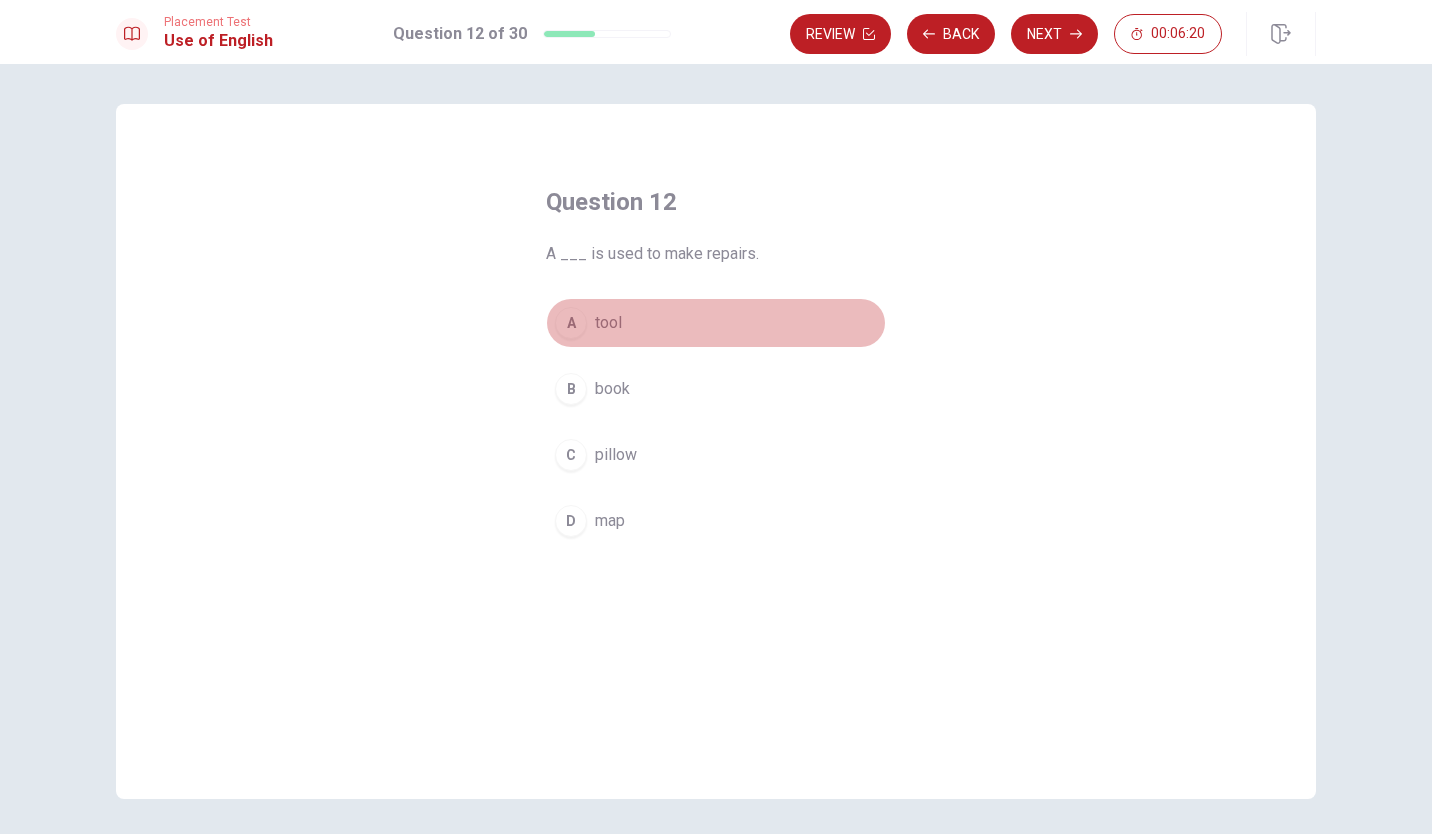 click on "tool" at bounding box center (608, 323) 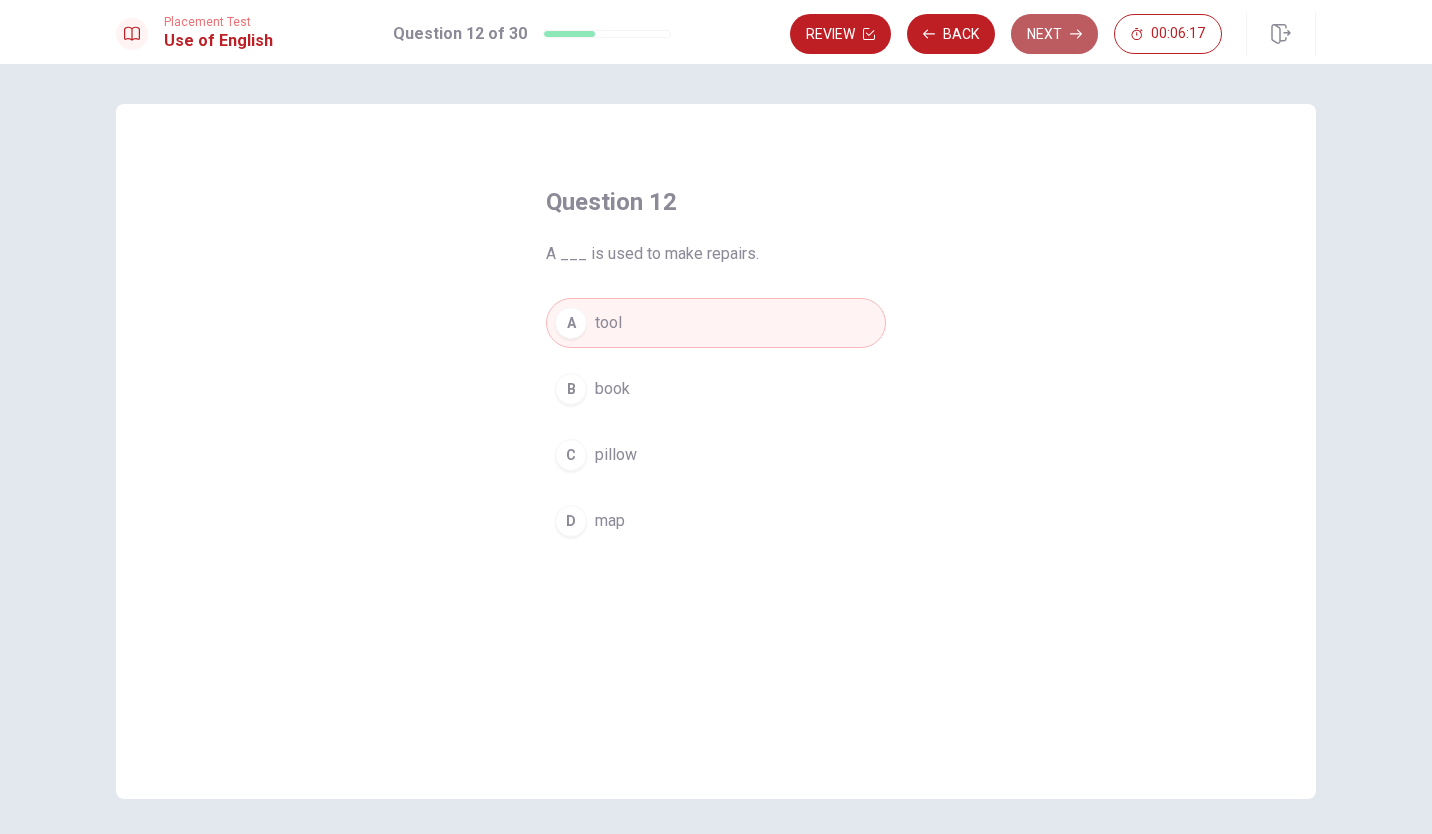 click 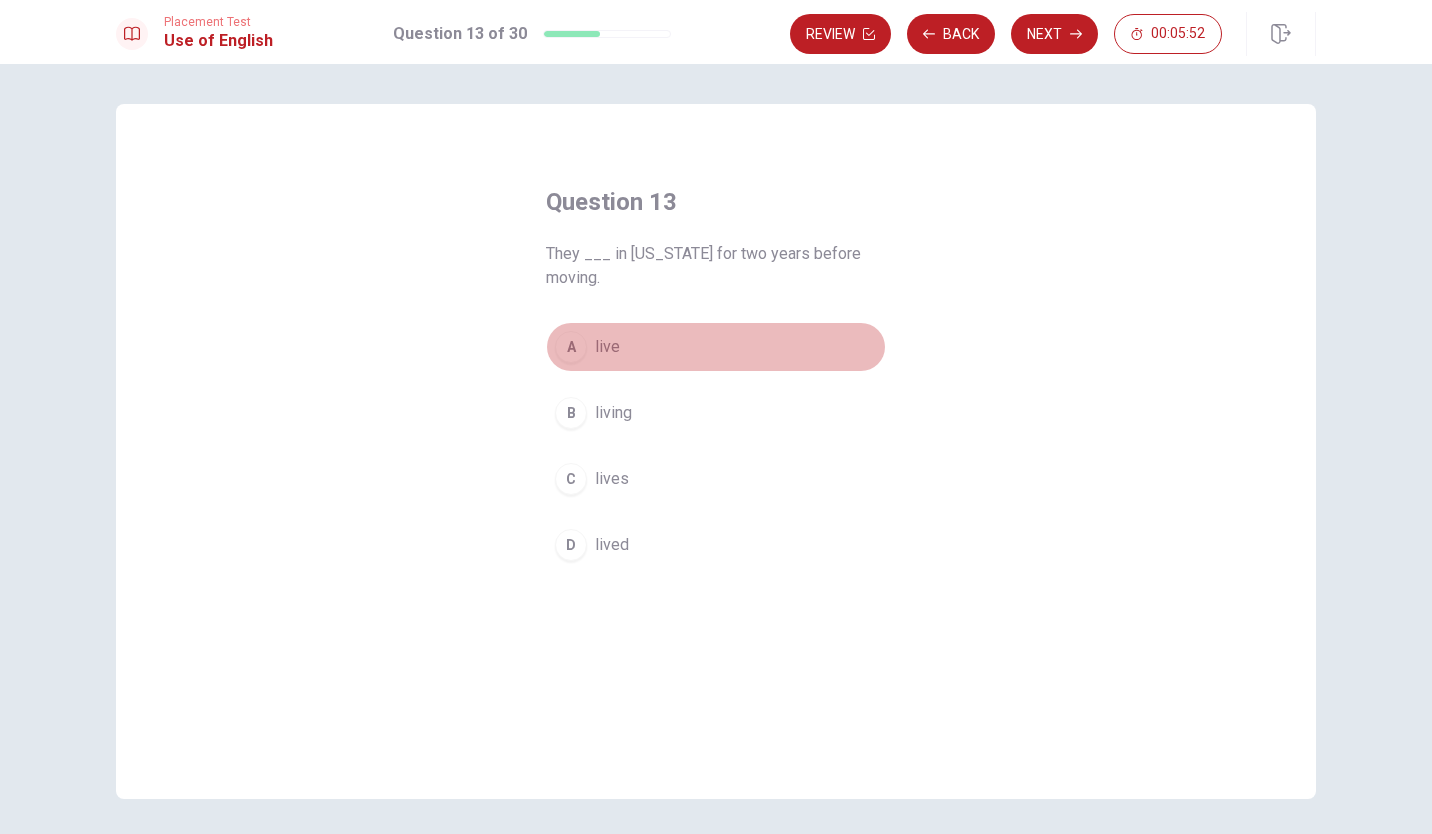 click on "A" at bounding box center [571, 347] 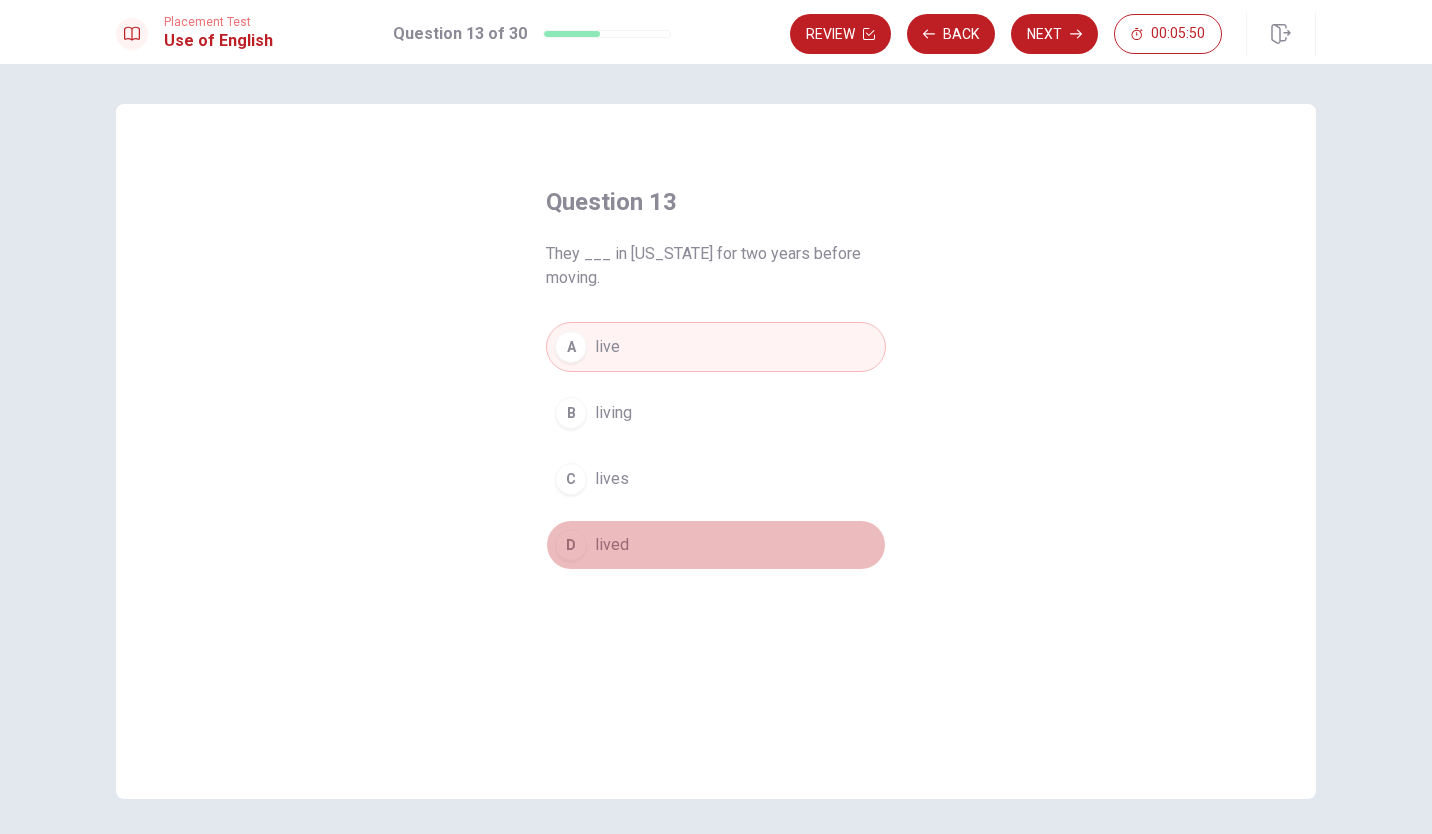click on "D" at bounding box center [571, 545] 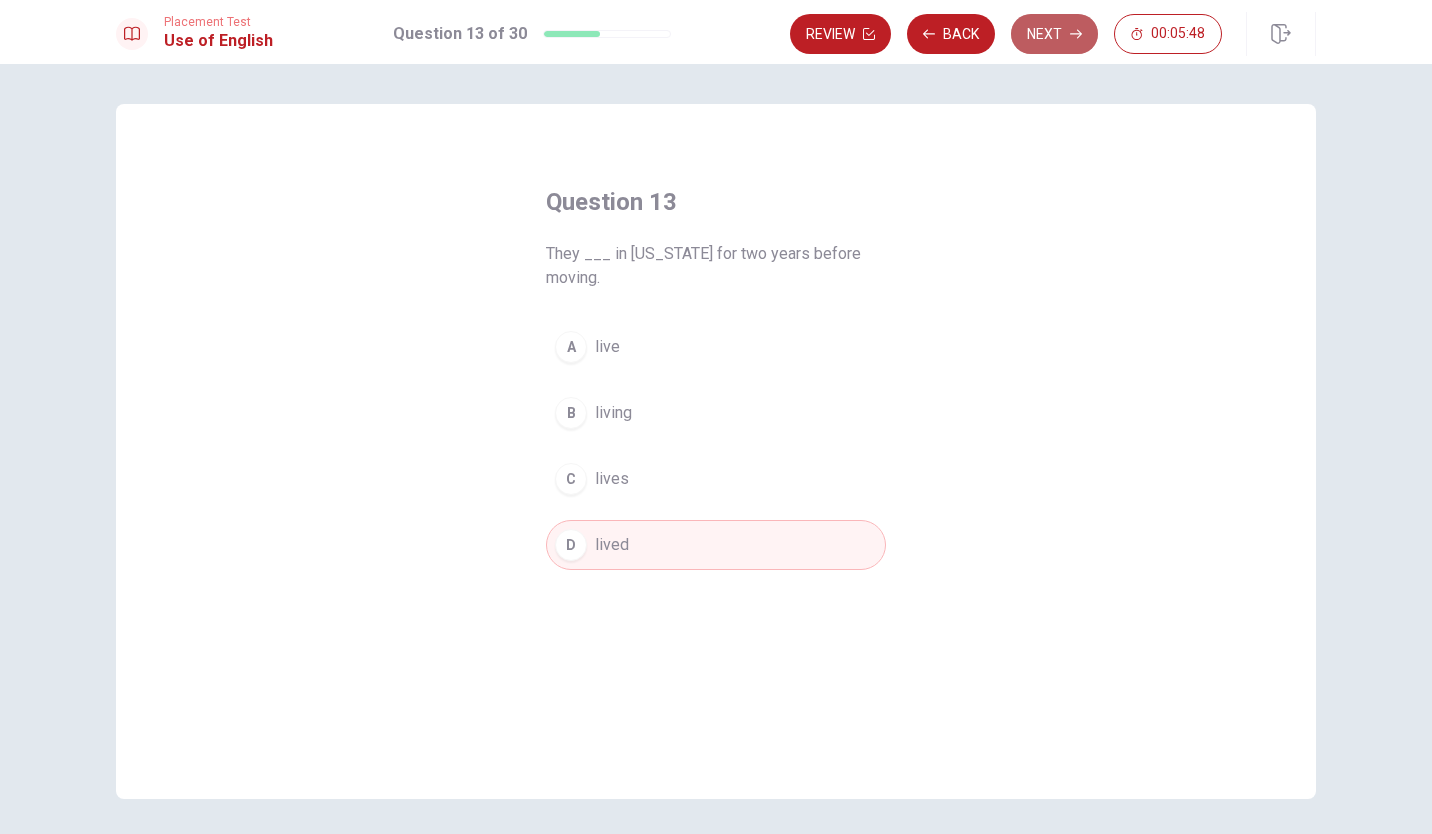 click on "Next" at bounding box center (1054, 34) 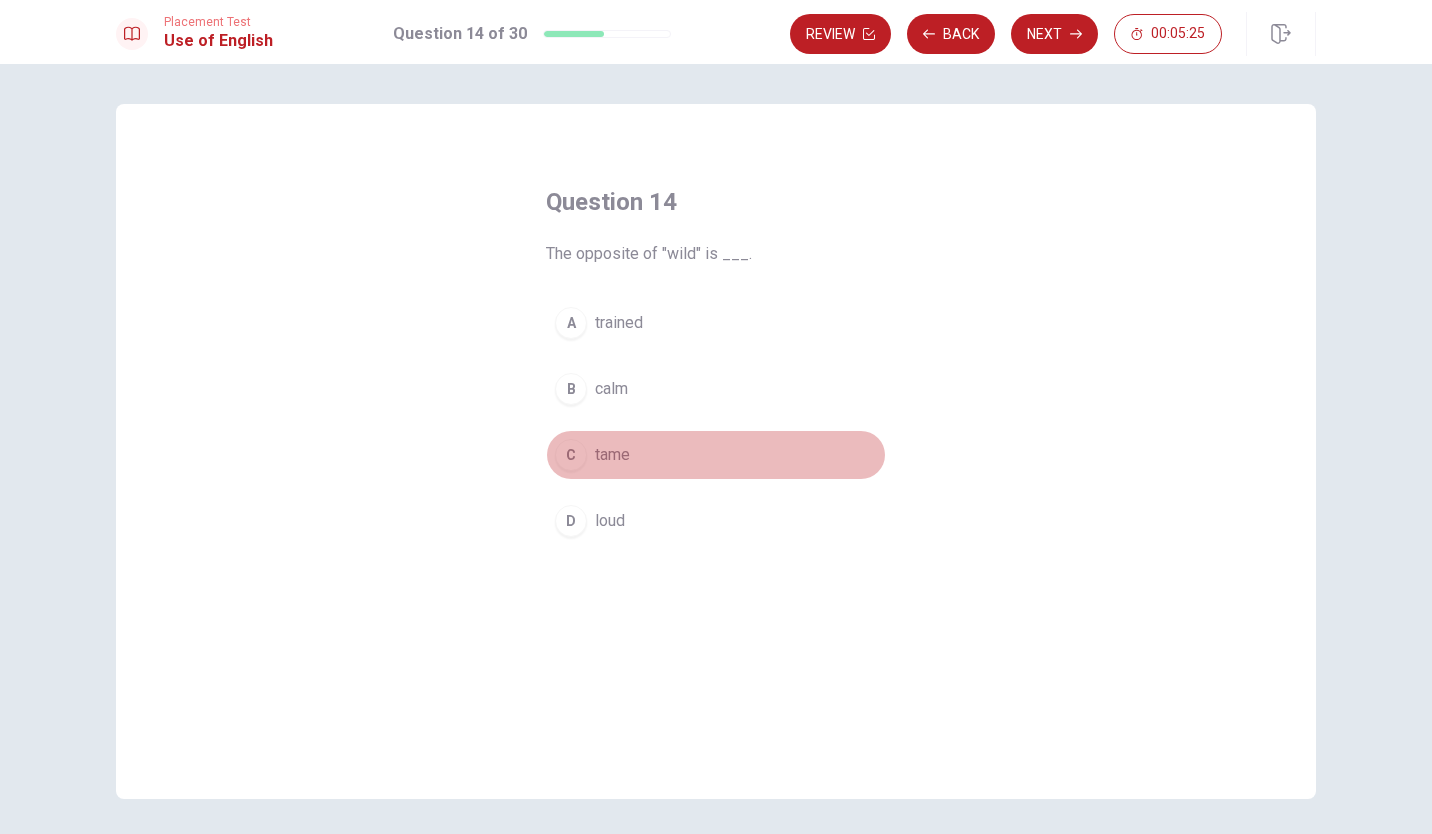 click on "C" at bounding box center (571, 455) 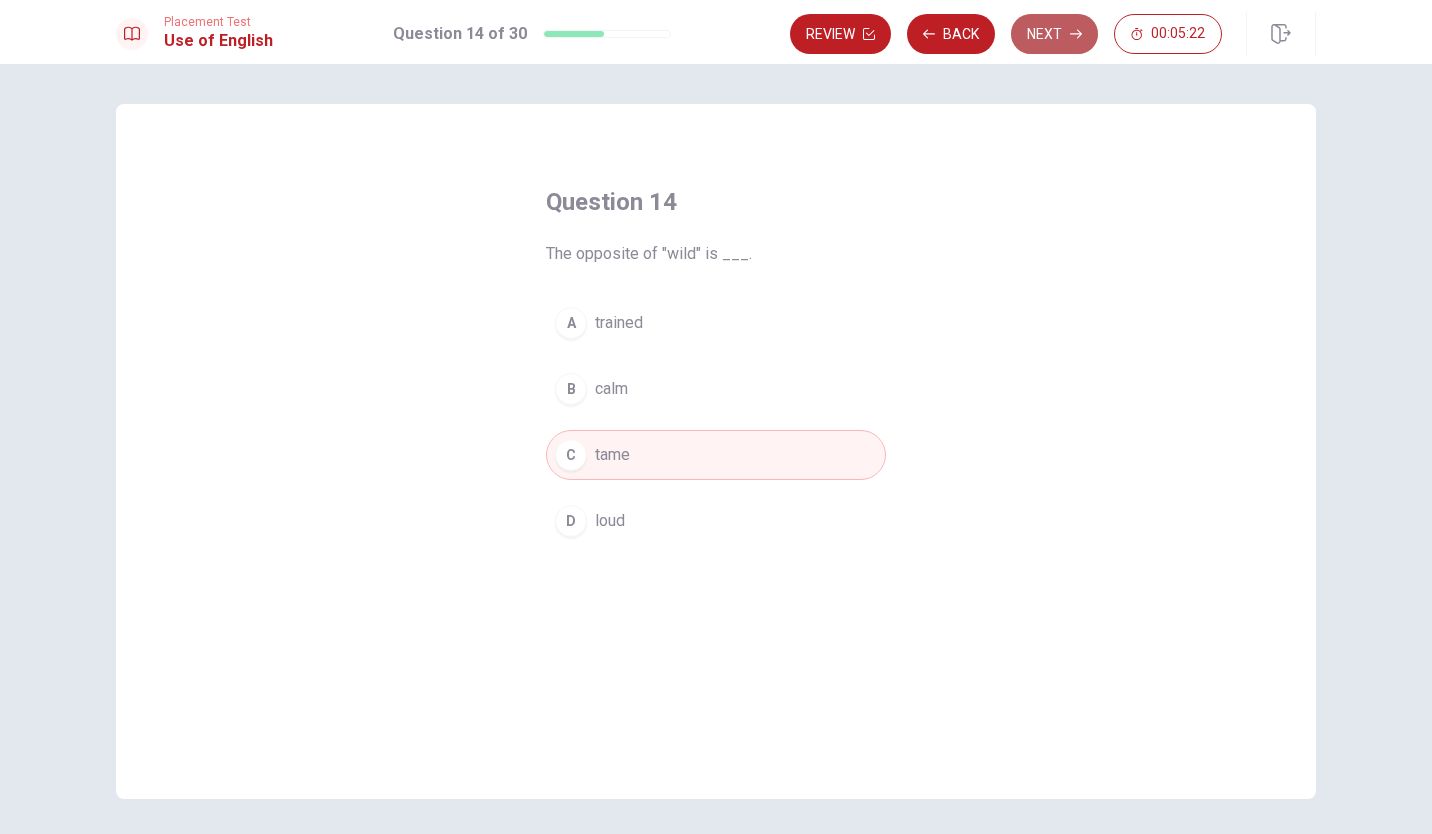 click on "Next" at bounding box center [1054, 34] 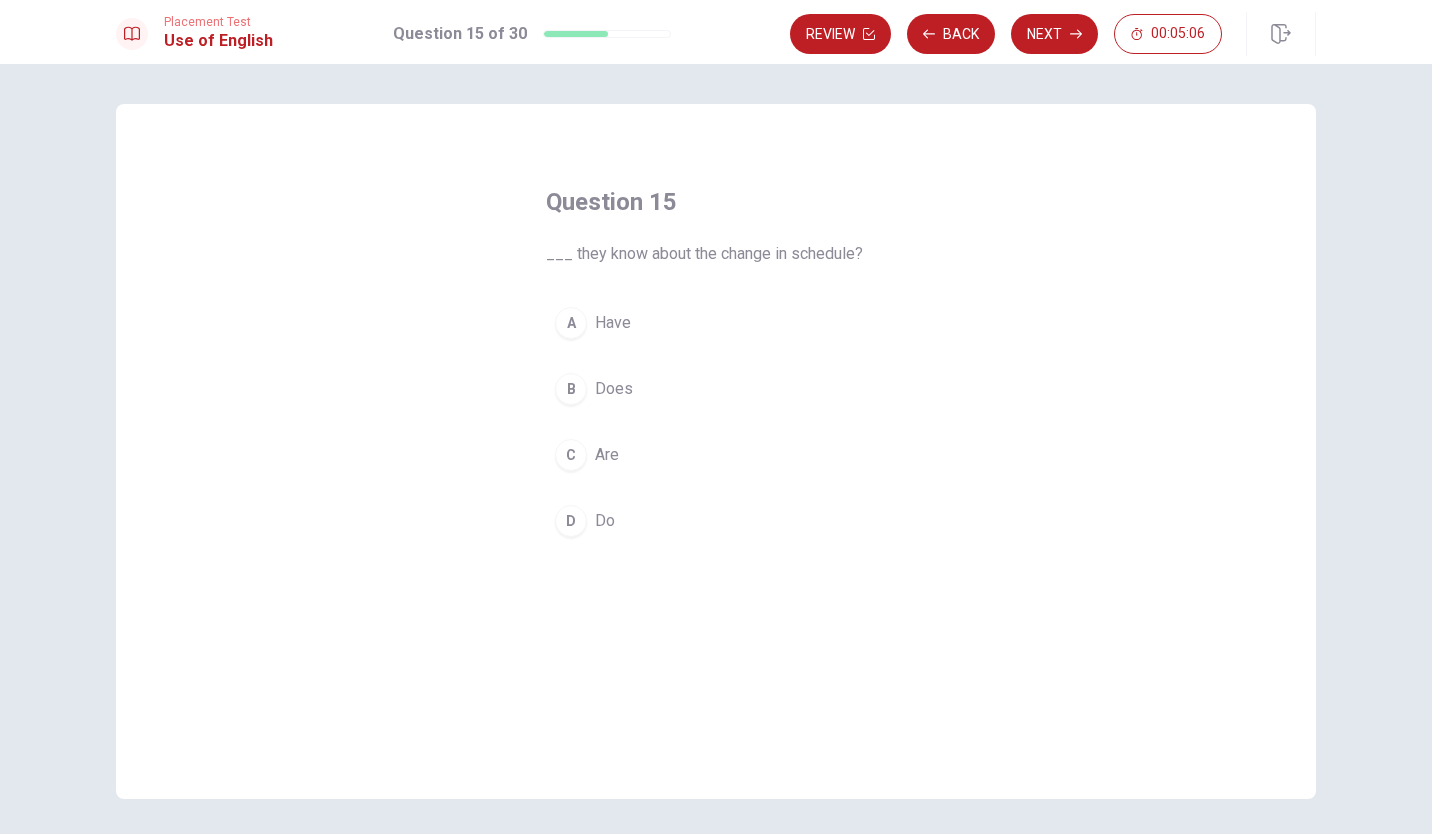 click on "D" at bounding box center [571, 521] 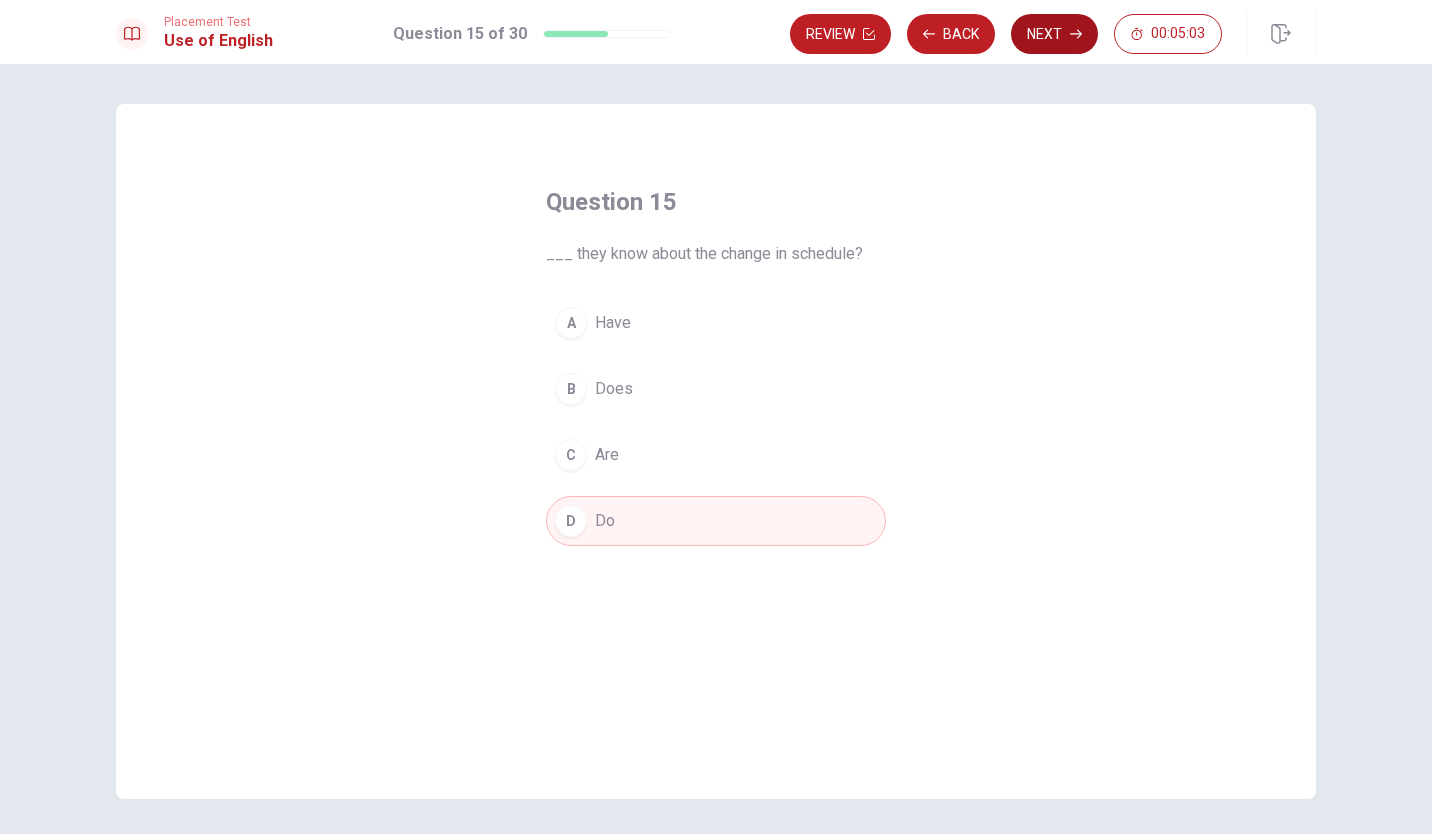 click on "Next" at bounding box center [1054, 34] 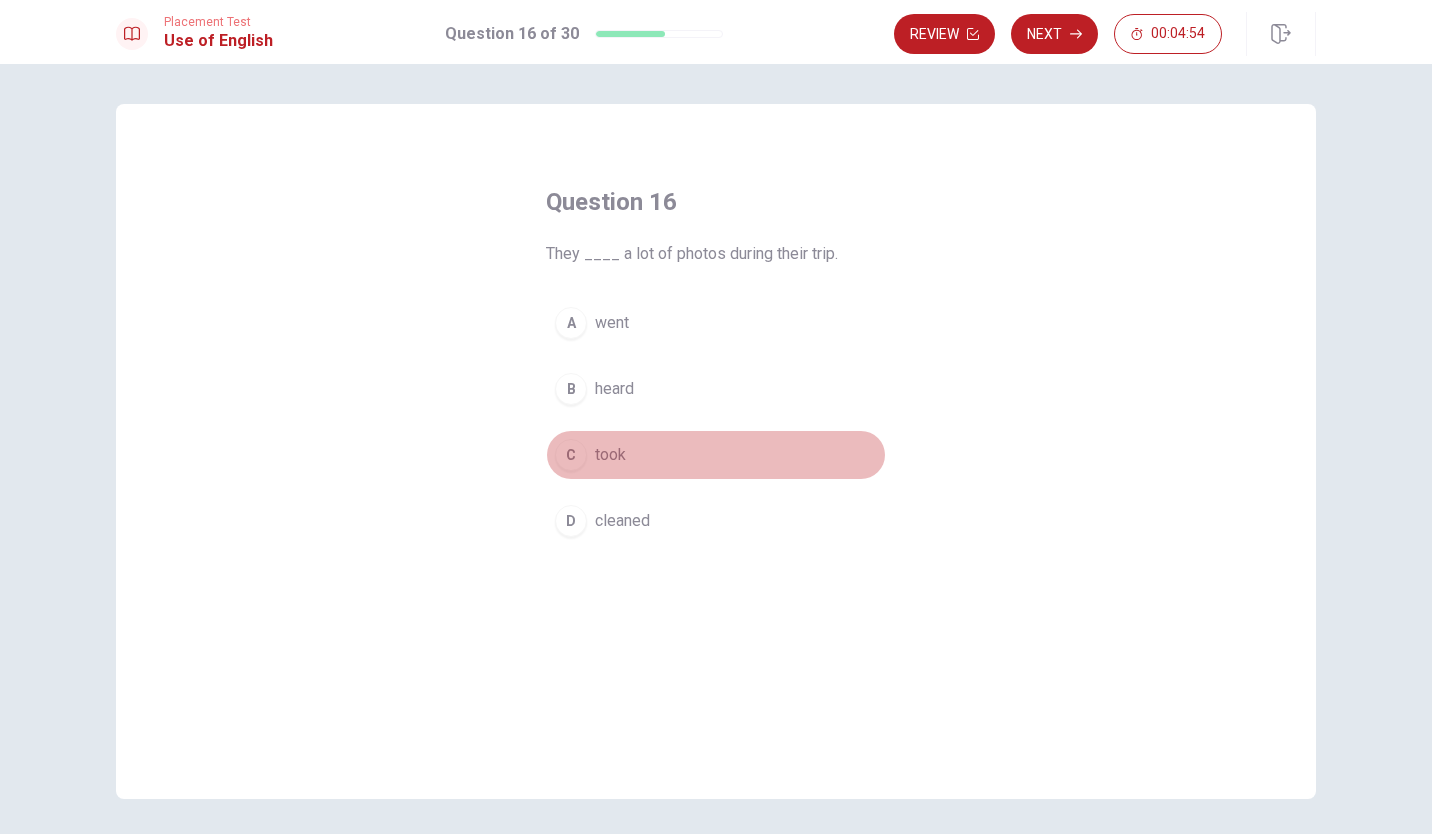 click on "took" at bounding box center [610, 455] 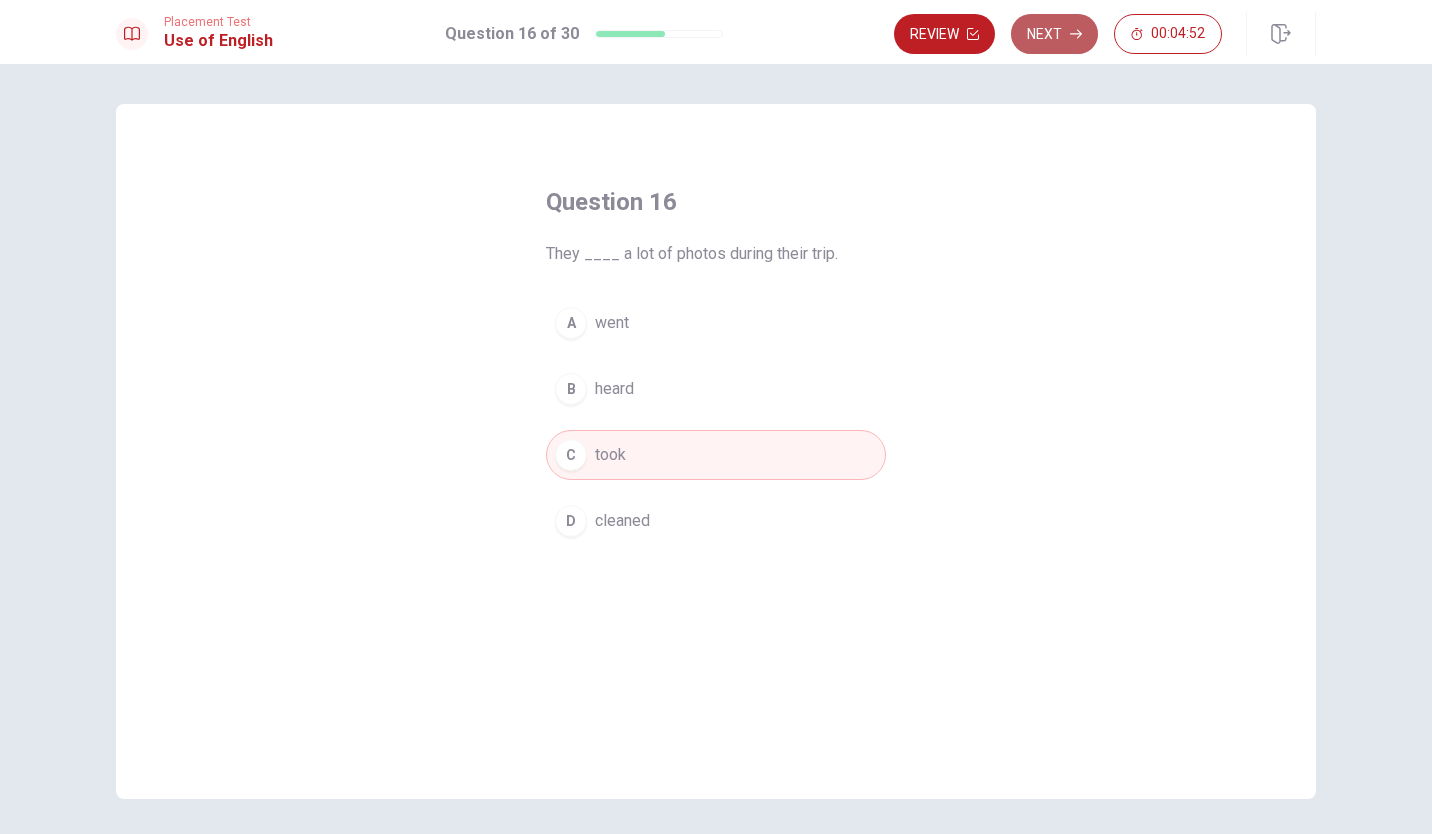 click on "Next" at bounding box center [1054, 34] 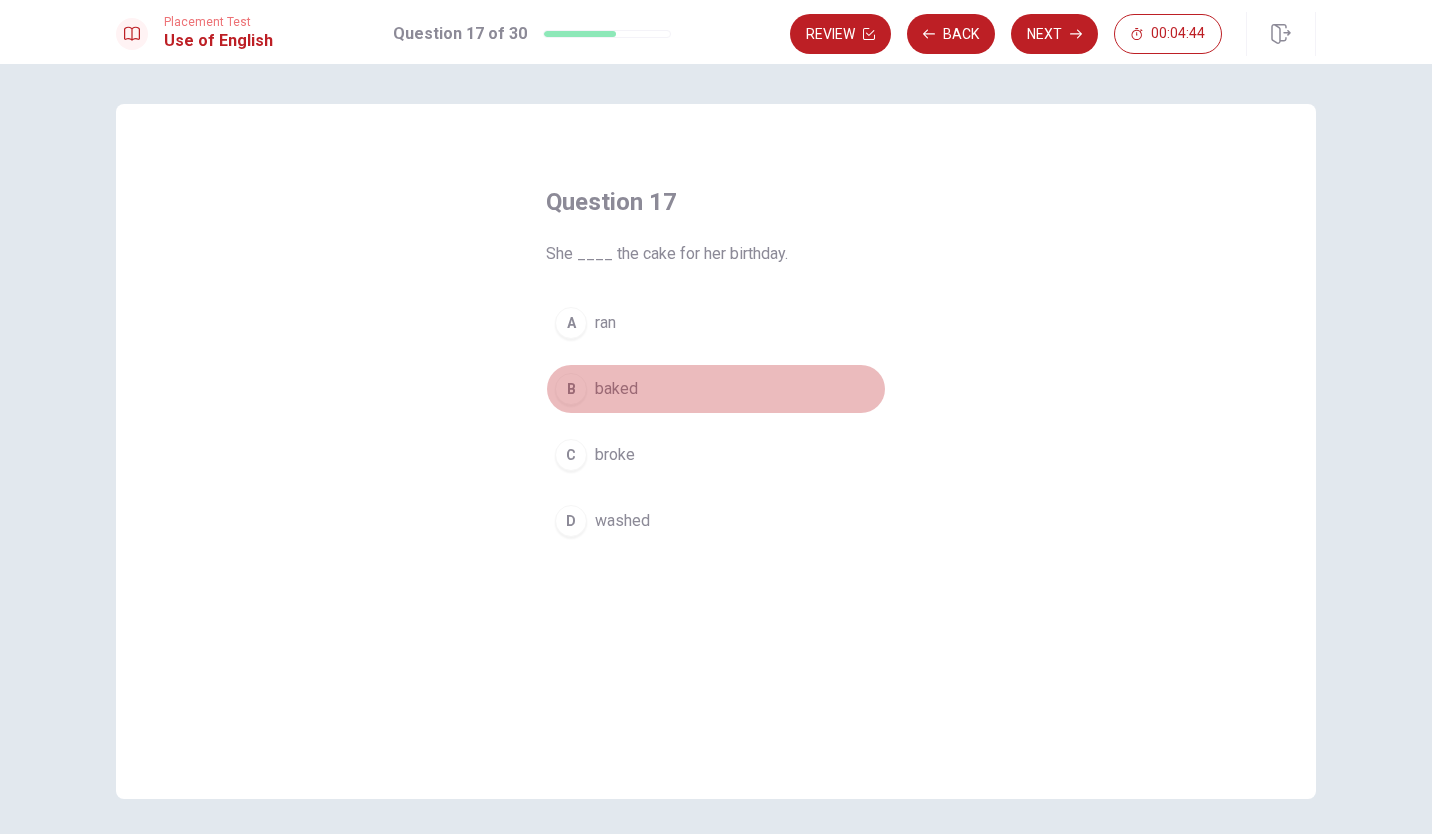 click on "baked" at bounding box center (616, 389) 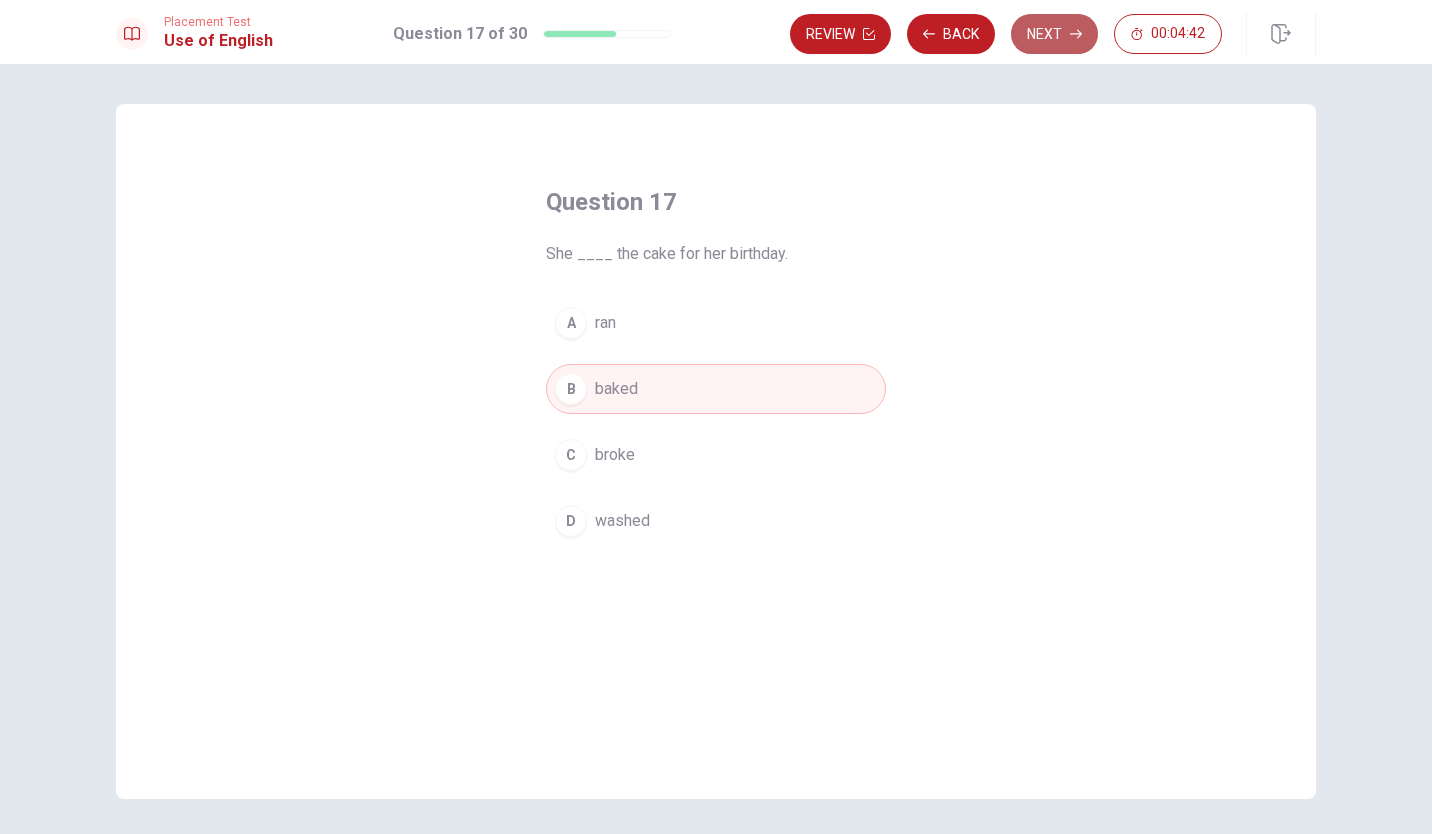 click 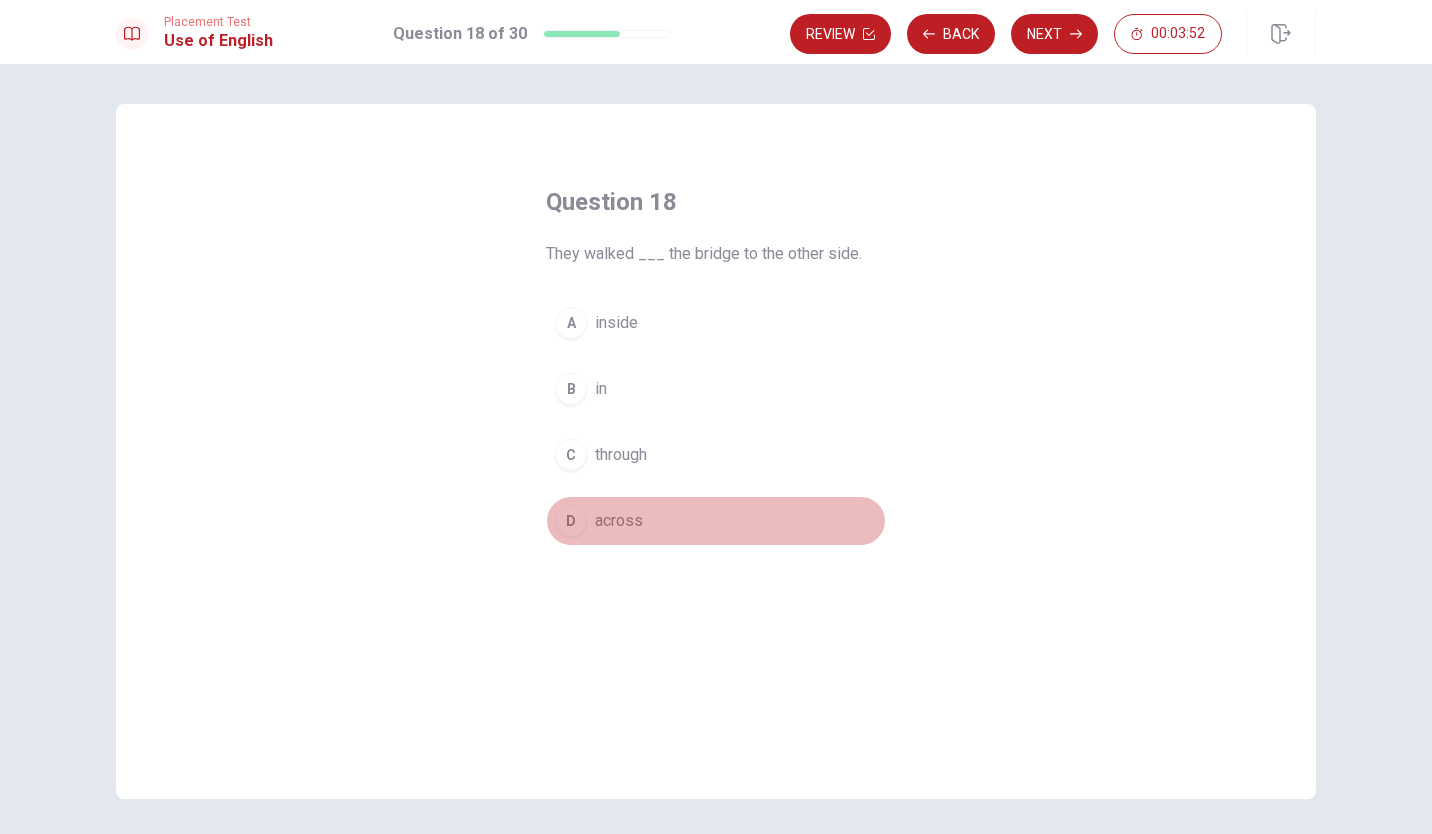 click on "D across" at bounding box center [716, 521] 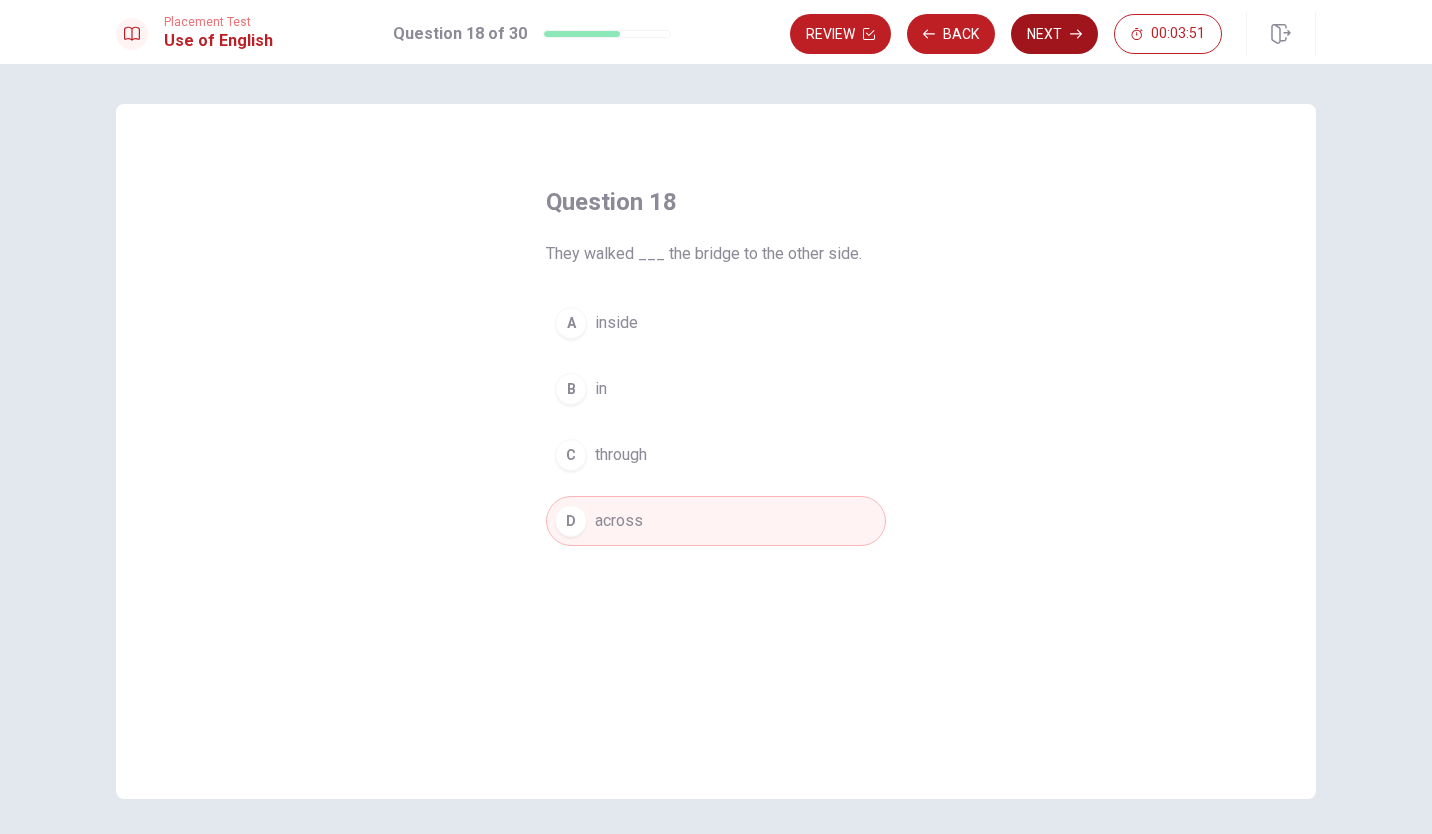click on "Next" at bounding box center [1054, 34] 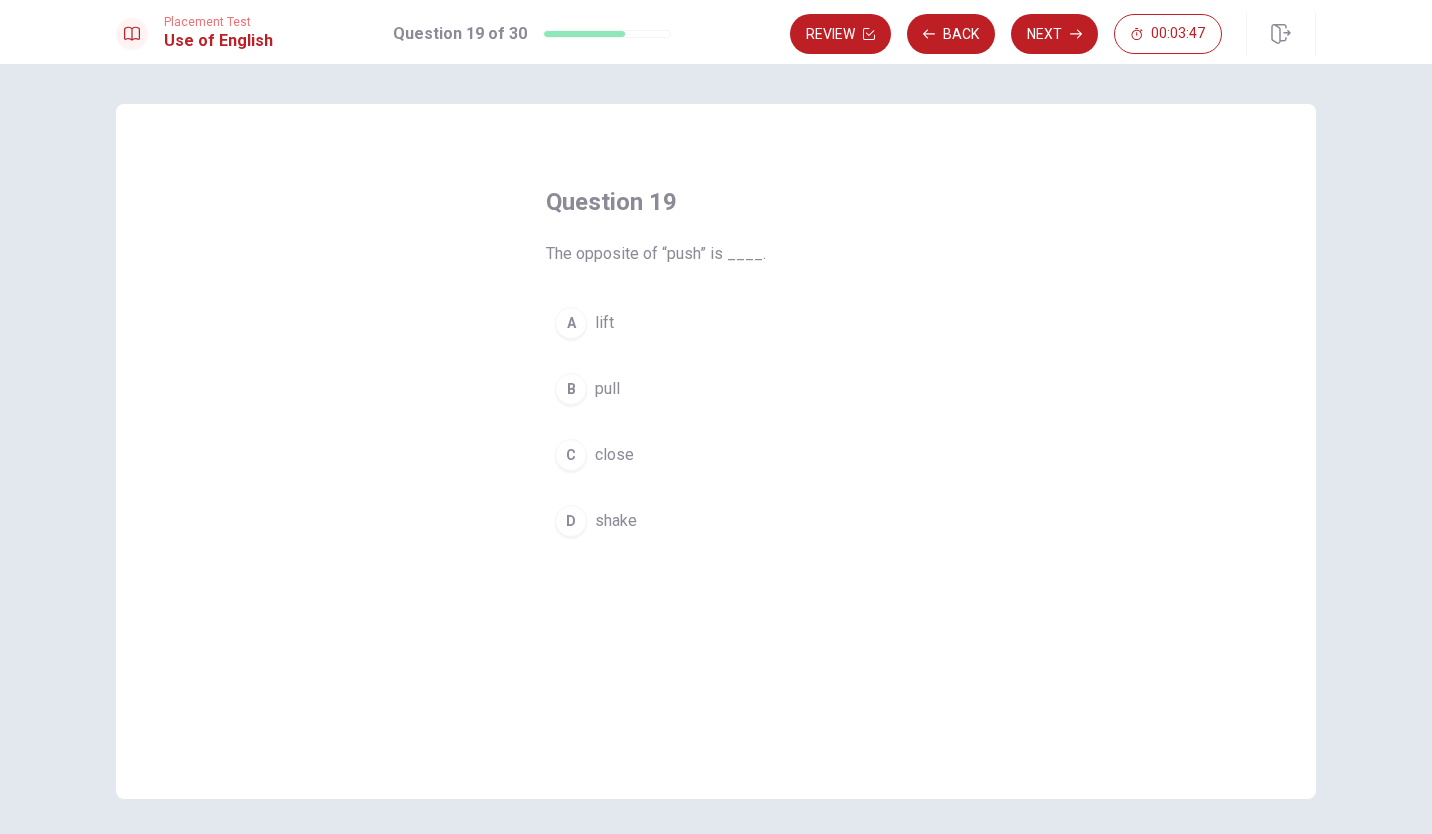 click on "pull" at bounding box center [607, 389] 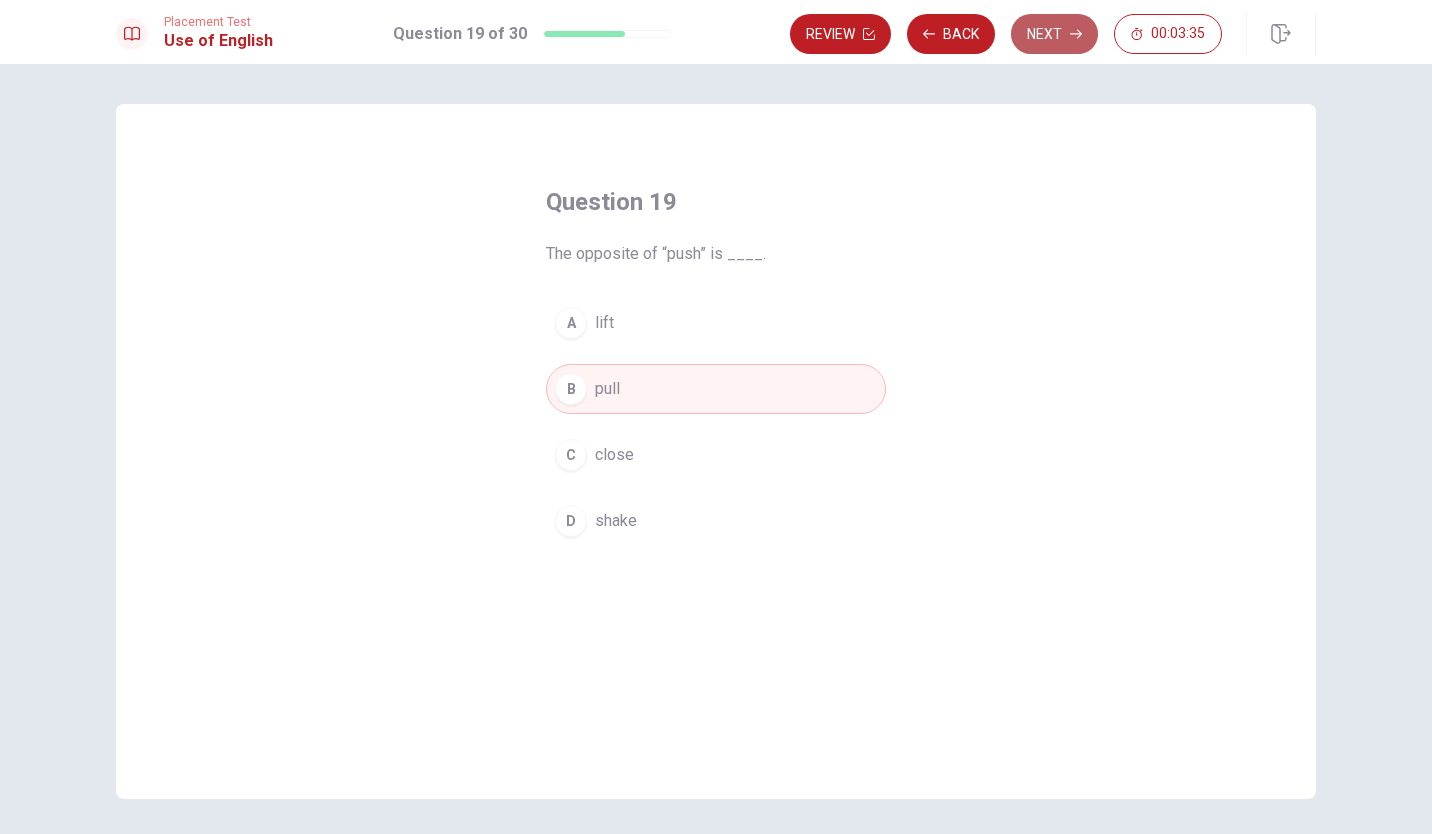 click on "Next" at bounding box center (1054, 34) 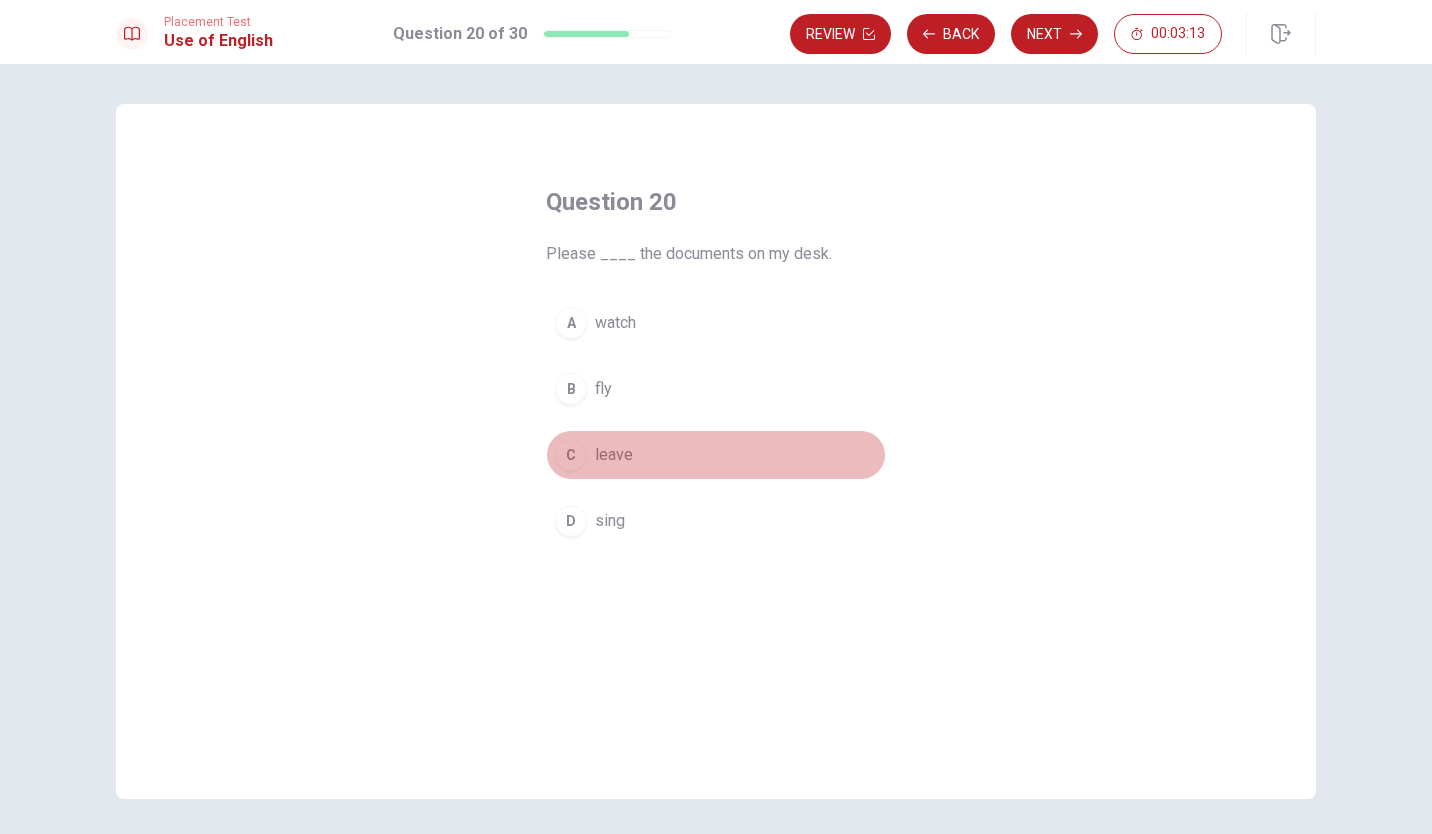 click on "C leave" at bounding box center (716, 455) 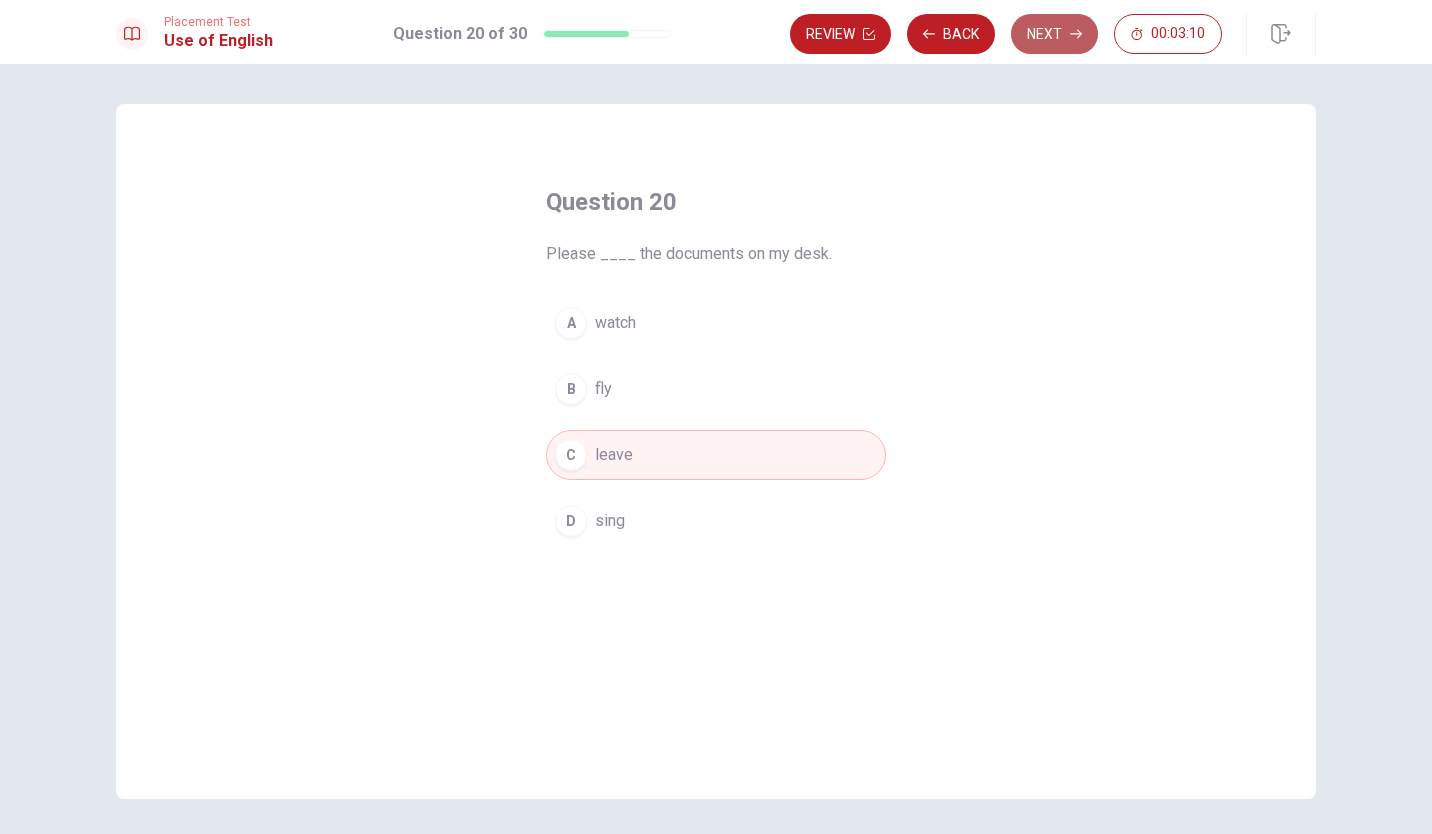 click on "Next" at bounding box center [1054, 34] 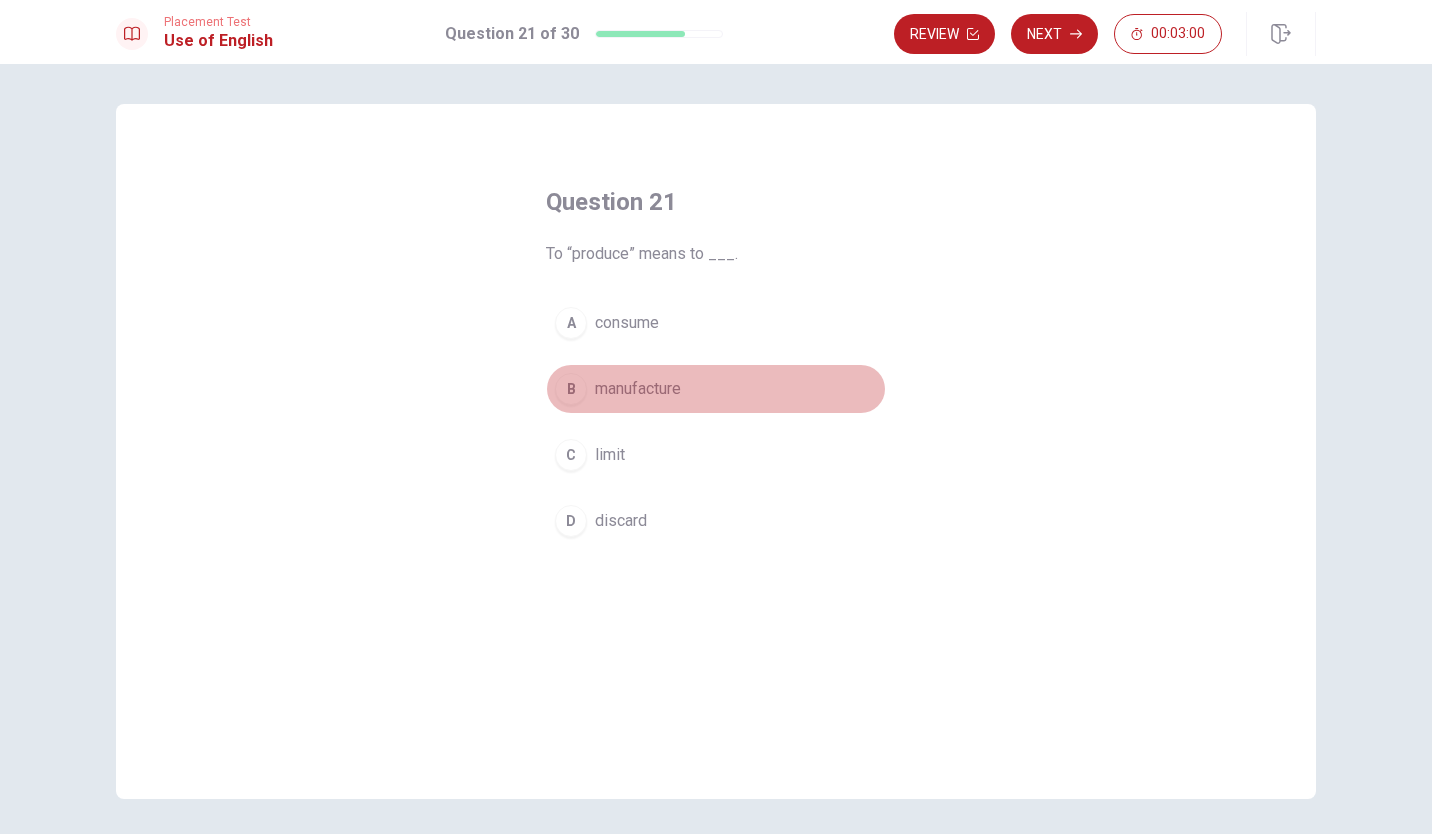 click on "manufacture" at bounding box center [638, 389] 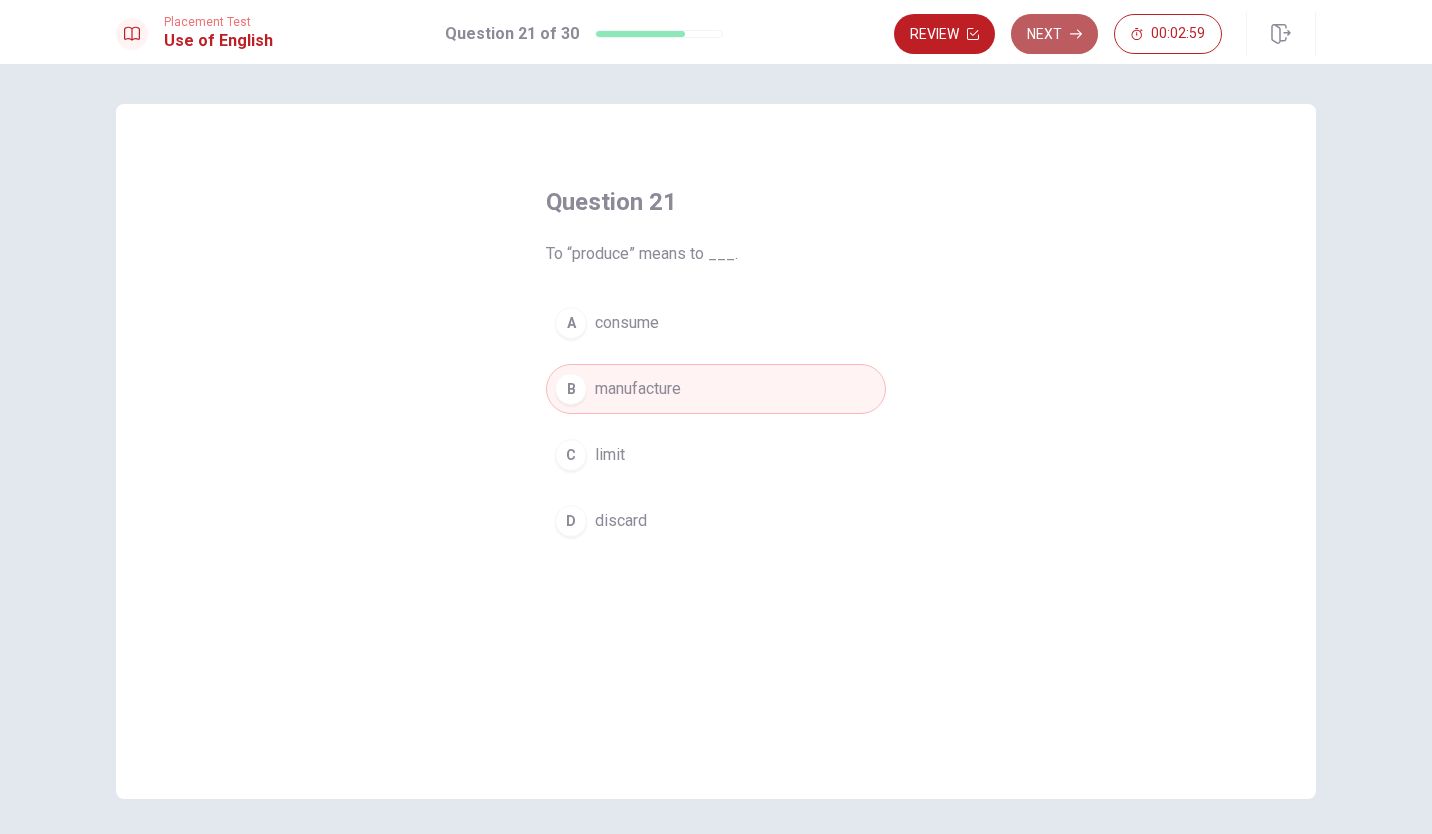 click on "Next" at bounding box center [1054, 34] 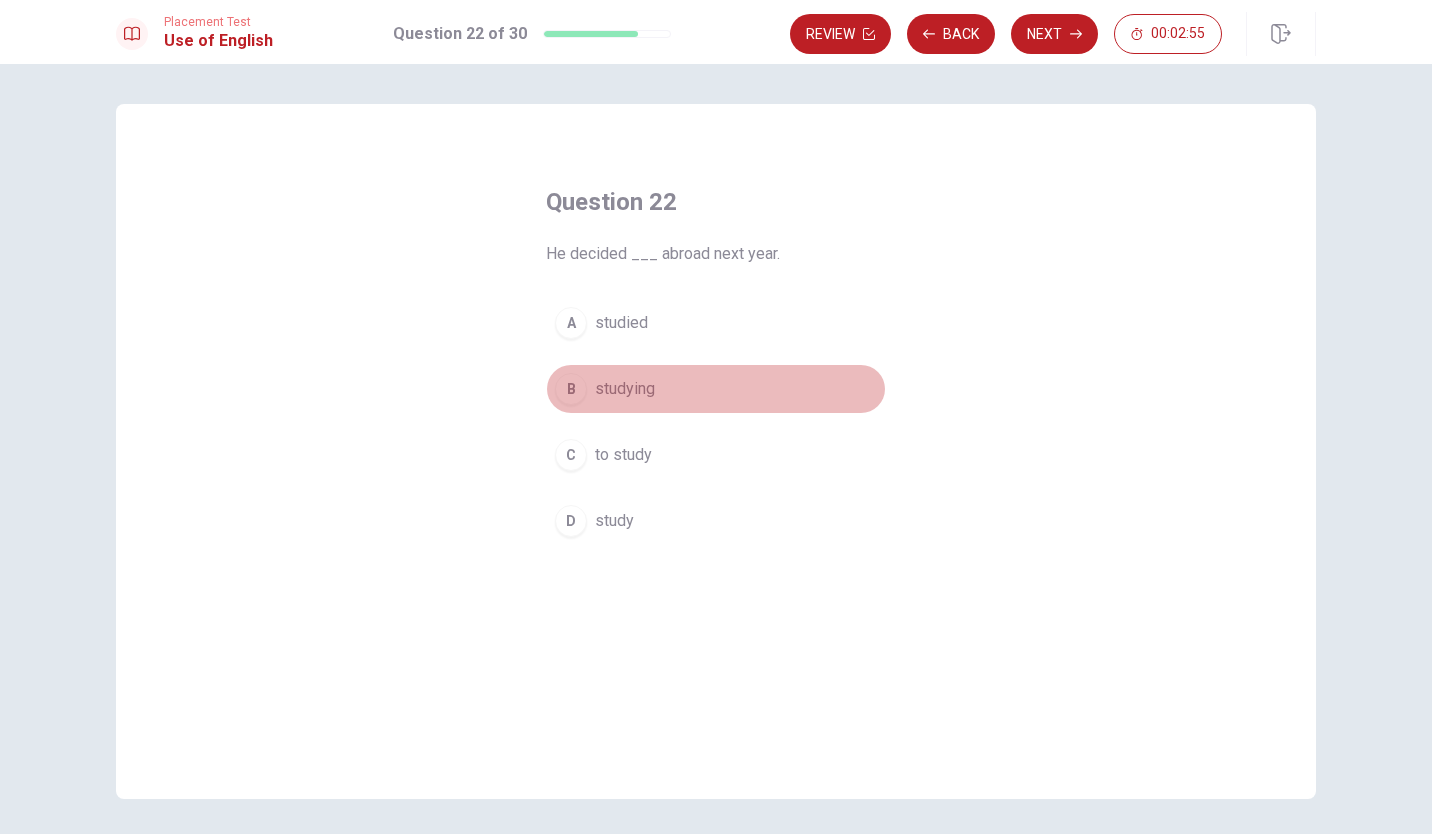 click on "studying" at bounding box center (625, 389) 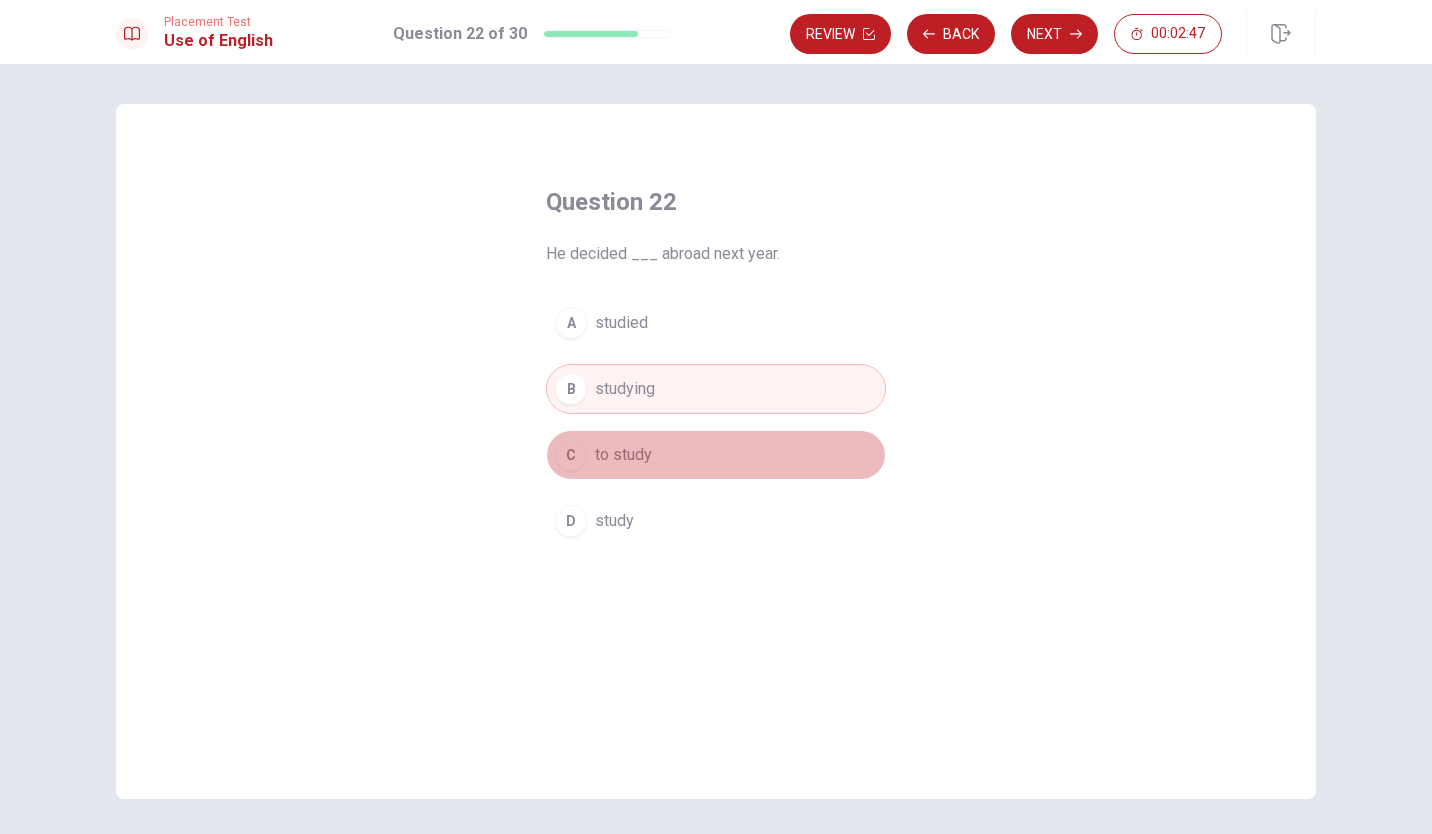 click on "C to study" at bounding box center (716, 455) 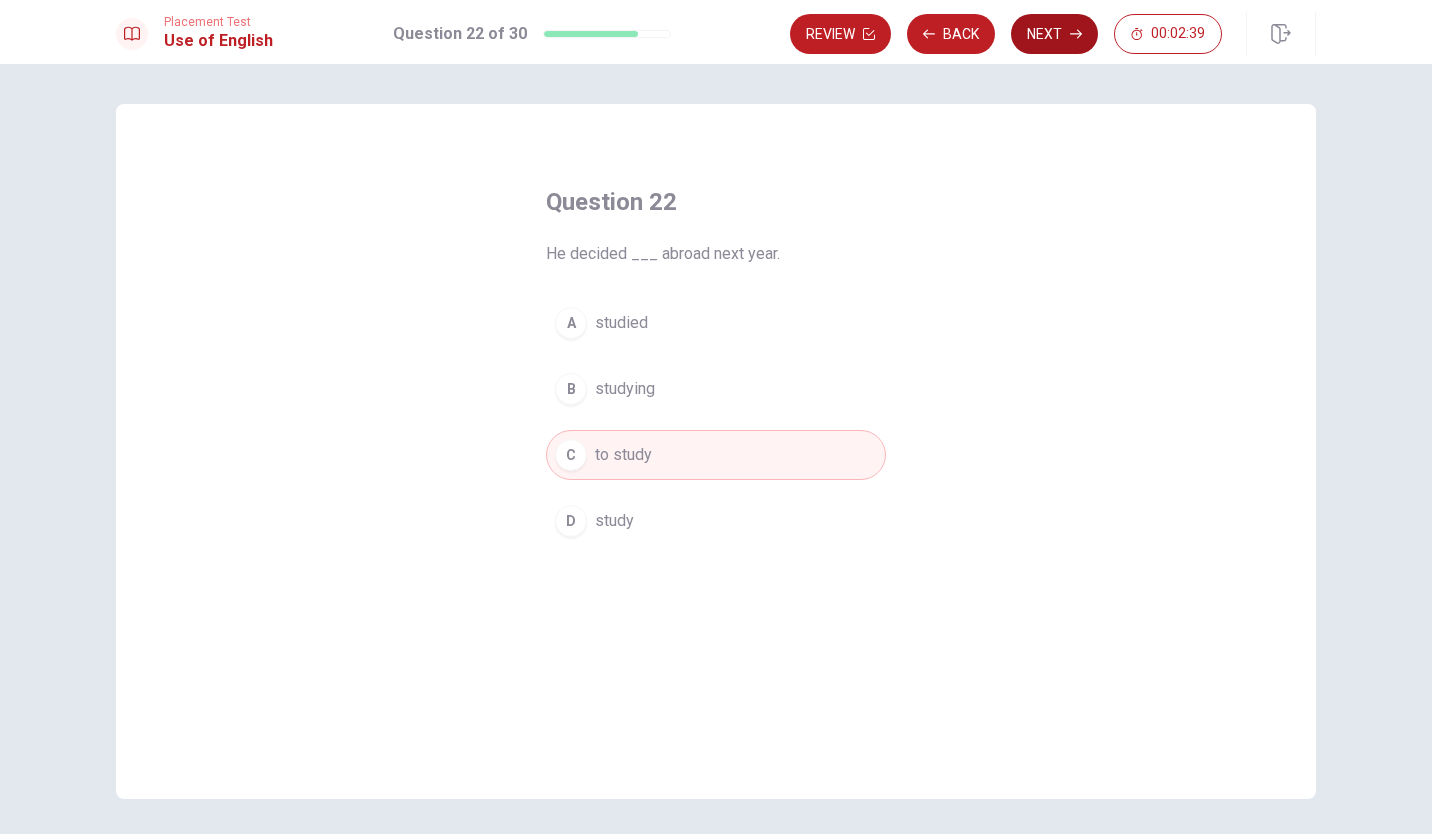 click on "Next" at bounding box center (1054, 34) 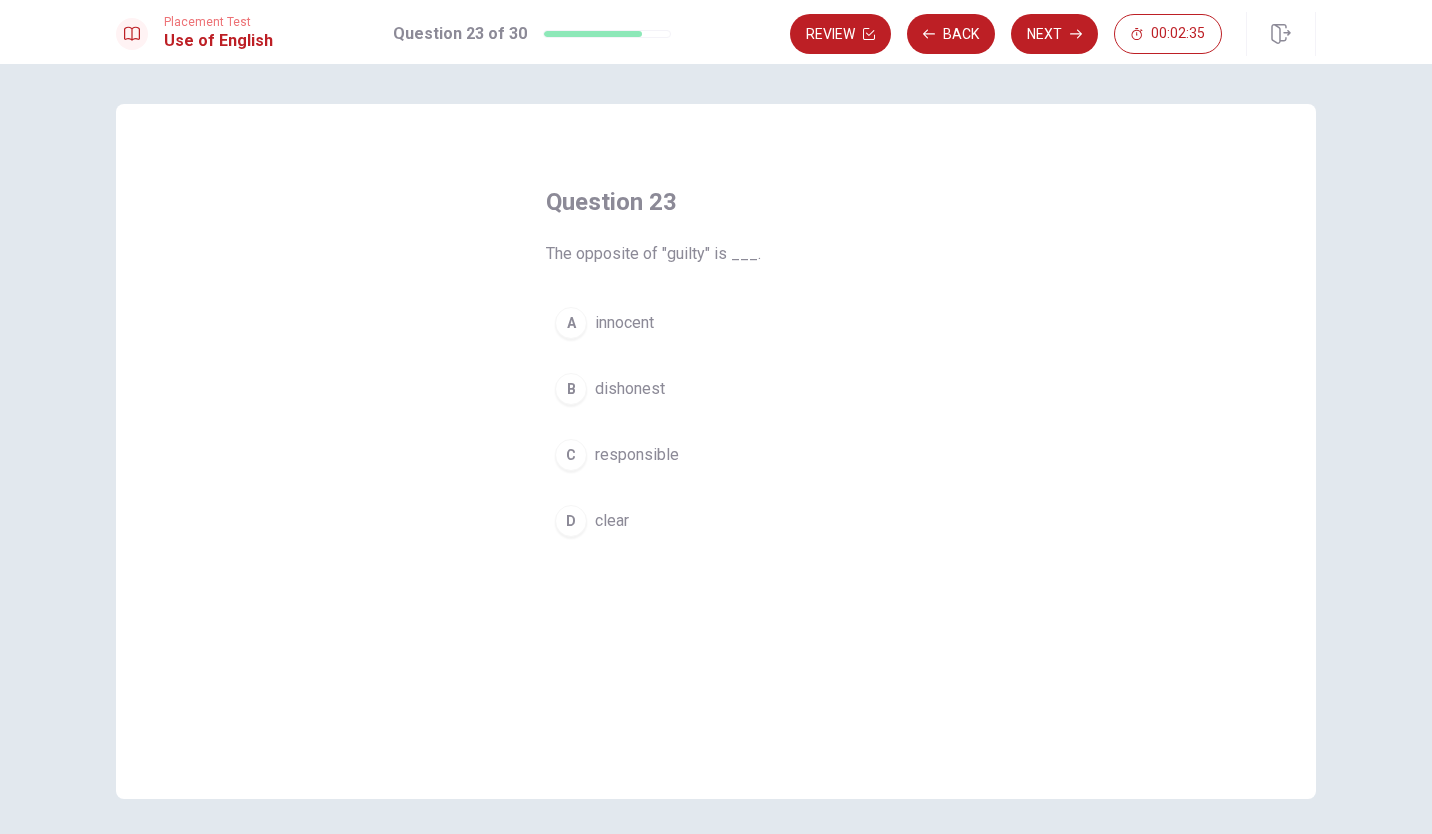 click on "innocent" at bounding box center [624, 323] 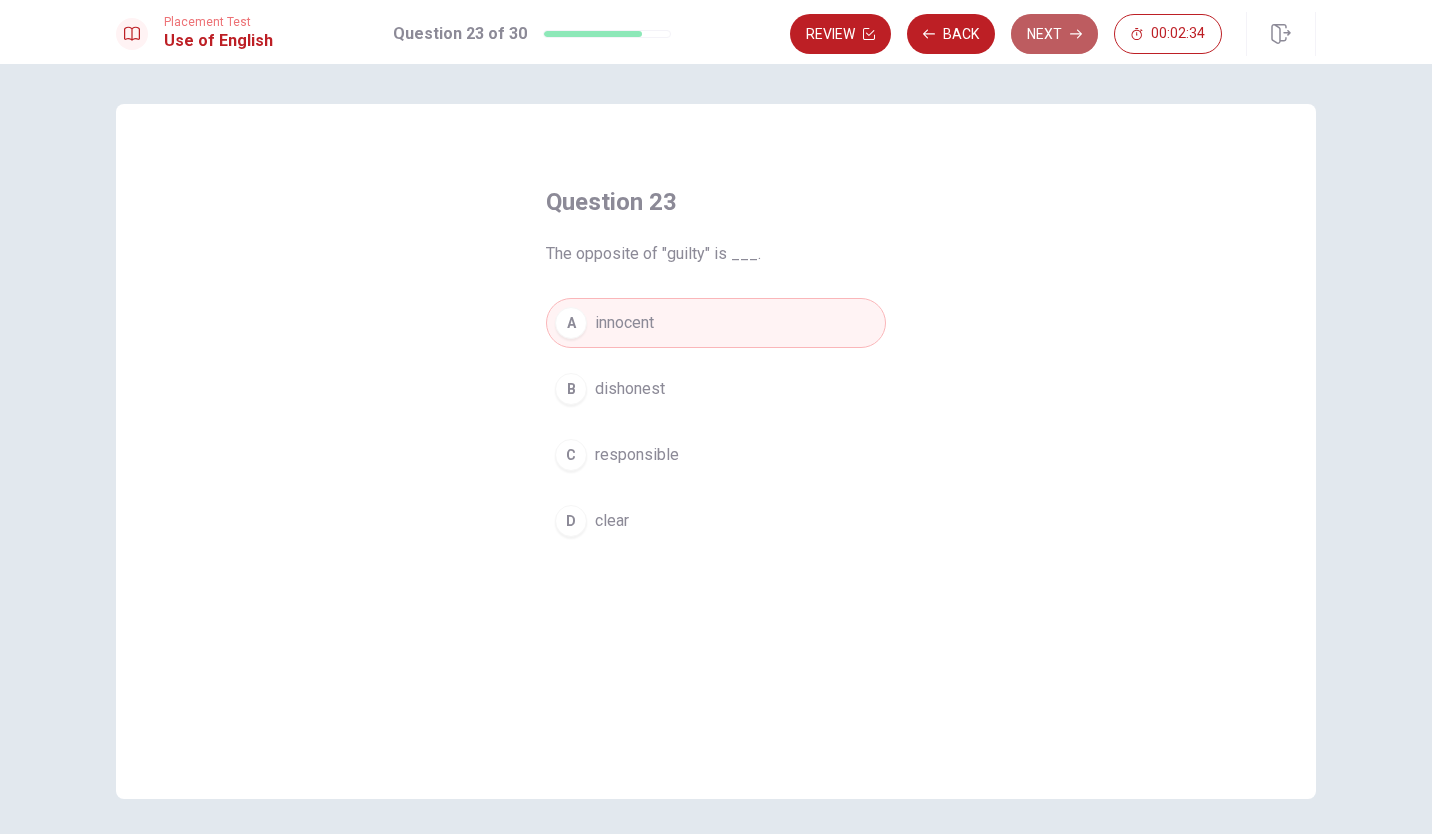 click on "Next" at bounding box center [1054, 34] 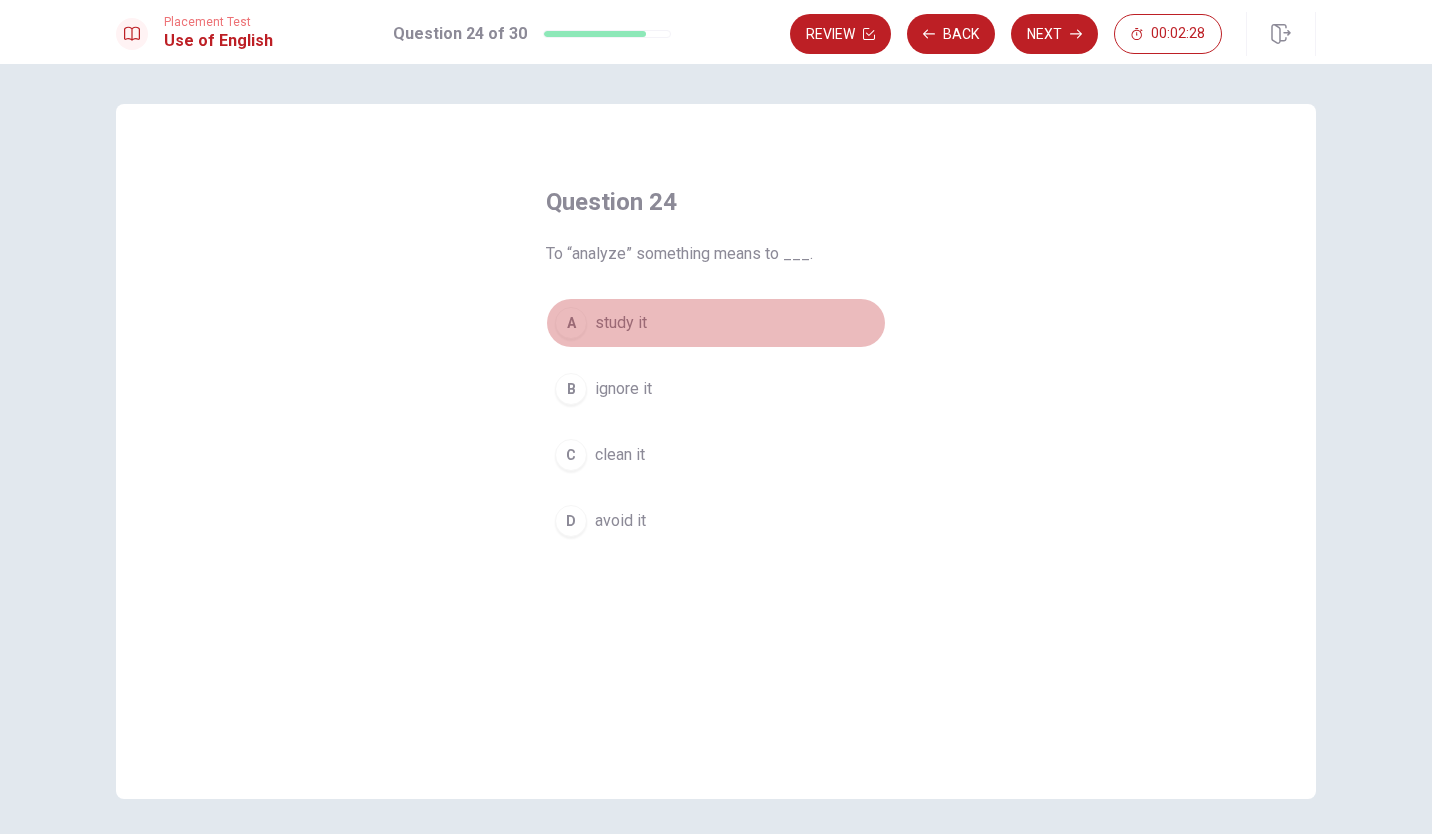 click on "study it" at bounding box center (621, 323) 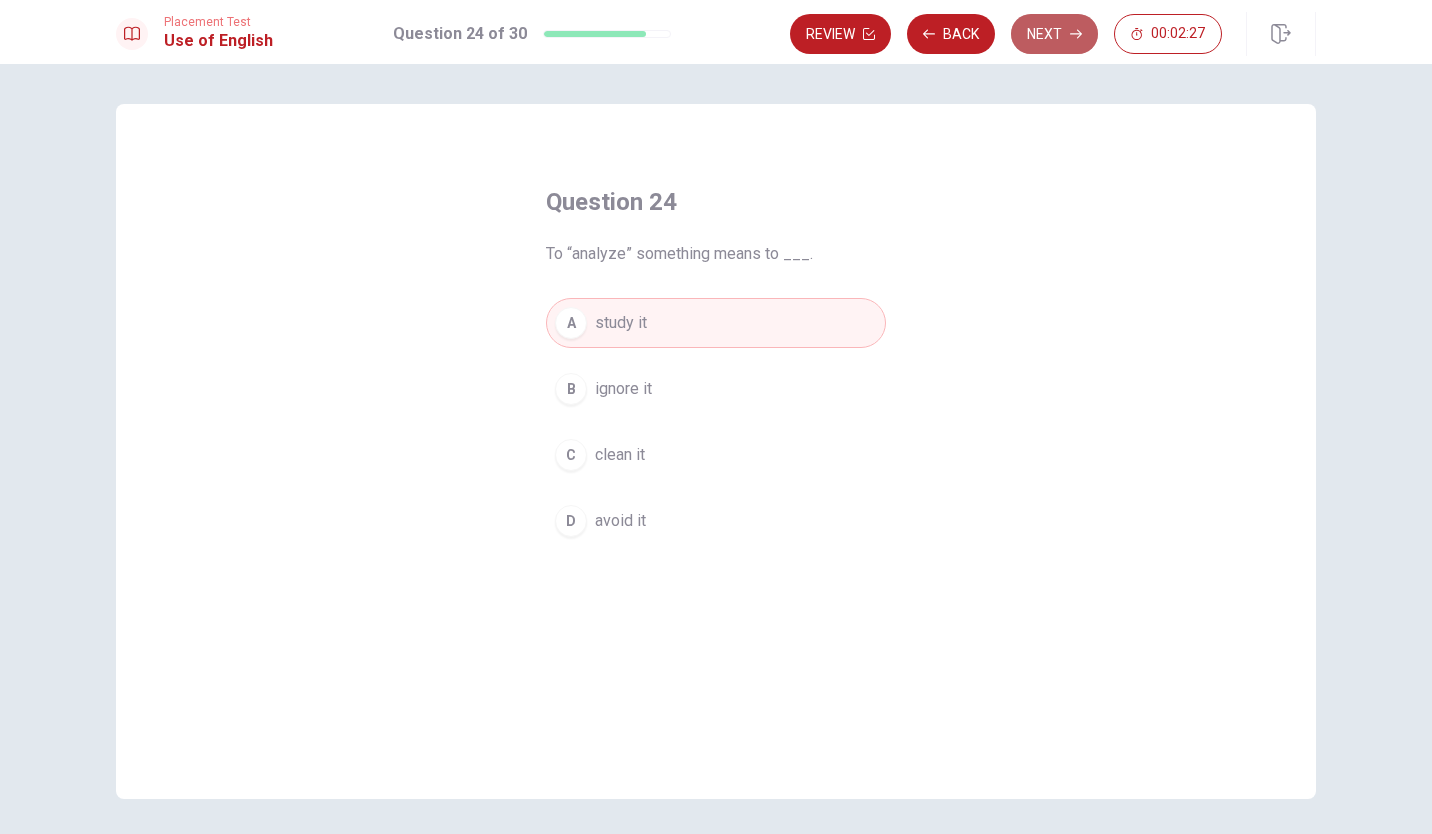 click on "Next" at bounding box center [1054, 34] 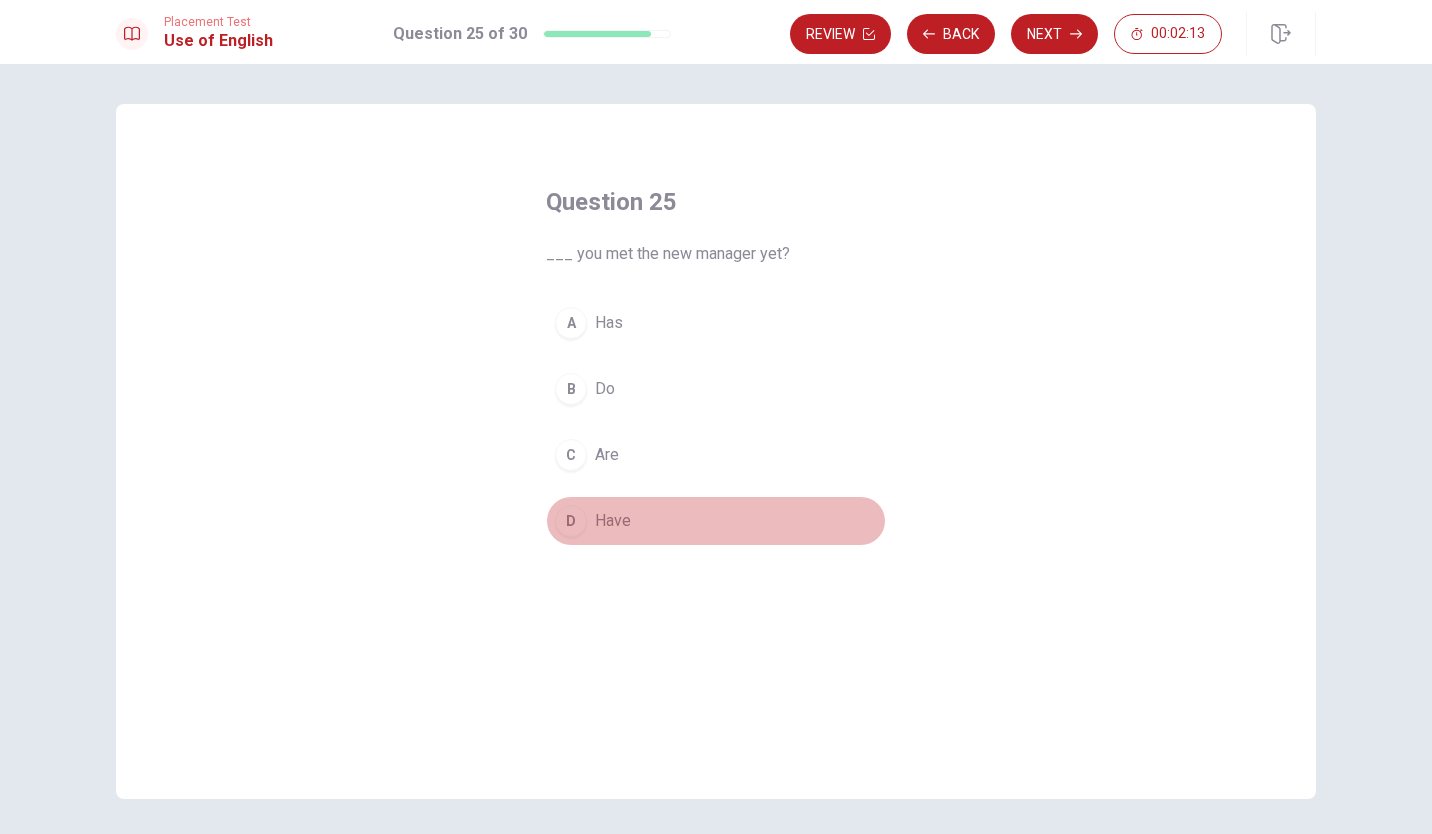 click on "Have" at bounding box center [613, 521] 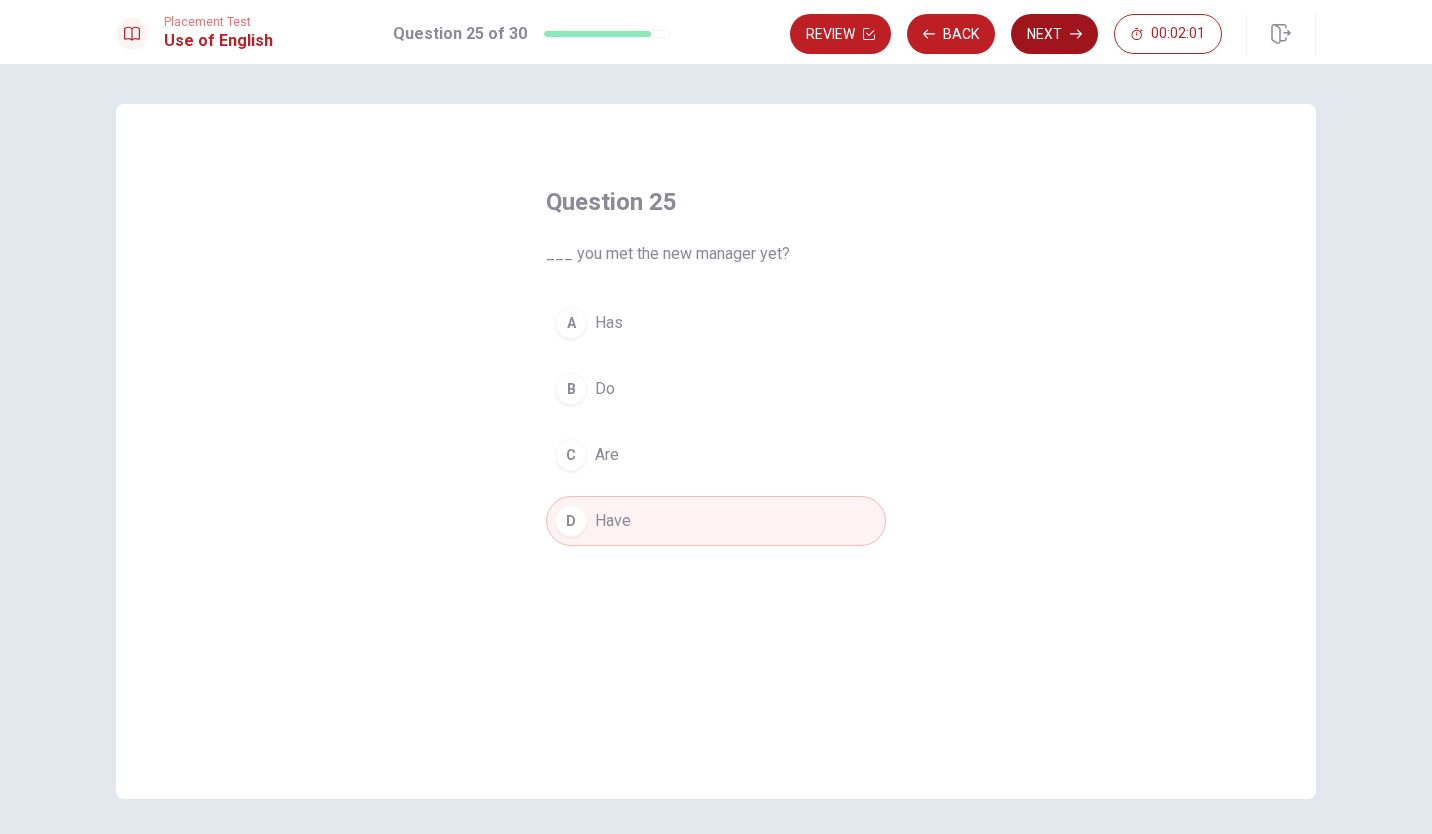 click on "Next" at bounding box center [1054, 34] 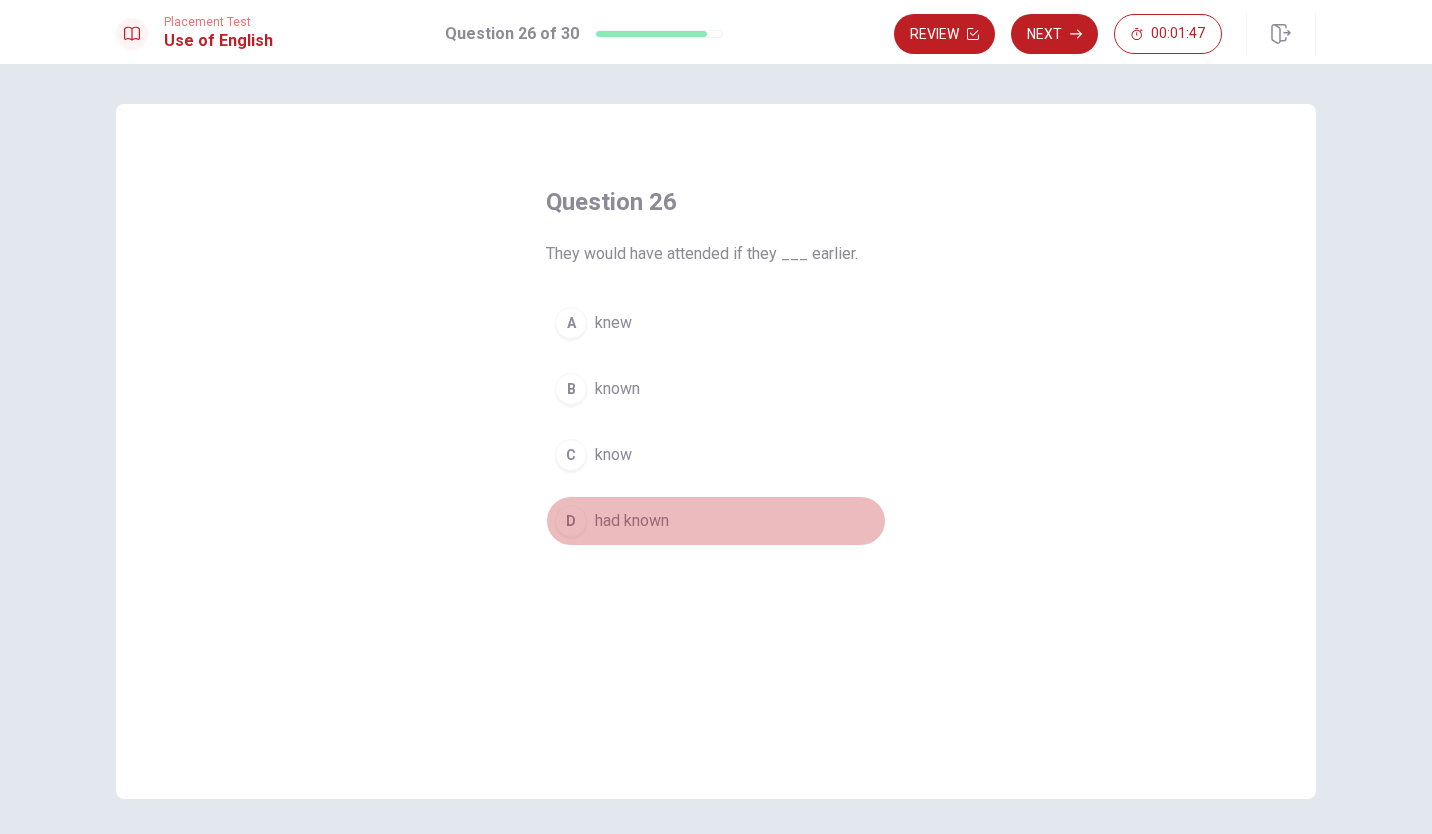click on "had known" at bounding box center (632, 521) 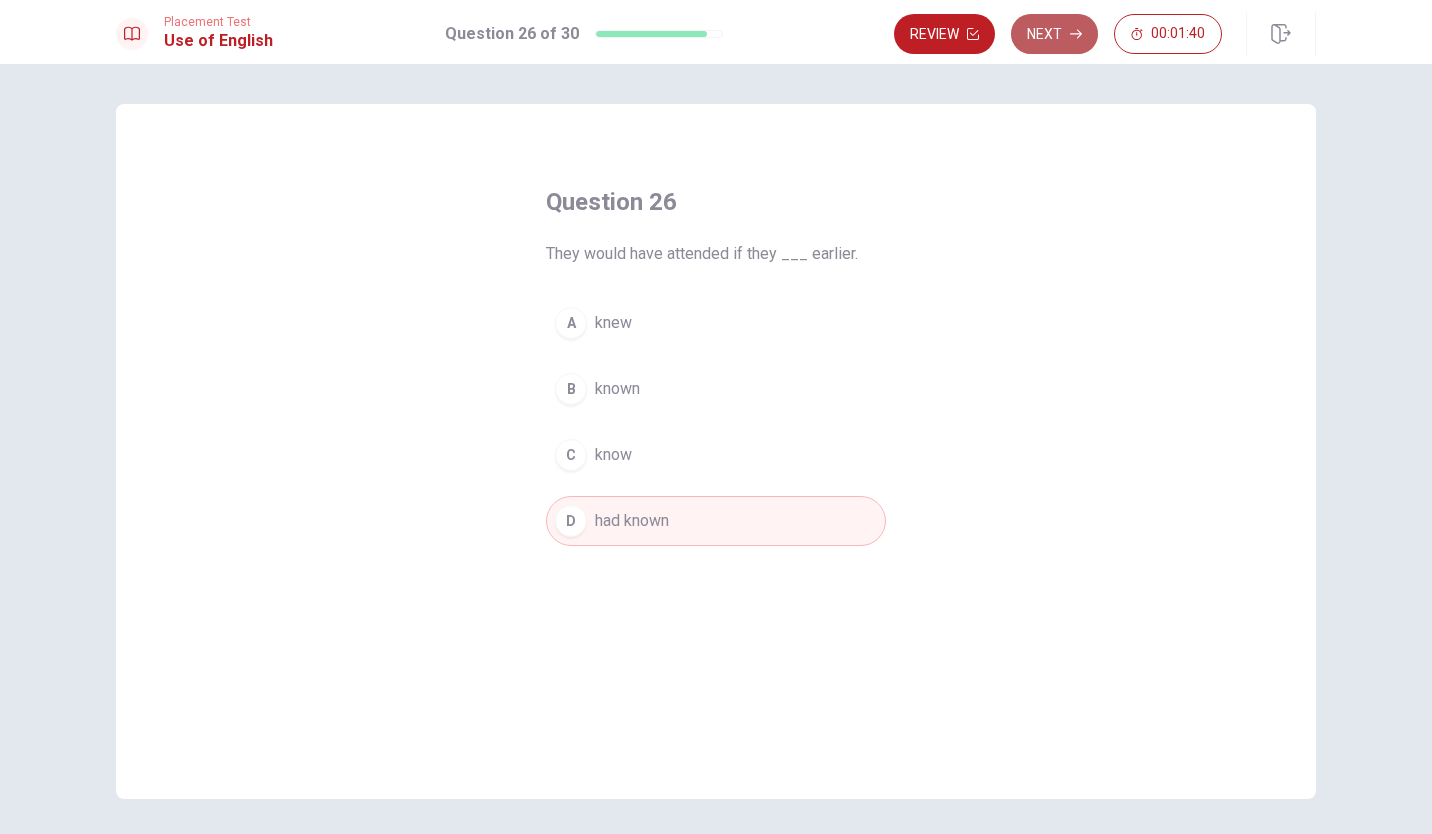 click 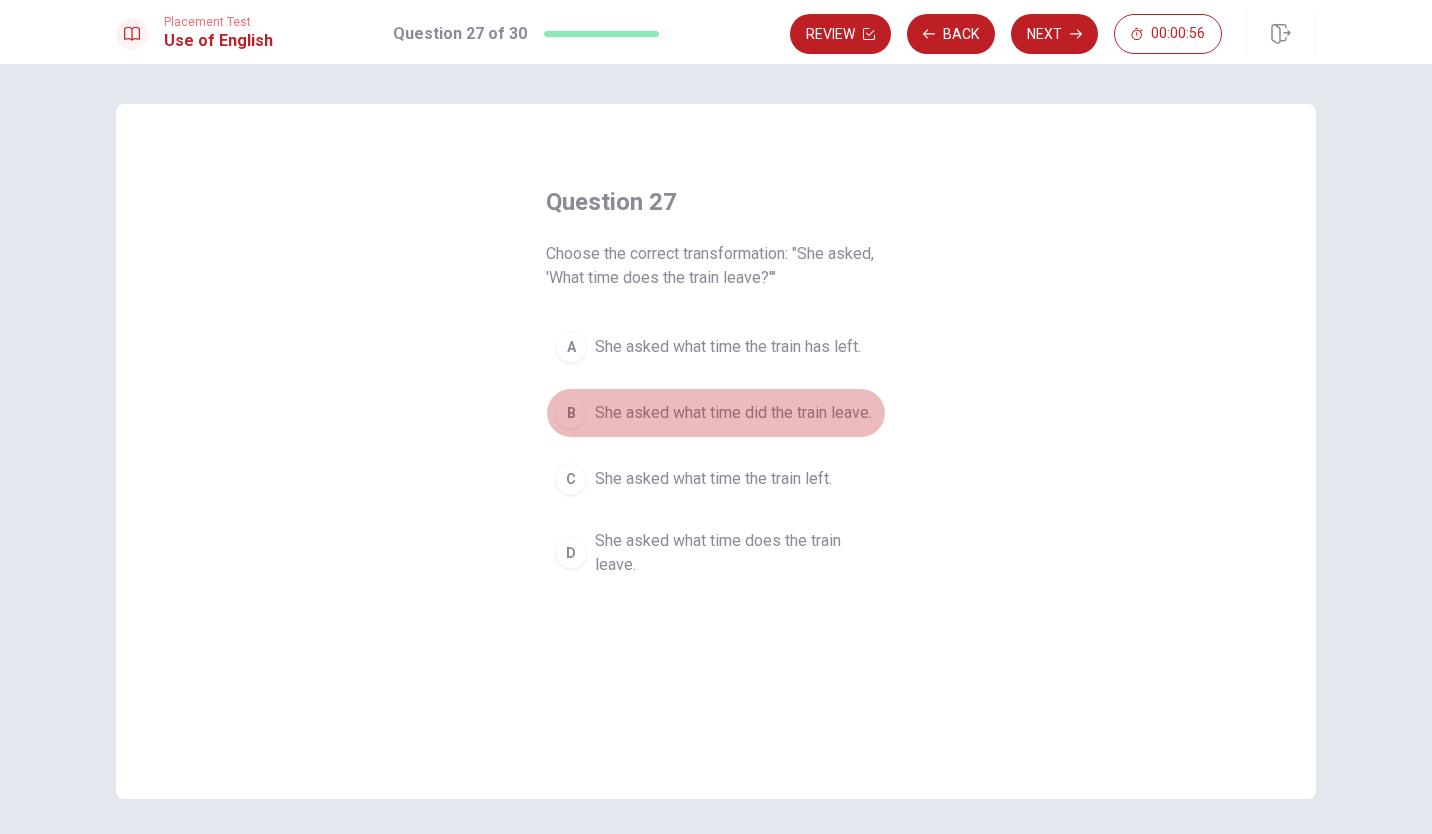 click on "She asked what time did the train leave." at bounding box center (733, 413) 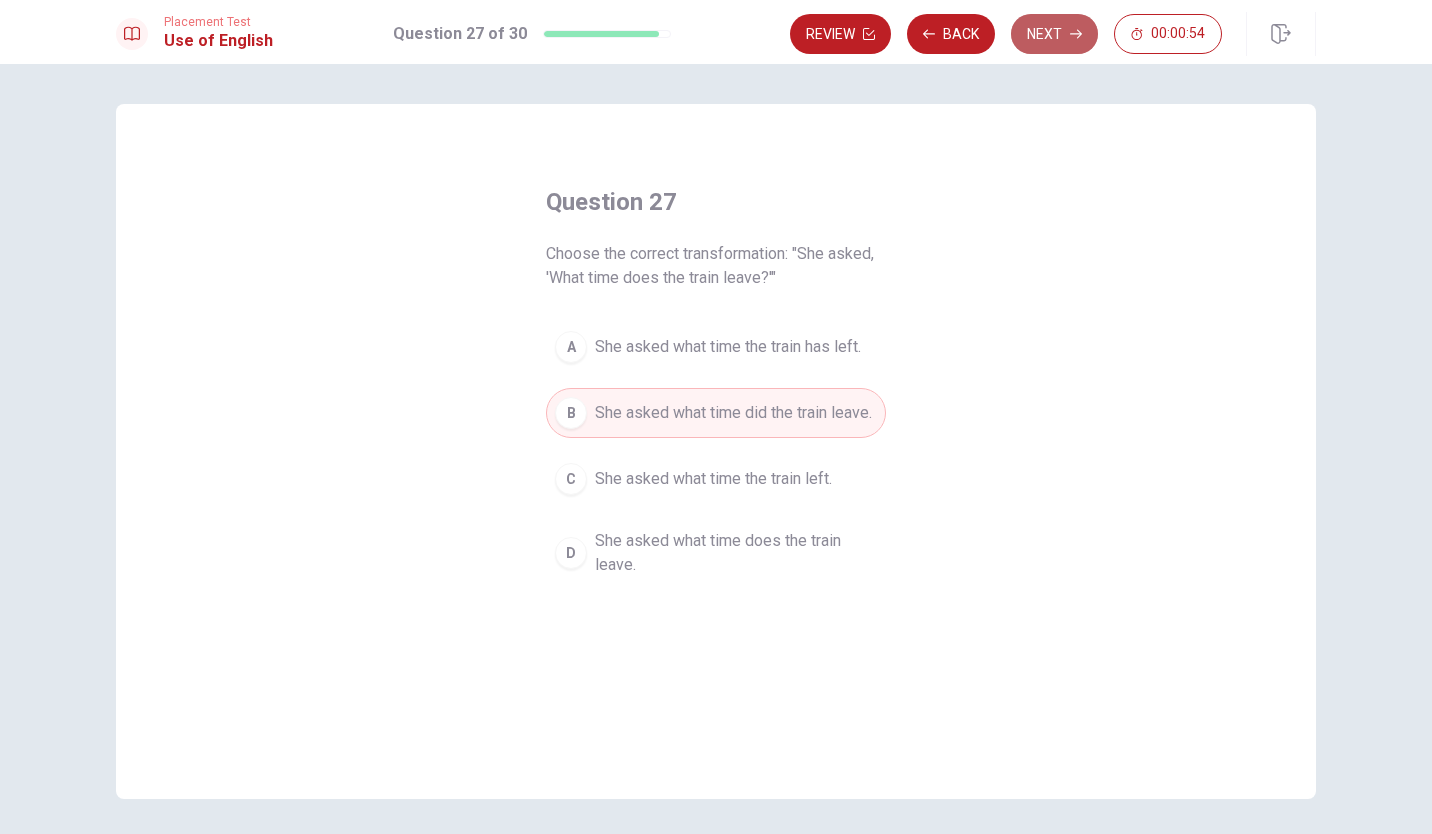 click on "Next" at bounding box center [1054, 34] 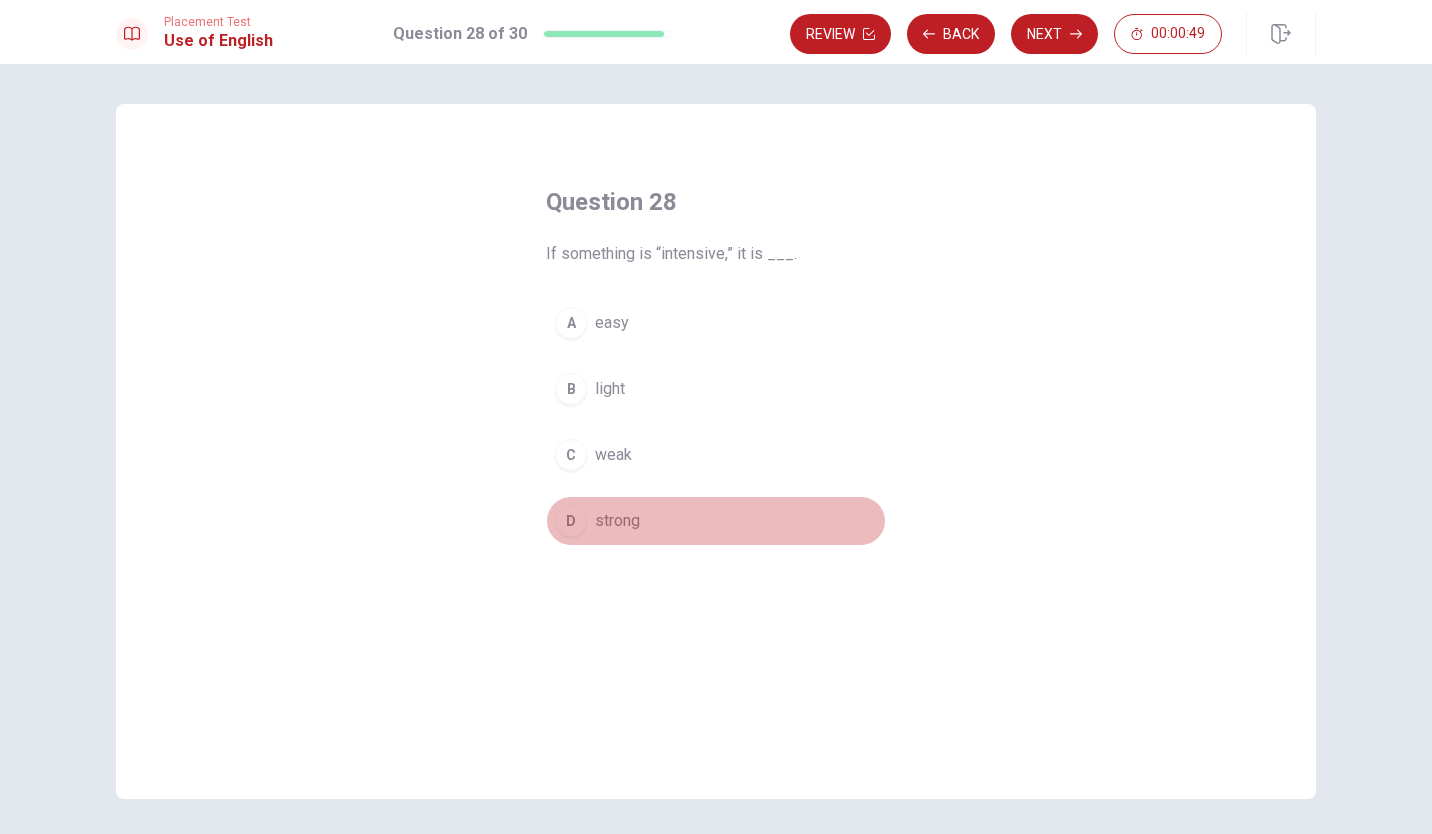 click on "D" at bounding box center [571, 521] 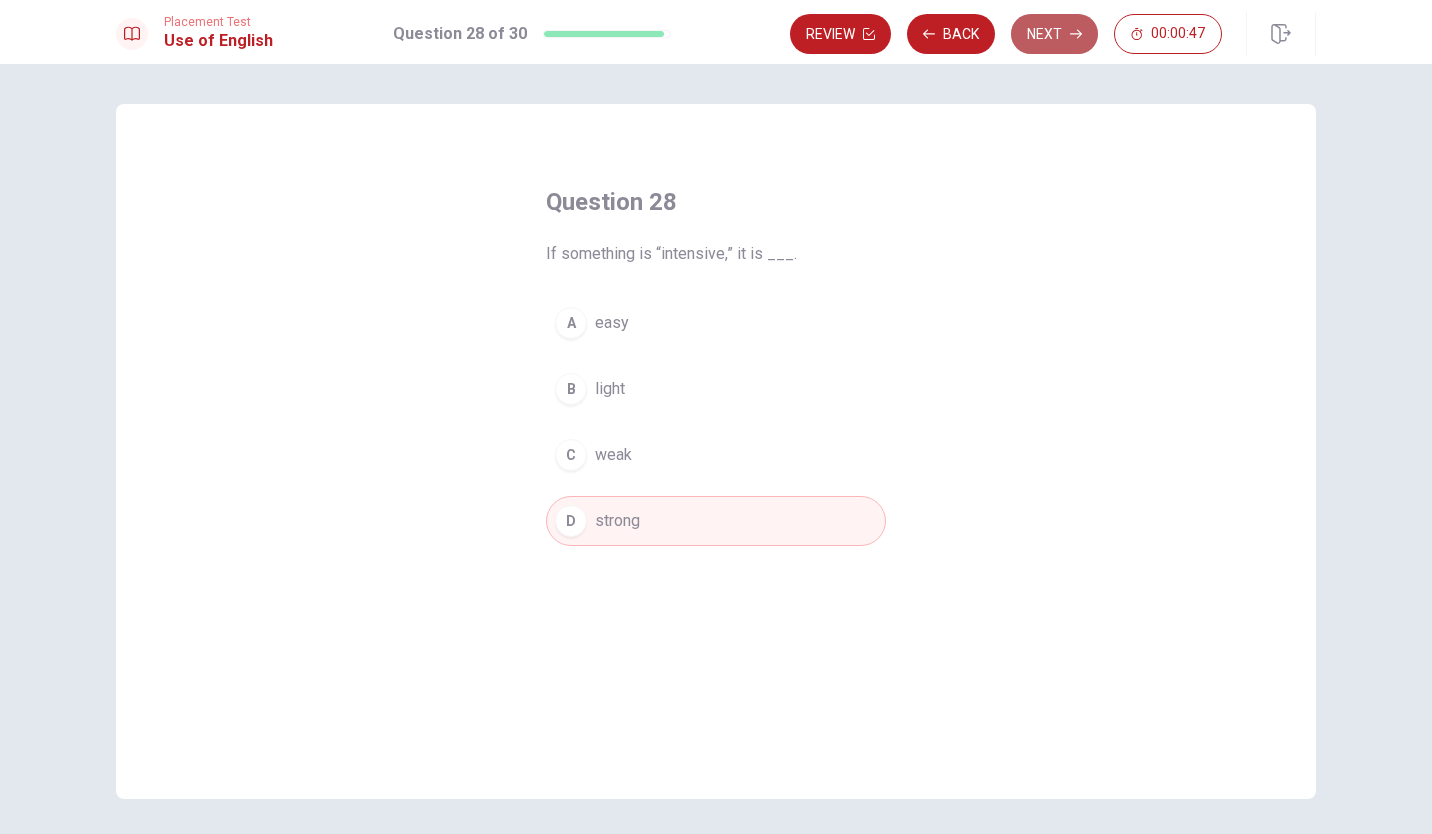 click on "Next" at bounding box center (1054, 34) 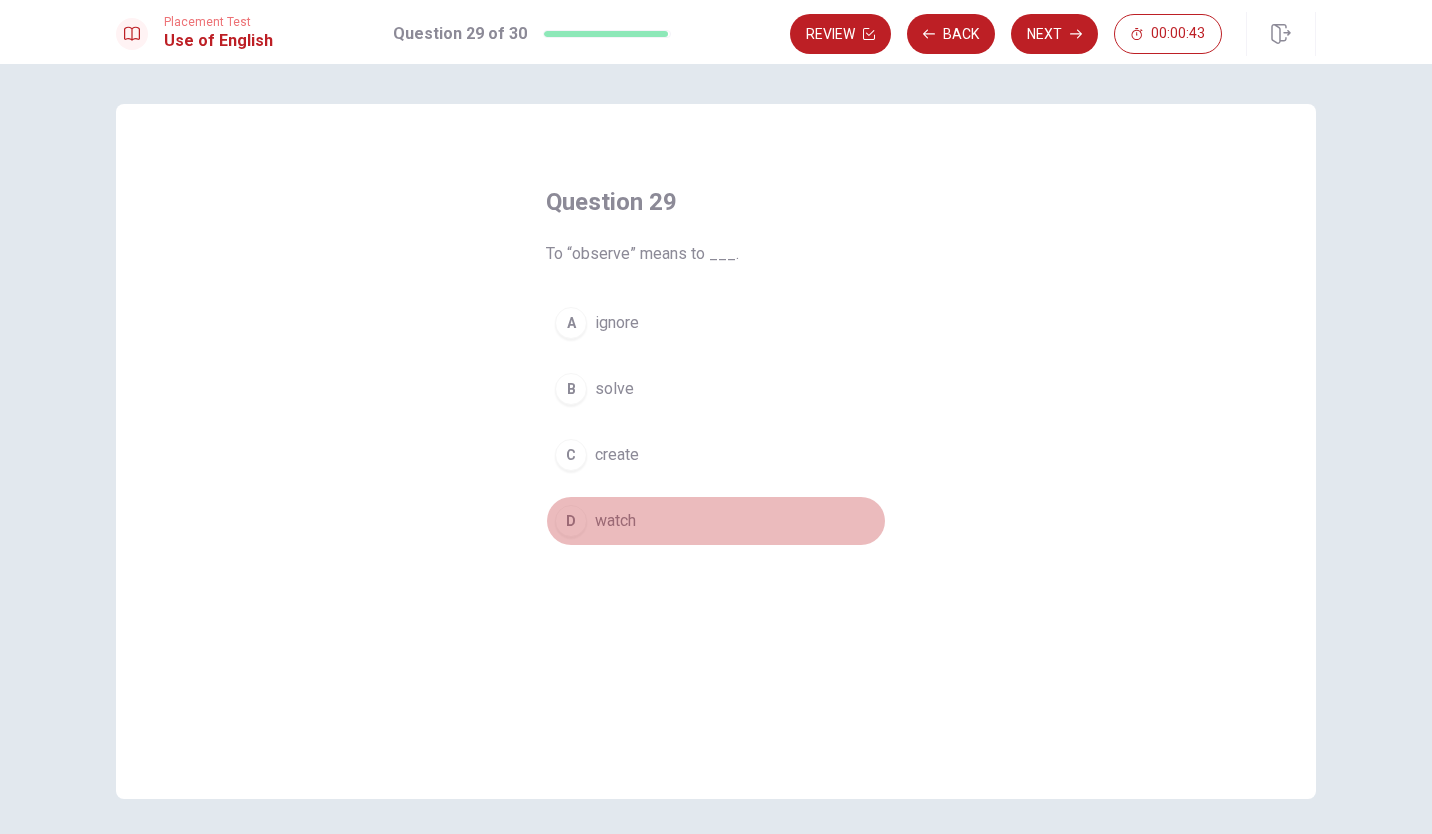 click on "watch" at bounding box center (615, 521) 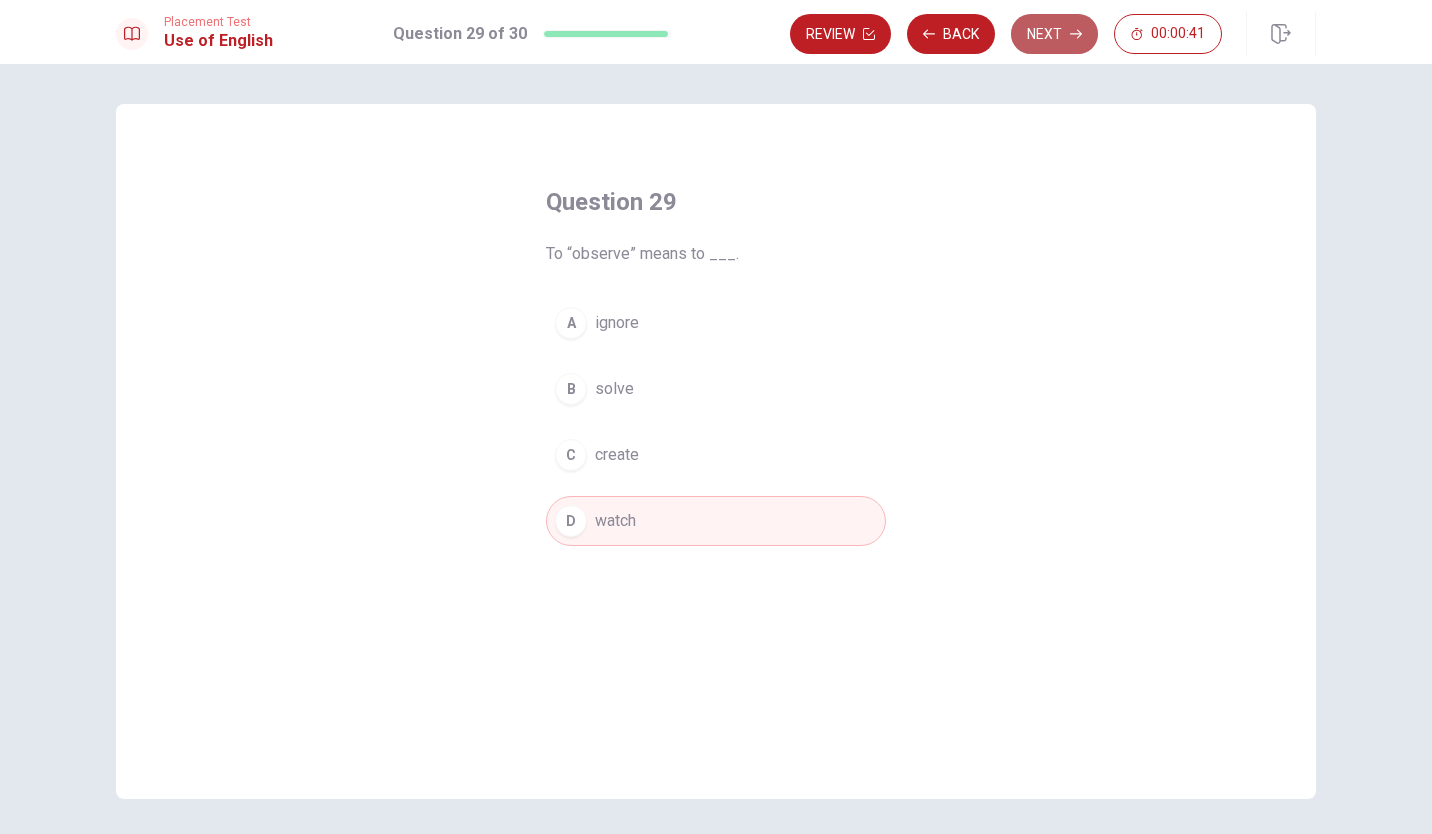 click on "Next" at bounding box center (1054, 34) 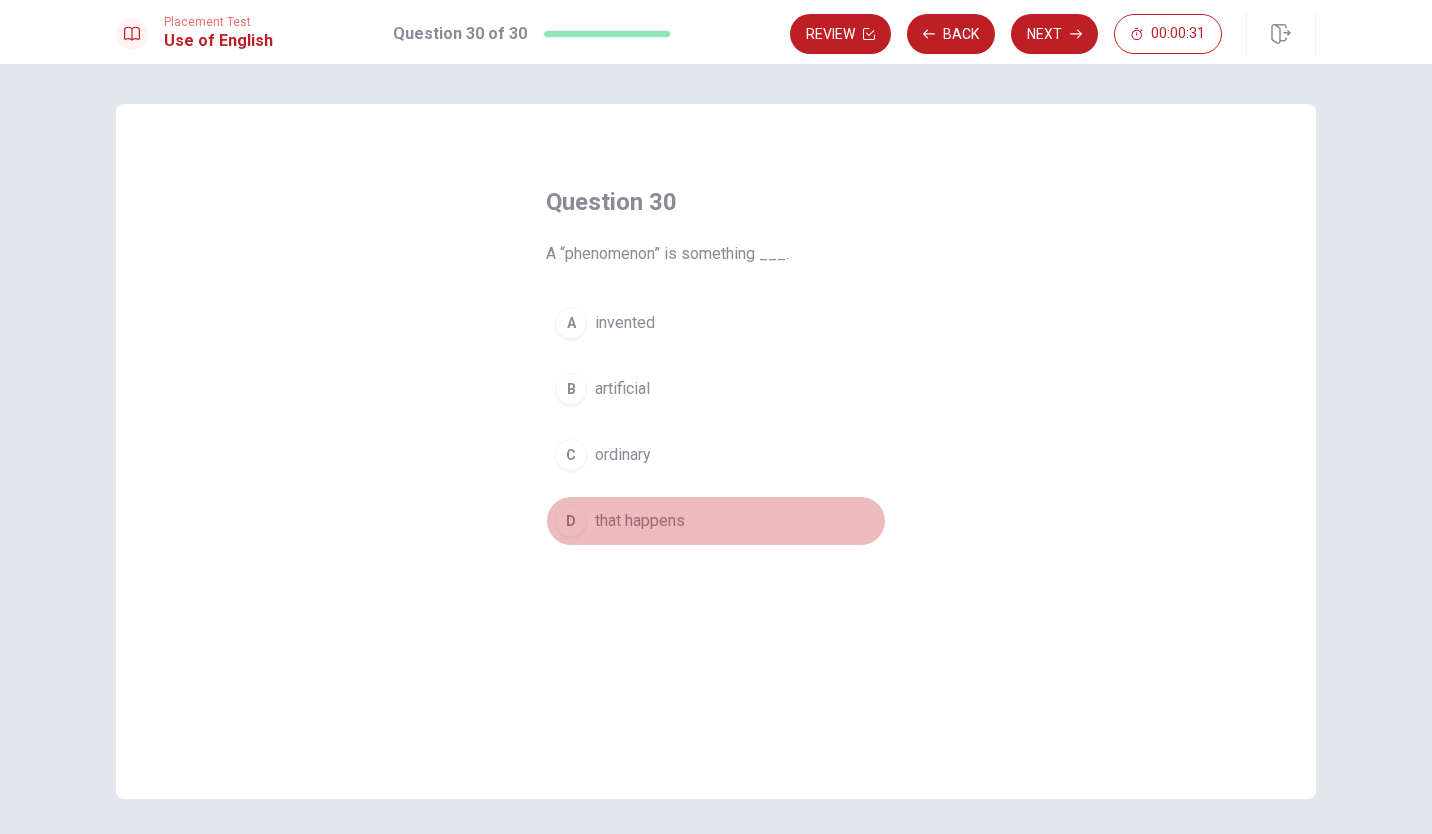 click on "that happens" at bounding box center [640, 521] 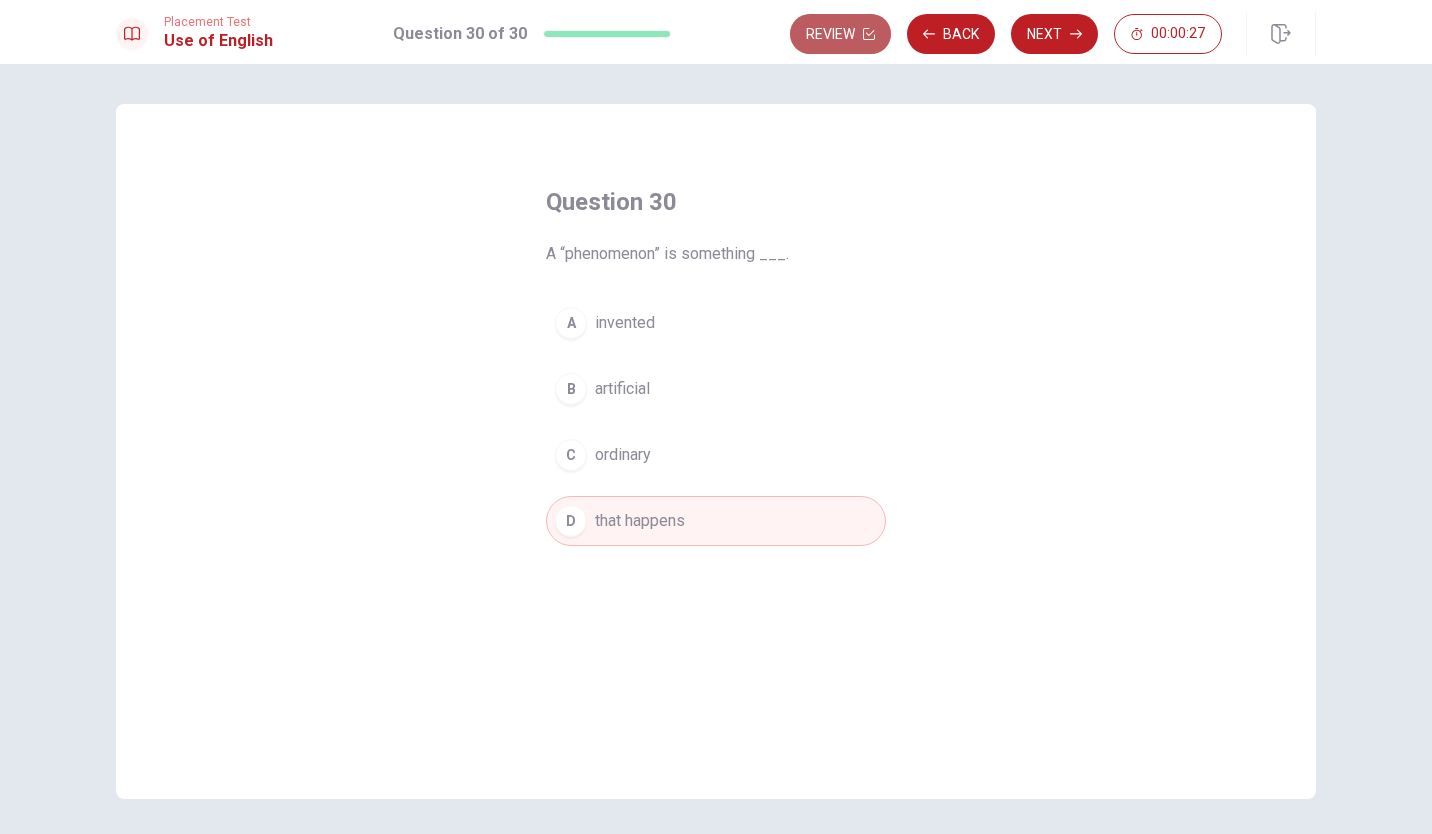 click on "Review" at bounding box center (840, 34) 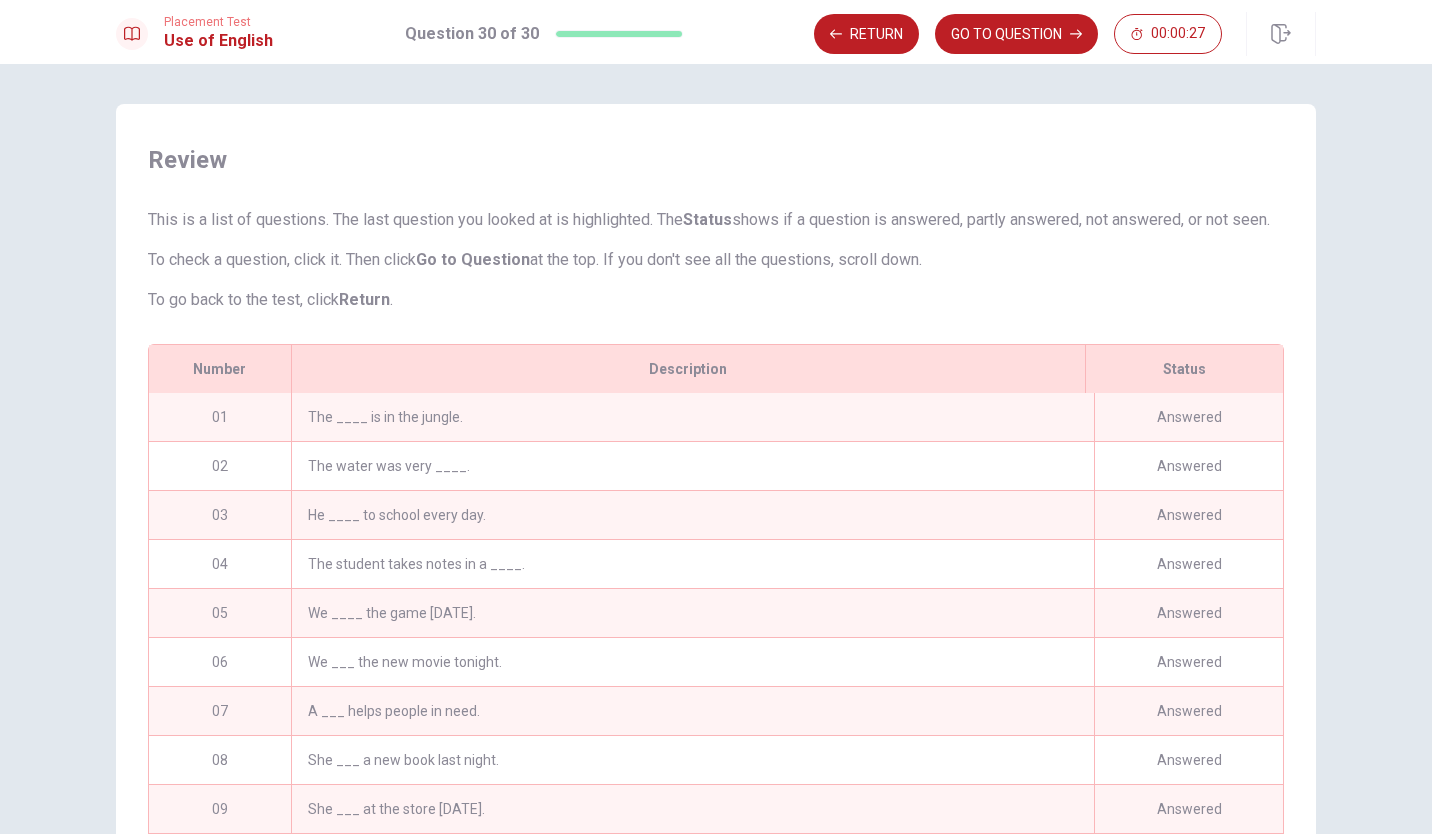scroll, scrollTop: 82, scrollLeft: 0, axis: vertical 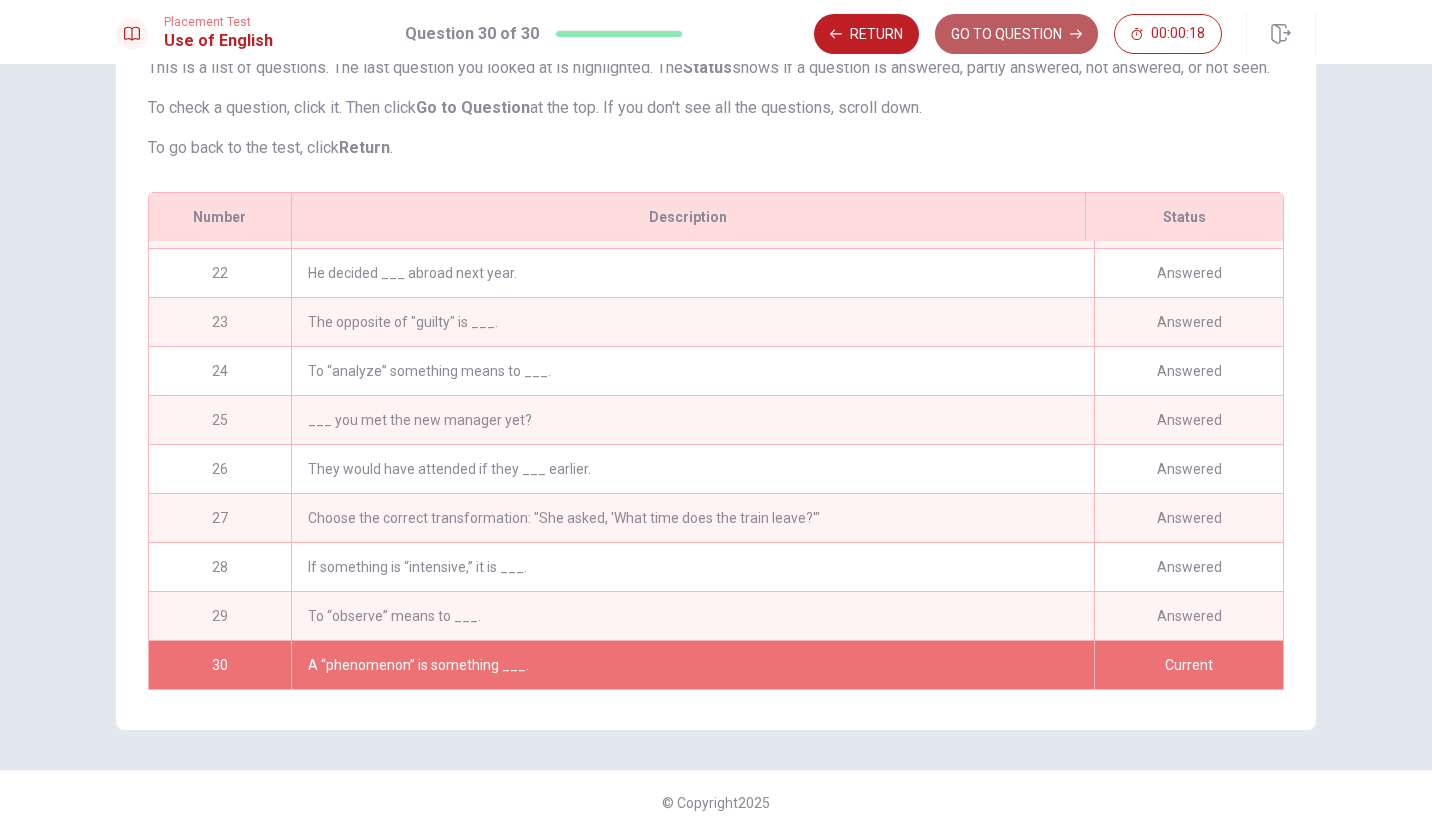 click on "GO TO QUESTION" at bounding box center [1016, 34] 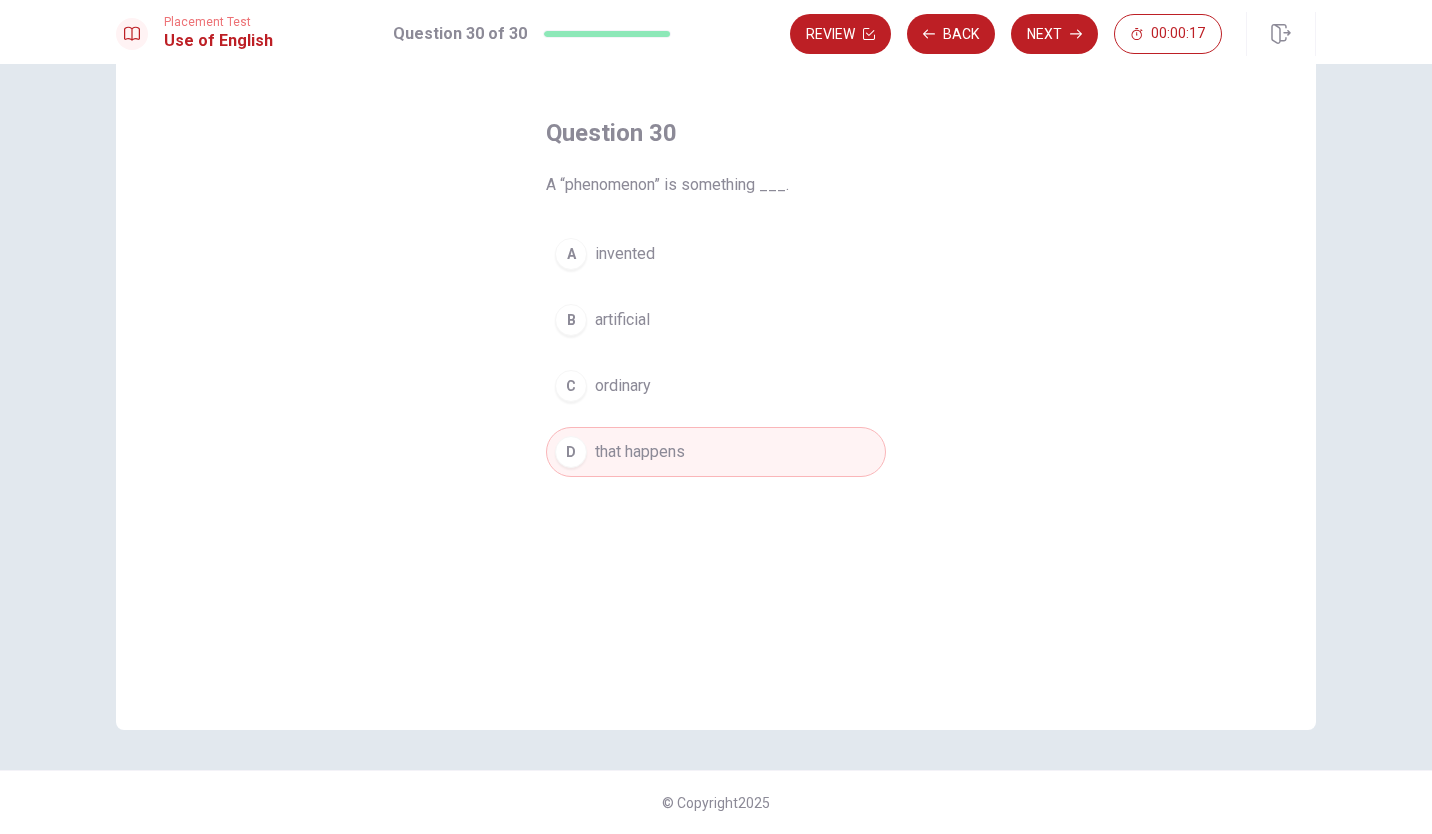 scroll, scrollTop: 69, scrollLeft: 0, axis: vertical 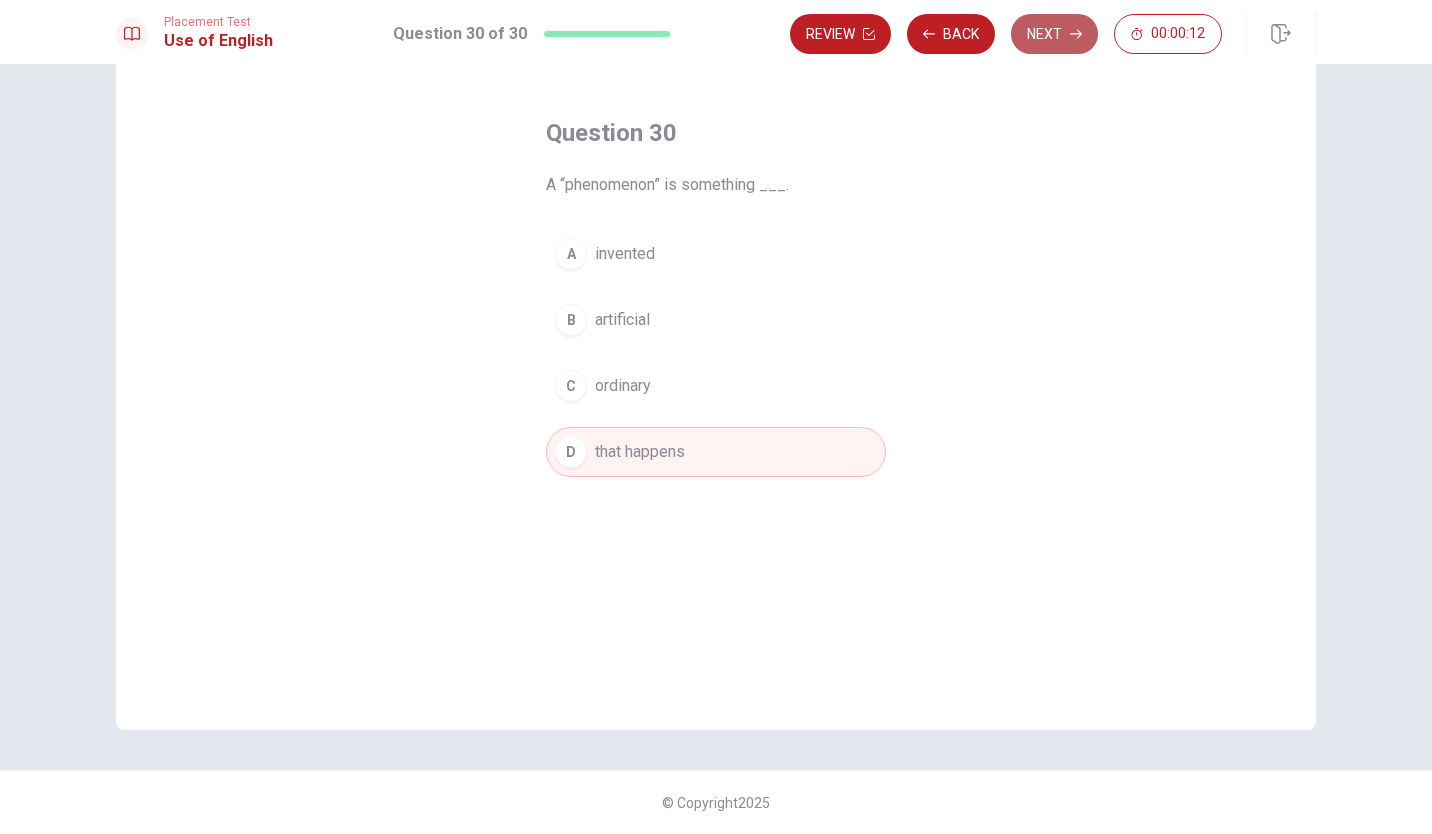 click on "Next" at bounding box center (1054, 34) 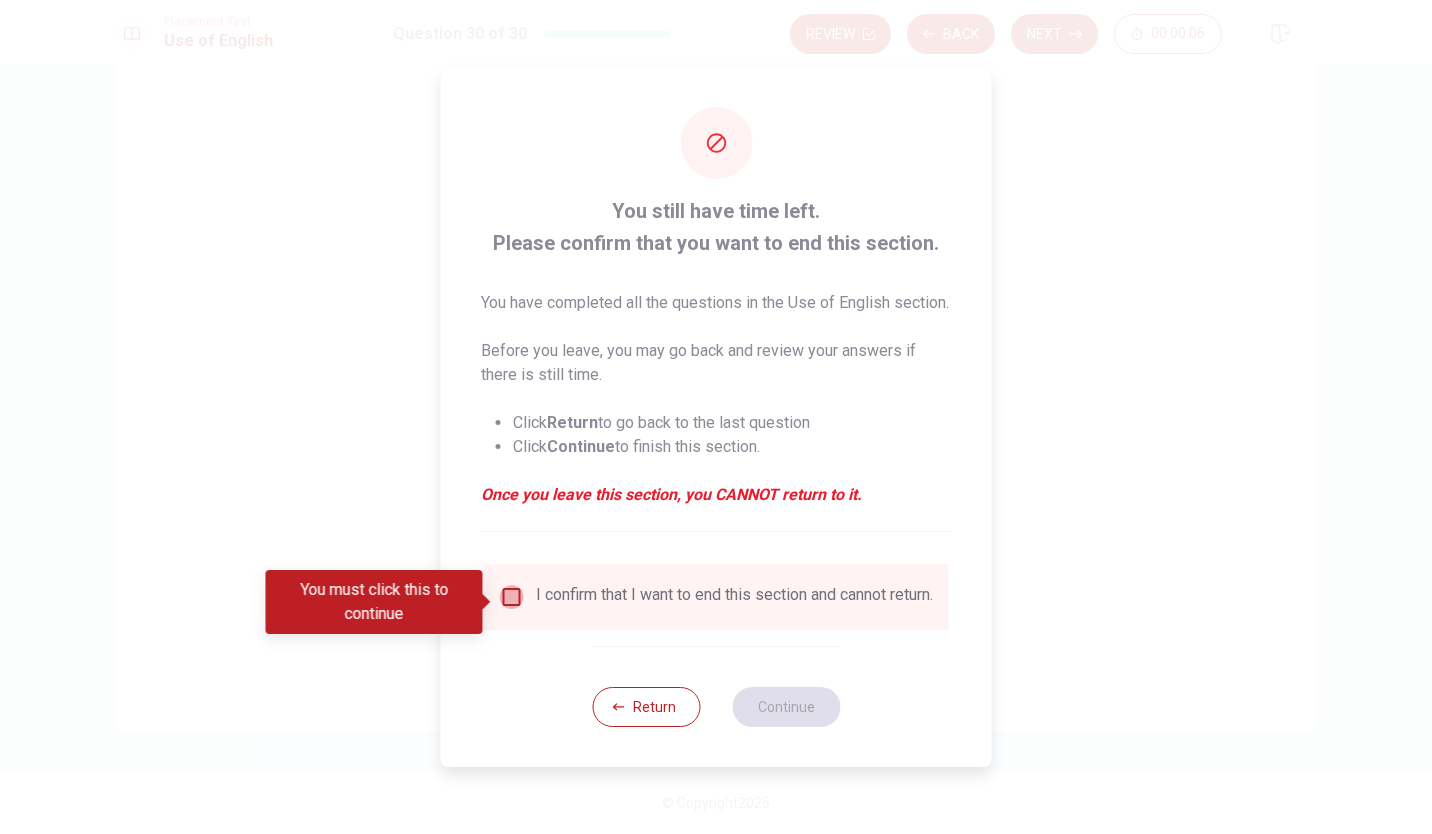 click at bounding box center (512, 597) 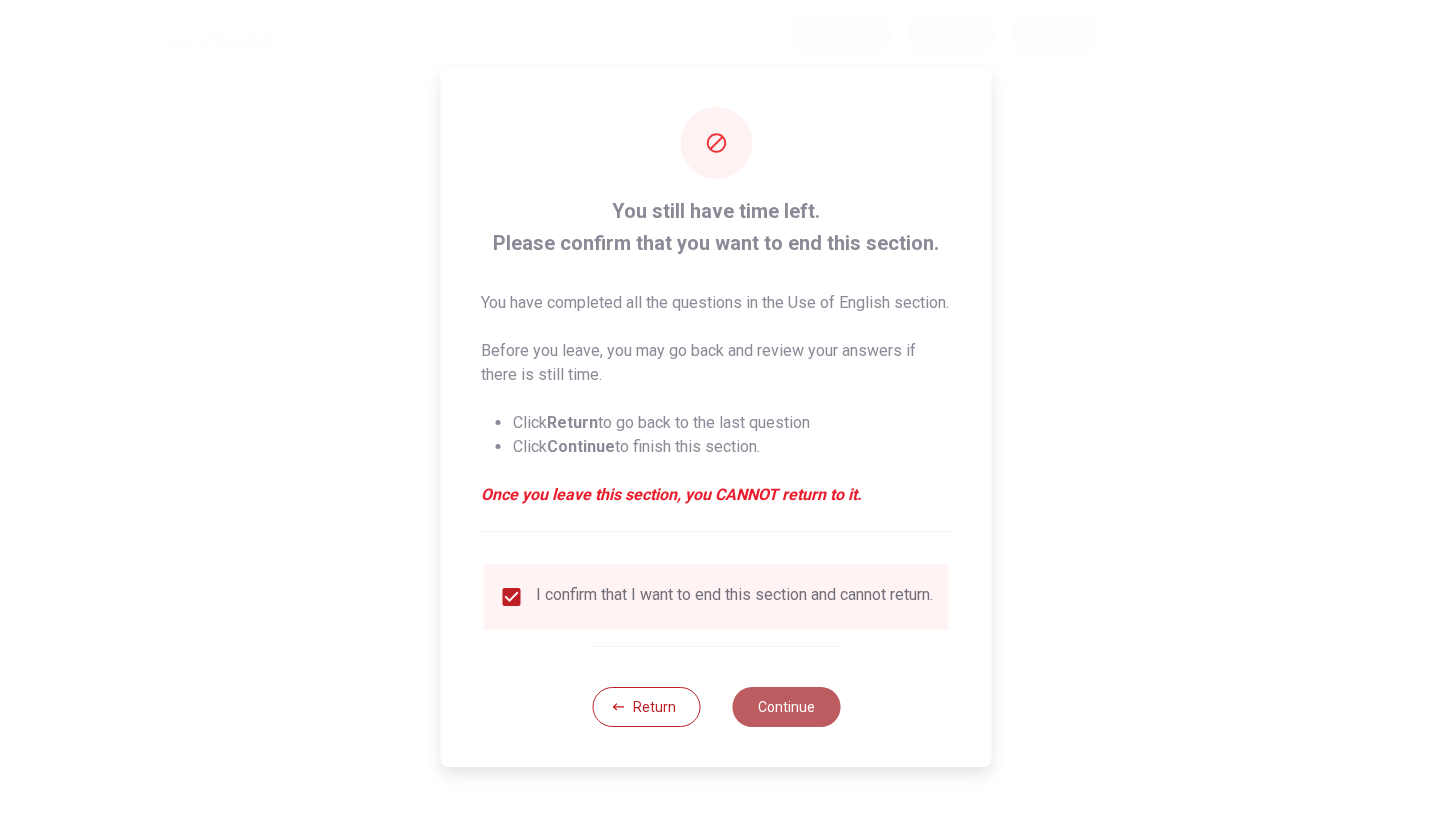 click on "Continue" at bounding box center (786, 707) 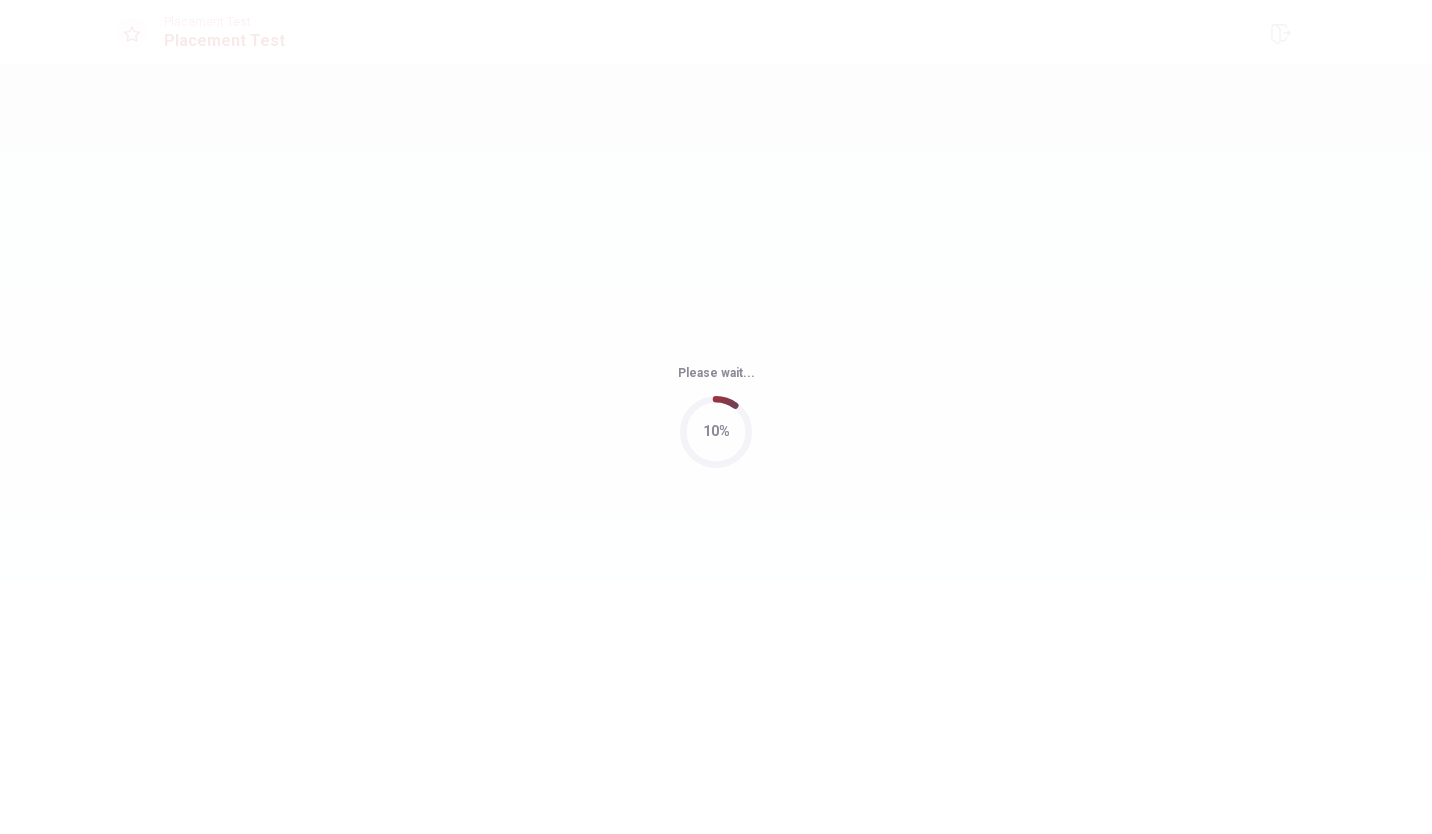 scroll, scrollTop: 0, scrollLeft: 0, axis: both 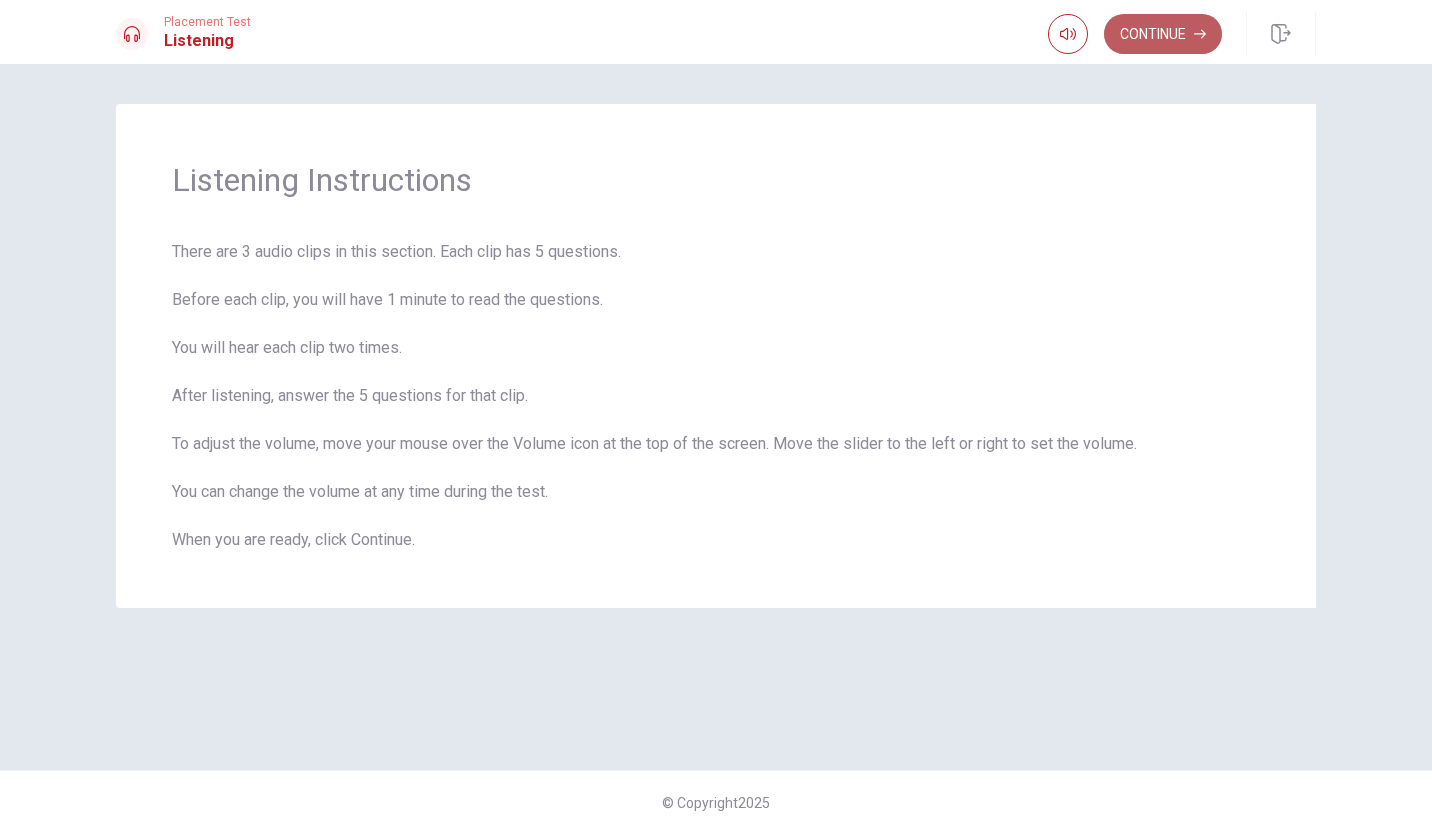 click on "Continue" at bounding box center [1163, 34] 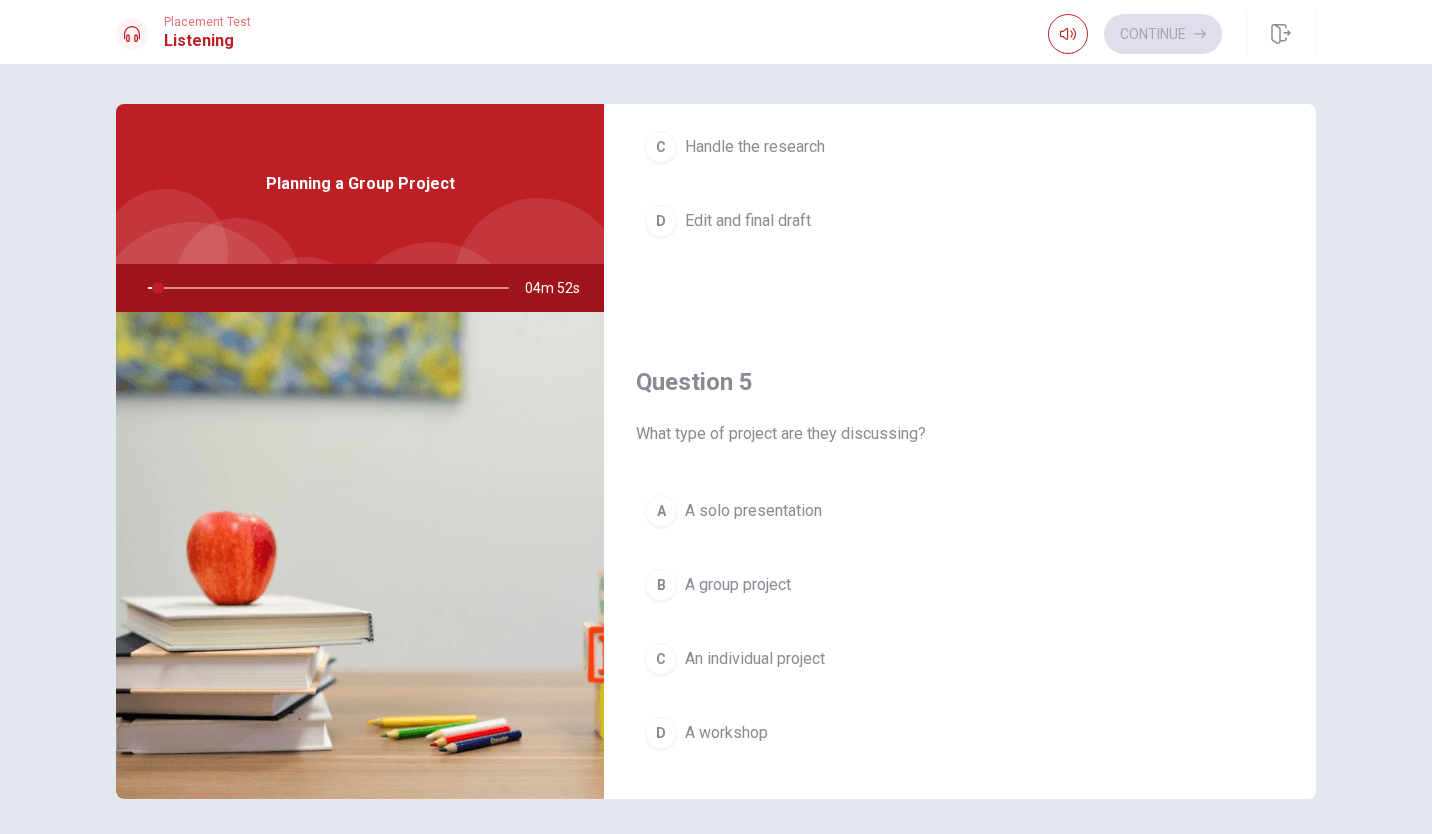 scroll, scrollTop: 1865, scrollLeft: 0, axis: vertical 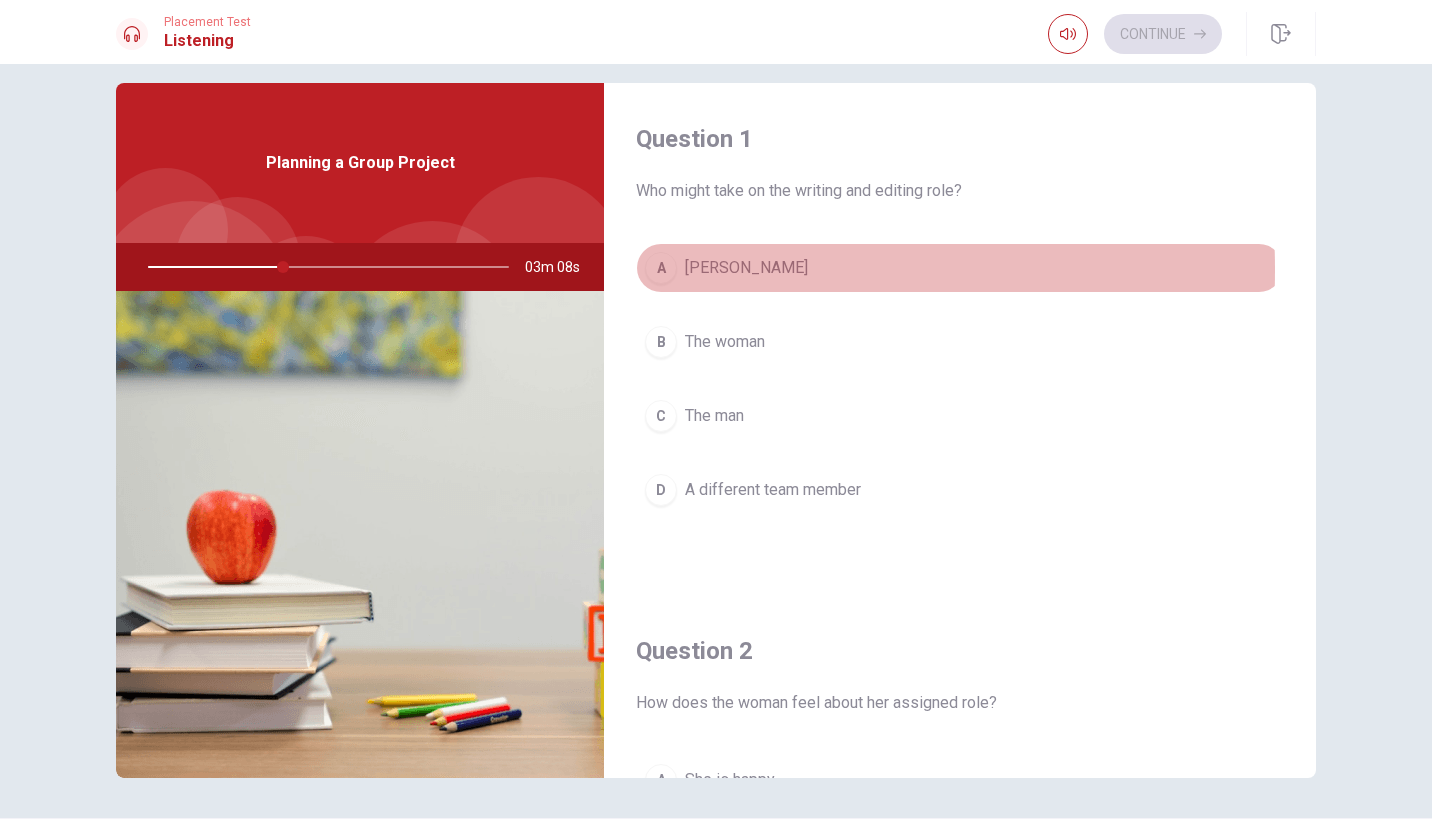 click on "A" at bounding box center (661, 268) 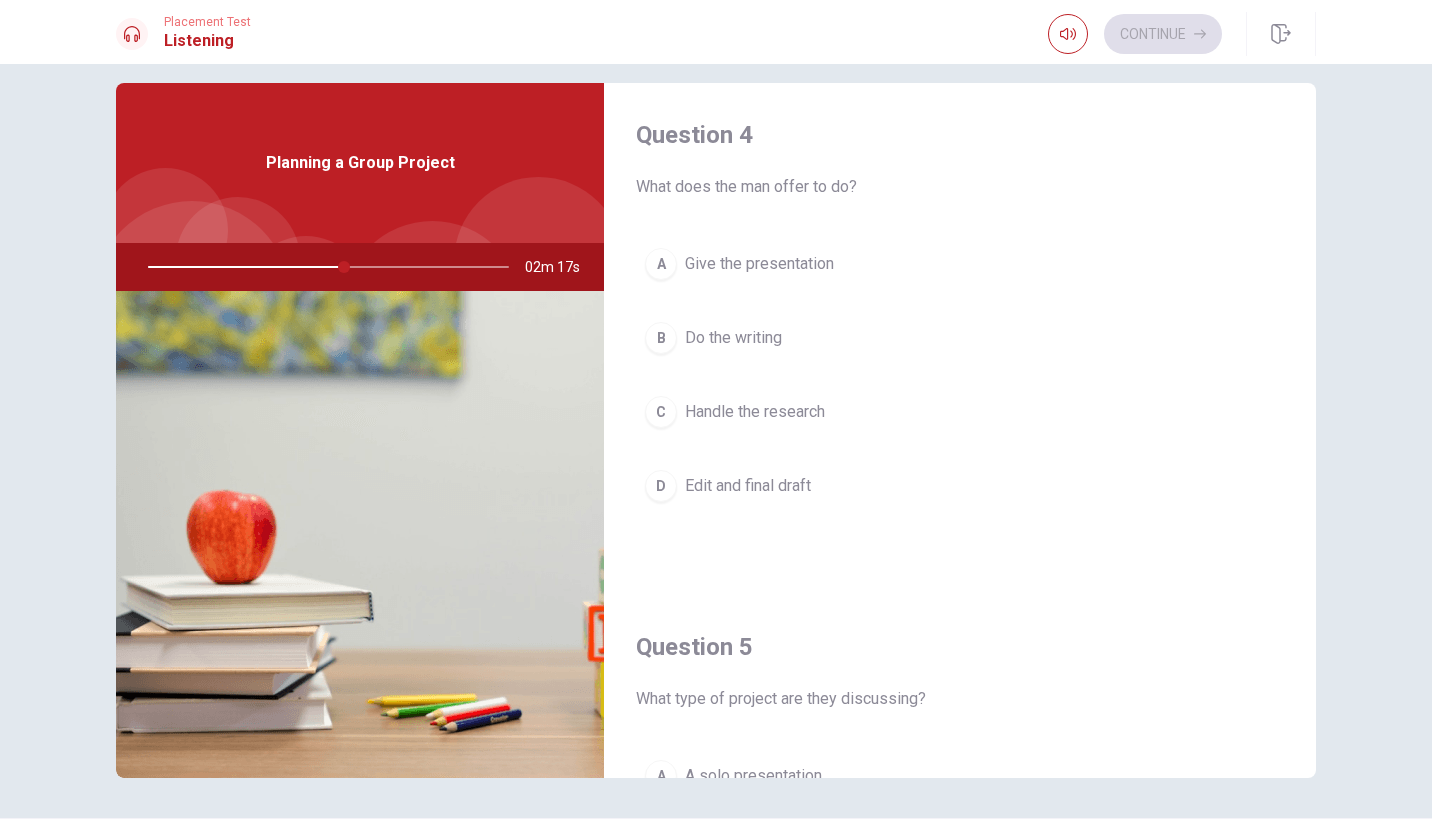 scroll, scrollTop: 1539, scrollLeft: 0, axis: vertical 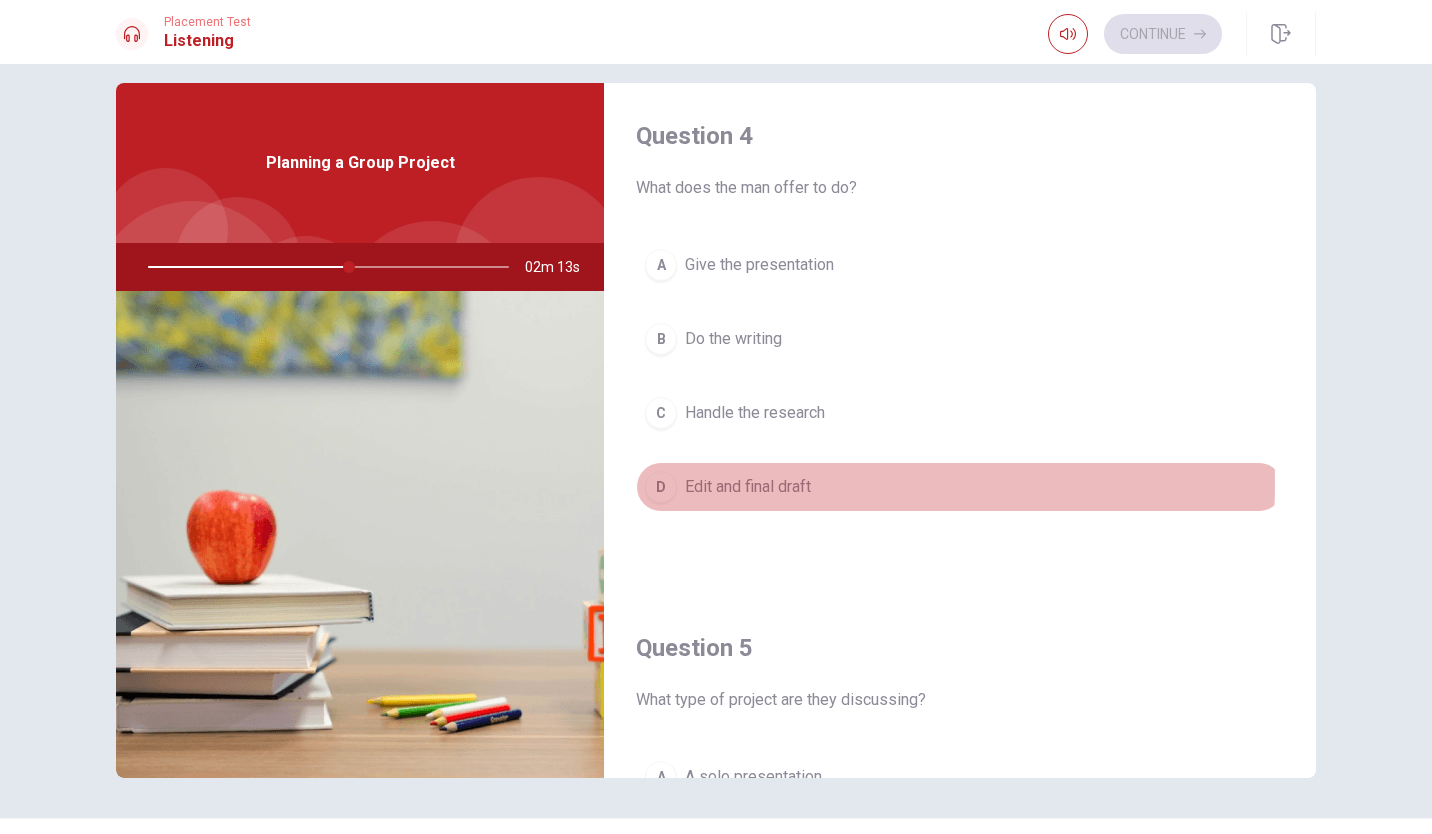 click on "Edit and final draft" at bounding box center (748, 487) 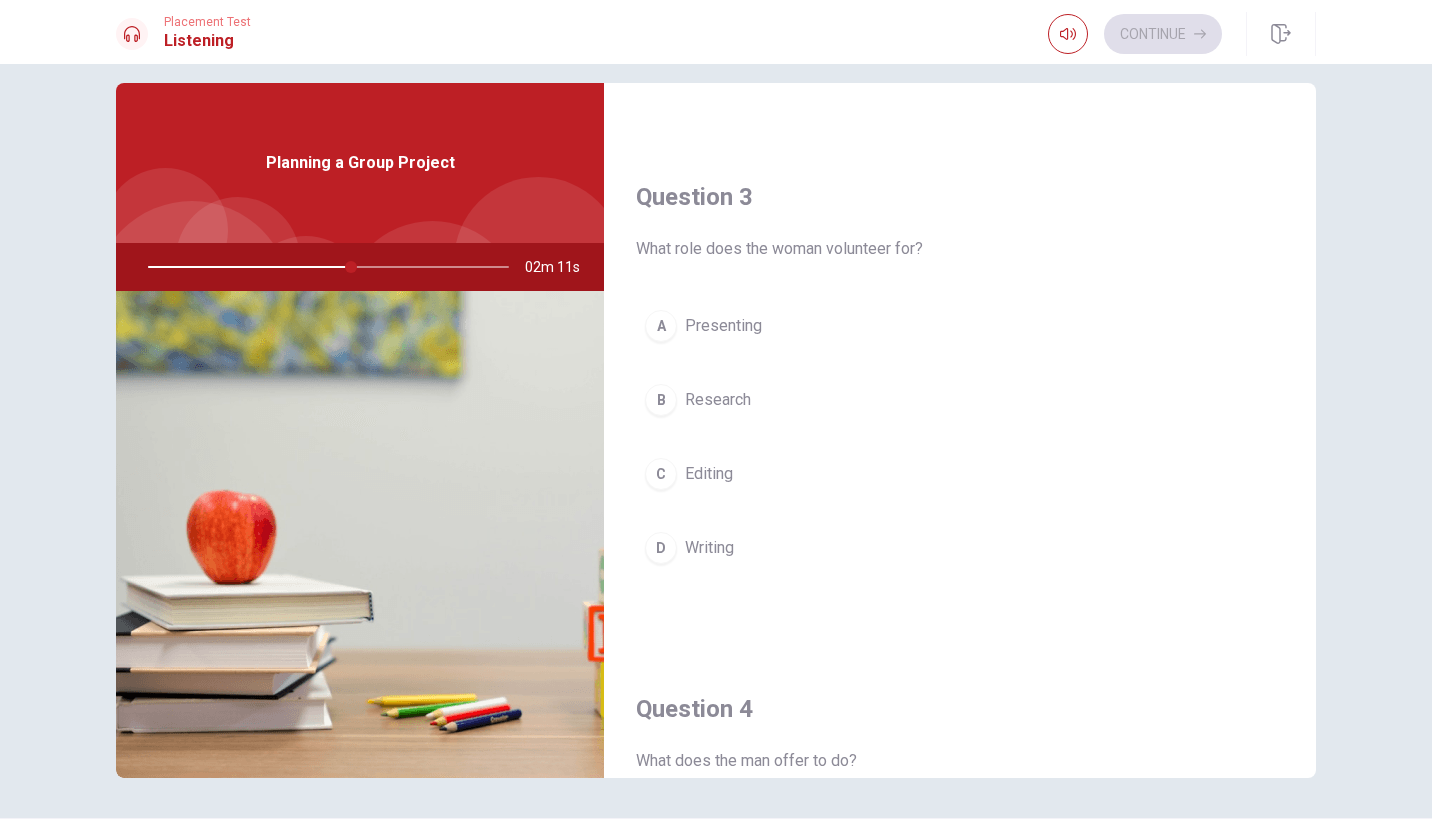 scroll, scrollTop: 965, scrollLeft: 0, axis: vertical 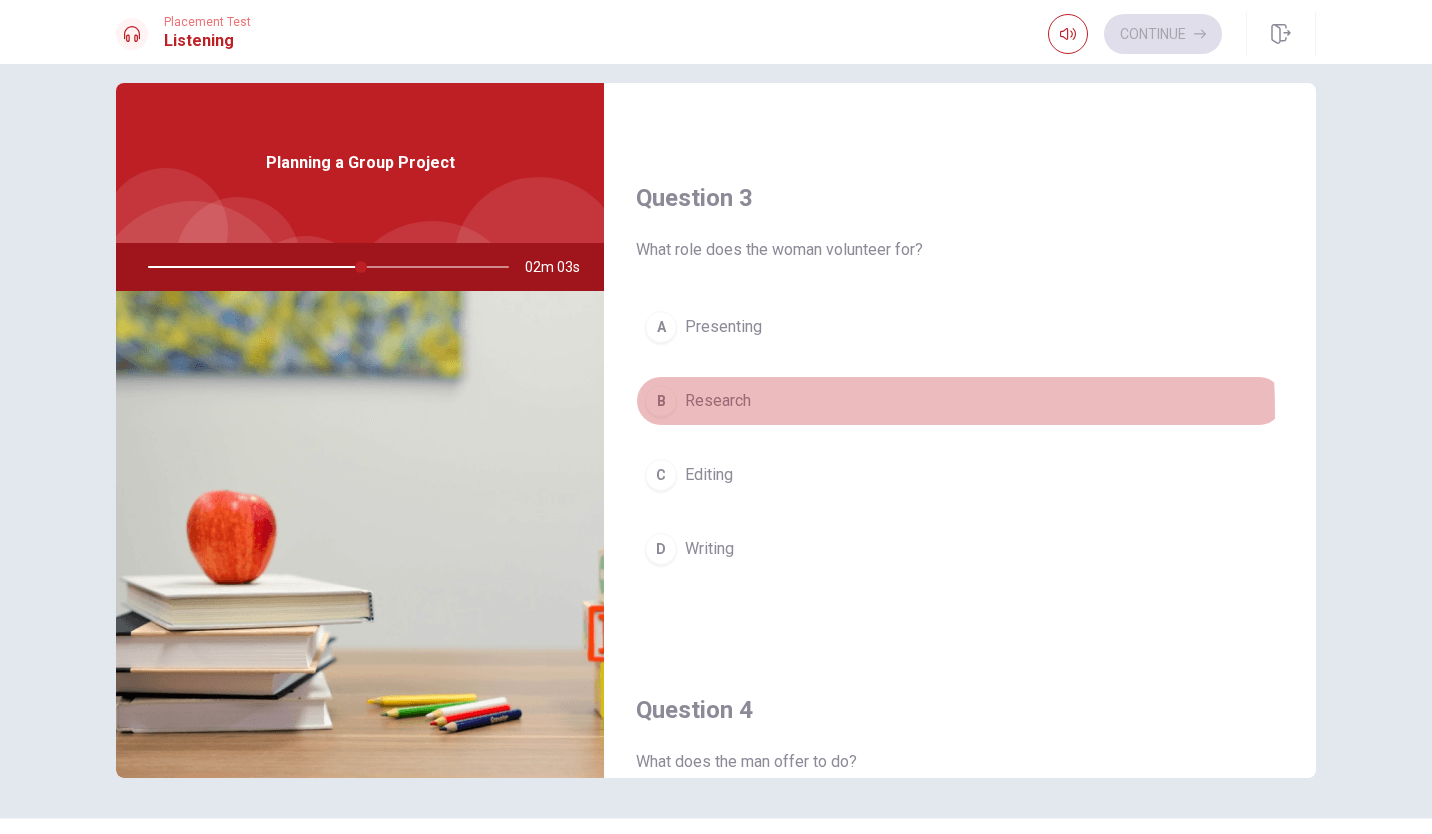 click on "Research" at bounding box center [718, 401] 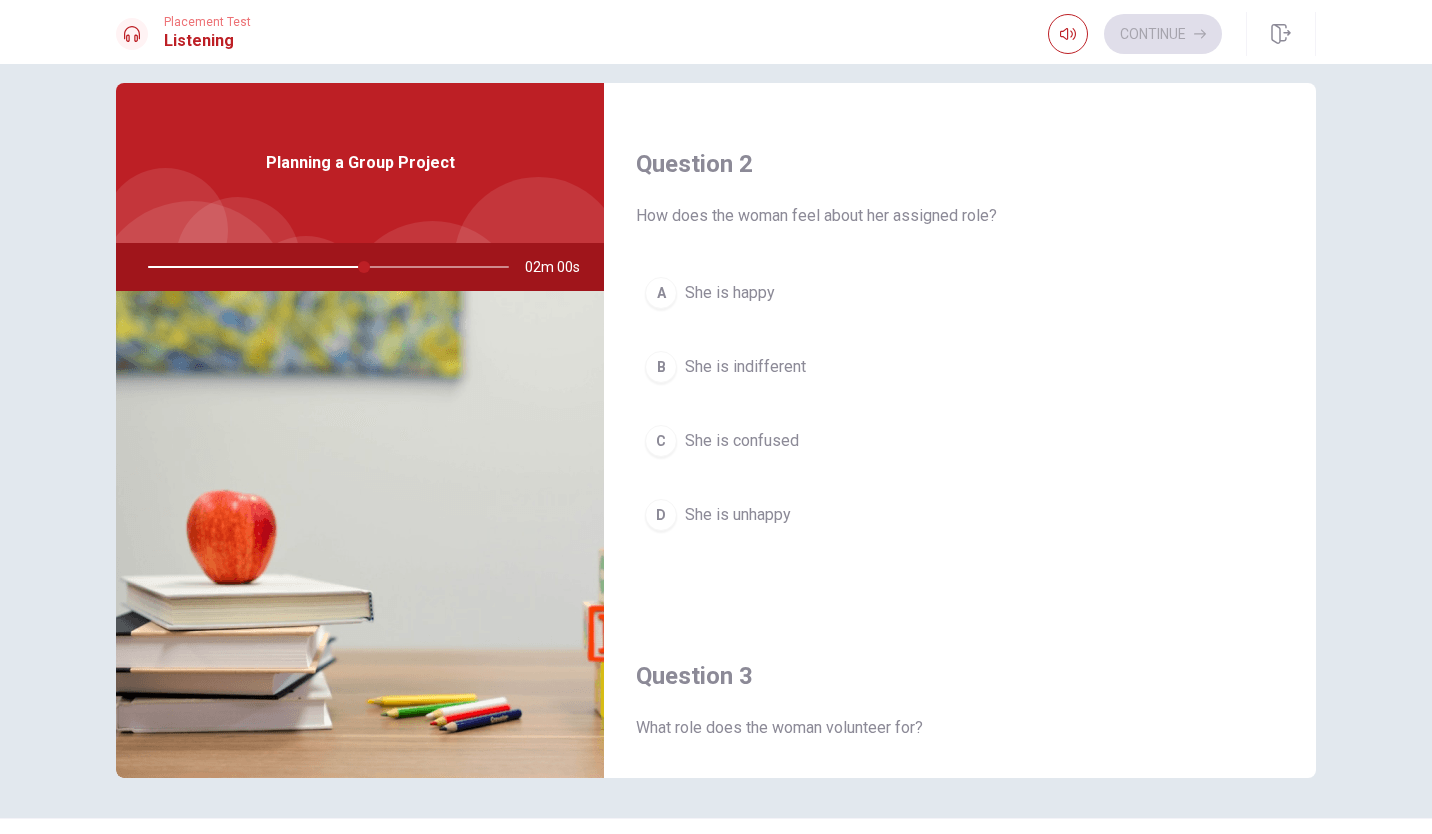 scroll, scrollTop: 492, scrollLeft: 0, axis: vertical 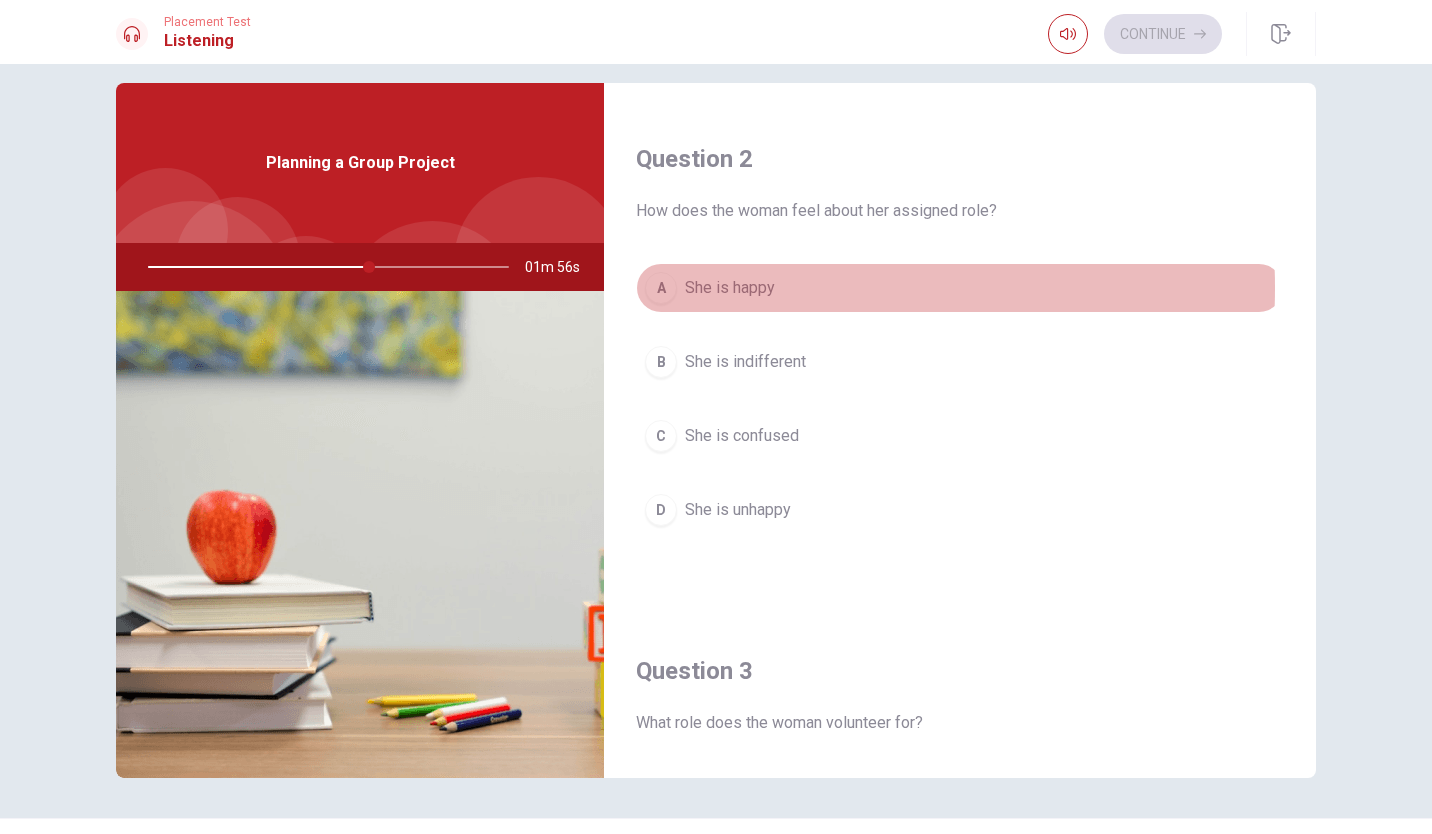 click on "She is happy" at bounding box center [730, 288] 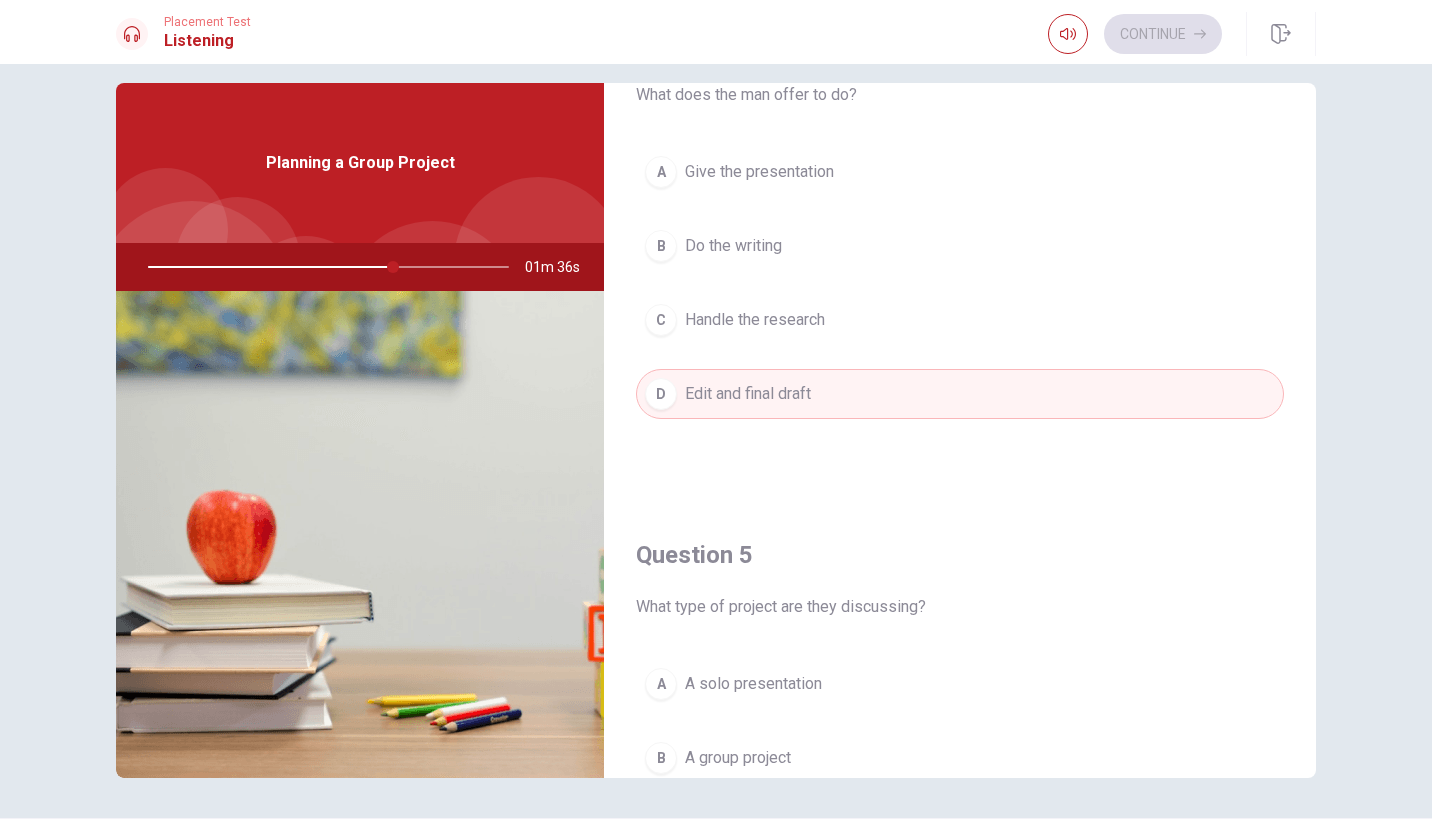 scroll, scrollTop: 1572, scrollLeft: 0, axis: vertical 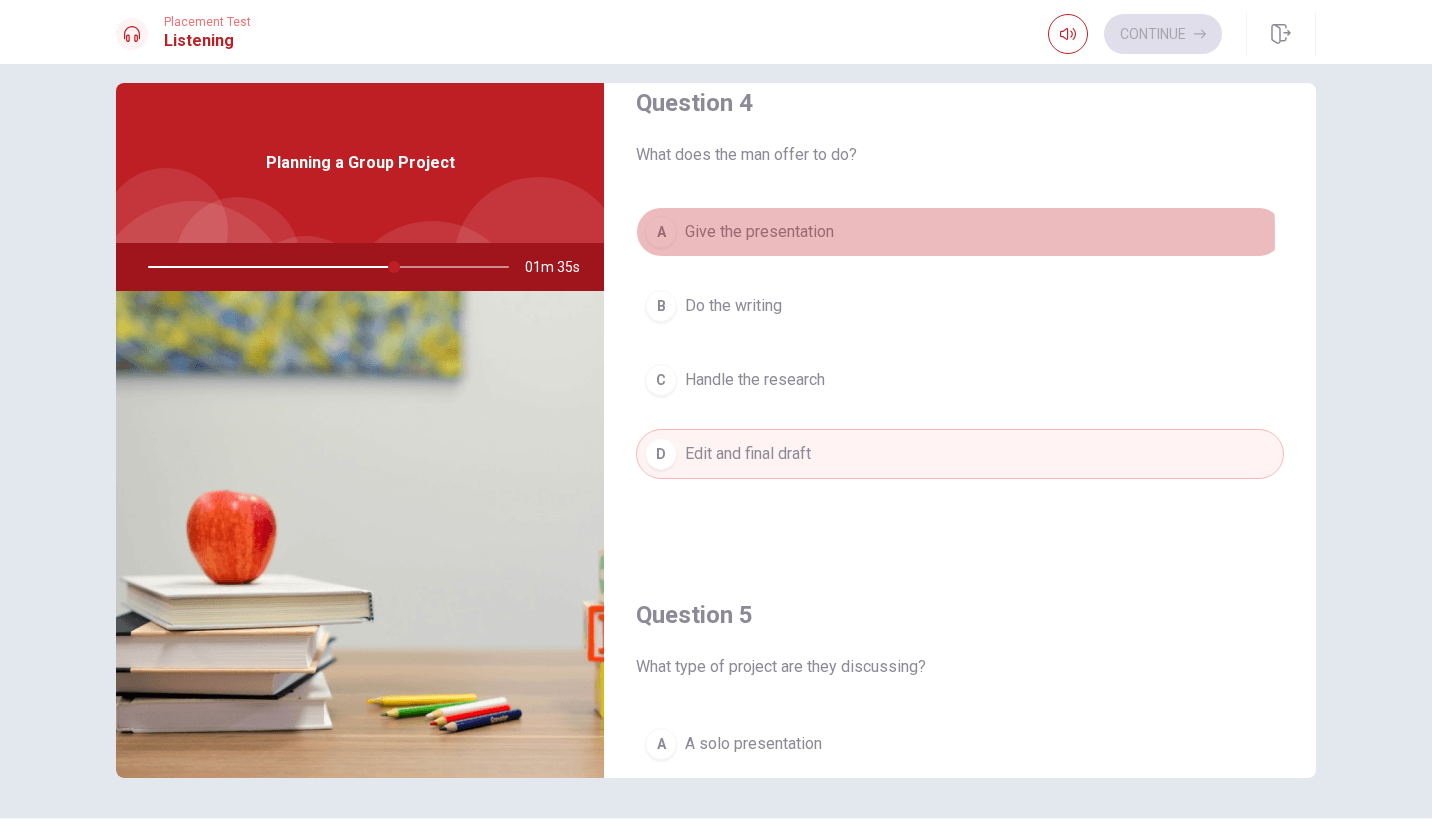 click on "Give the presentation" at bounding box center [759, 232] 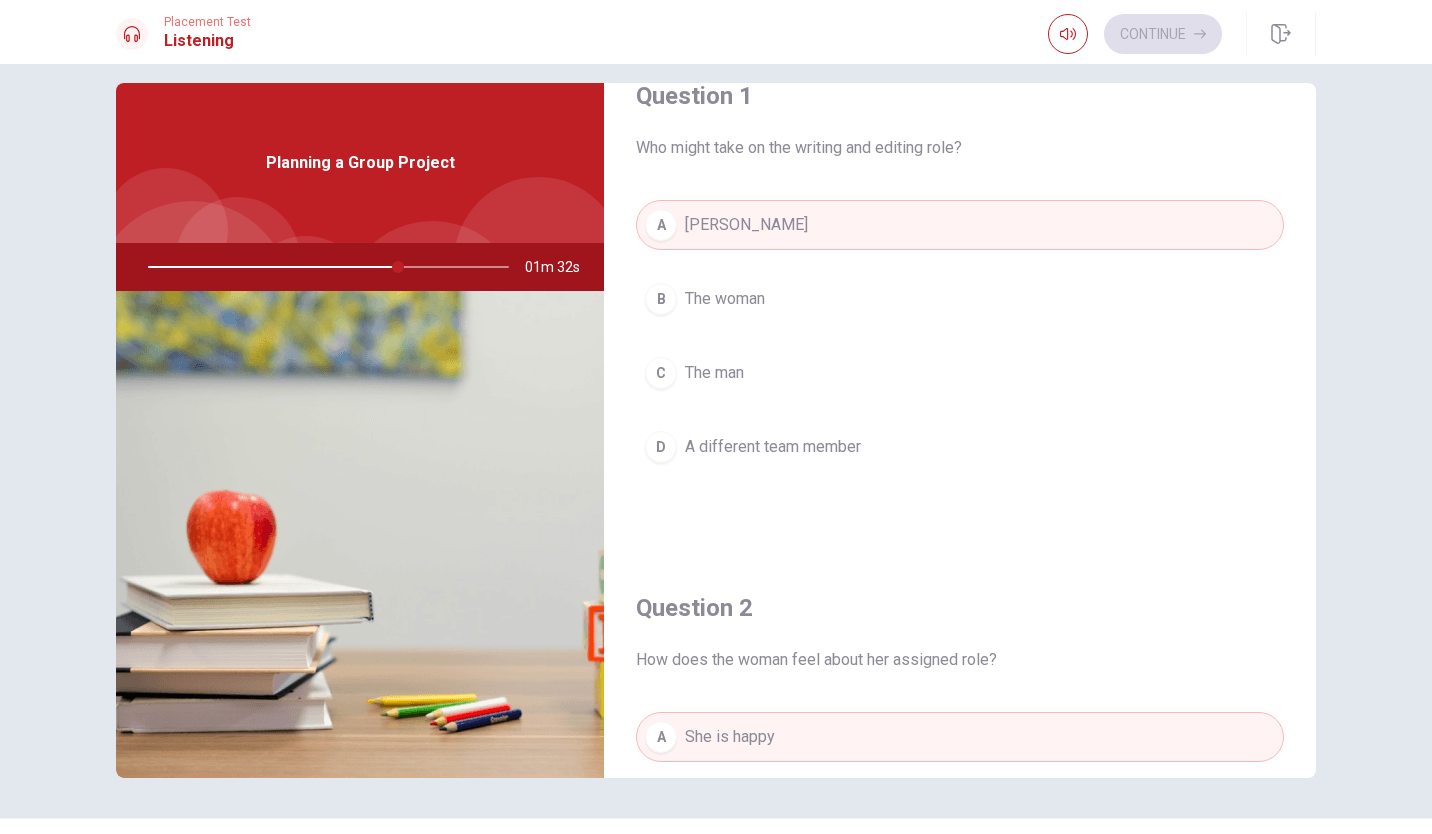 scroll, scrollTop: 0, scrollLeft: 0, axis: both 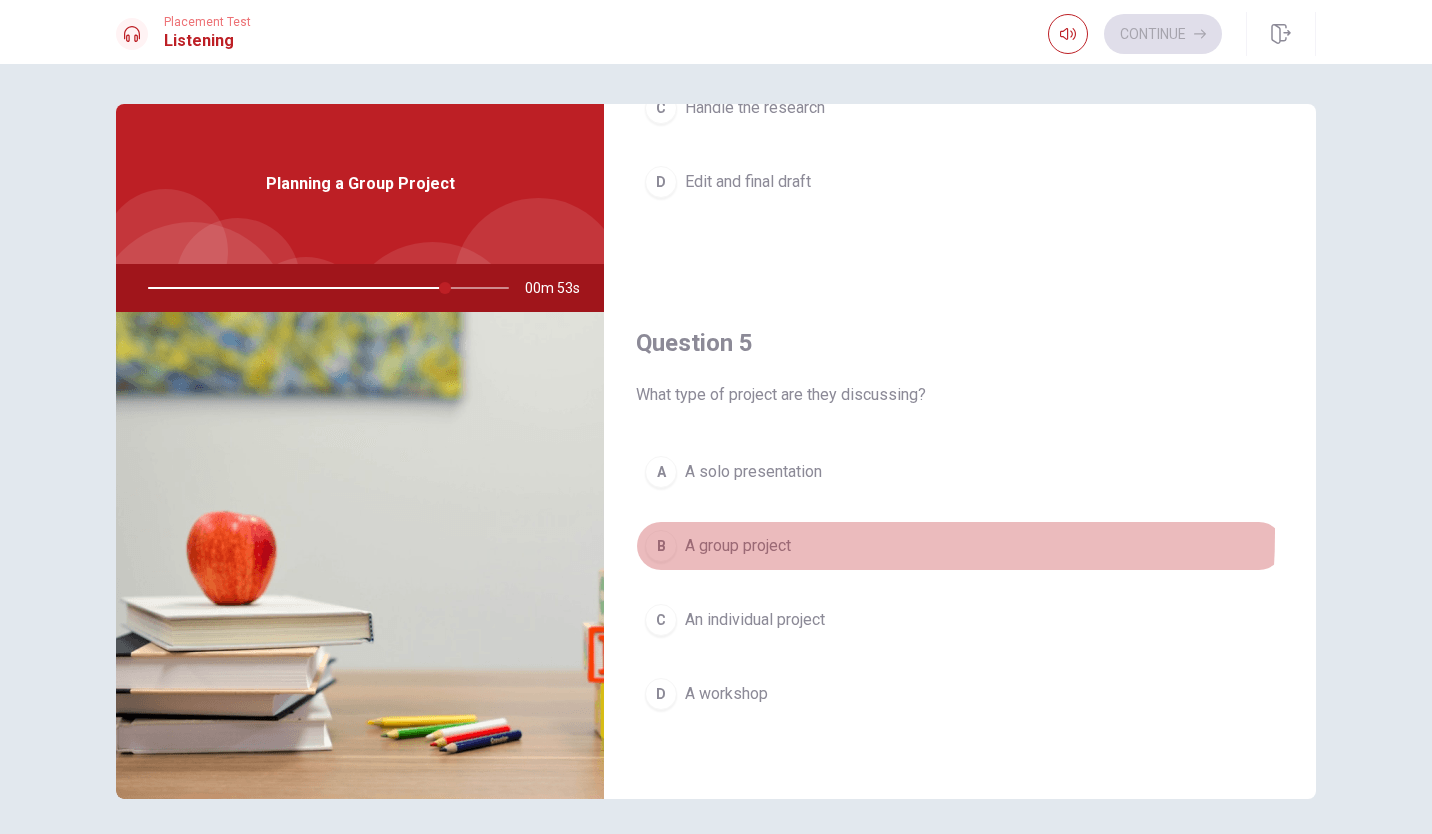 click on "B A group project" at bounding box center [960, 546] 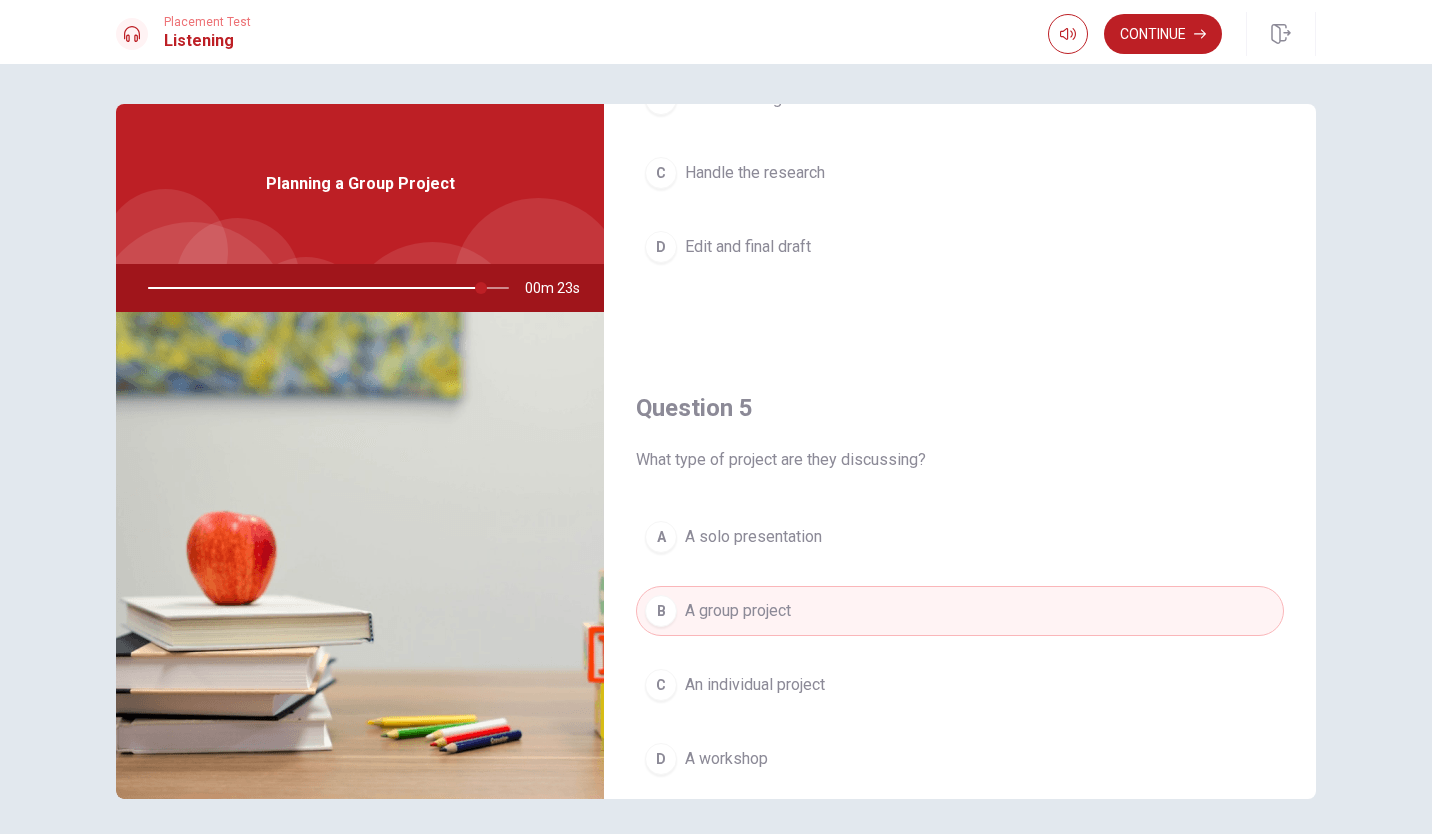 scroll, scrollTop: 1797, scrollLeft: 0, axis: vertical 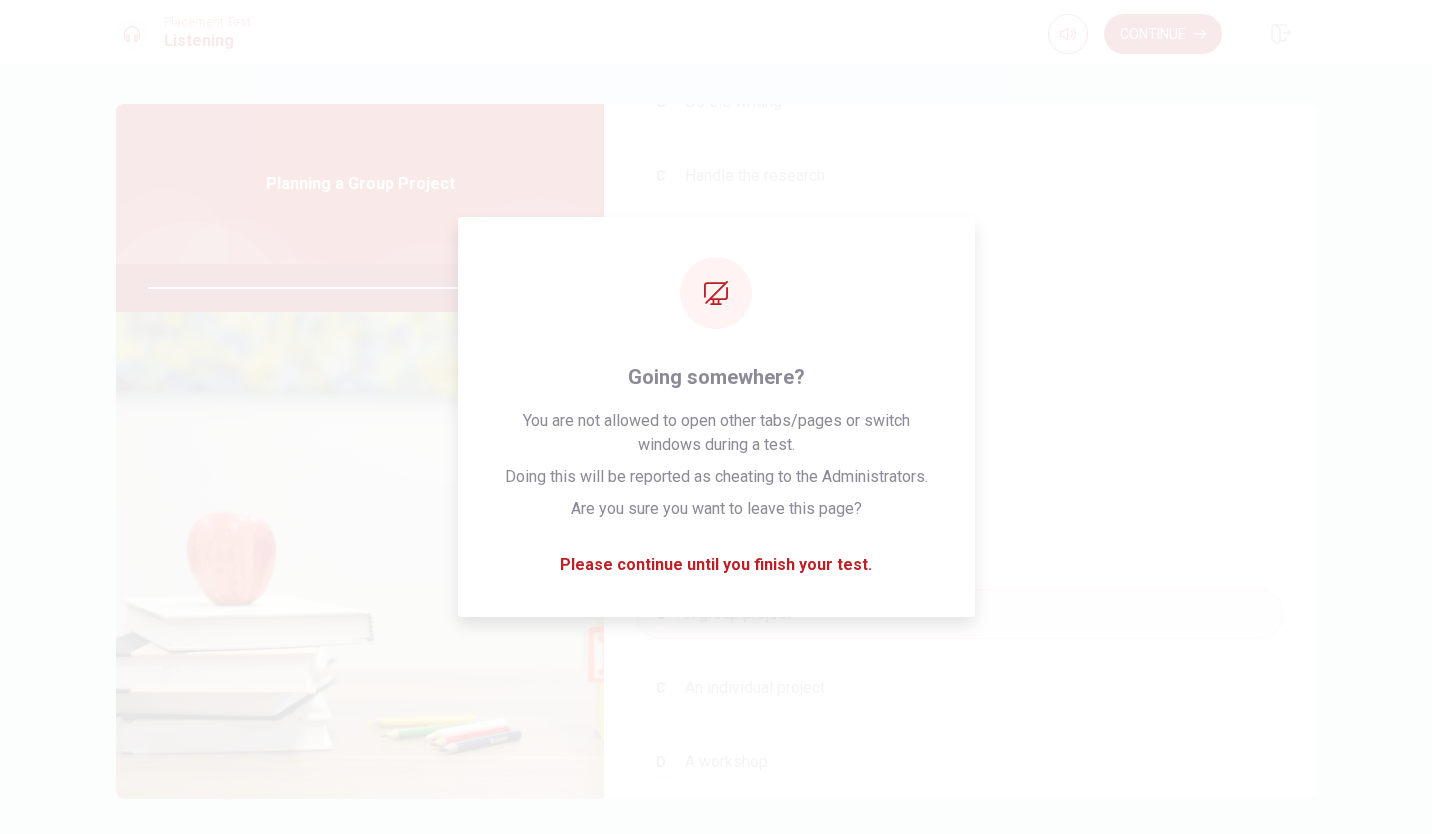type on "0" 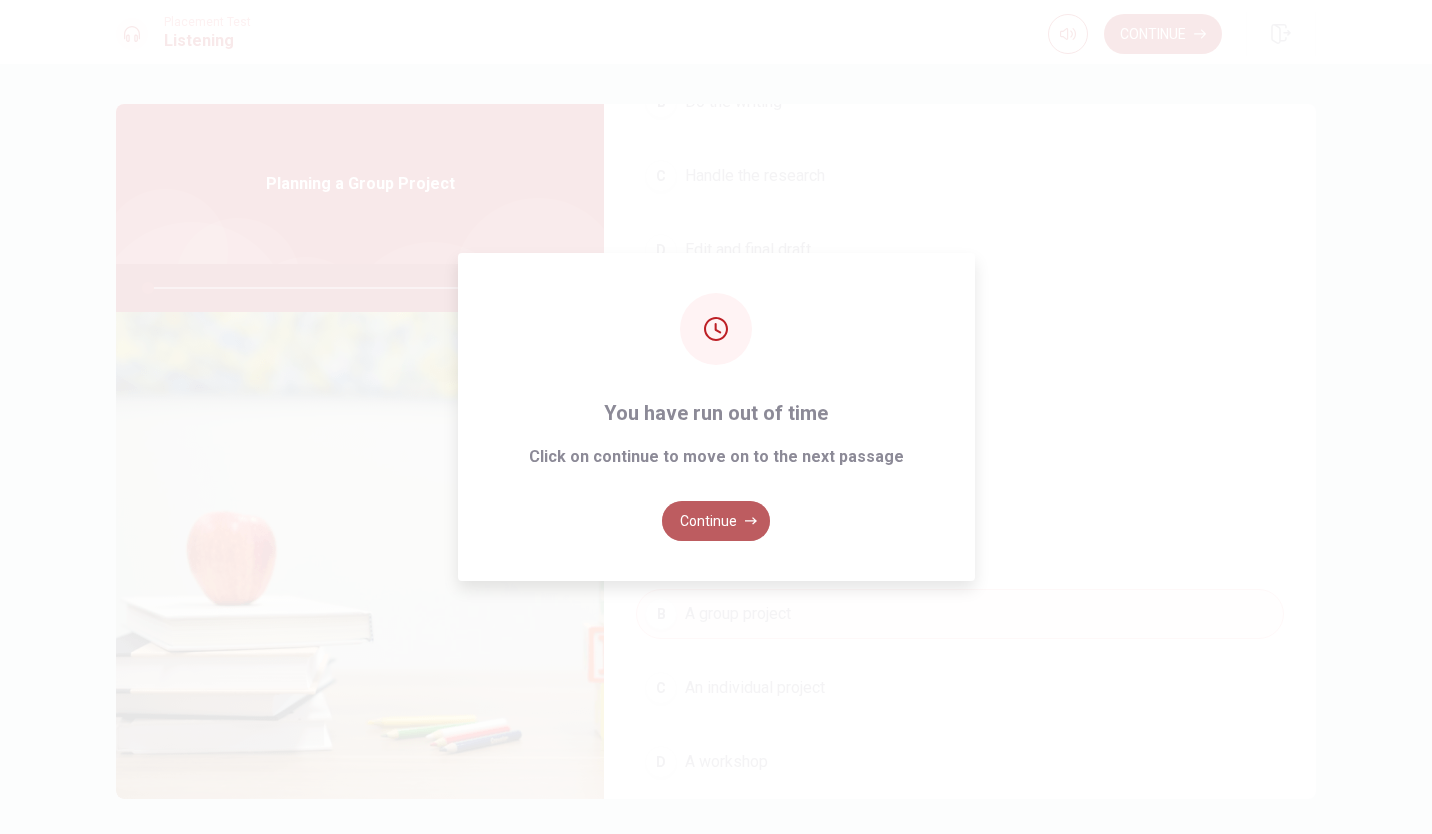 click 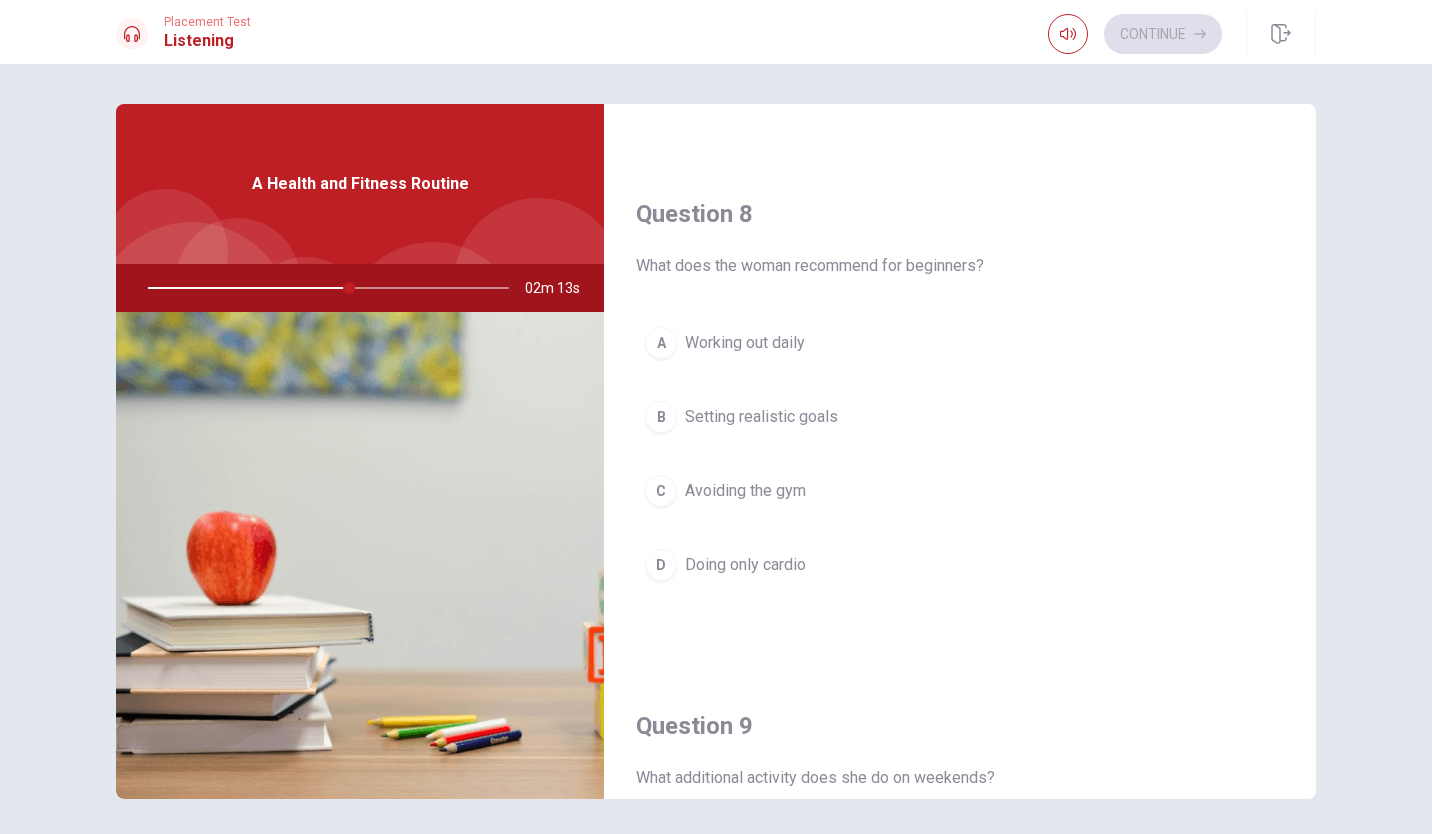 scroll, scrollTop: 973, scrollLeft: 0, axis: vertical 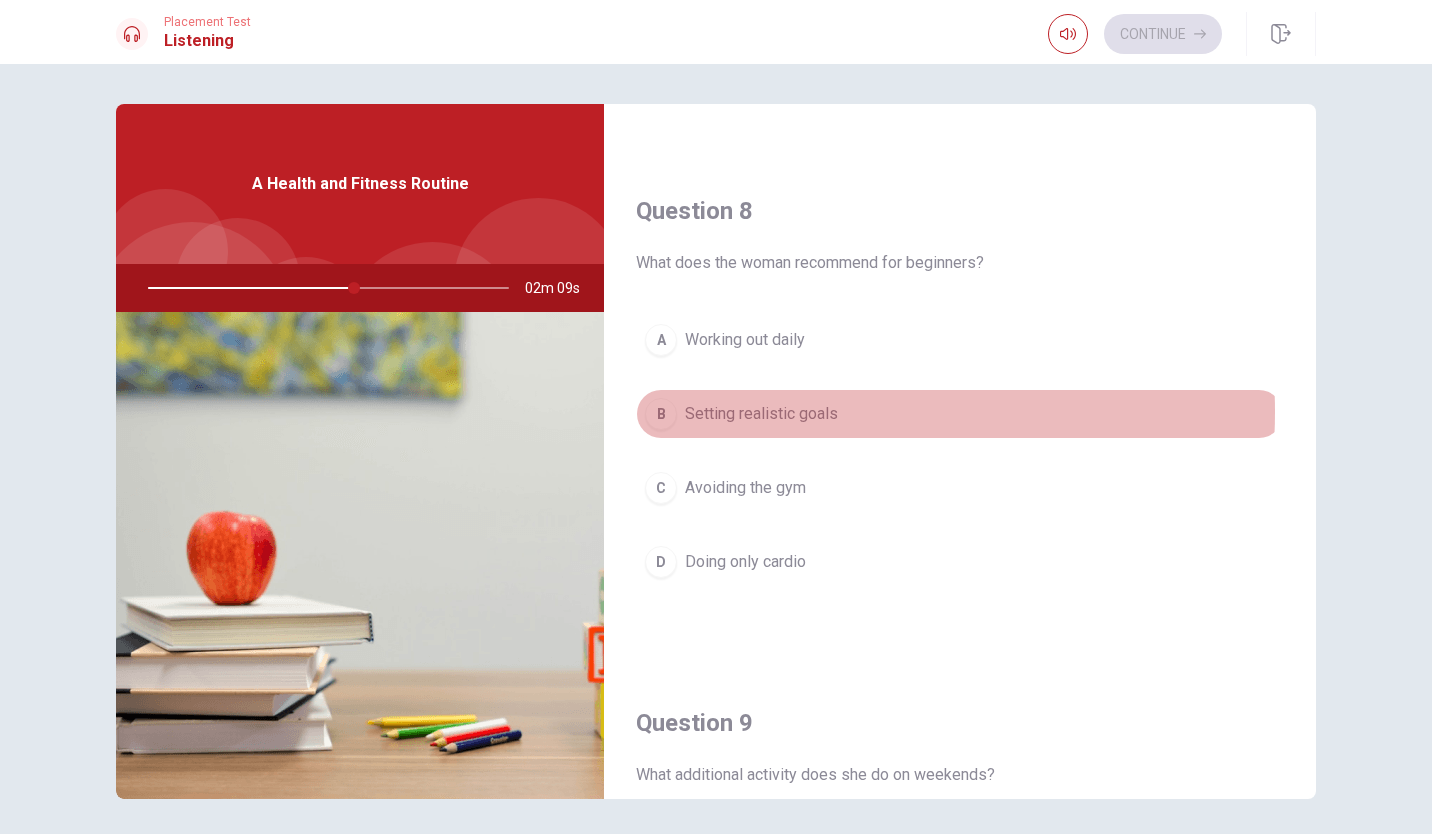 click on "Setting realistic goals" at bounding box center [761, 414] 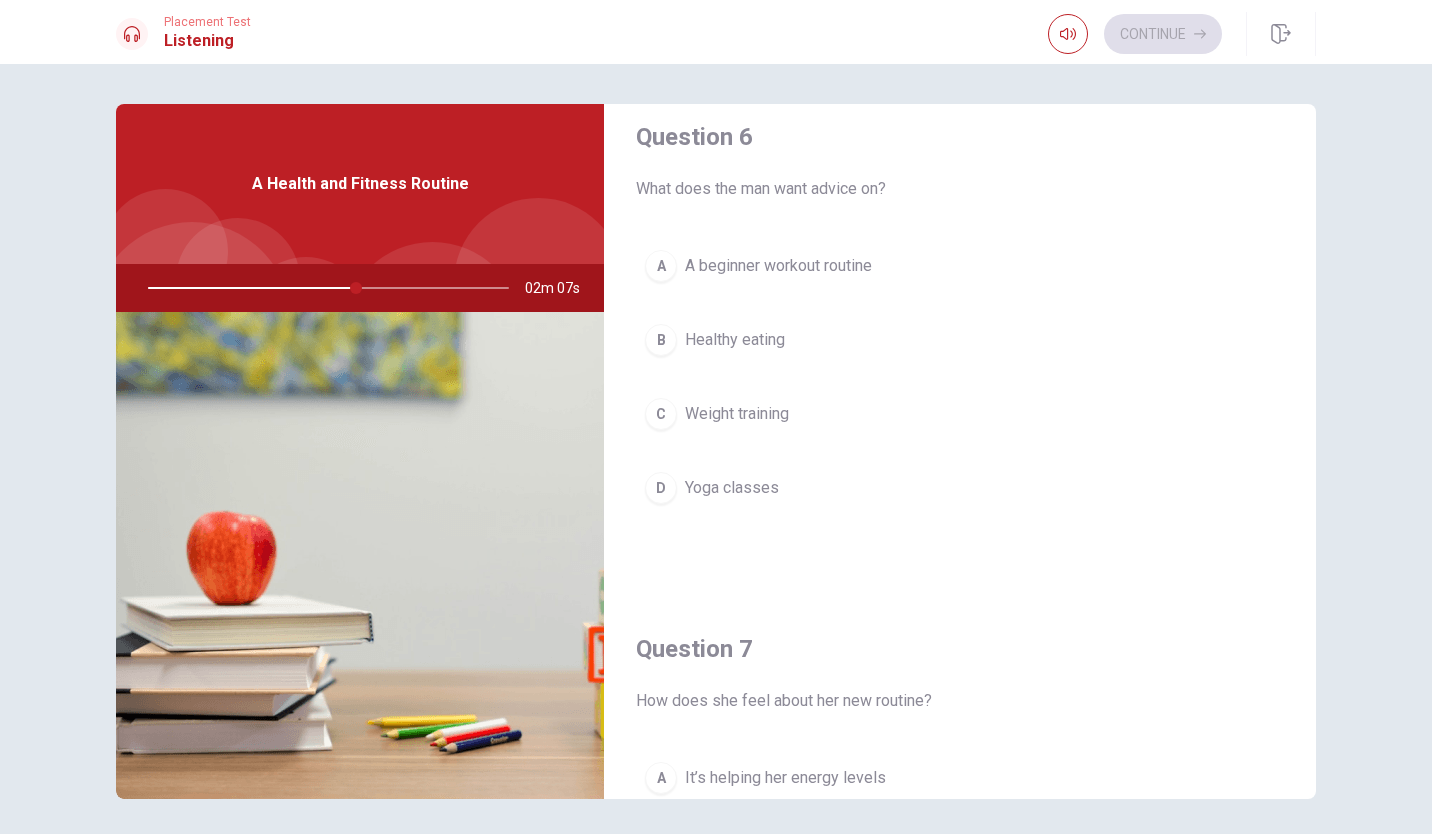 scroll, scrollTop: 0, scrollLeft: 0, axis: both 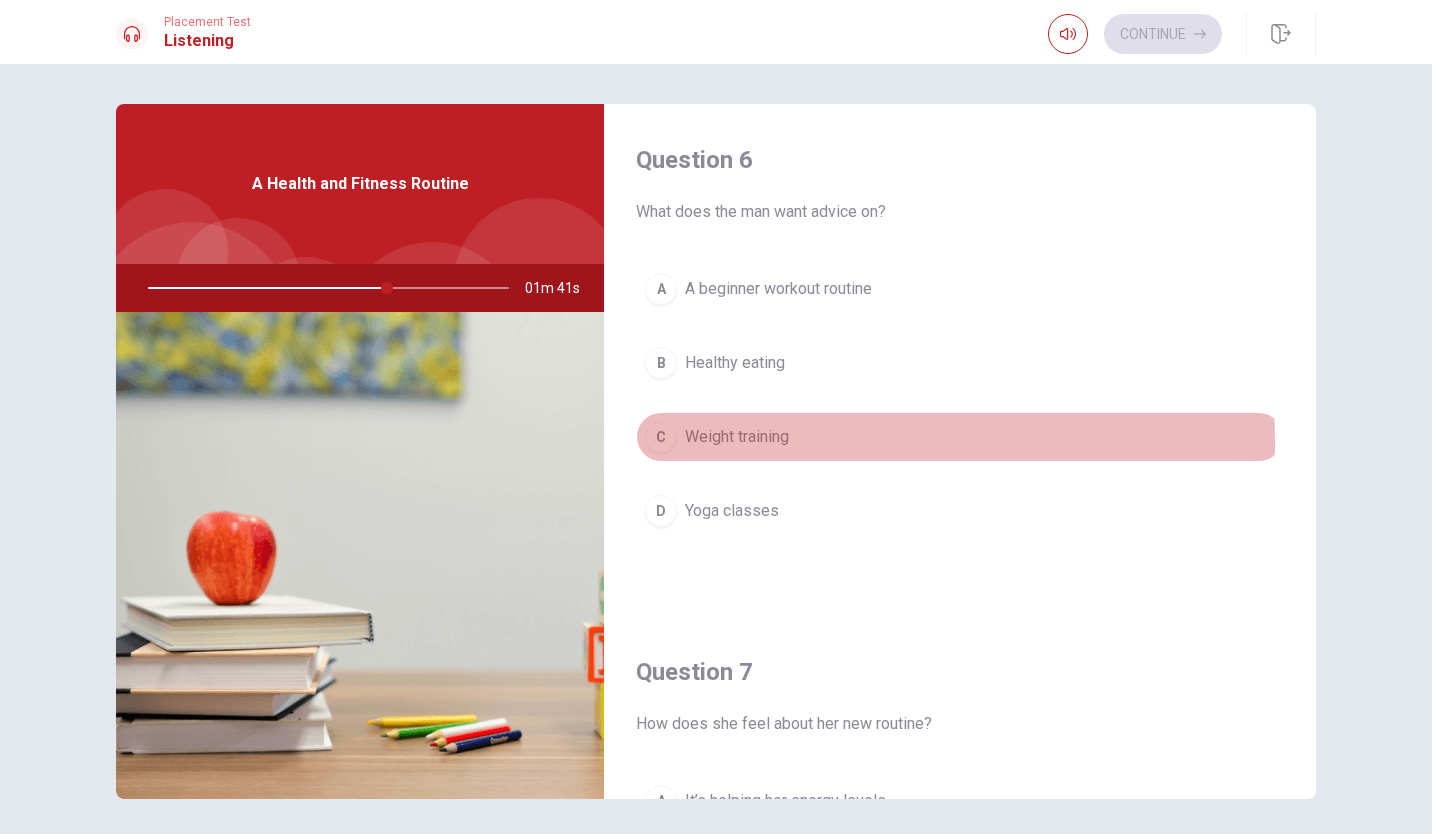 click on "Weight training" at bounding box center [737, 437] 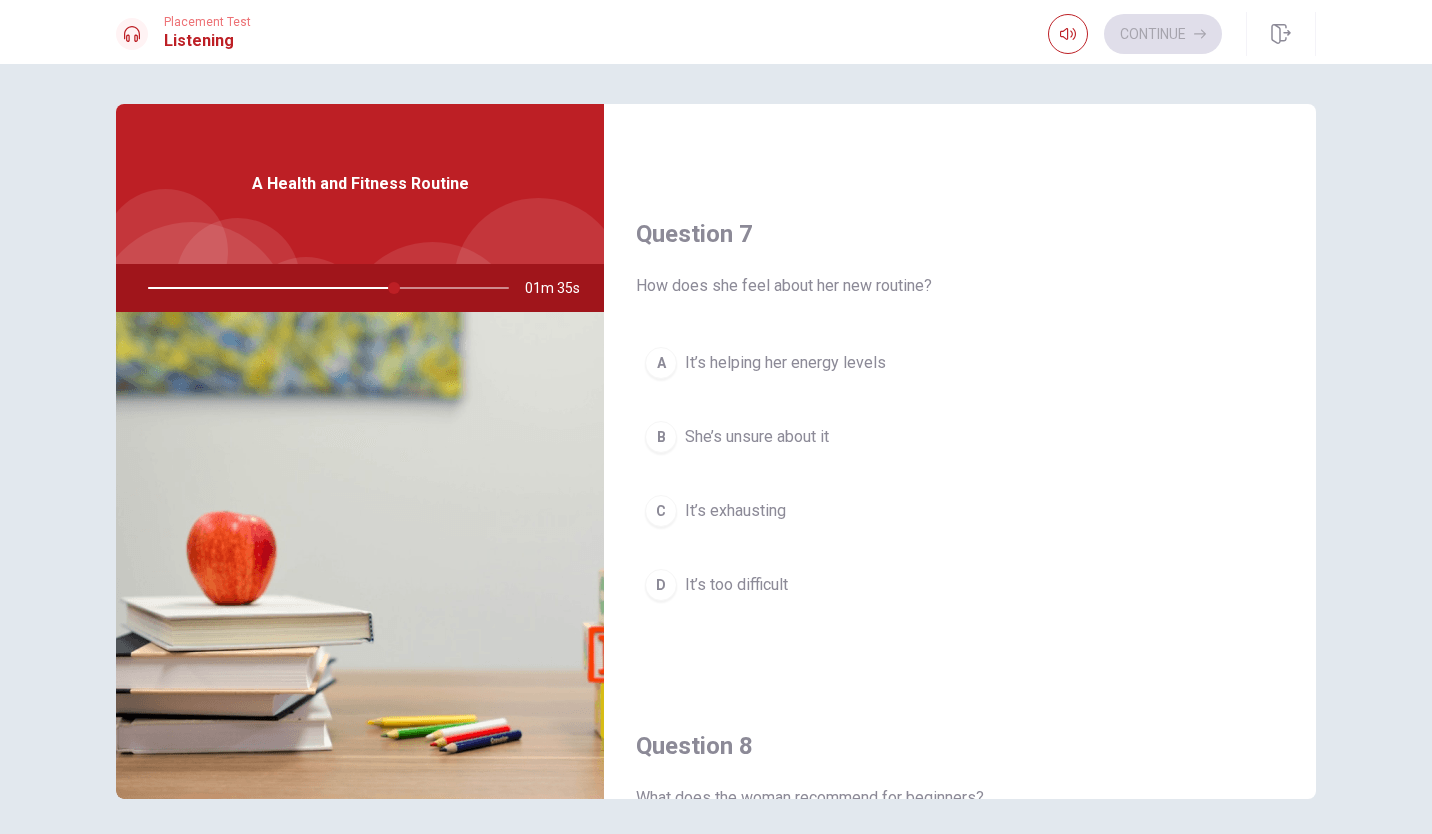 scroll, scrollTop: 439, scrollLeft: 0, axis: vertical 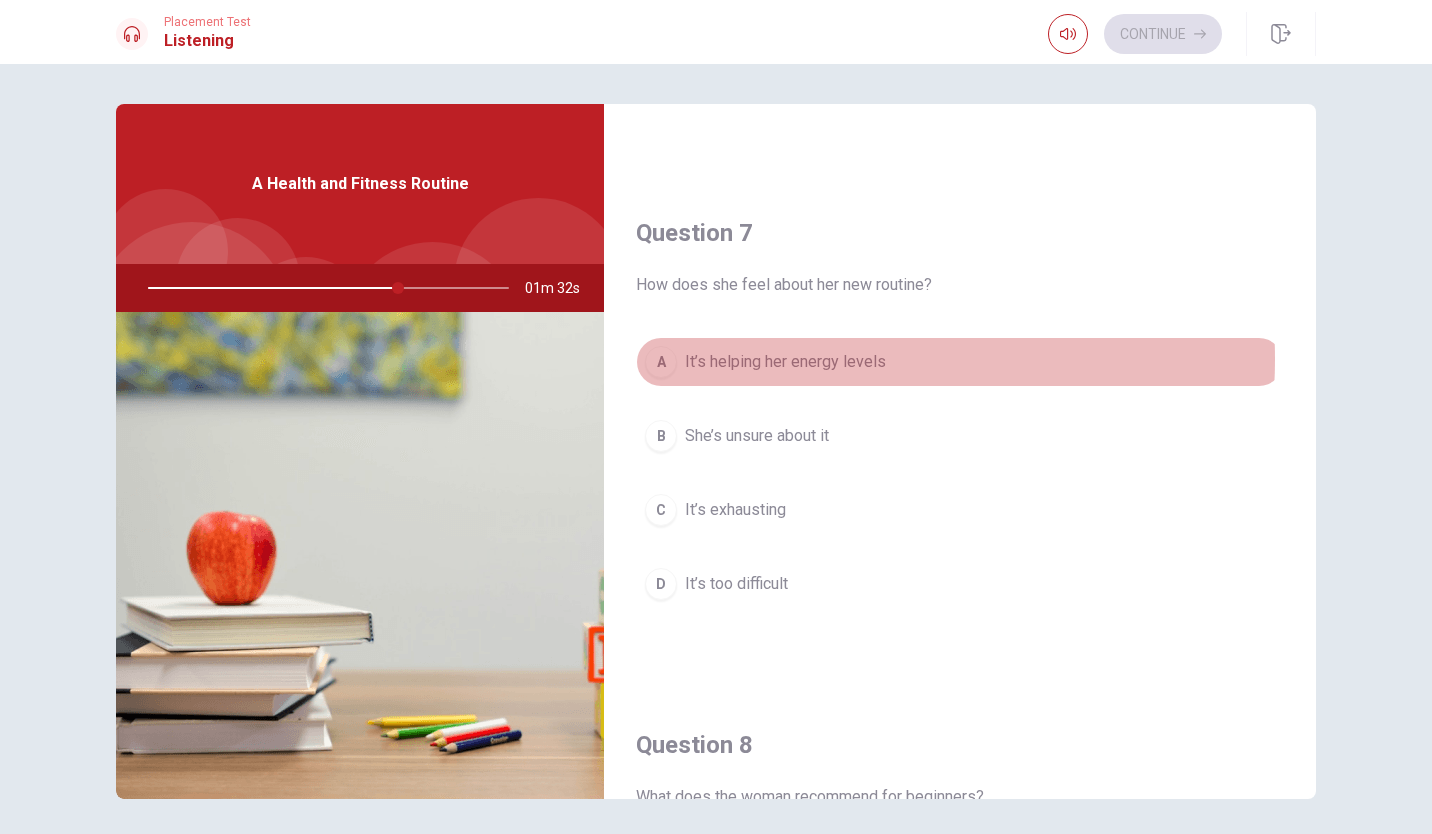 click on "It’s helping her energy levels" at bounding box center (785, 362) 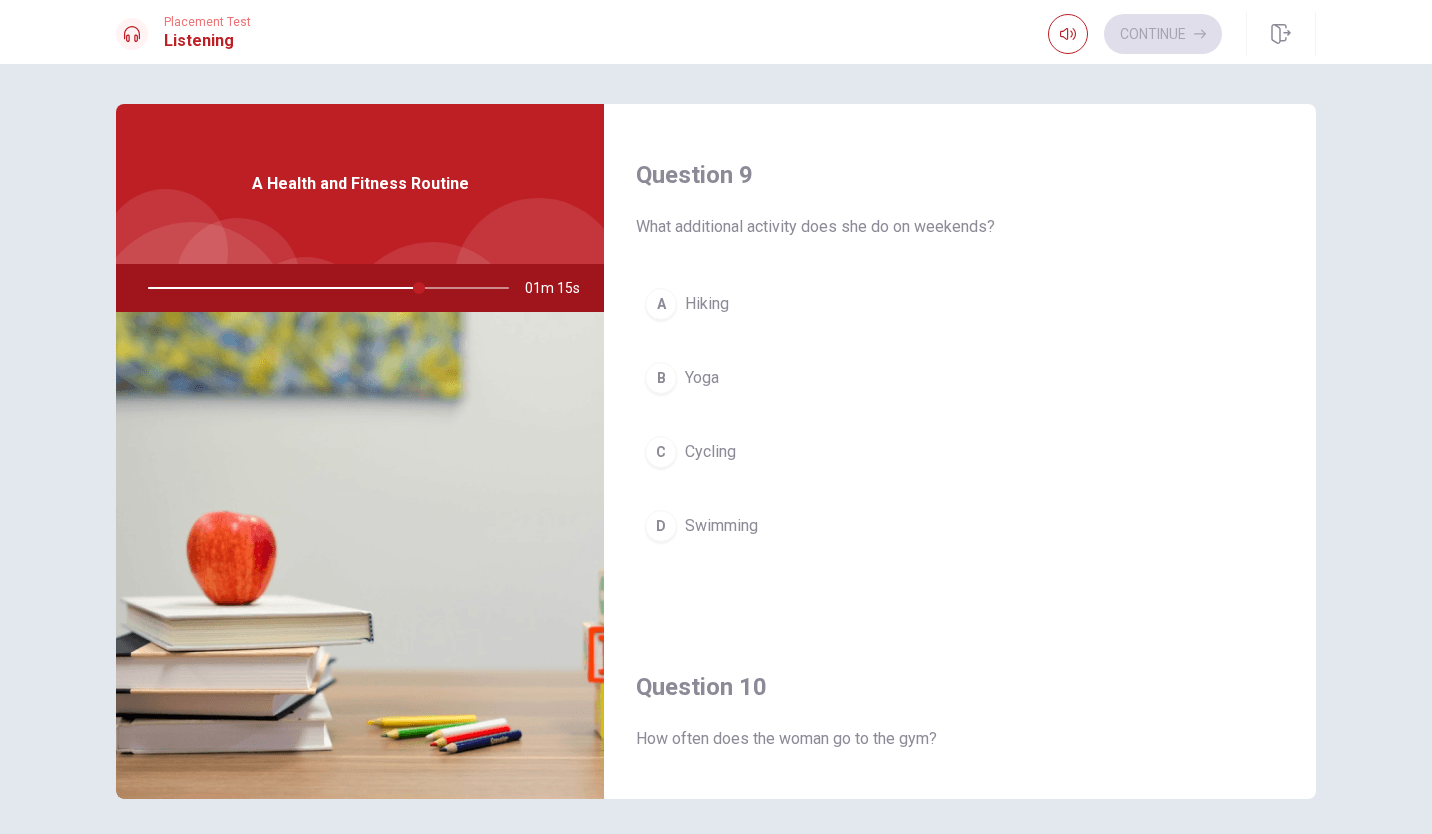 scroll, scrollTop: 1522, scrollLeft: 0, axis: vertical 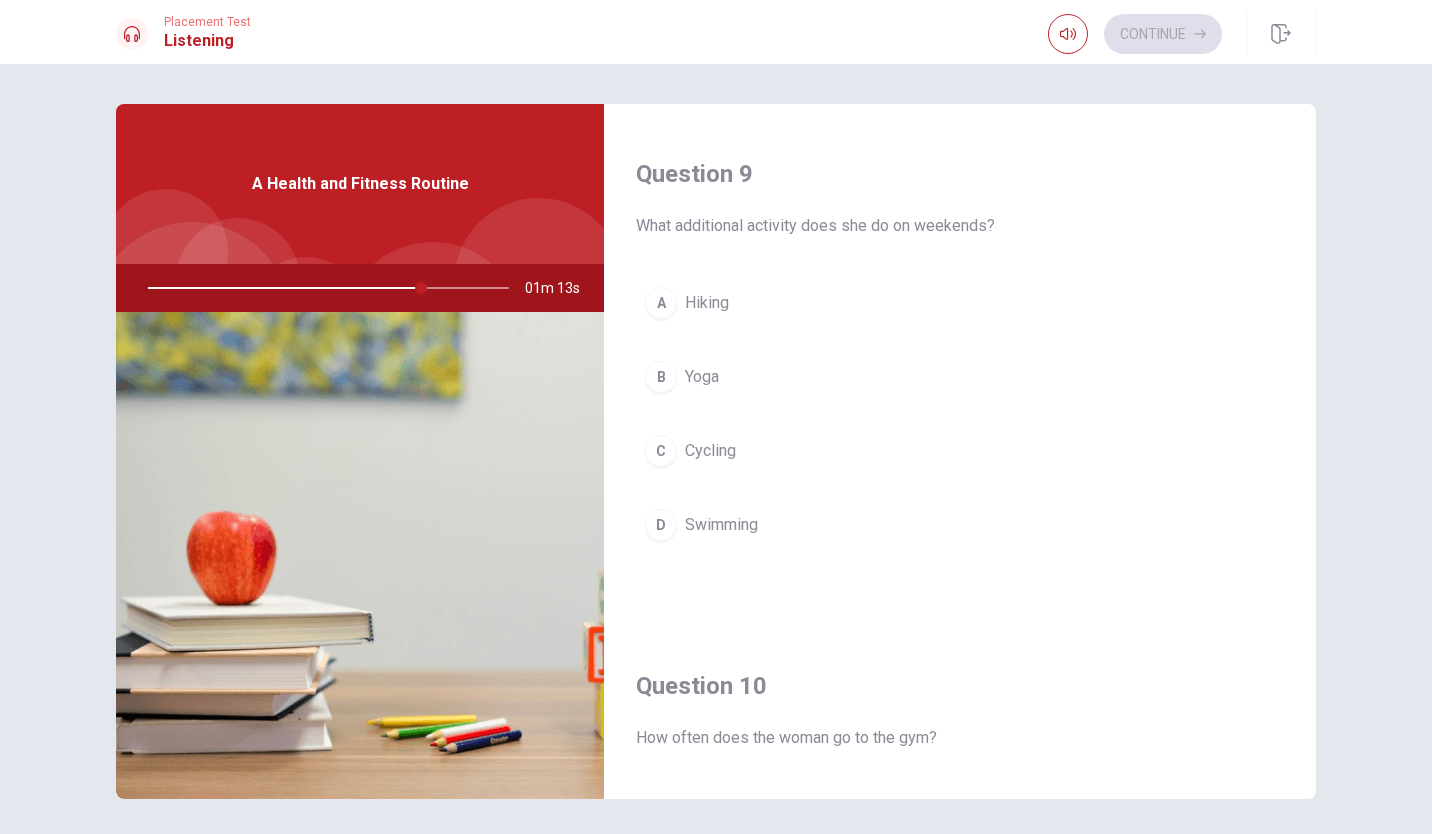 click on "Yoga" at bounding box center (702, 377) 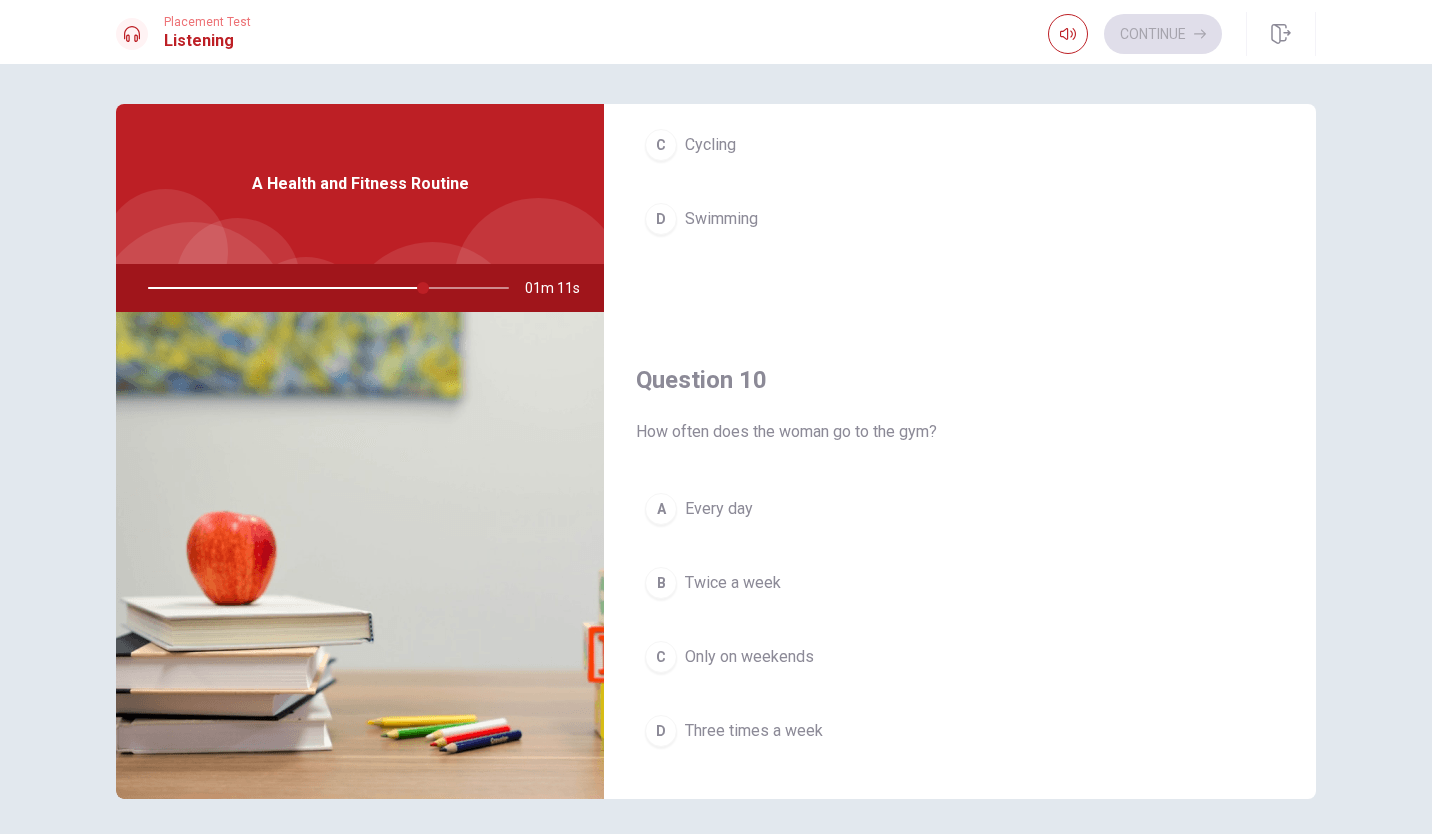 scroll, scrollTop: 1865, scrollLeft: 0, axis: vertical 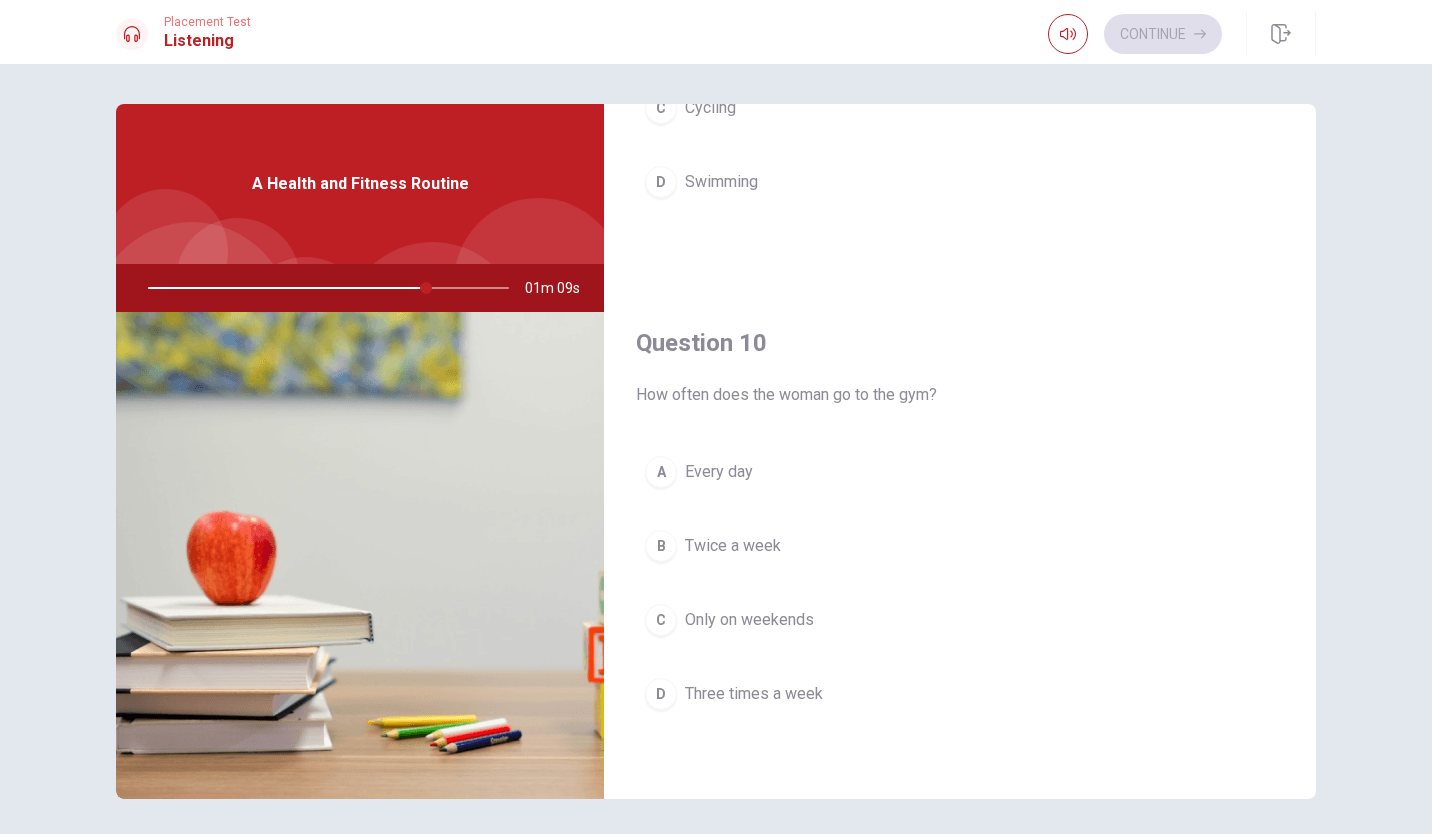 click on "Three times a week" at bounding box center (754, 694) 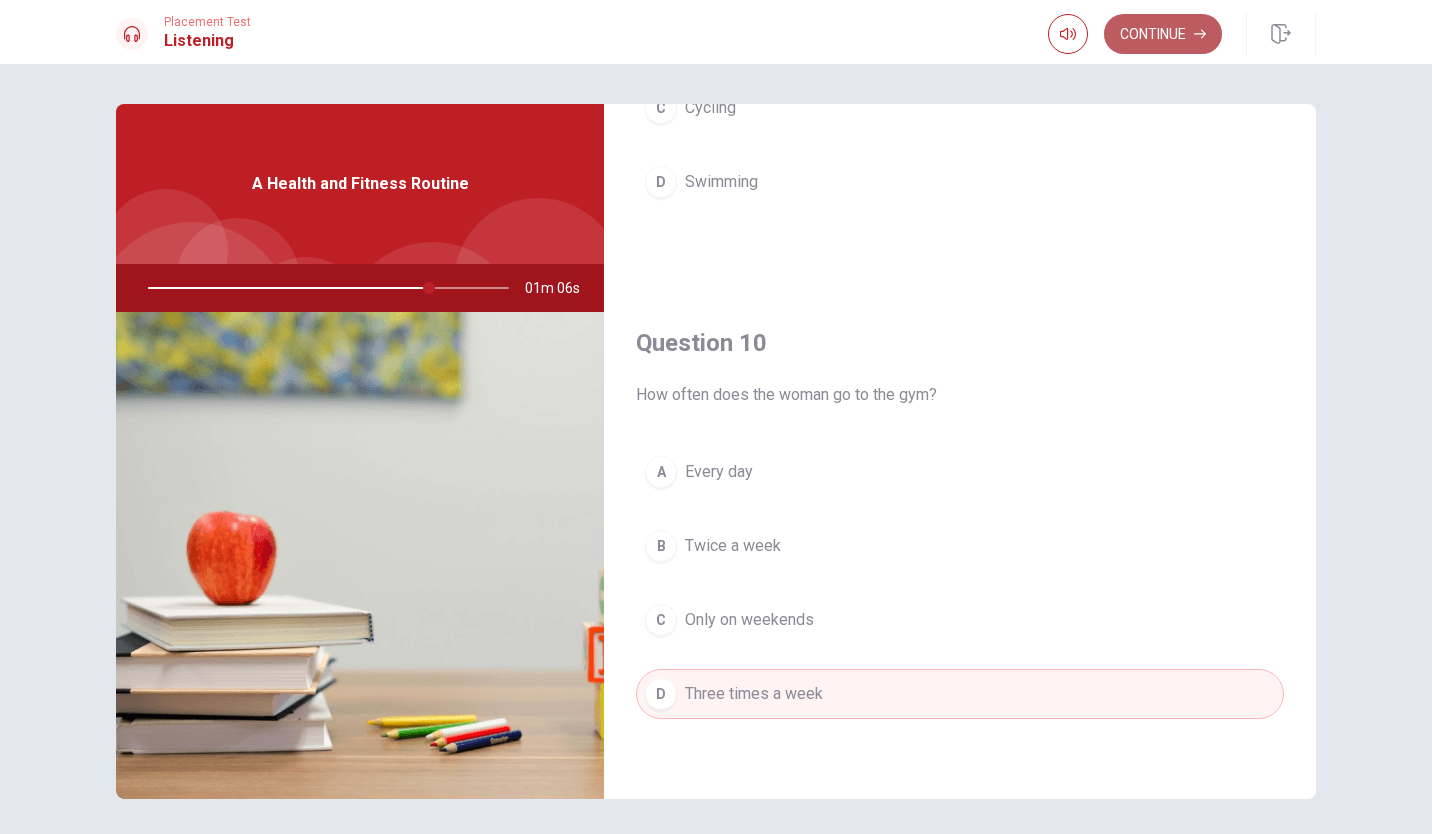 click on "Continue" at bounding box center [1163, 34] 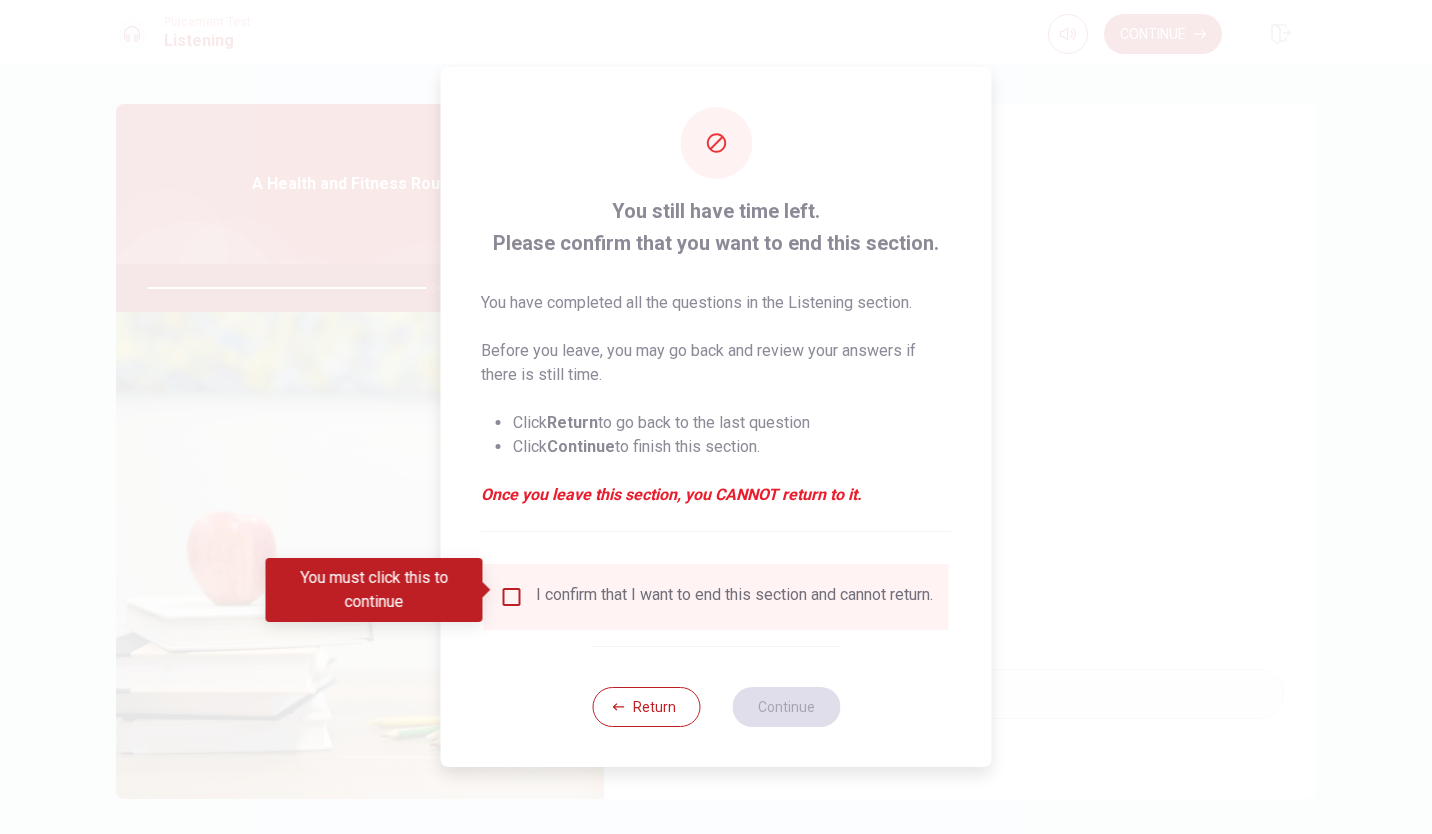 click on "I confirm that I want to end this section and cannot return." at bounding box center (734, 597) 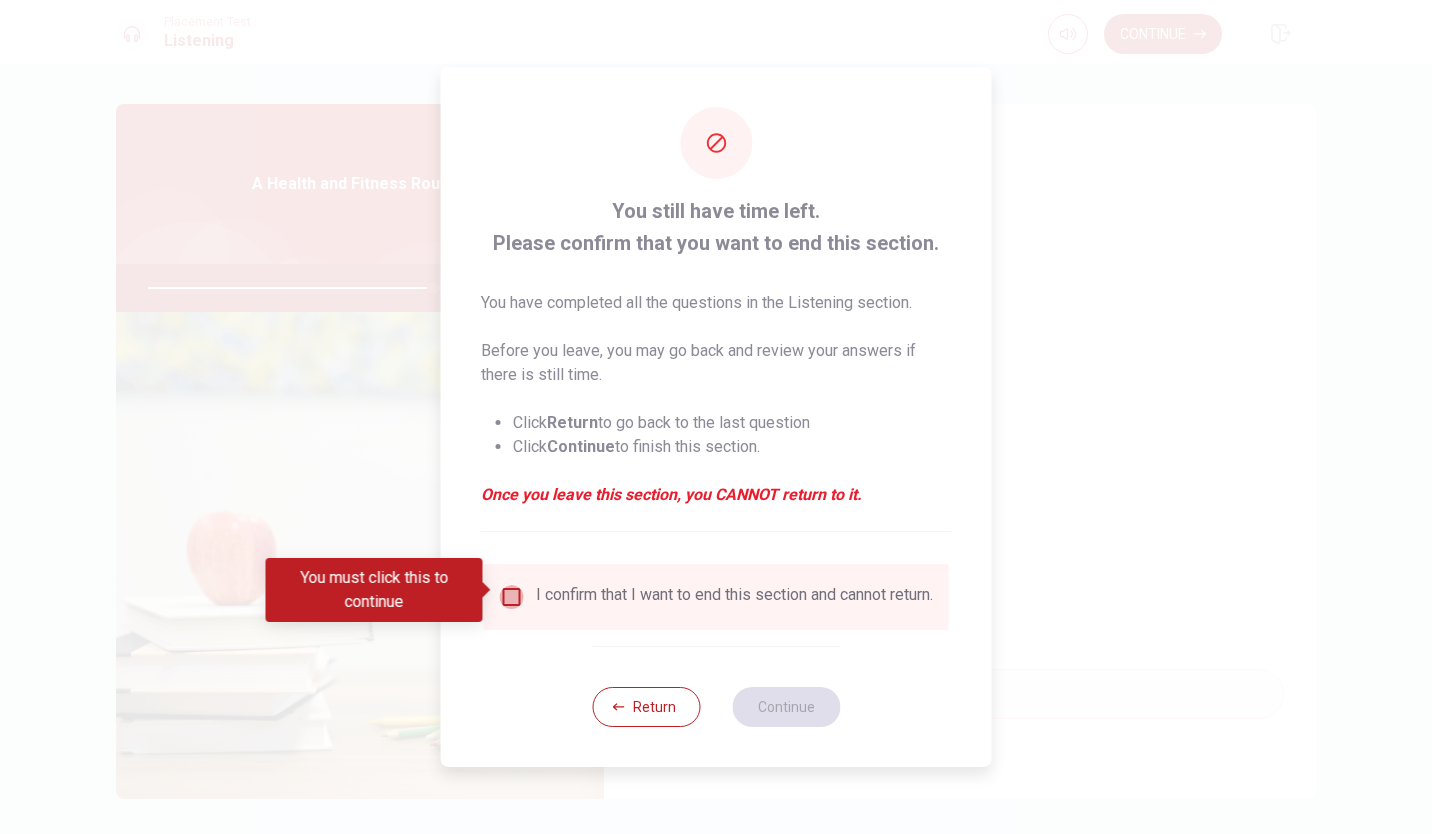 click at bounding box center (512, 597) 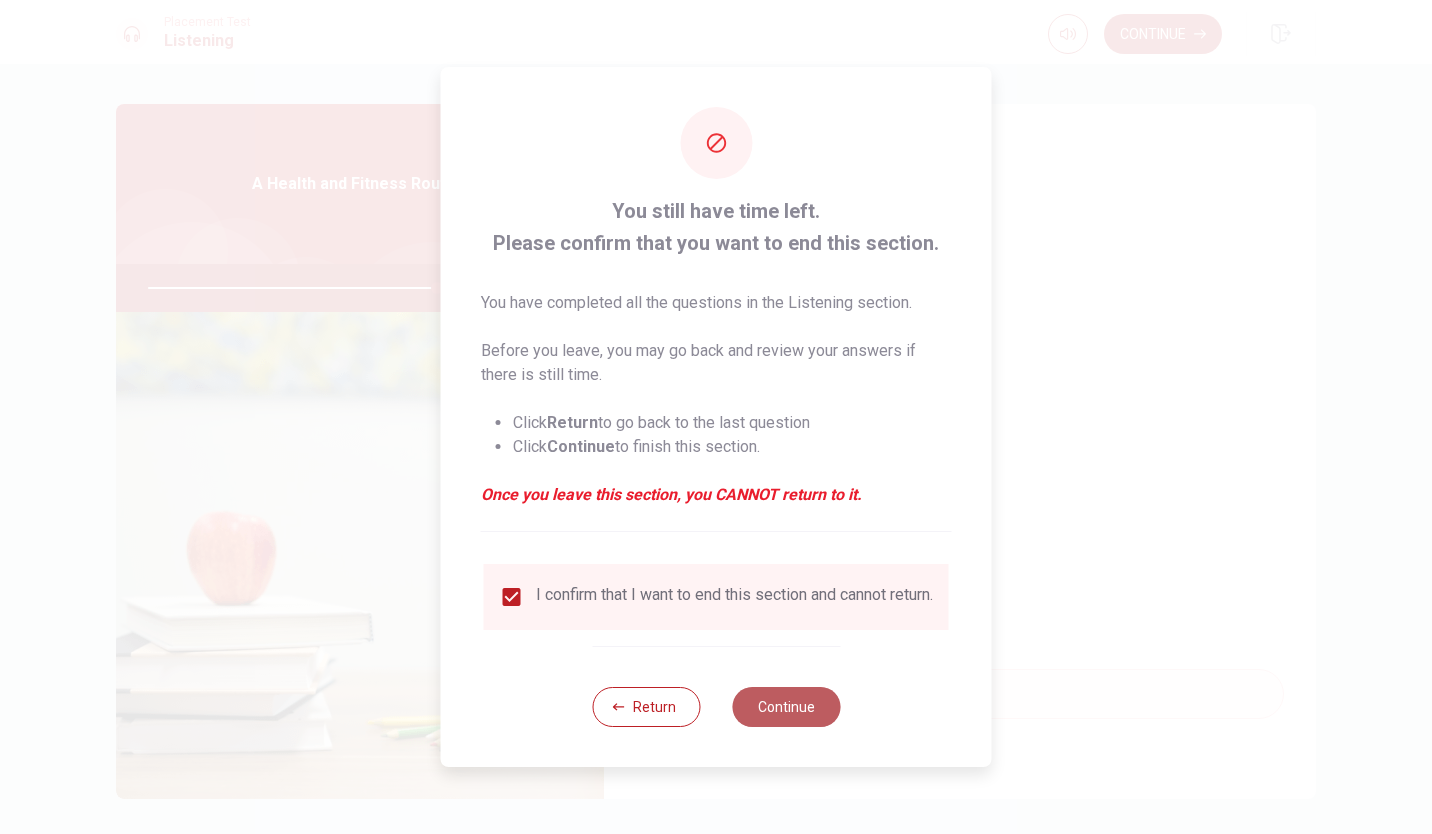 click on "Continue" at bounding box center [786, 707] 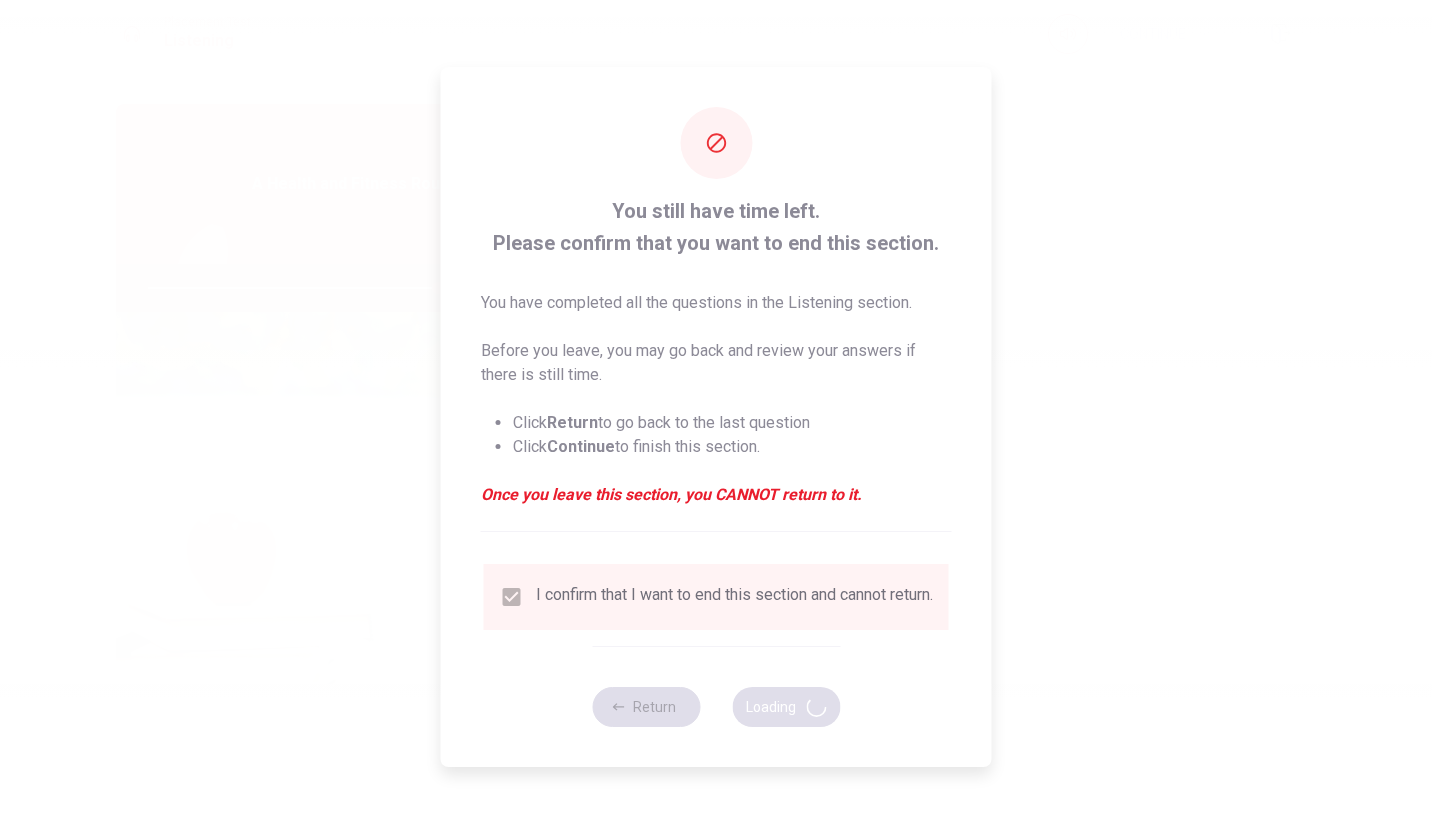 type on "81" 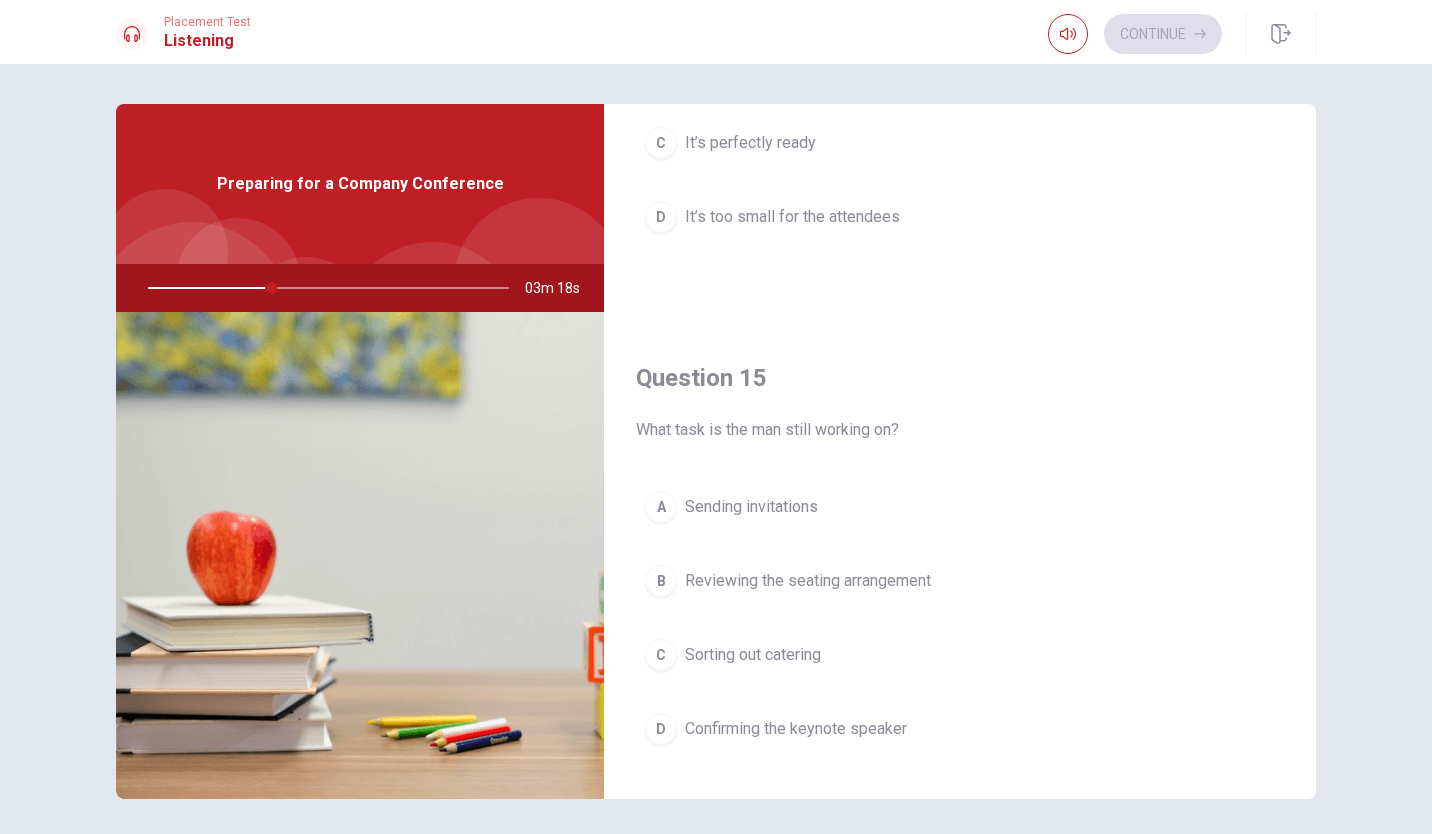 scroll, scrollTop: 1865, scrollLeft: 0, axis: vertical 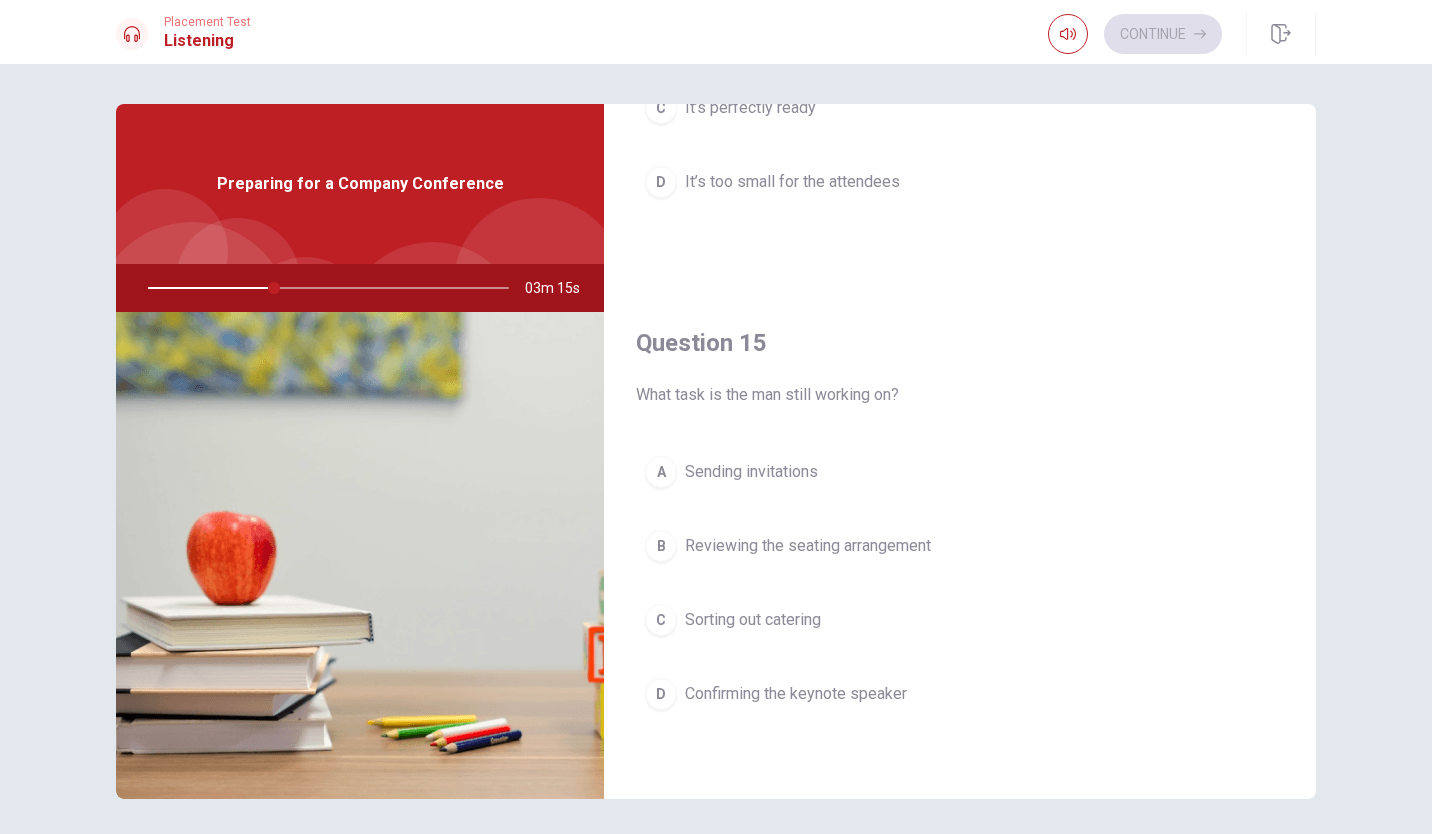 click on "D Confirming the keynote speaker" at bounding box center (960, 694) 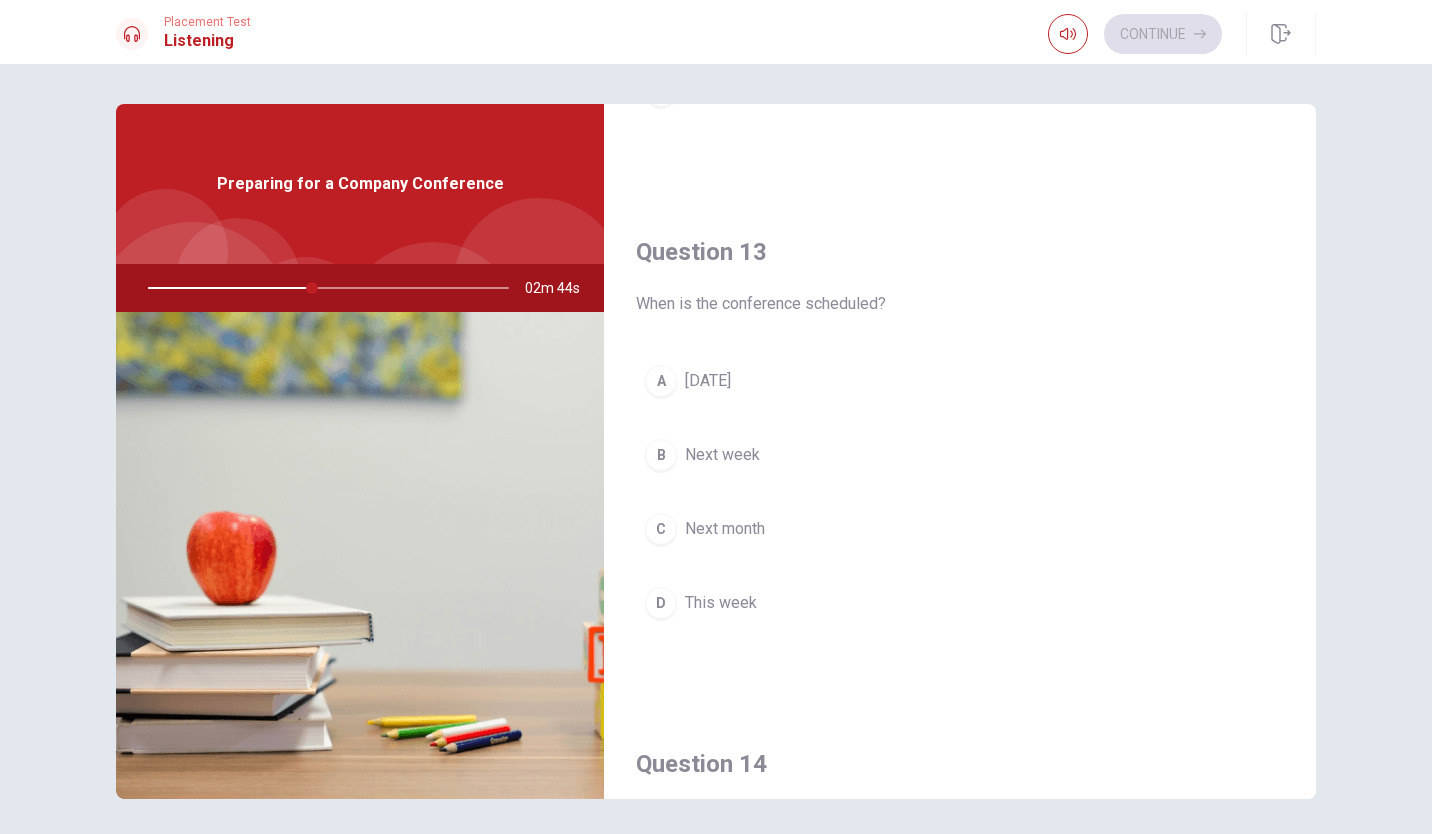 scroll, scrollTop: 933, scrollLeft: 0, axis: vertical 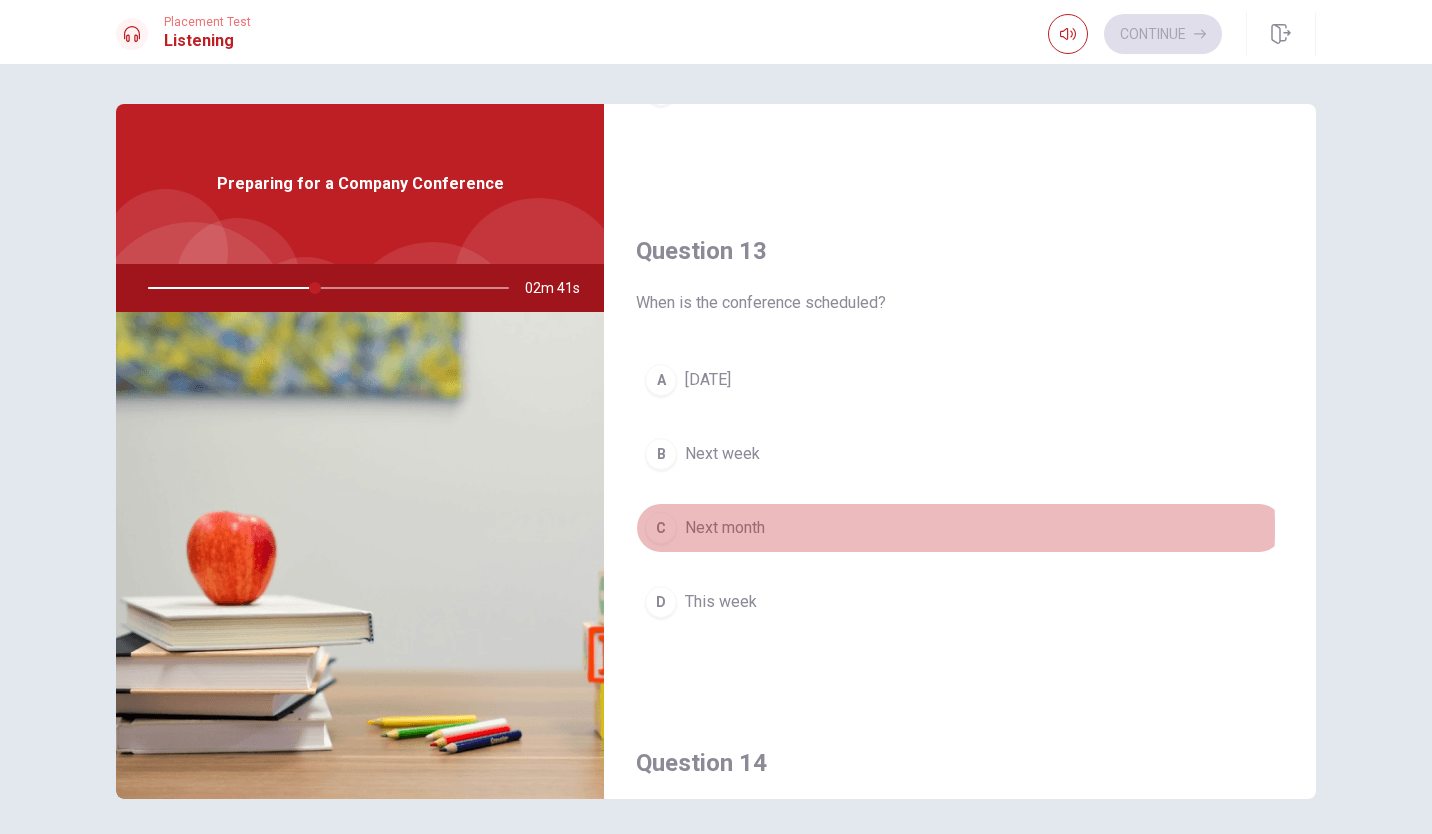 click on "Next month" at bounding box center (725, 528) 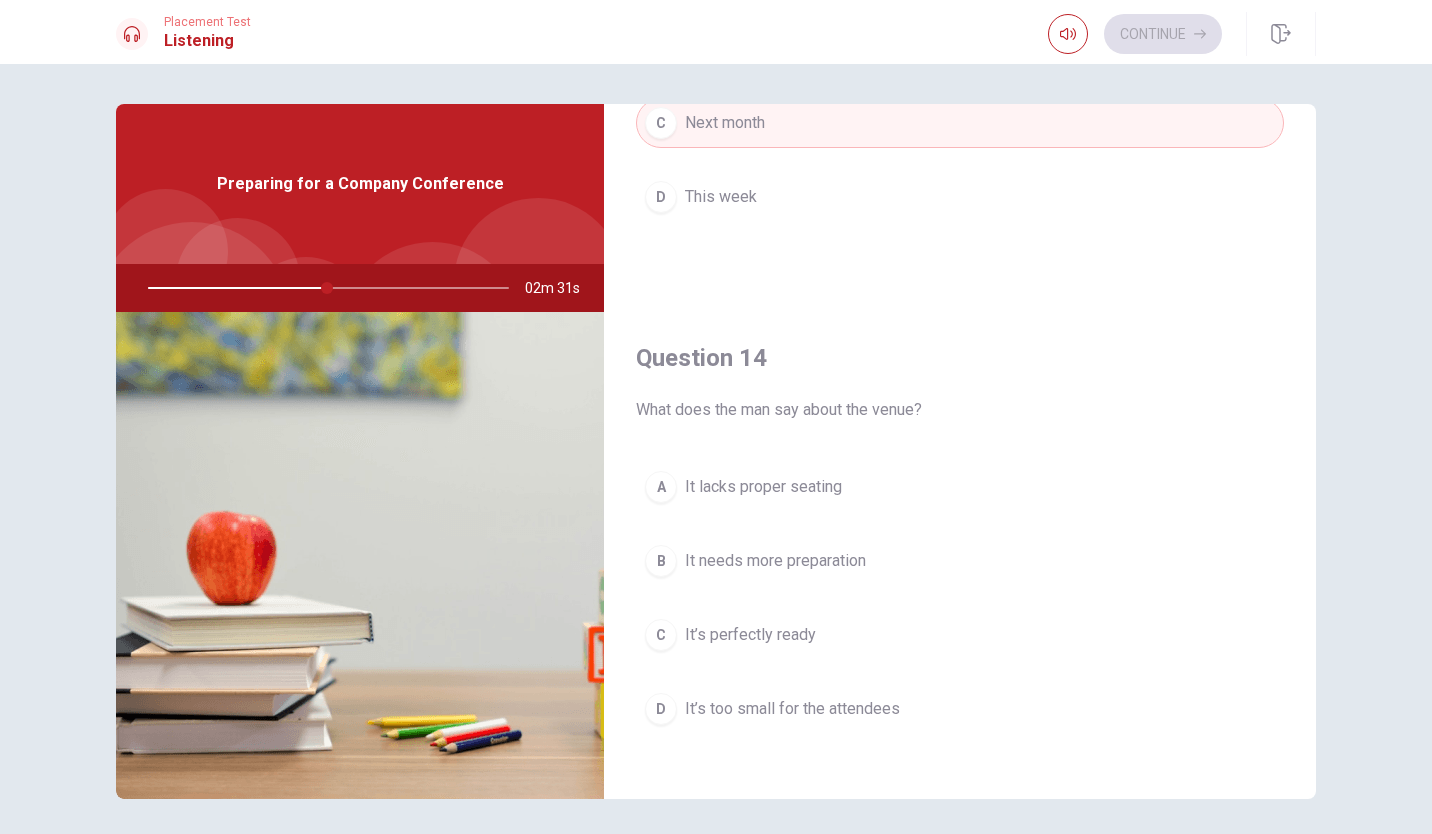 scroll, scrollTop: 1345, scrollLeft: 0, axis: vertical 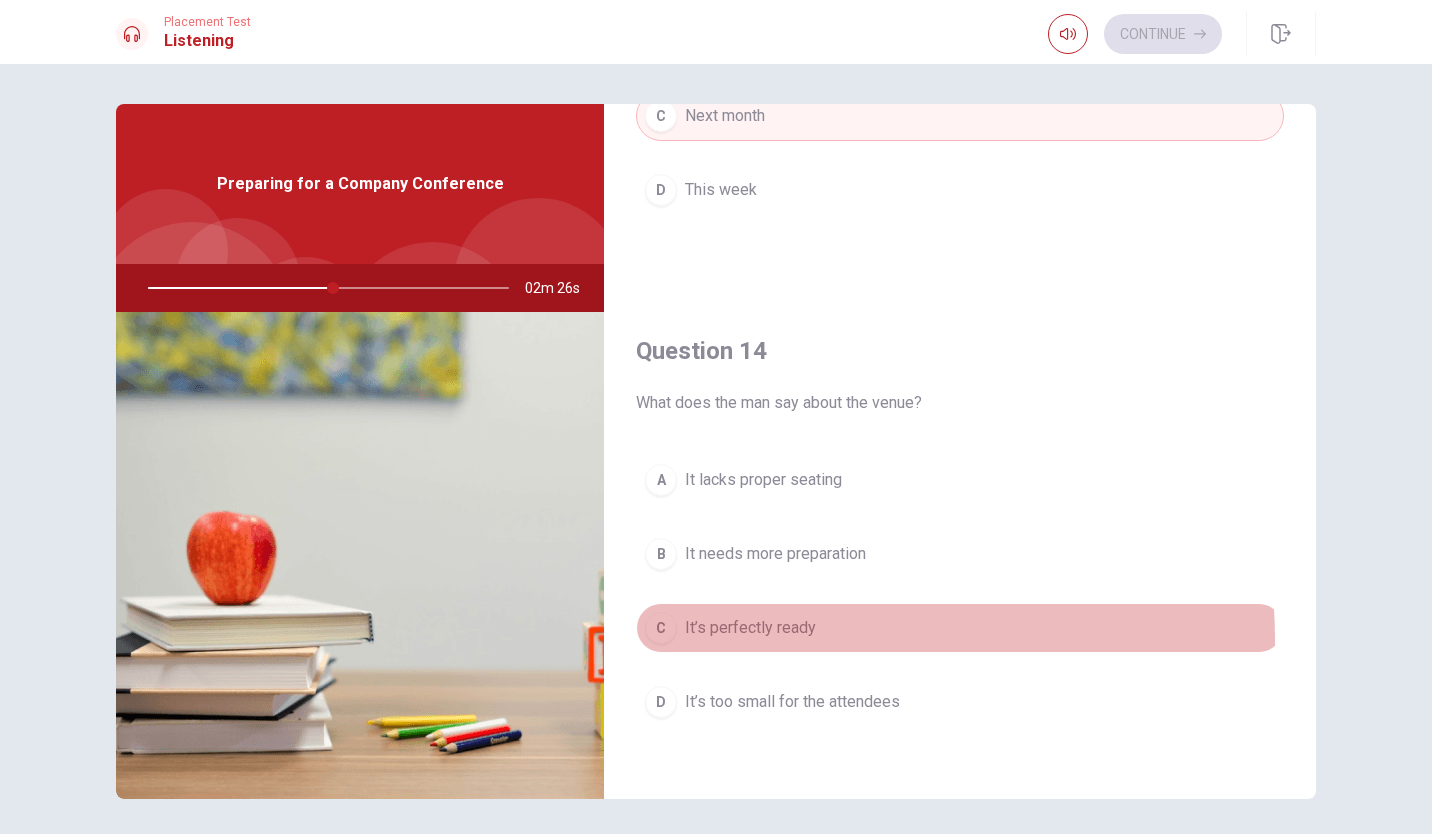 click on "C It’s perfectly ready" at bounding box center [960, 628] 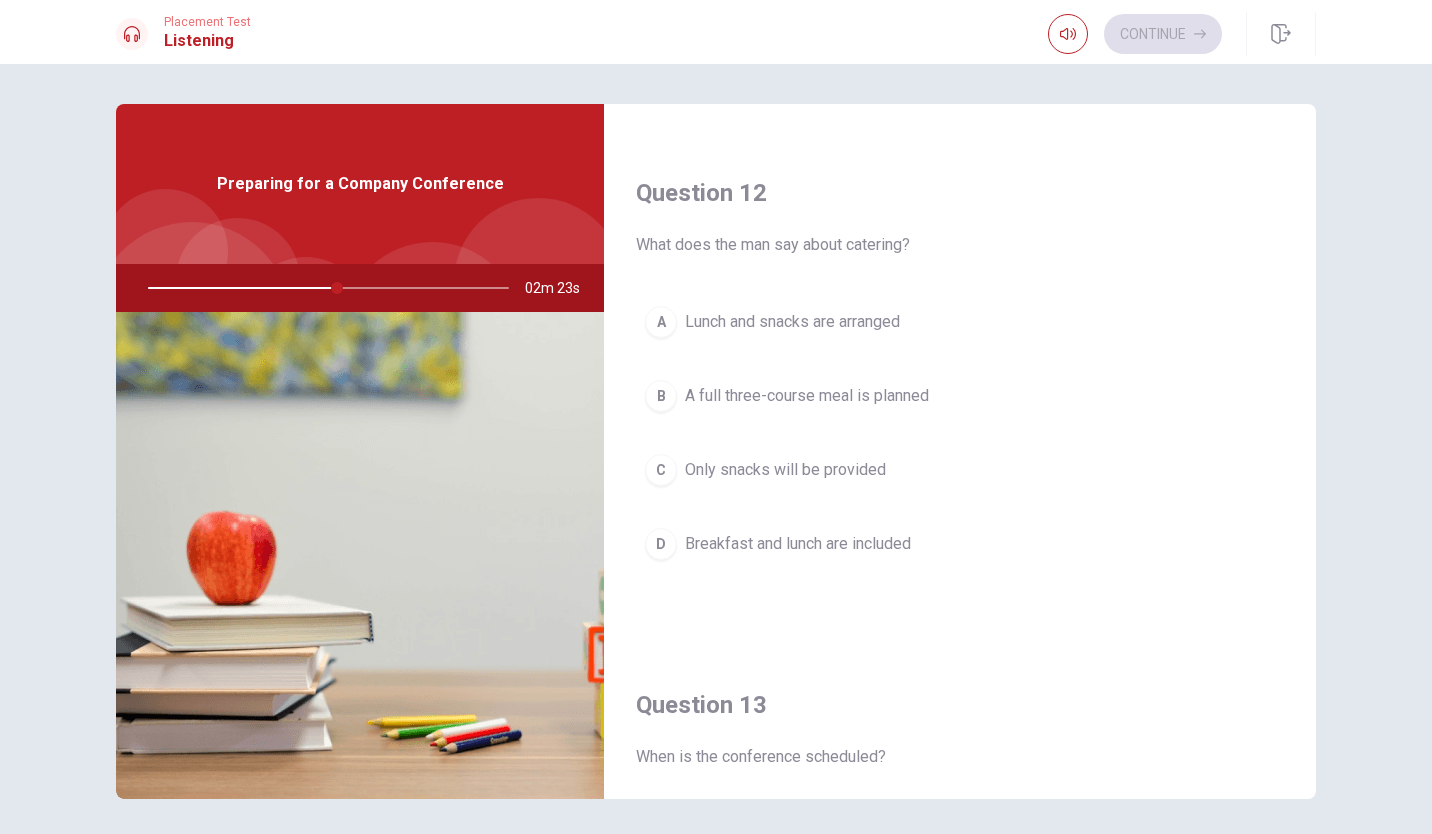 scroll, scrollTop: 477, scrollLeft: 0, axis: vertical 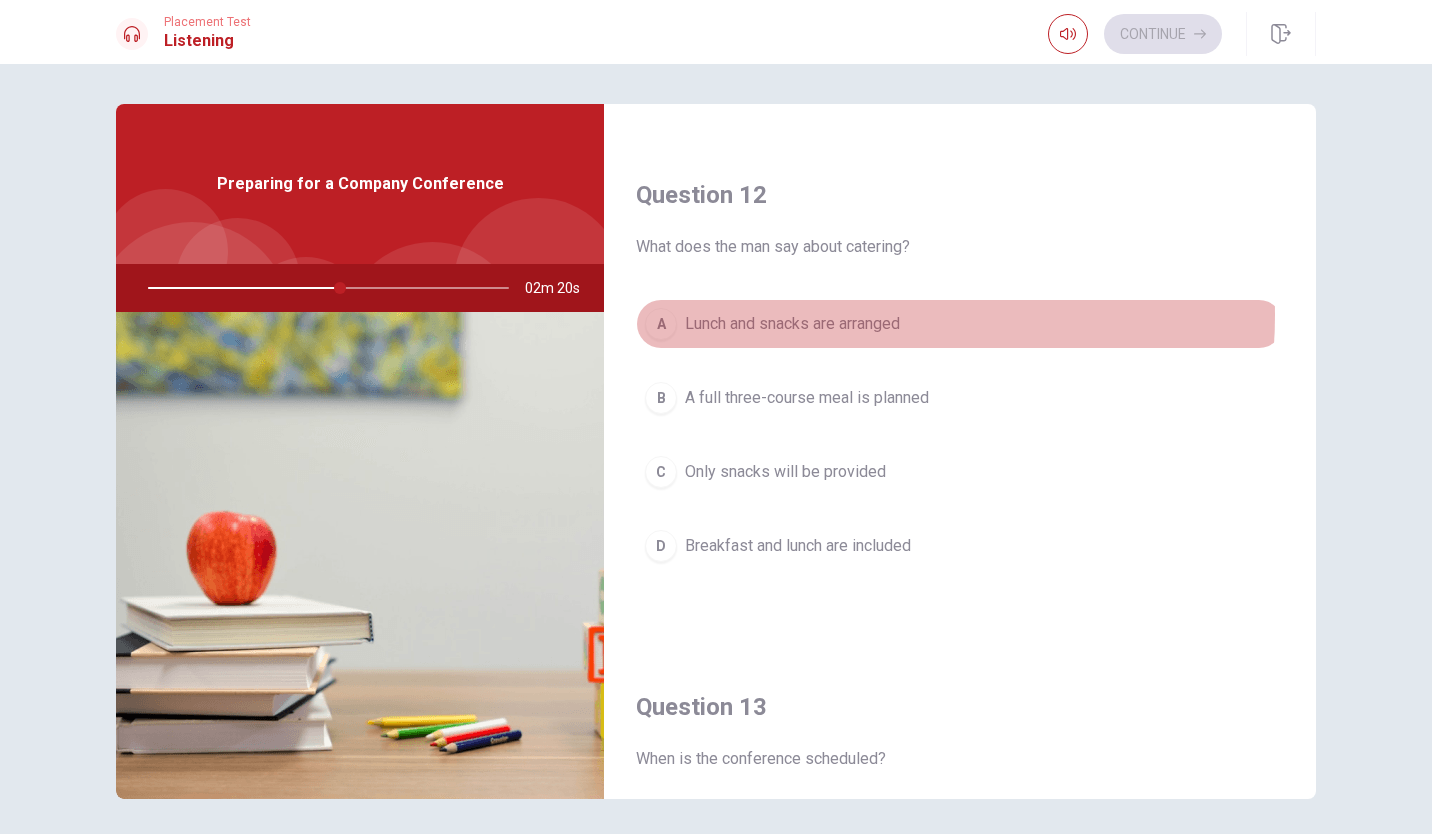 click on "Lunch and snacks are arranged" at bounding box center (792, 324) 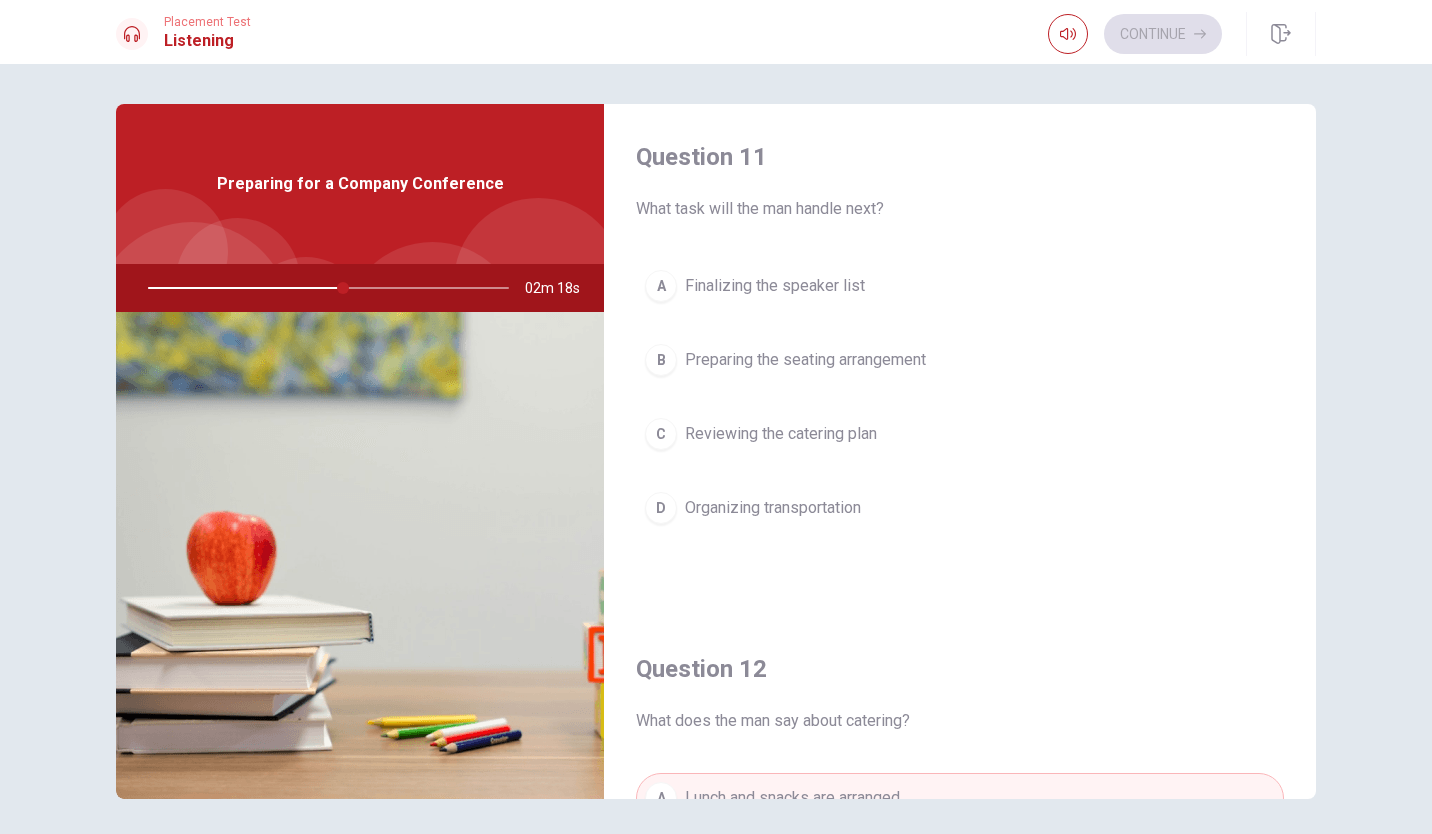 scroll, scrollTop: 0, scrollLeft: 0, axis: both 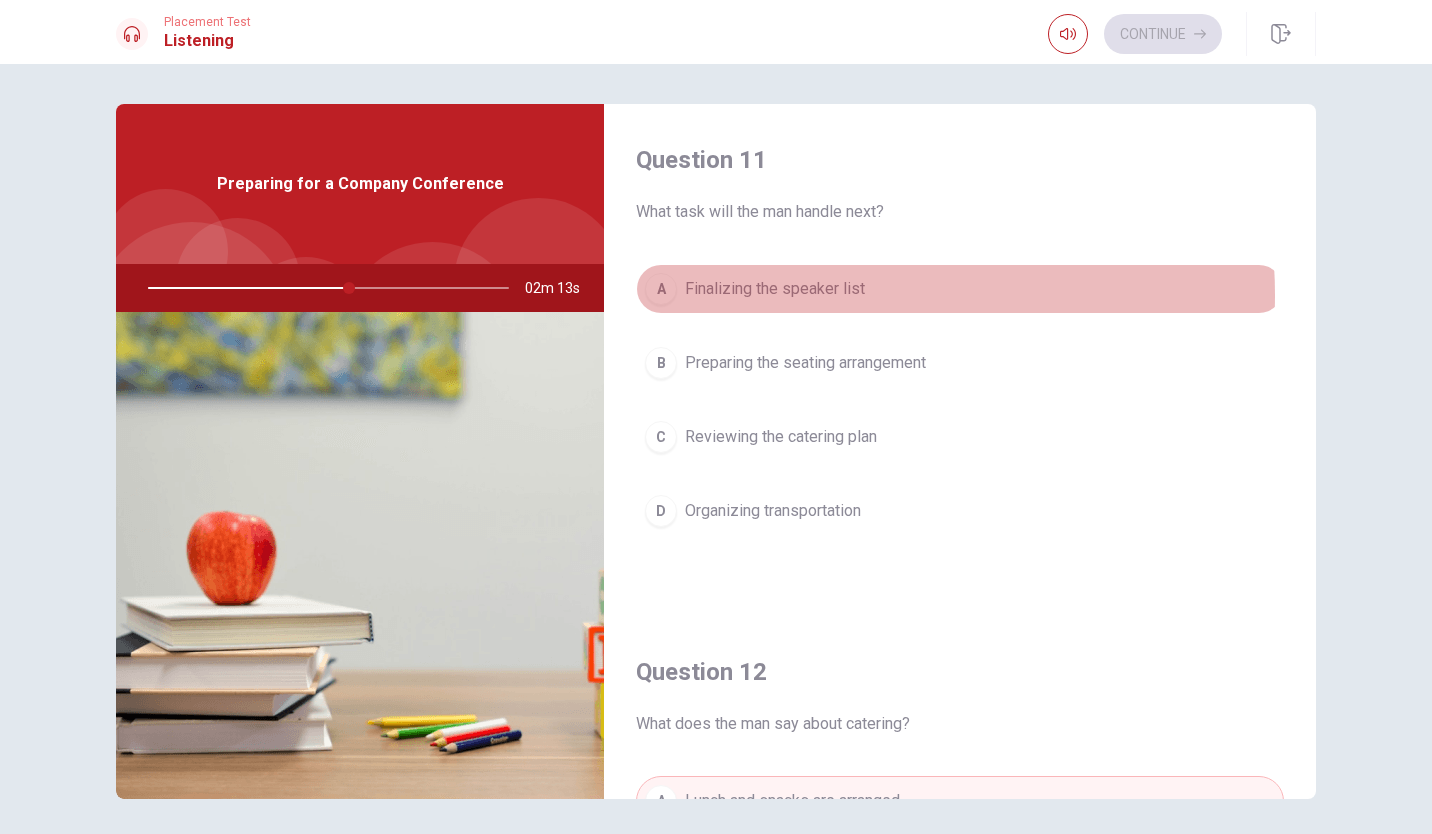 click on "Finalizing the speaker list" at bounding box center [775, 289] 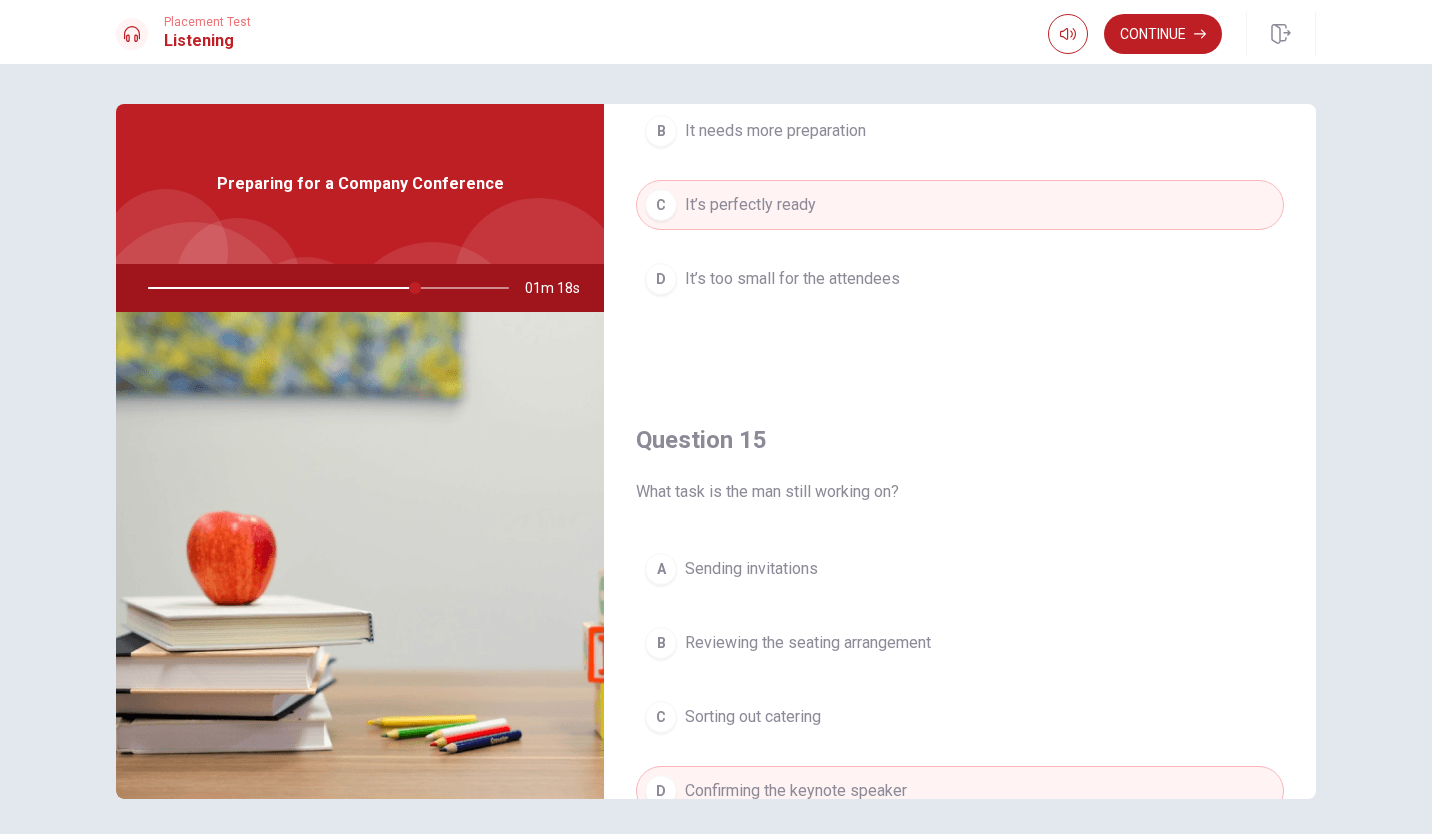 scroll, scrollTop: 1865, scrollLeft: 0, axis: vertical 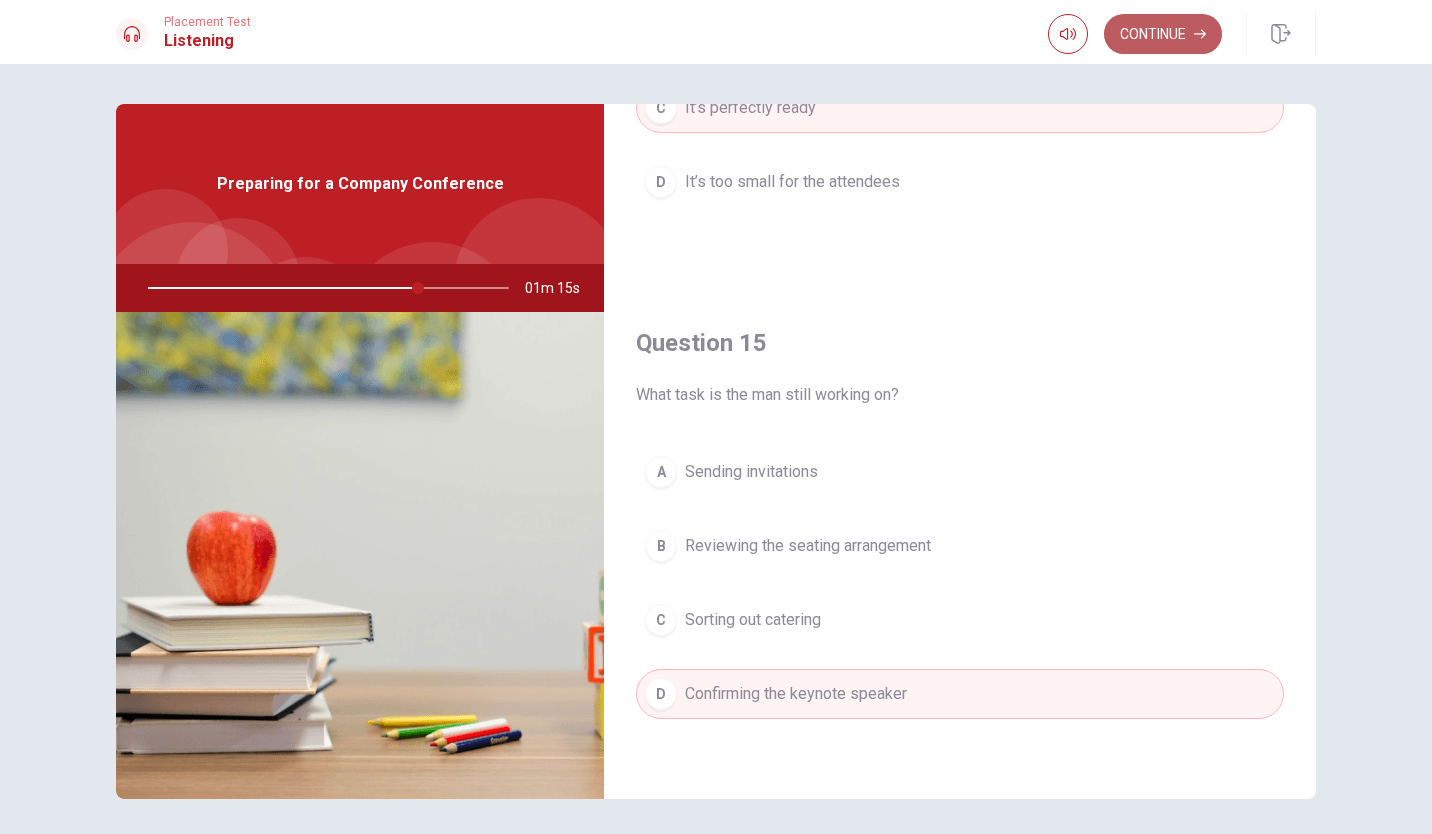 click on "Continue" at bounding box center [1163, 34] 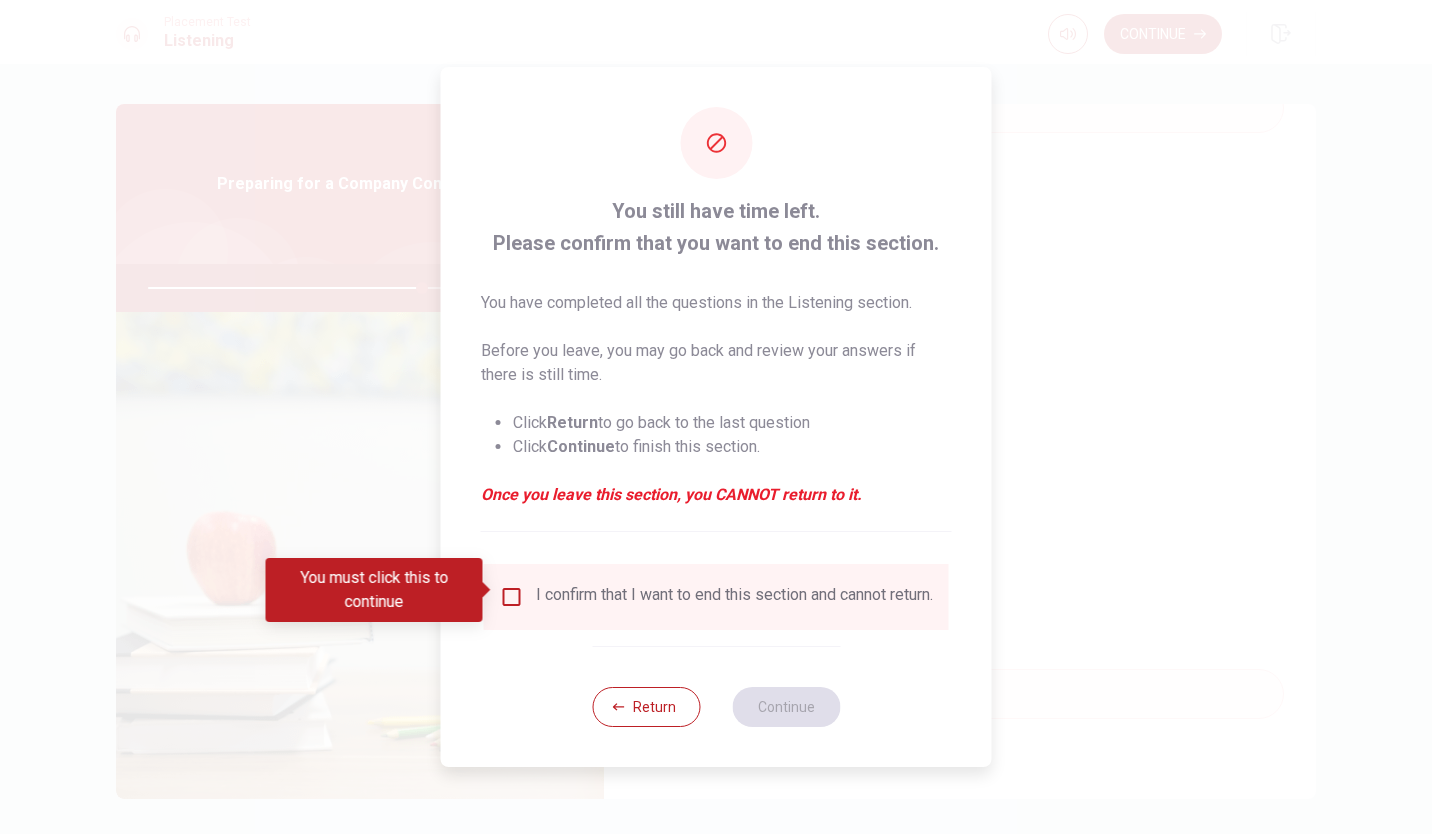 click at bounding box center (512, 597) 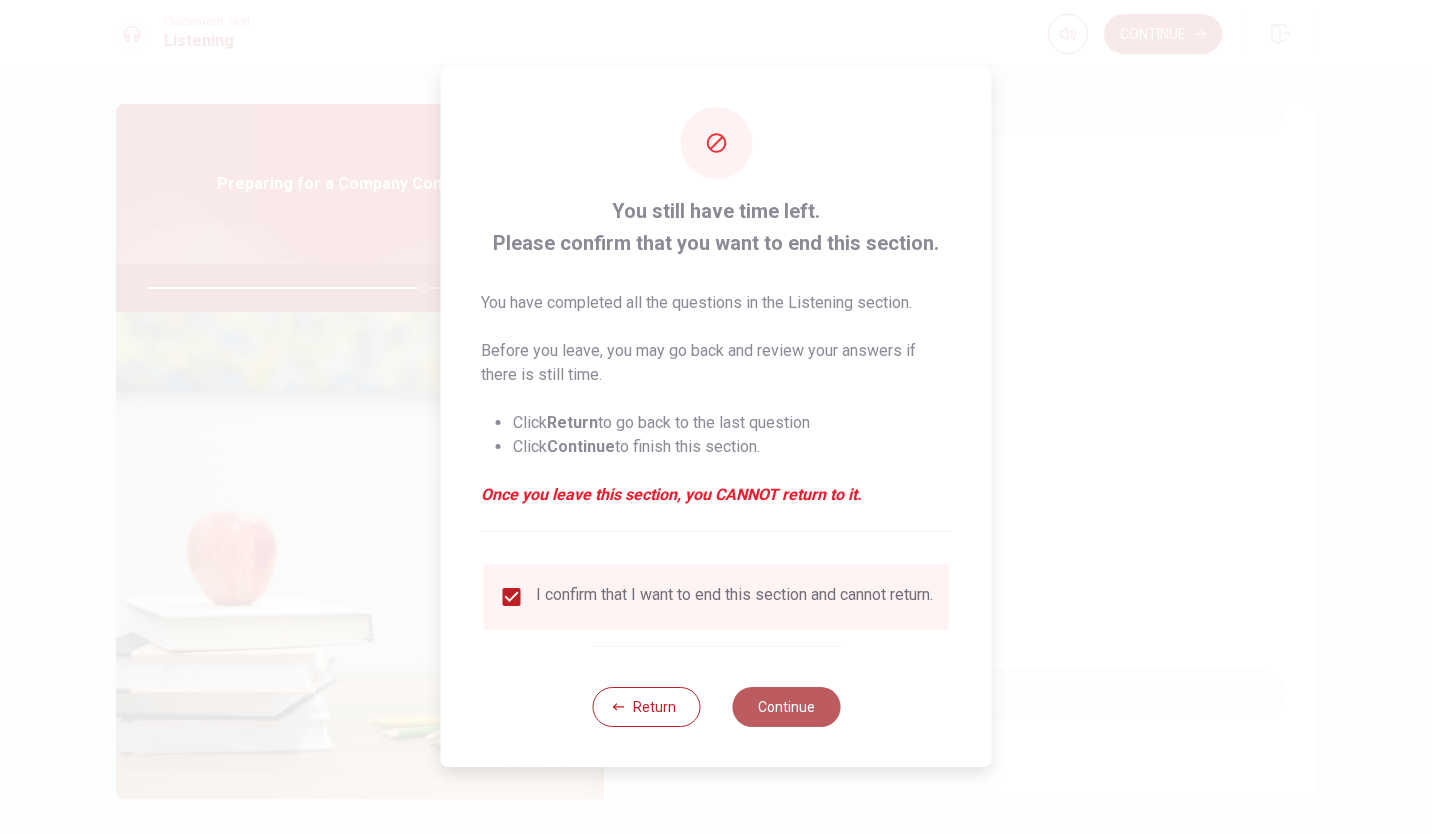 click on "Continue" at bounding box center (786, 707) 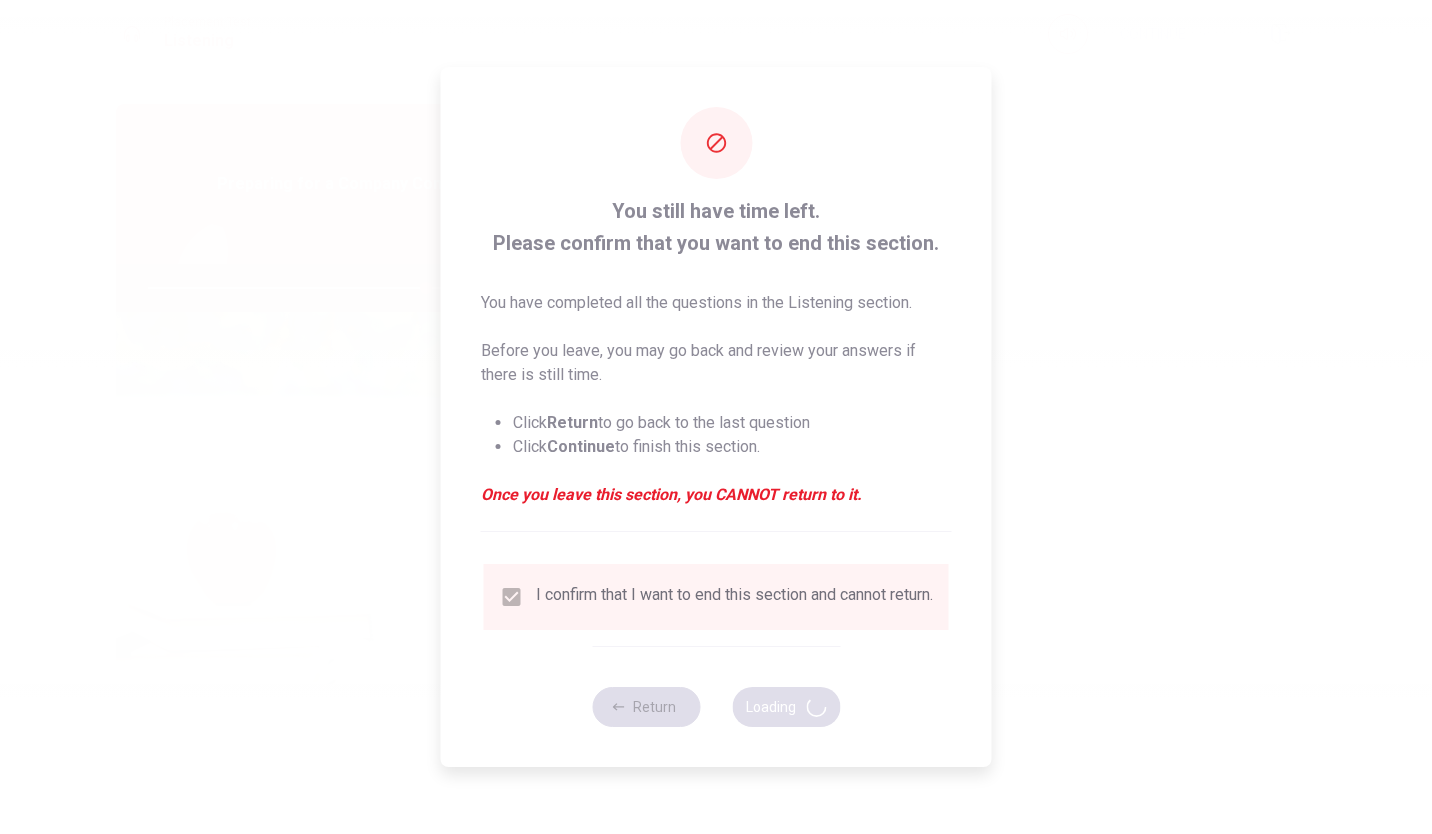 type on "77" 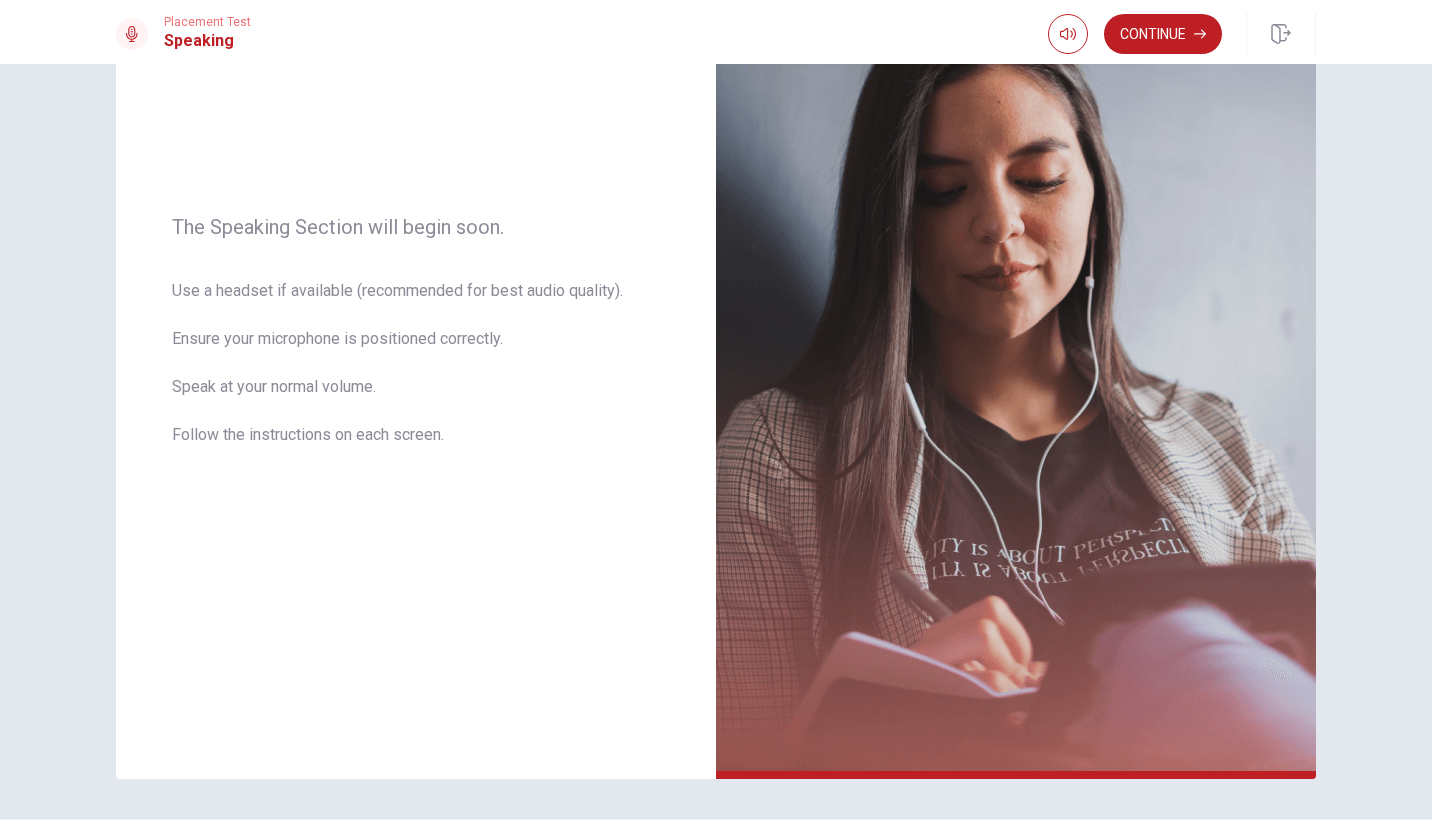 scroll, scrollTop: 188, scrollLeft: 0, axis: vertical 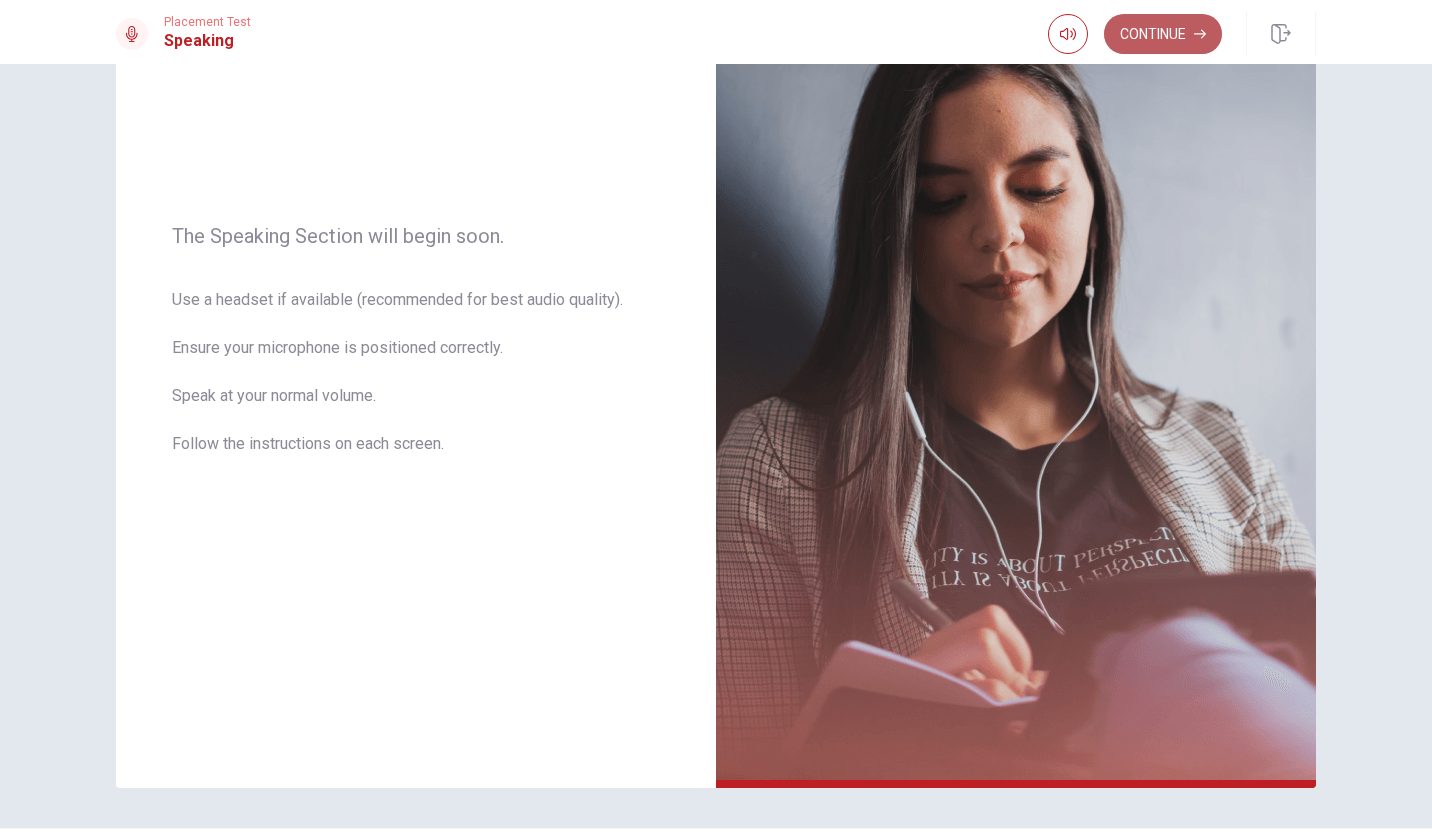 click on "Continue" at bounding box center [1163, 34] 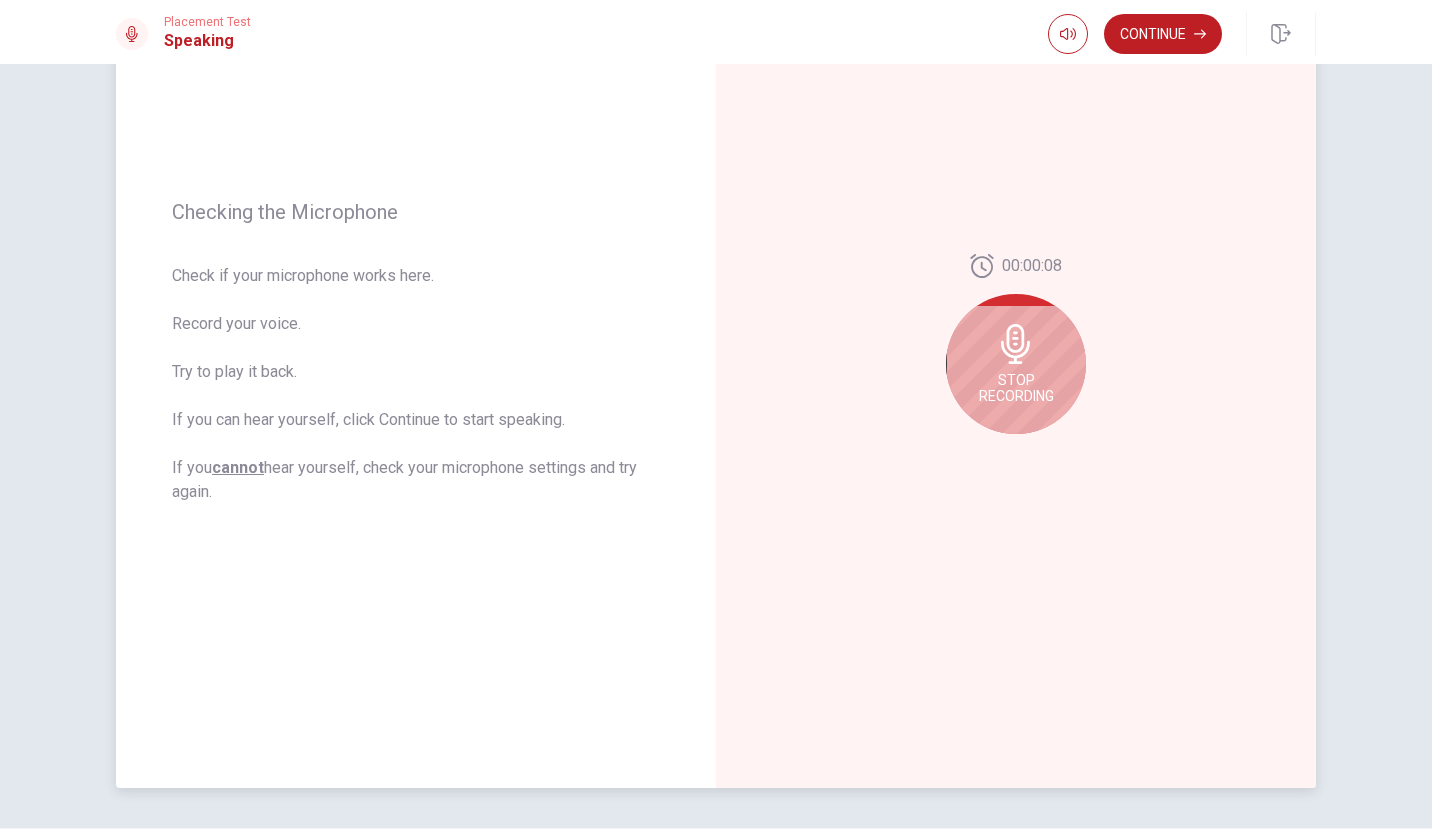 click on "Stop   Recording" at bounding box center [1016, 364] 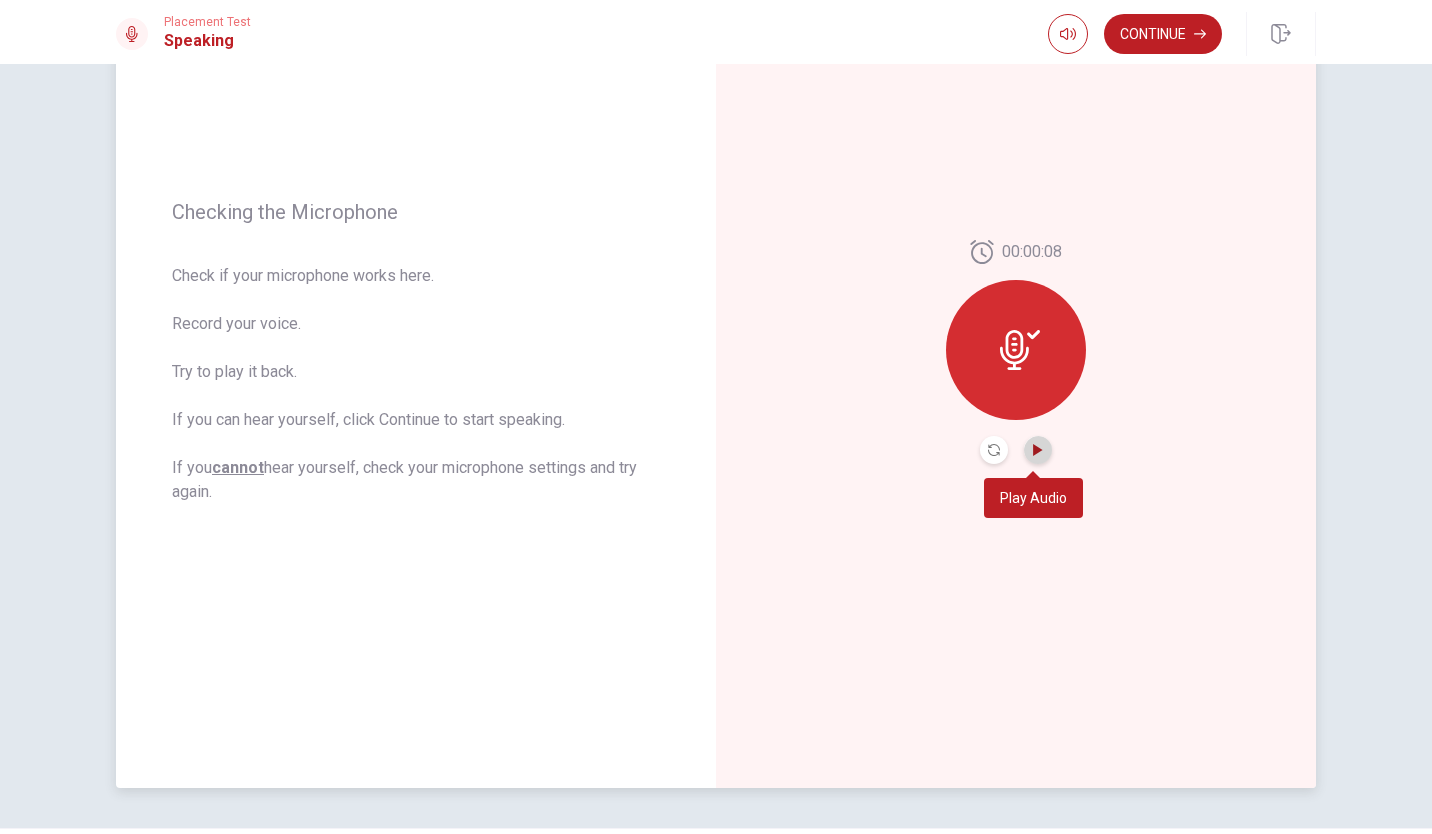 click 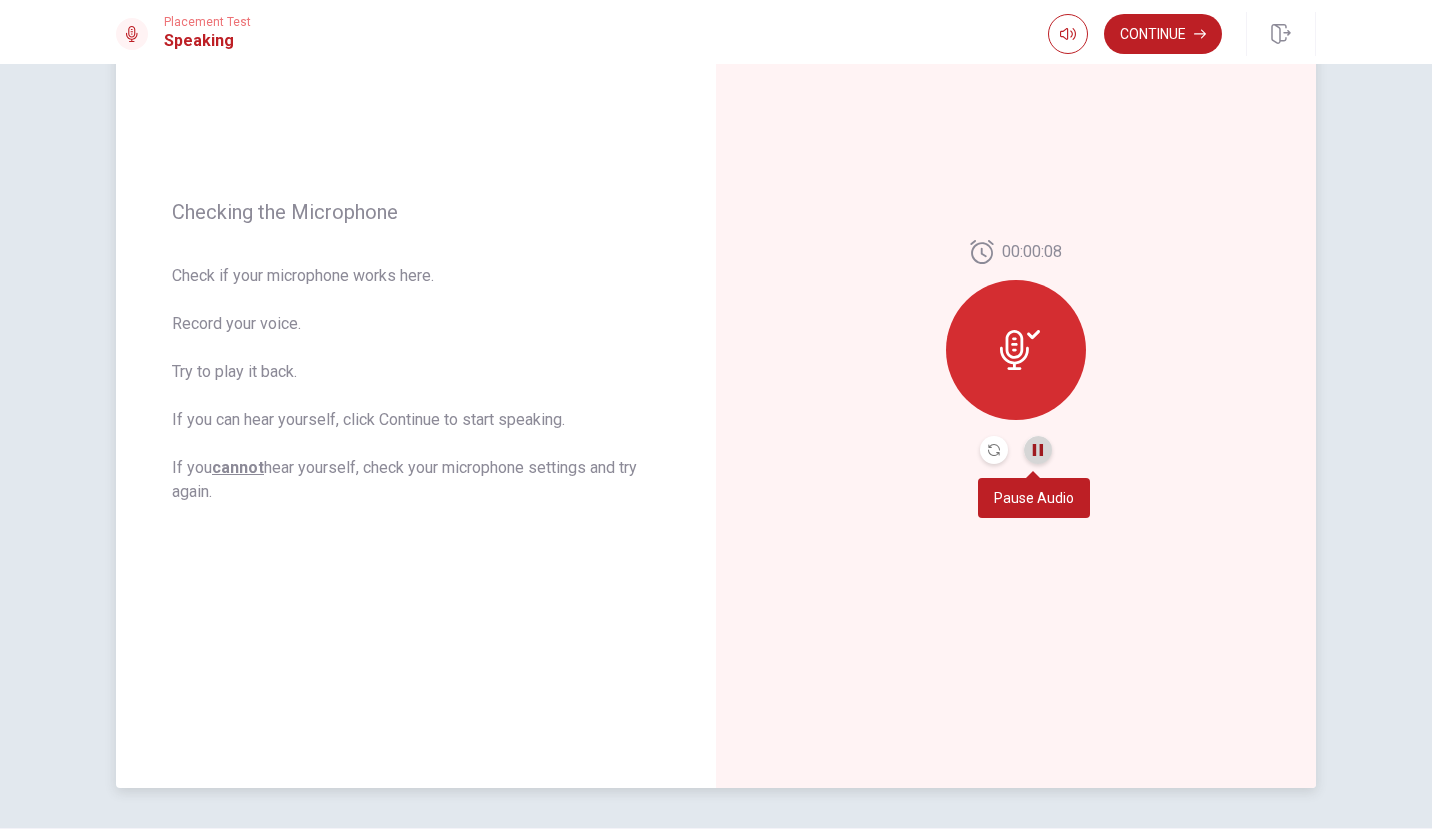 click 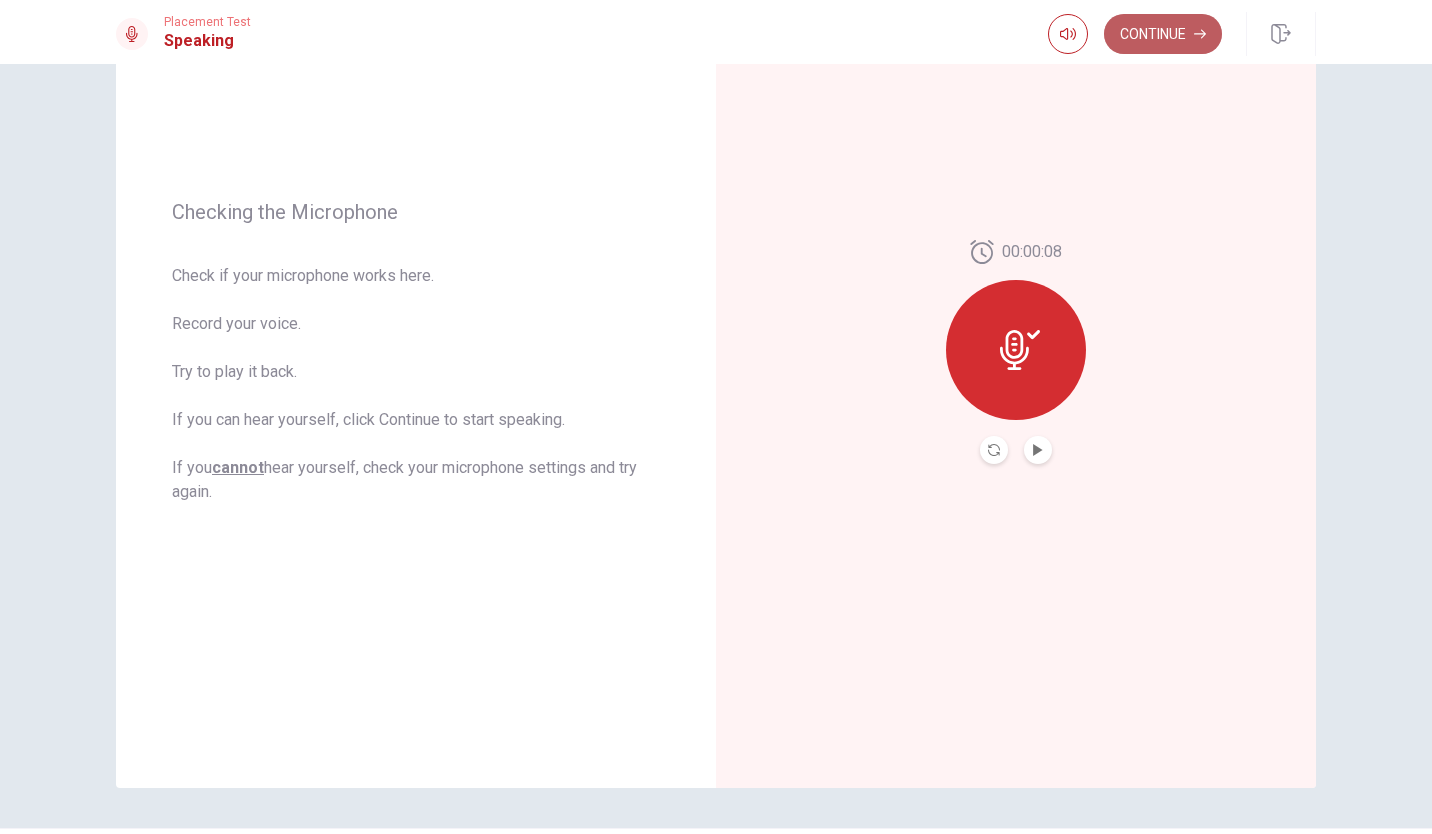 click on "Continue" at bounding box center (1163, 34) 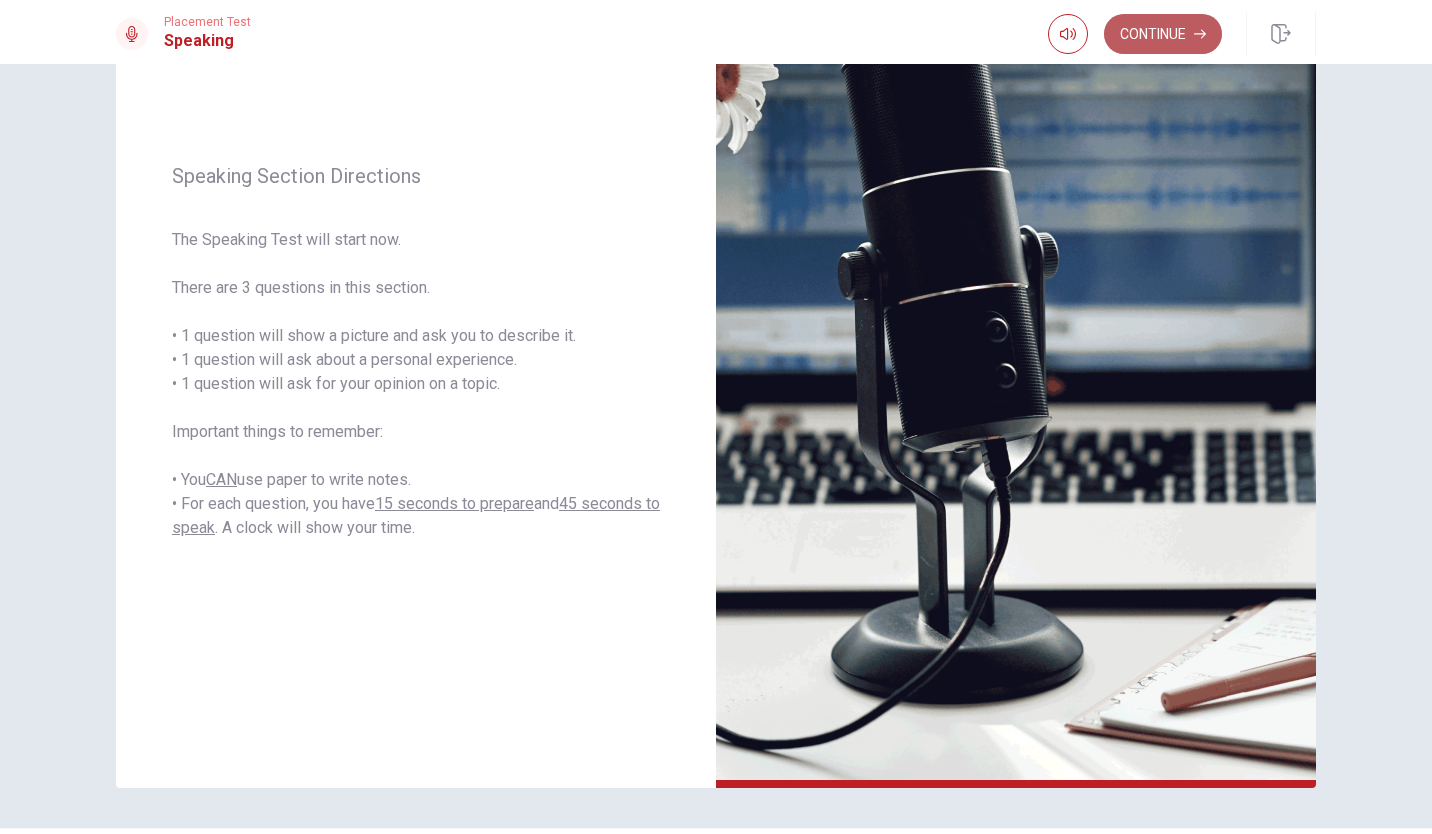 click on "Continue" at bounding box center (1163, 34) 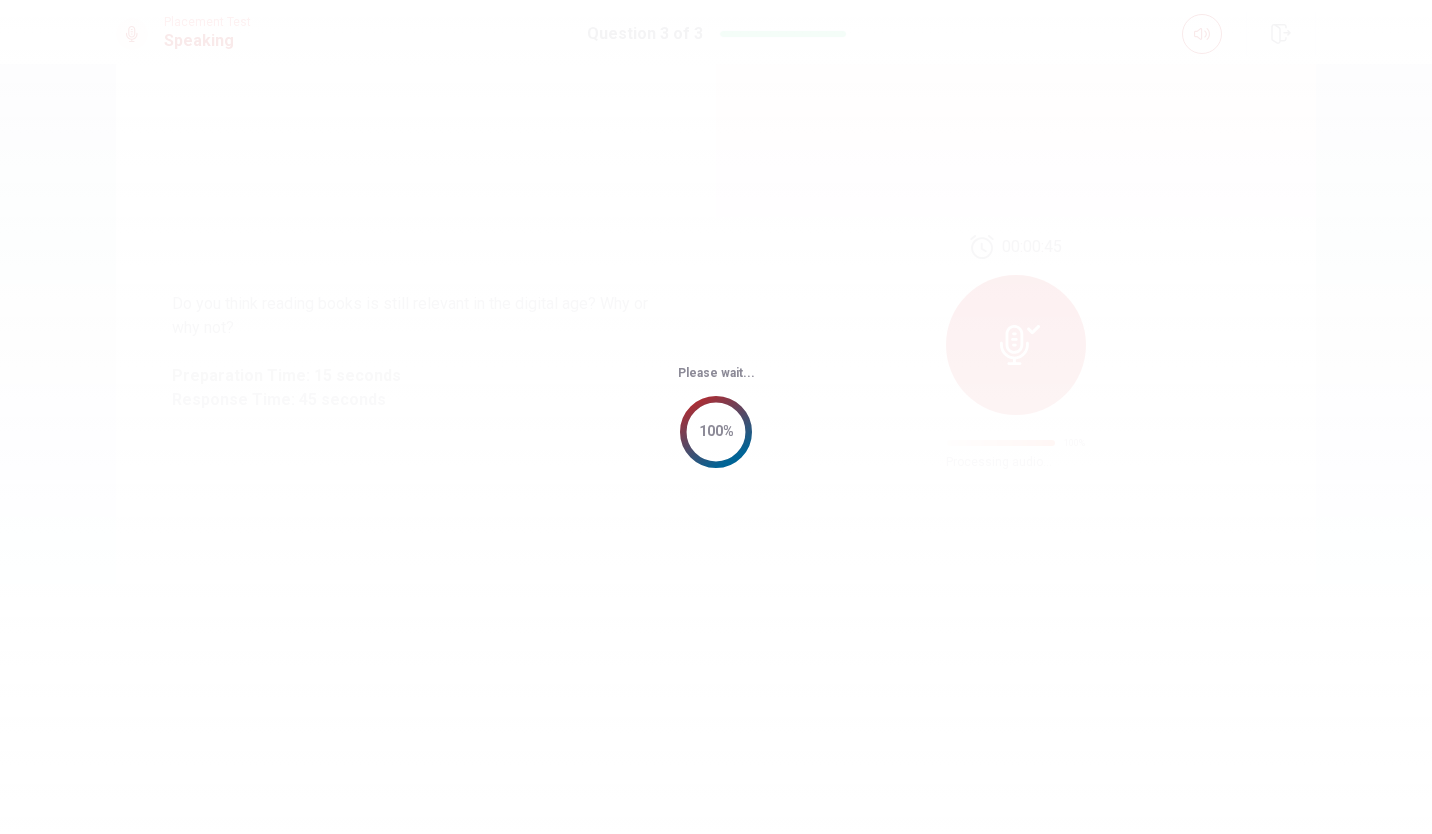 scroll, scrollTop: 0, scrollLeft: 0, axis: both 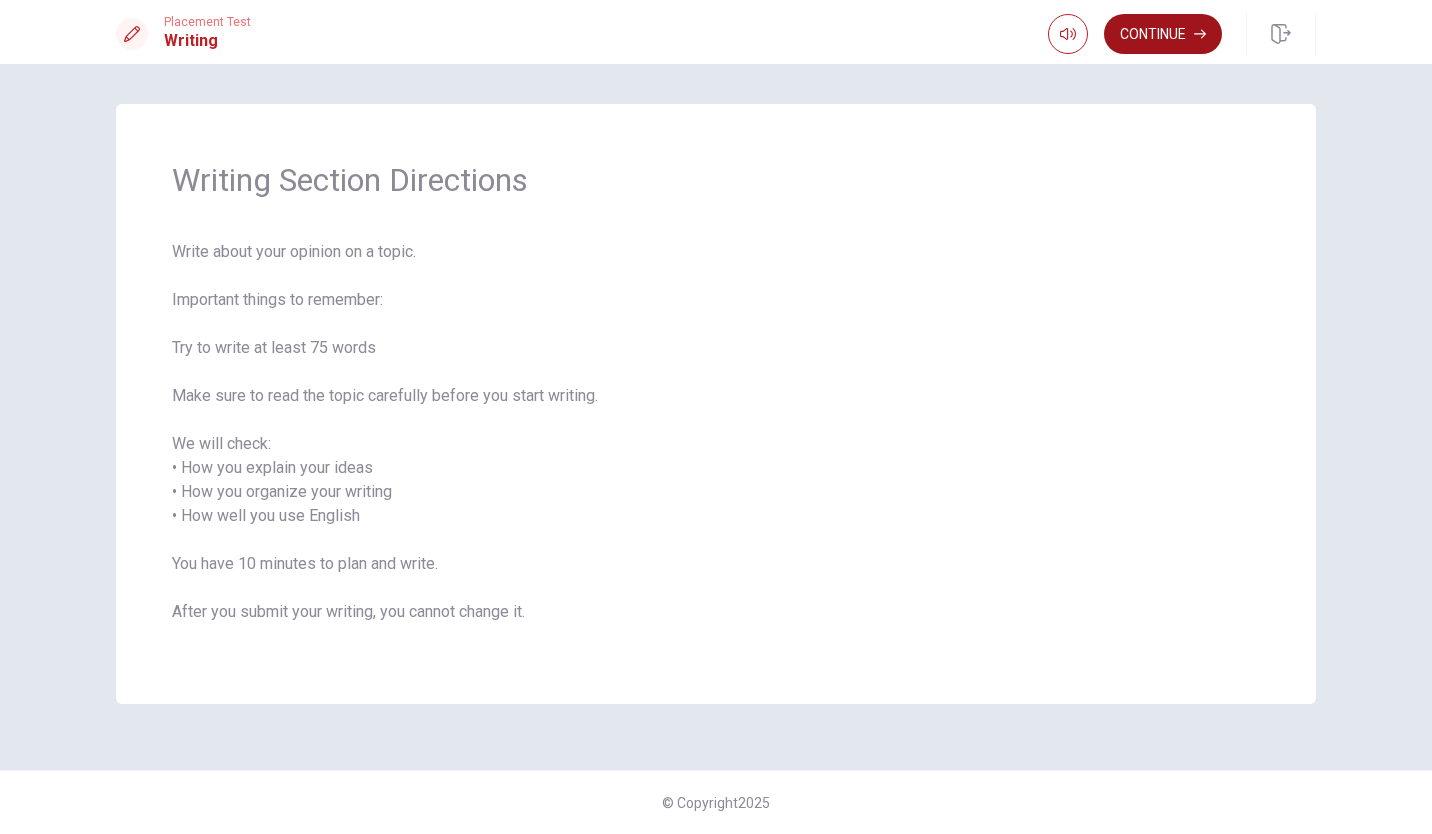 click on "Continue" at bounding box center [1163, 34] 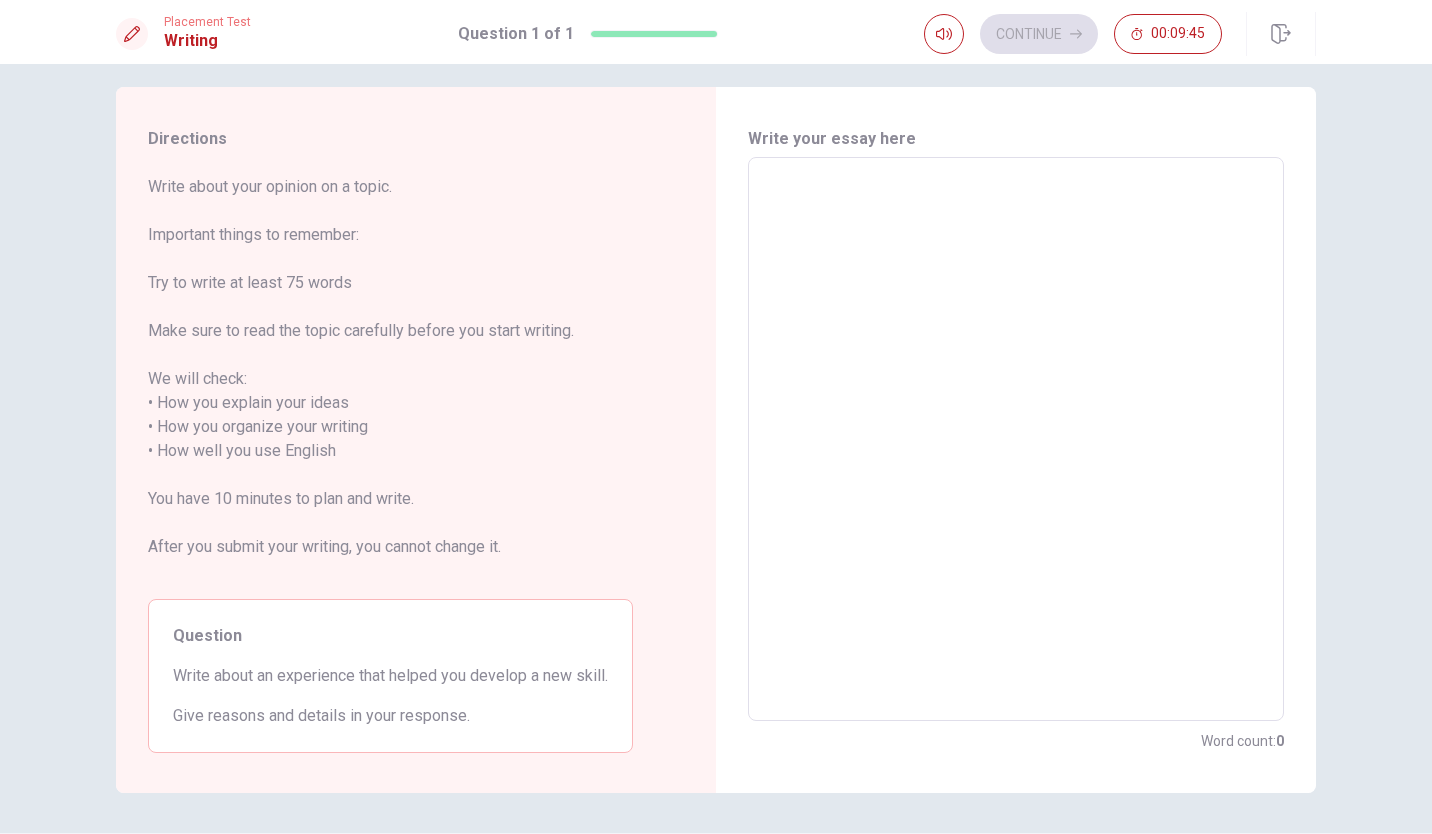 scroll, scrollTop: 0, scrollLeft: 0, axis: both 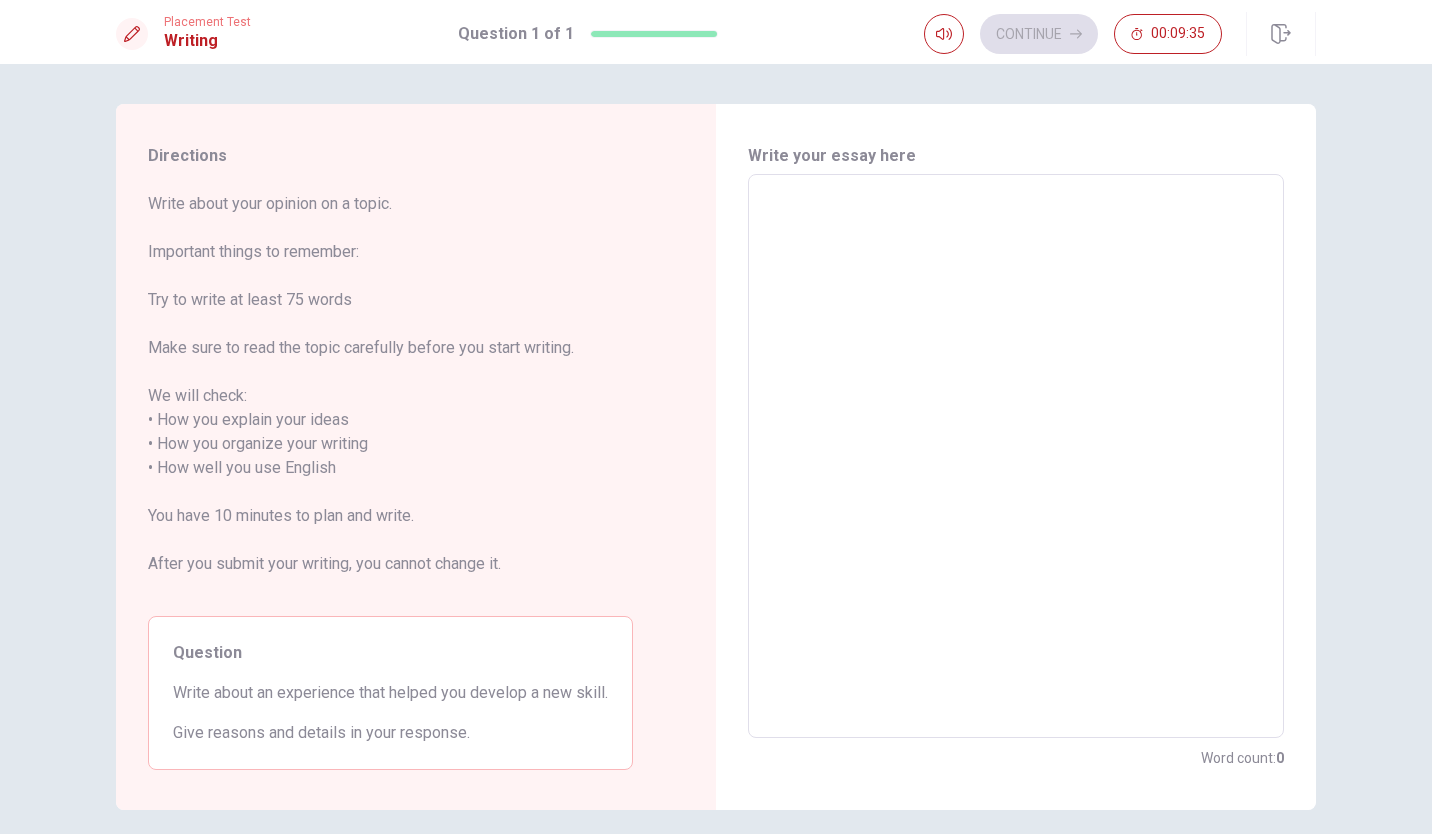 click at bounding box center [1016, 456] 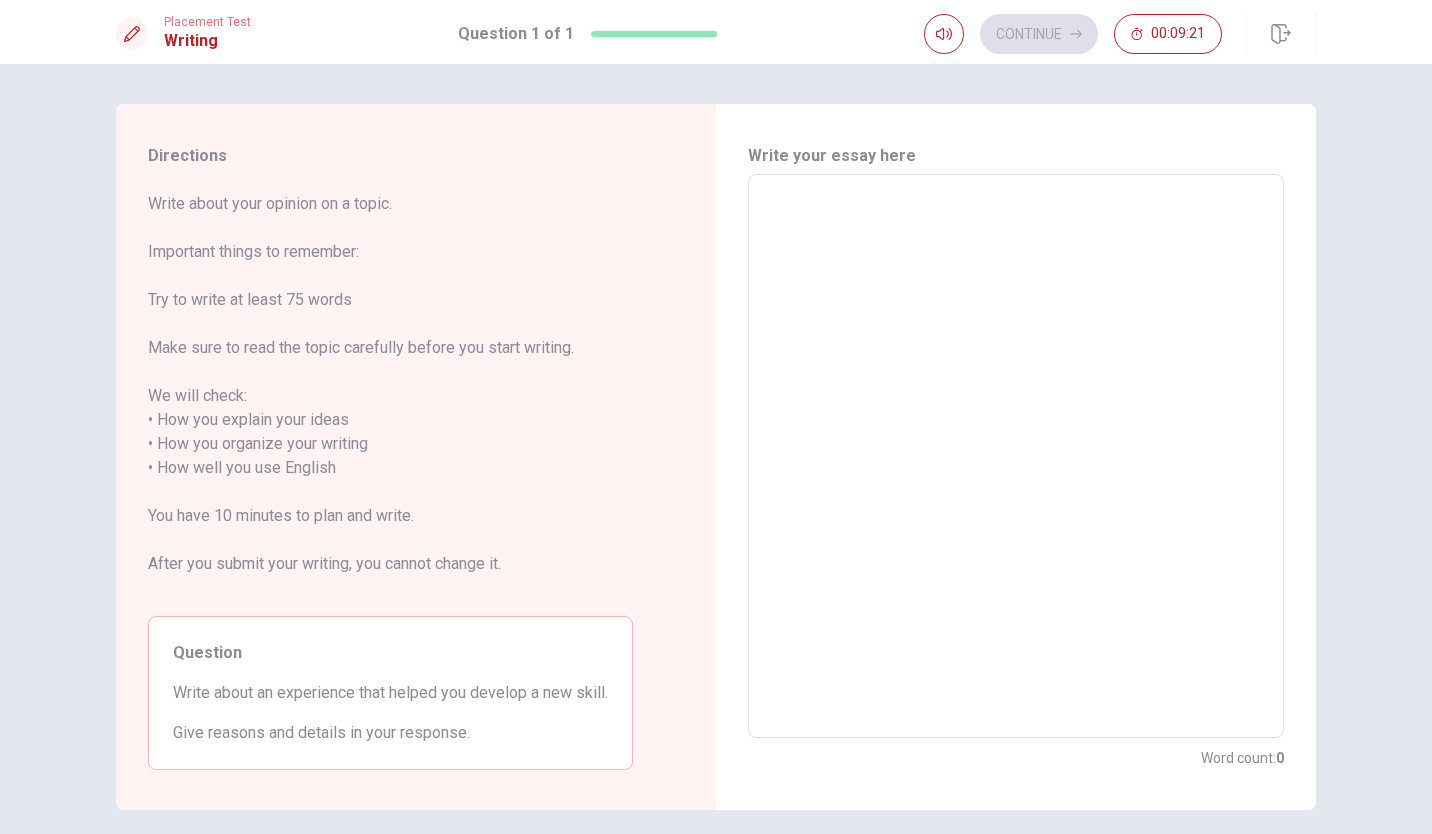 type on "I" 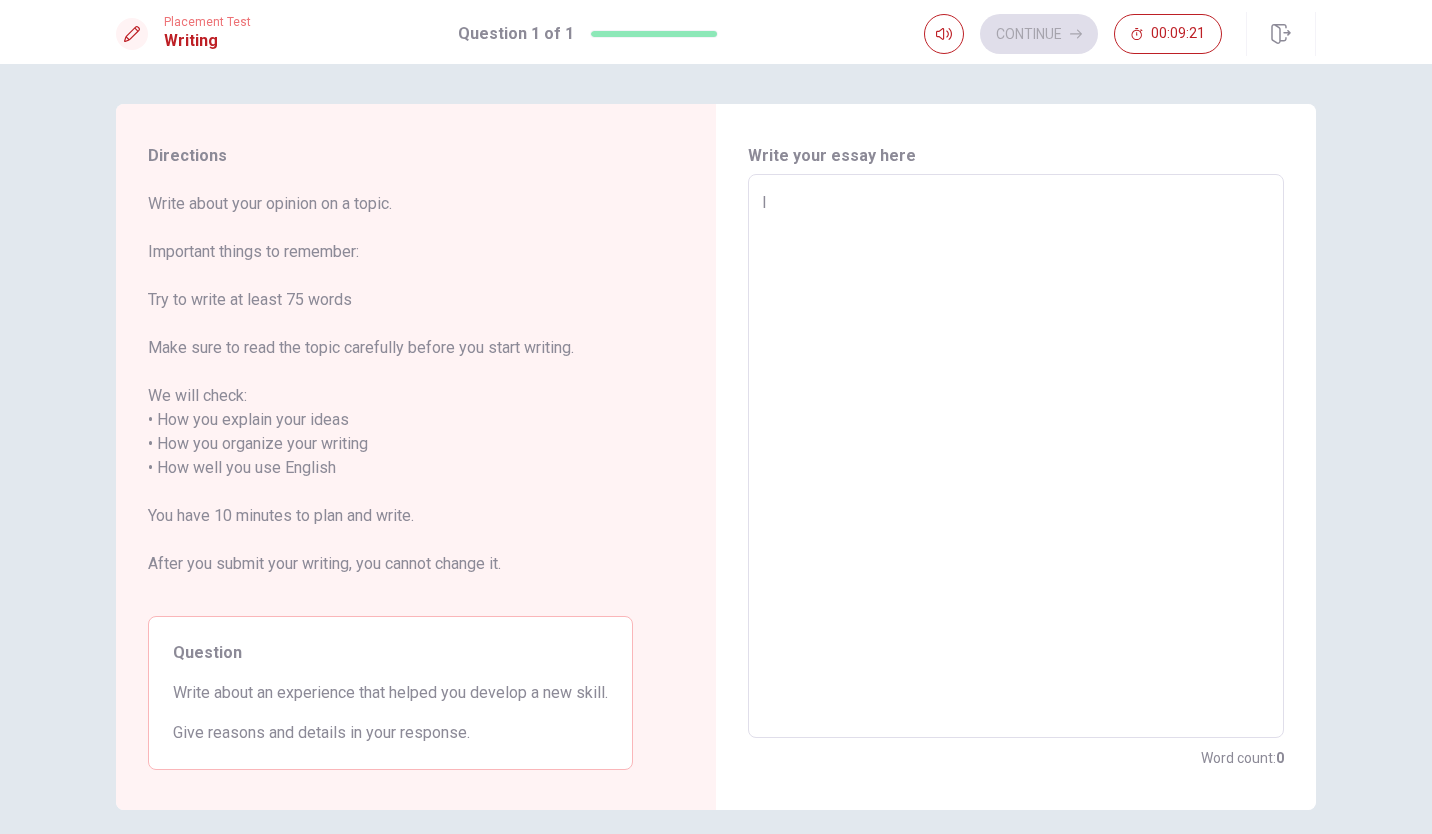 type on "x" 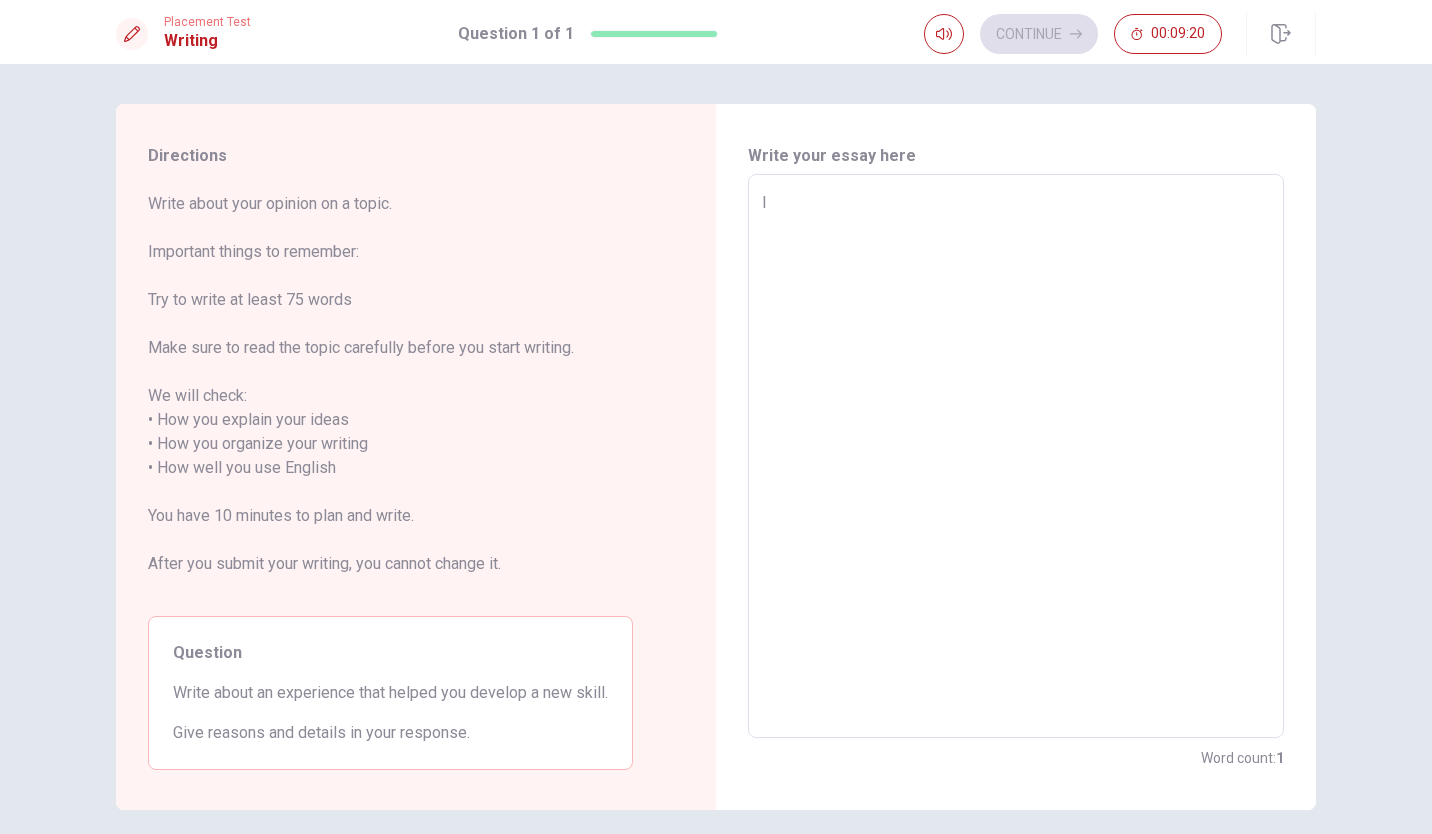 type on "In" 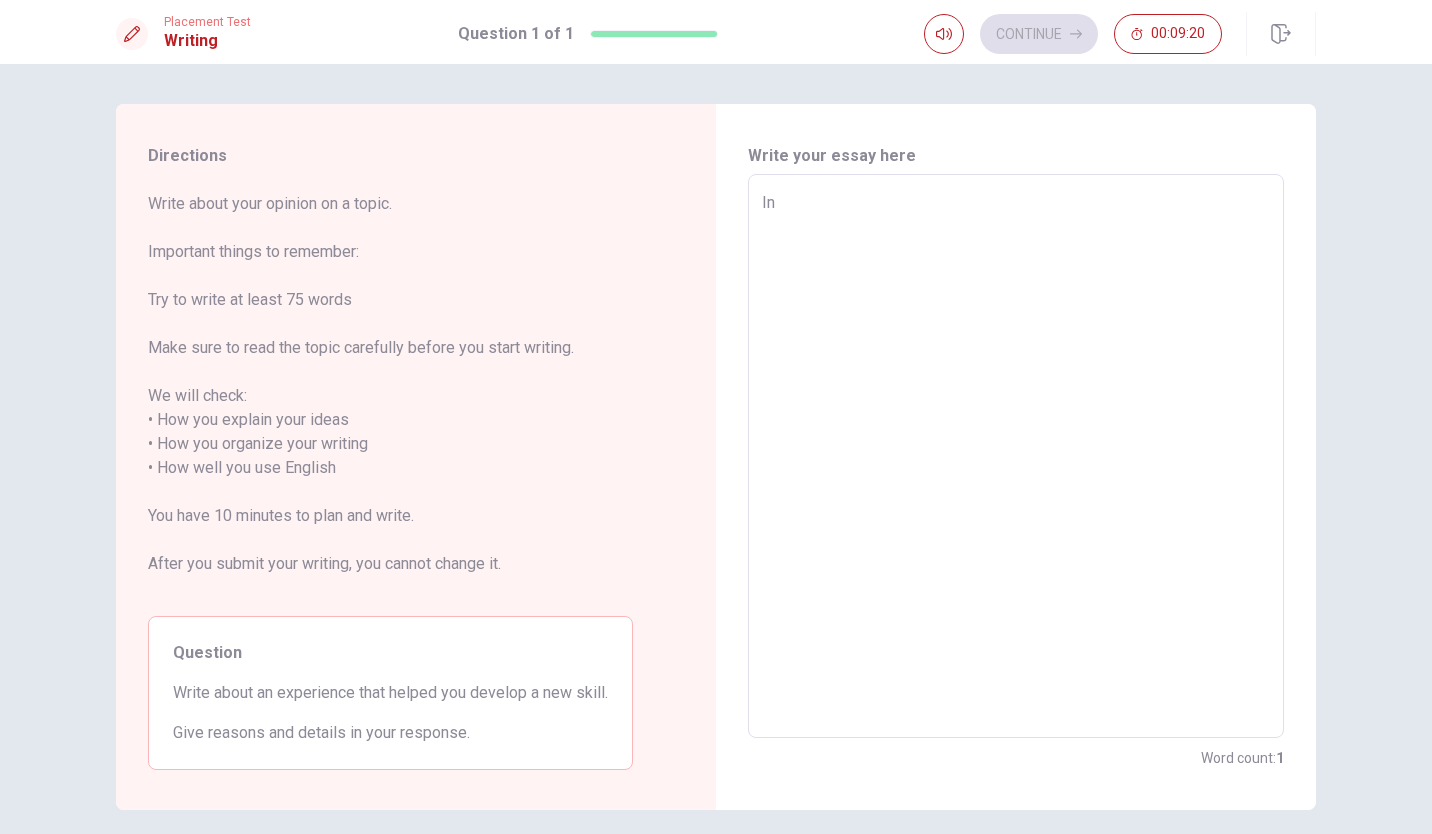 type on "x" 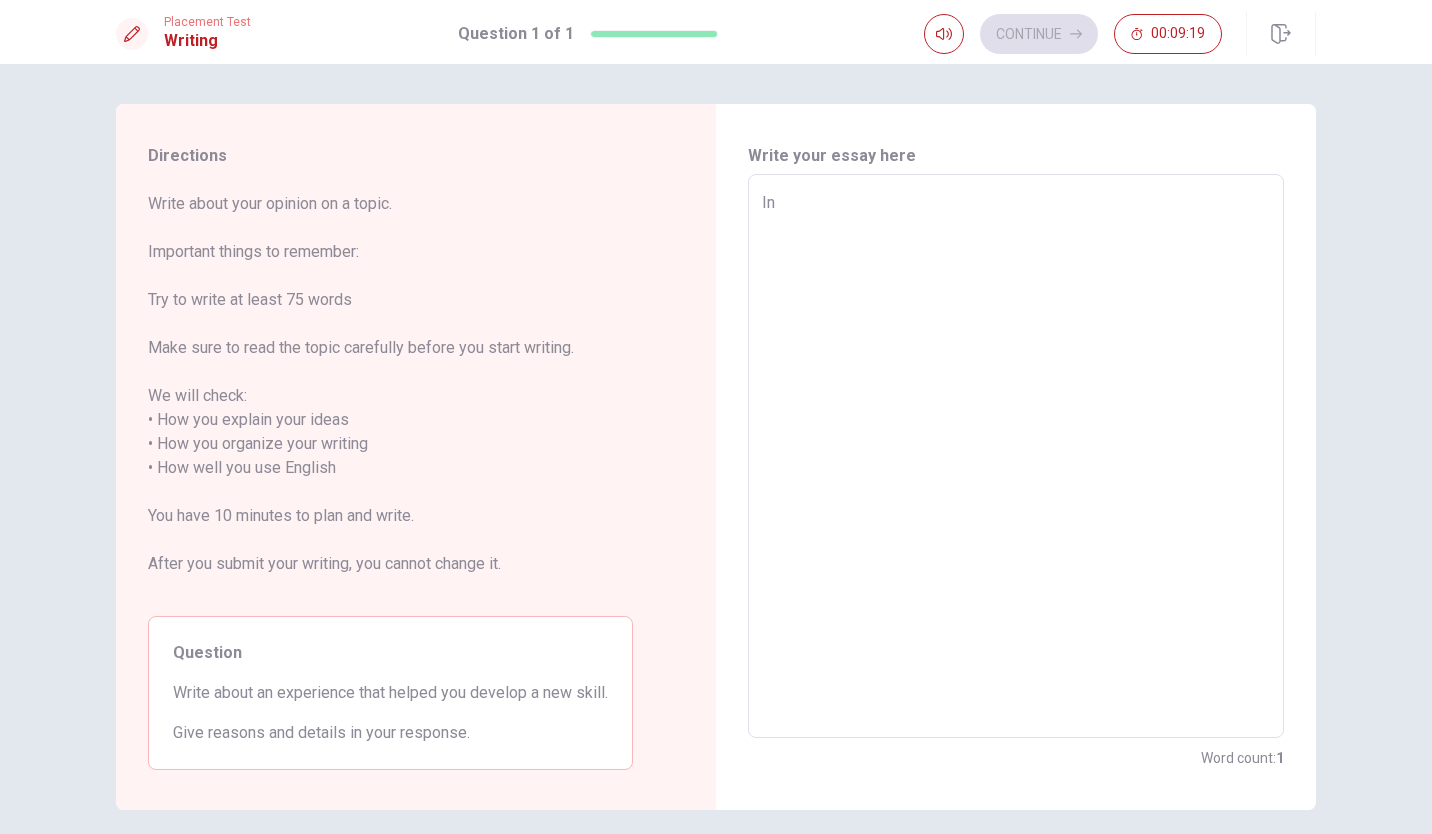 type on "In r" 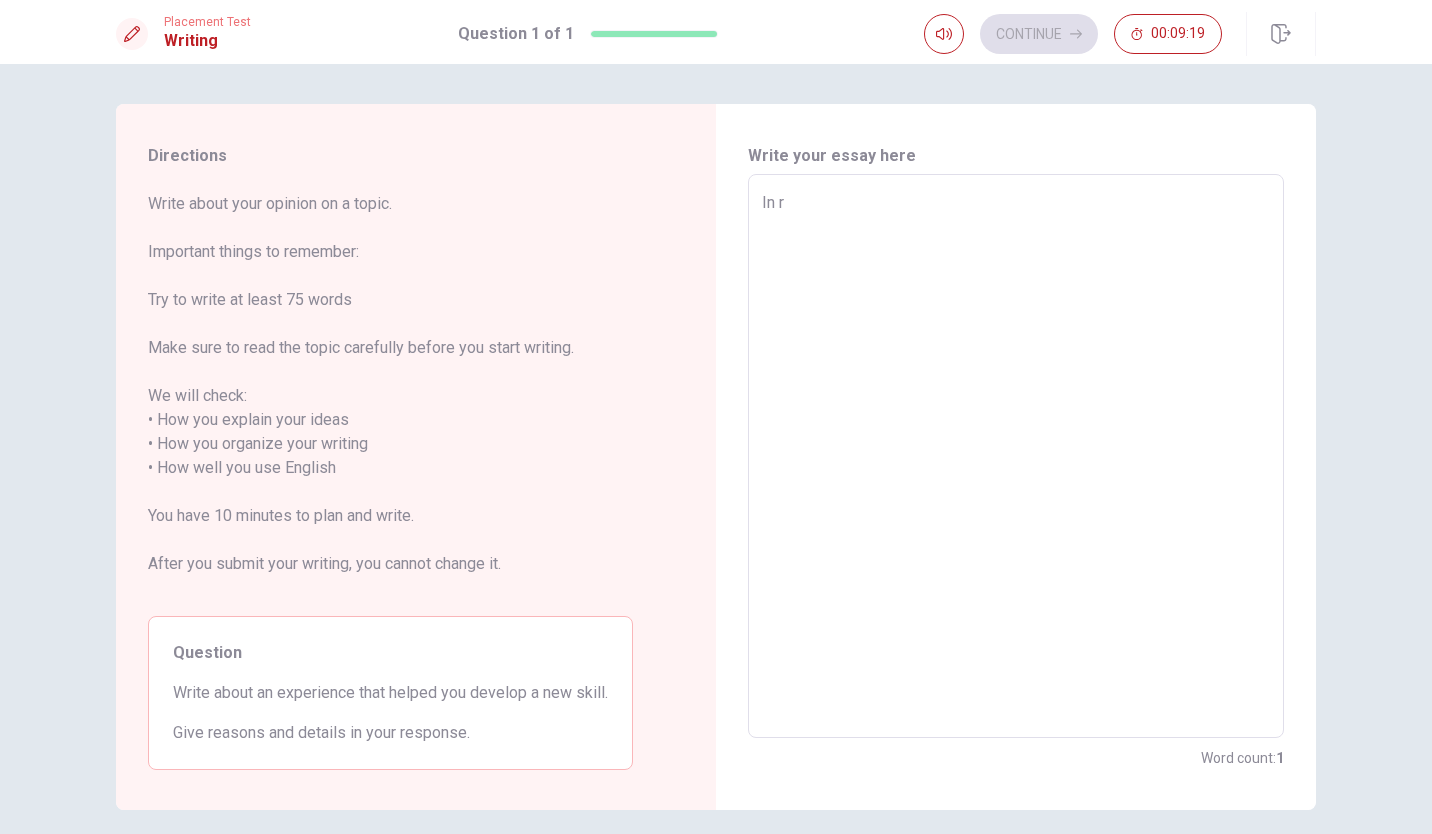 type on "x" 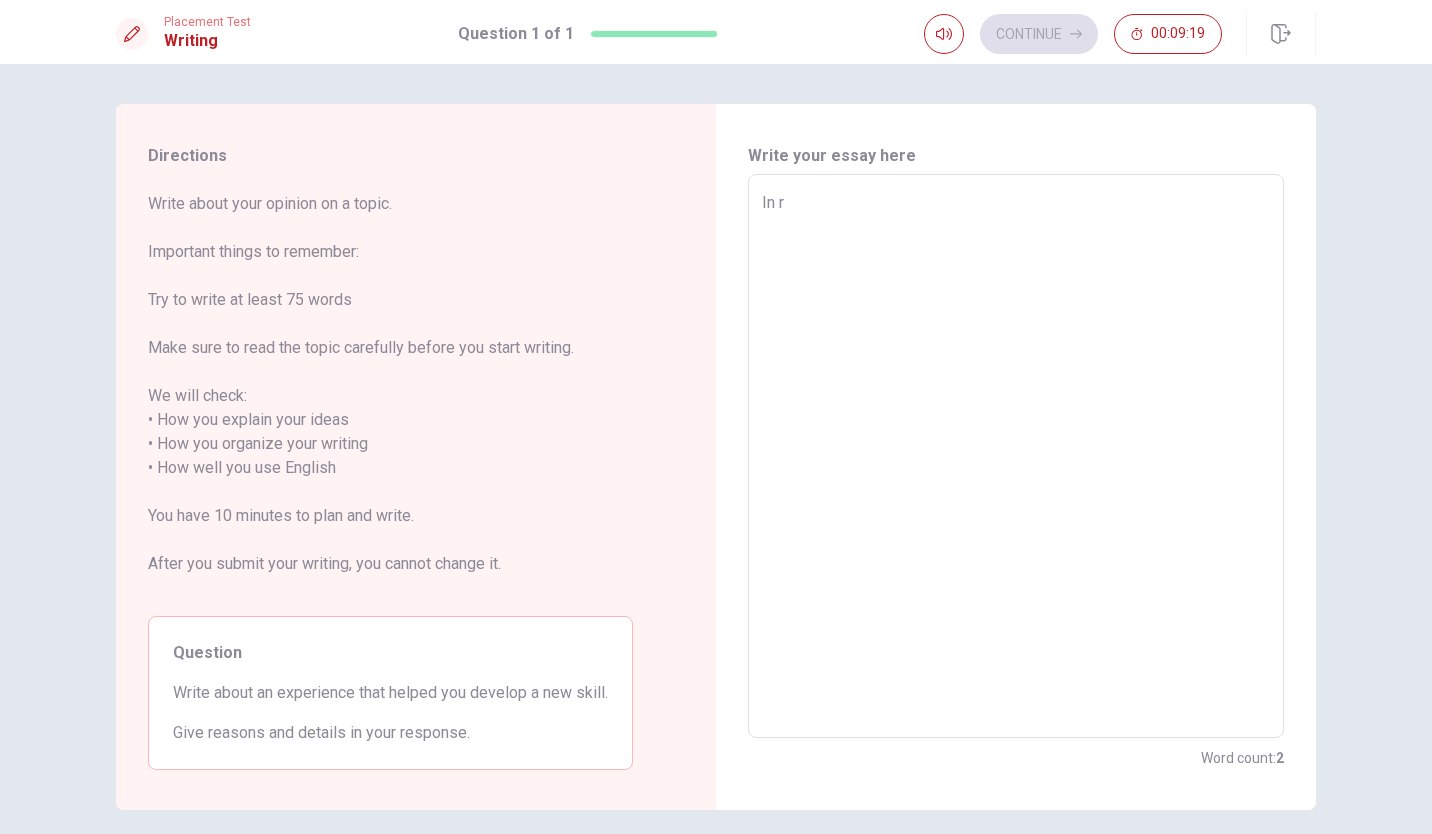 type on "In re" 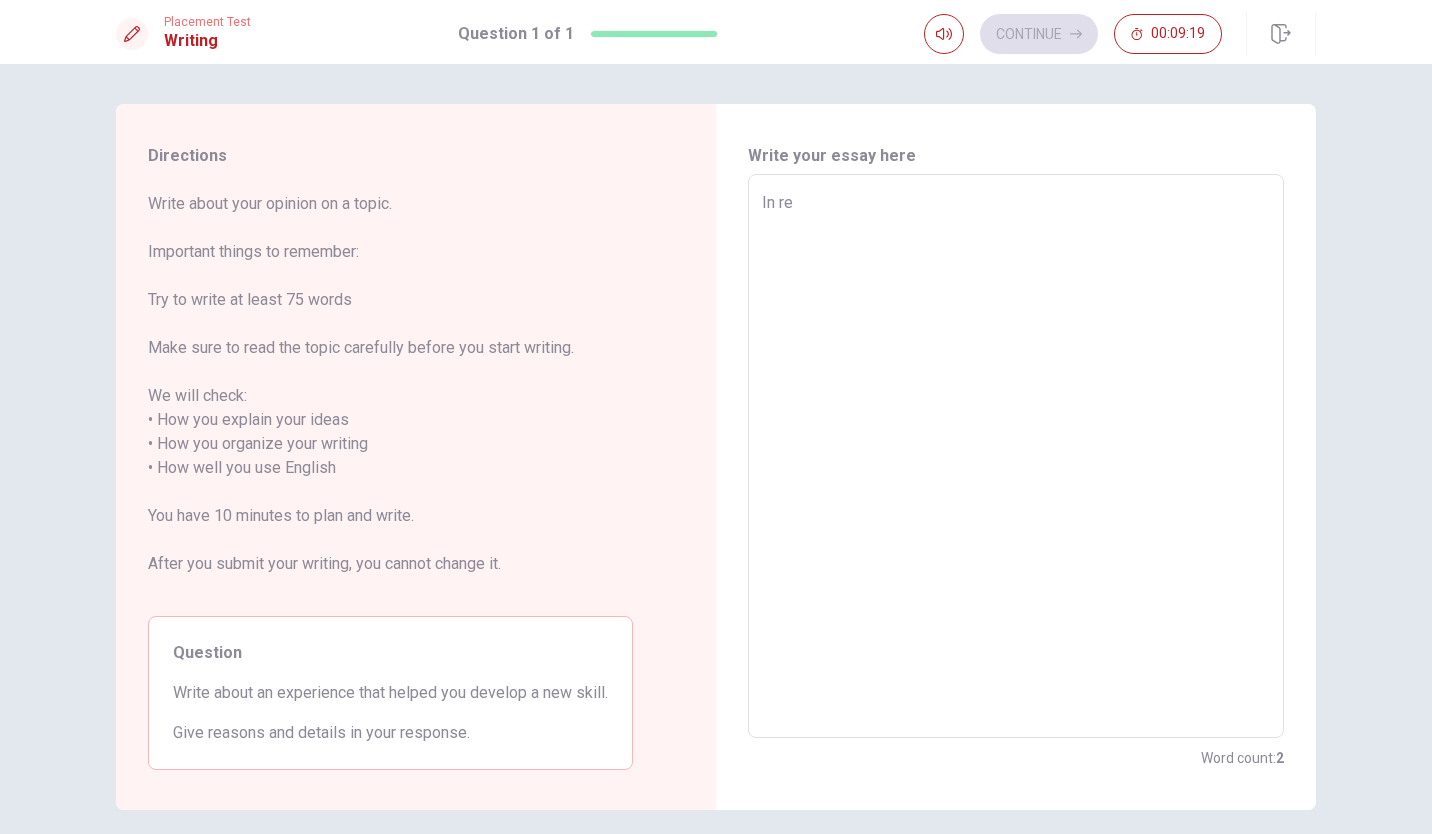 type on "x" 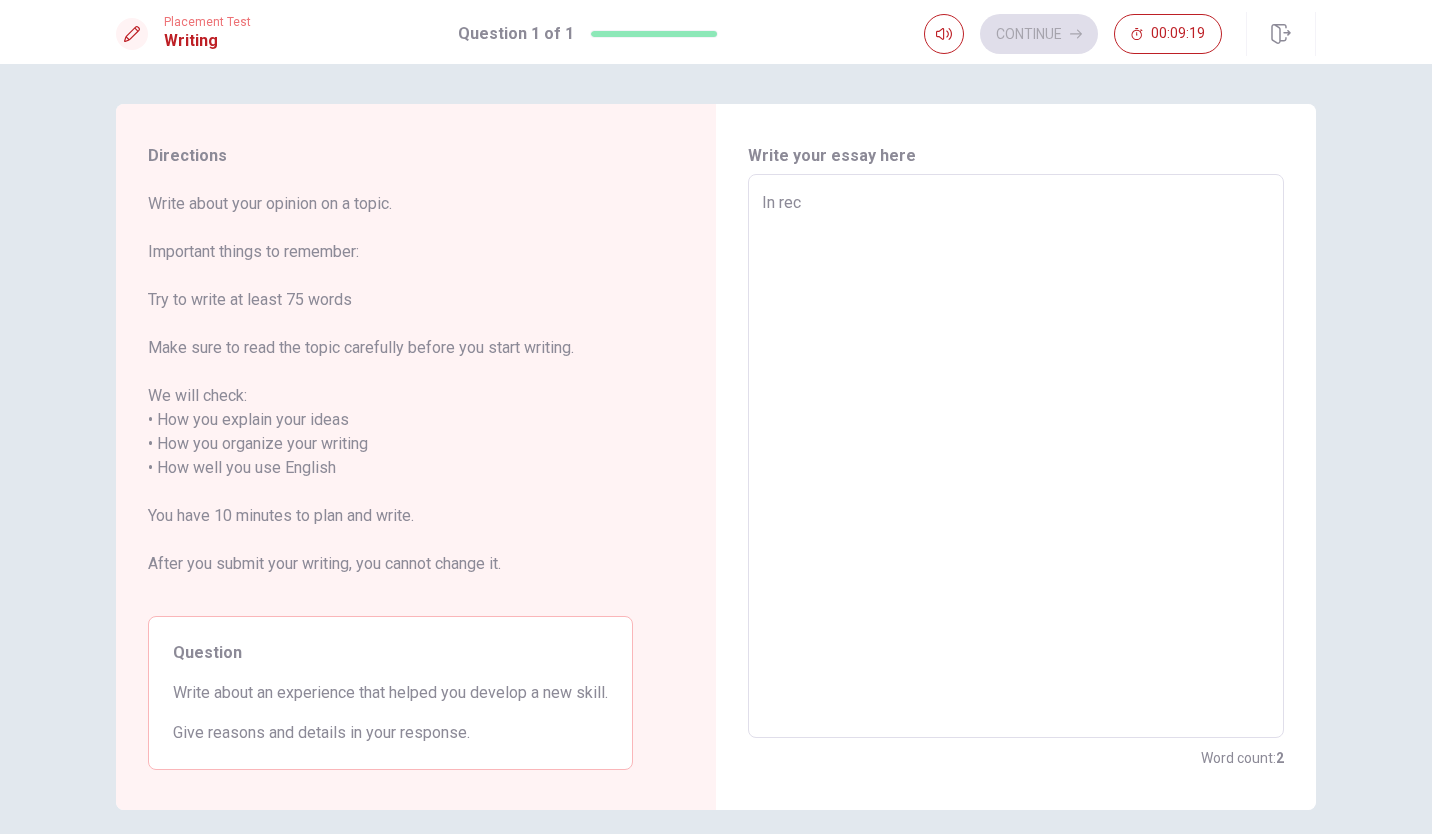 type on "x" 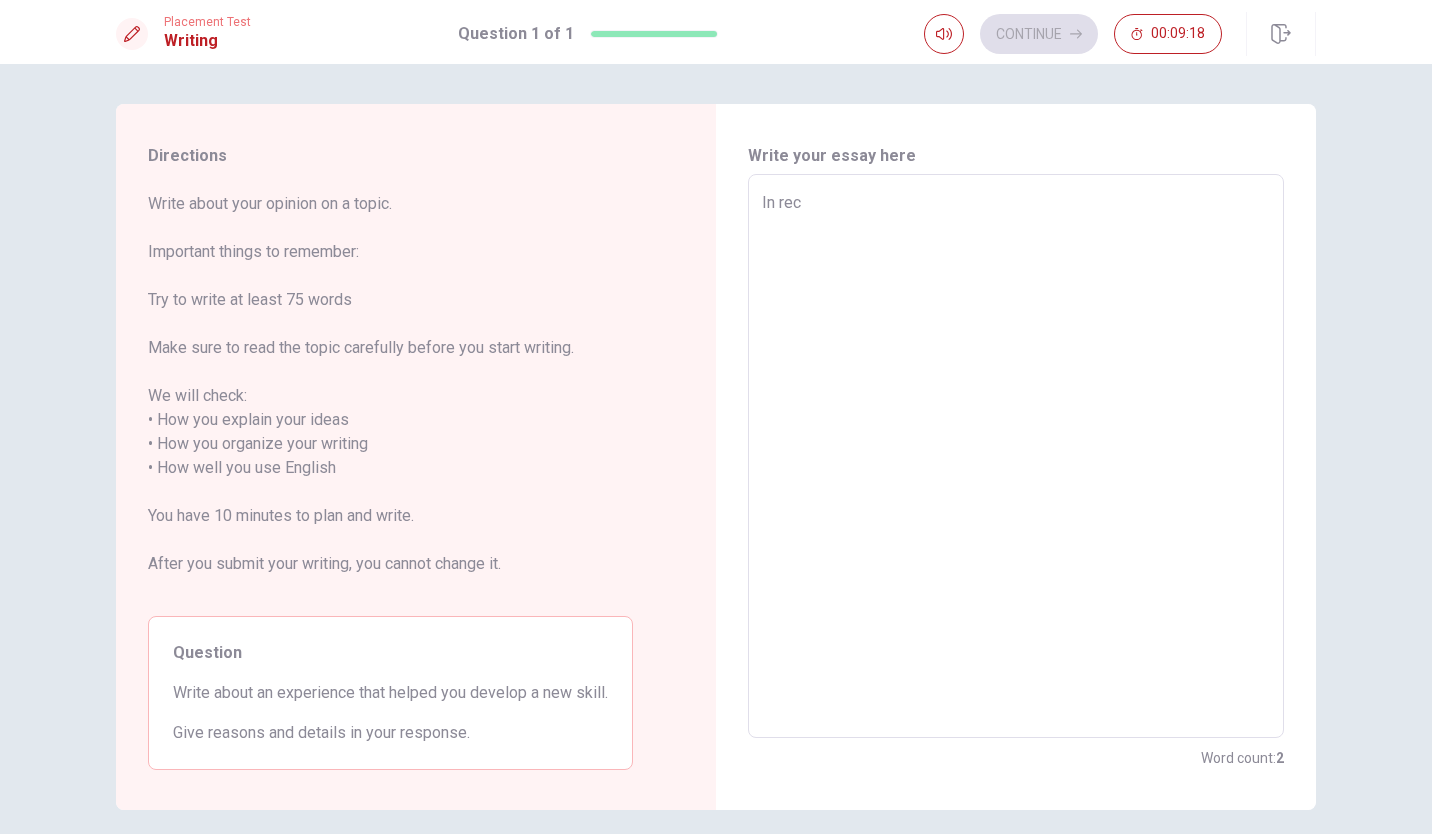 type on "In rece" 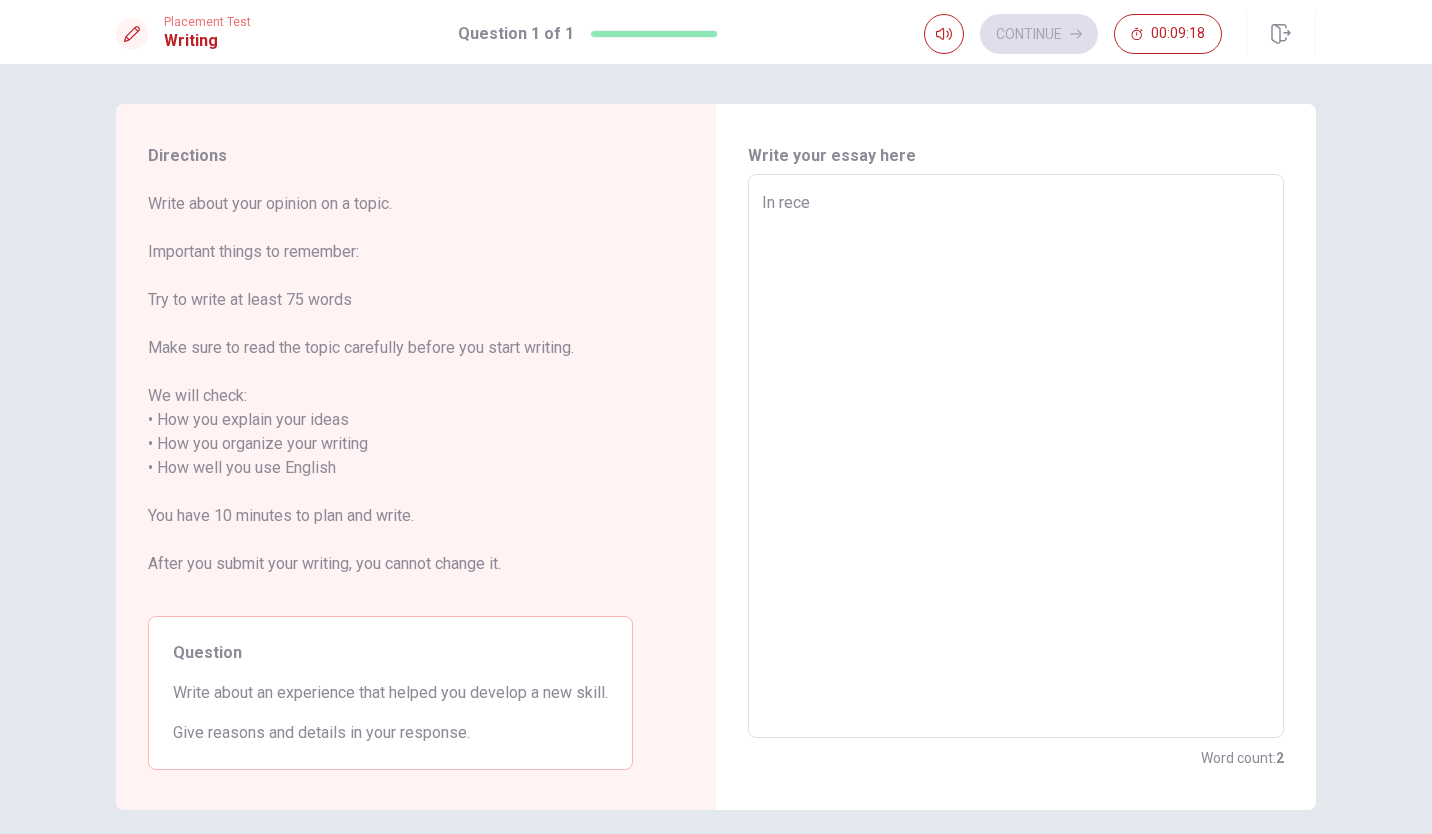 type on "x" 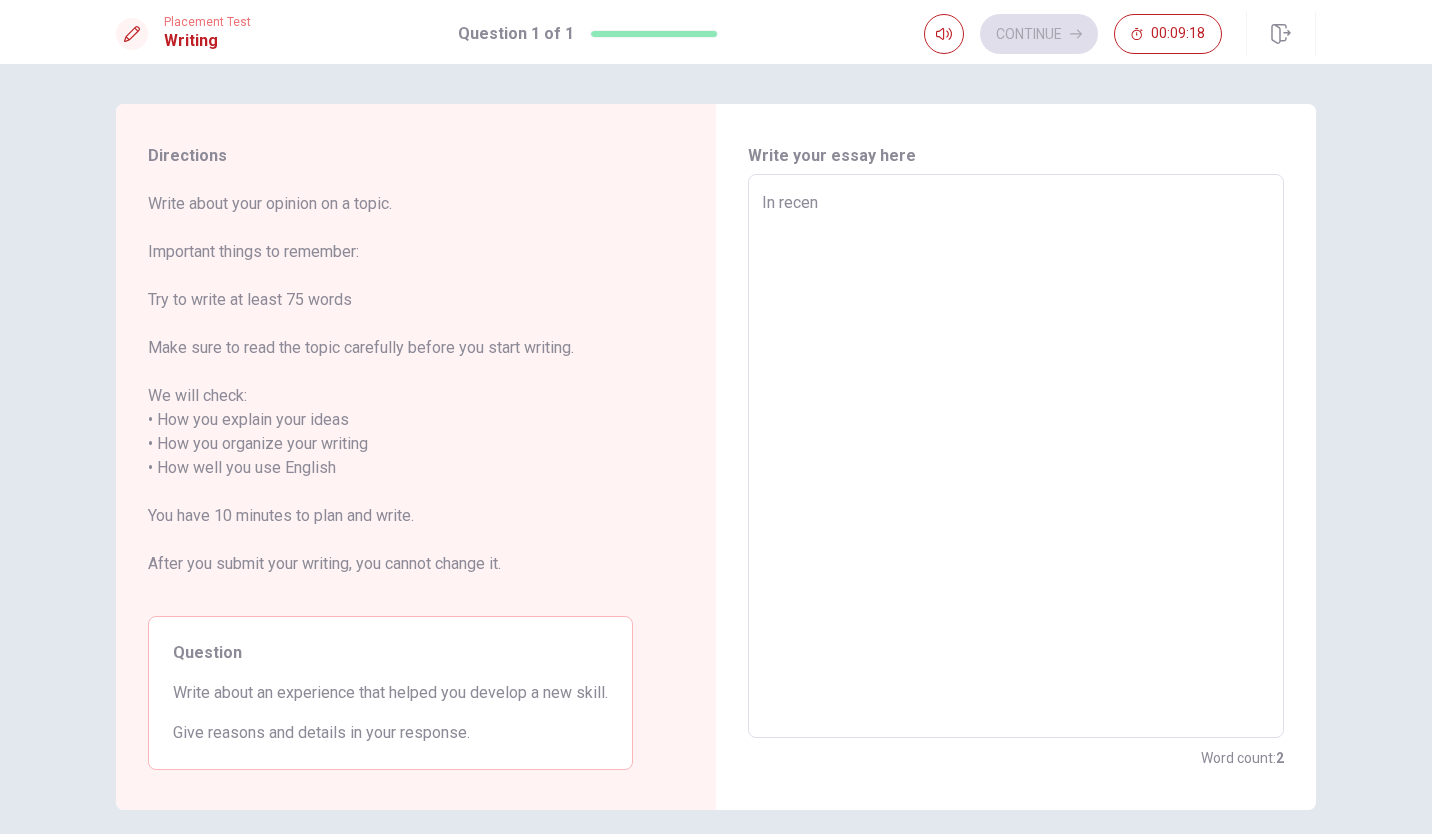 type on "x" 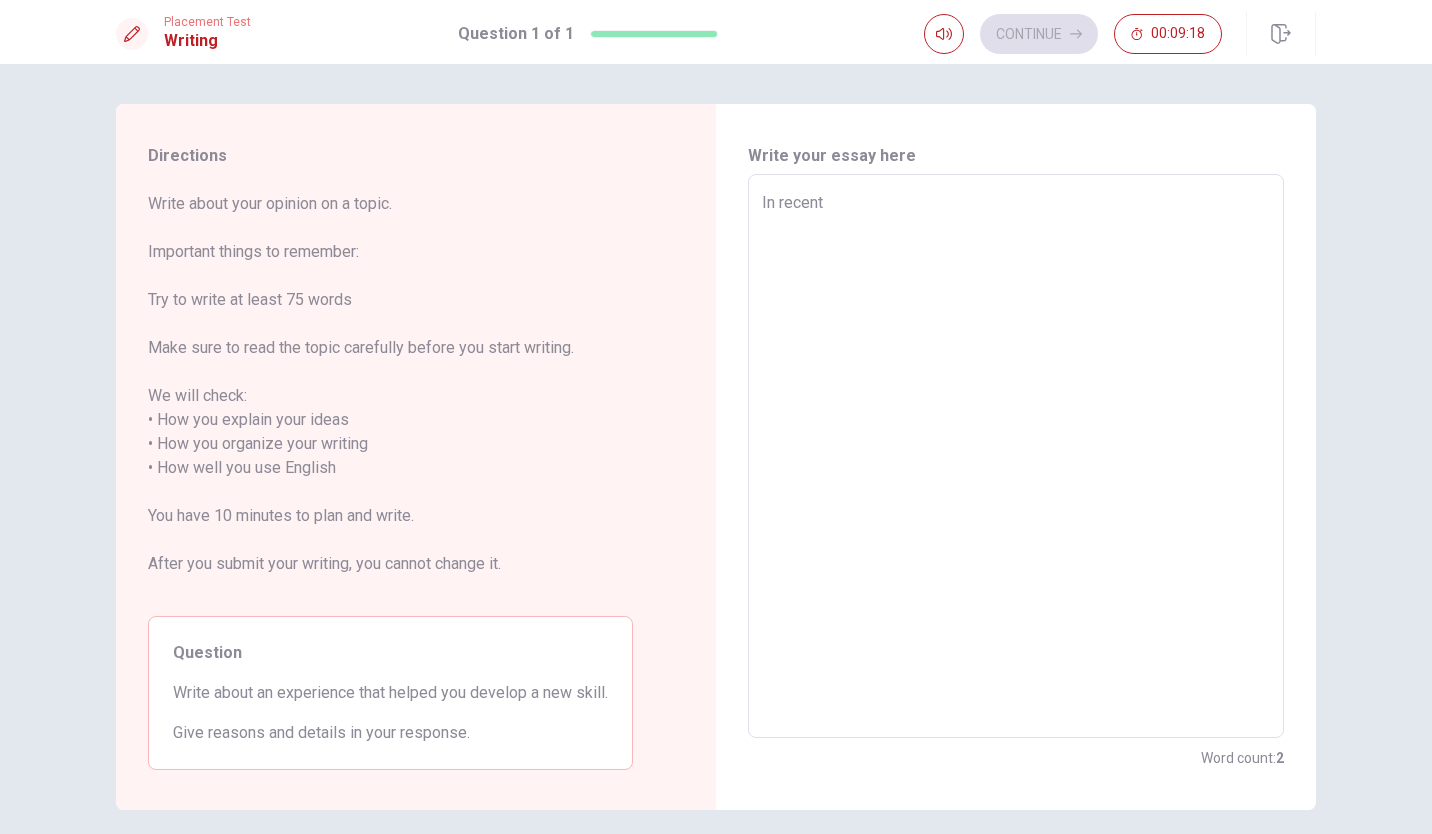 type on "In recent" 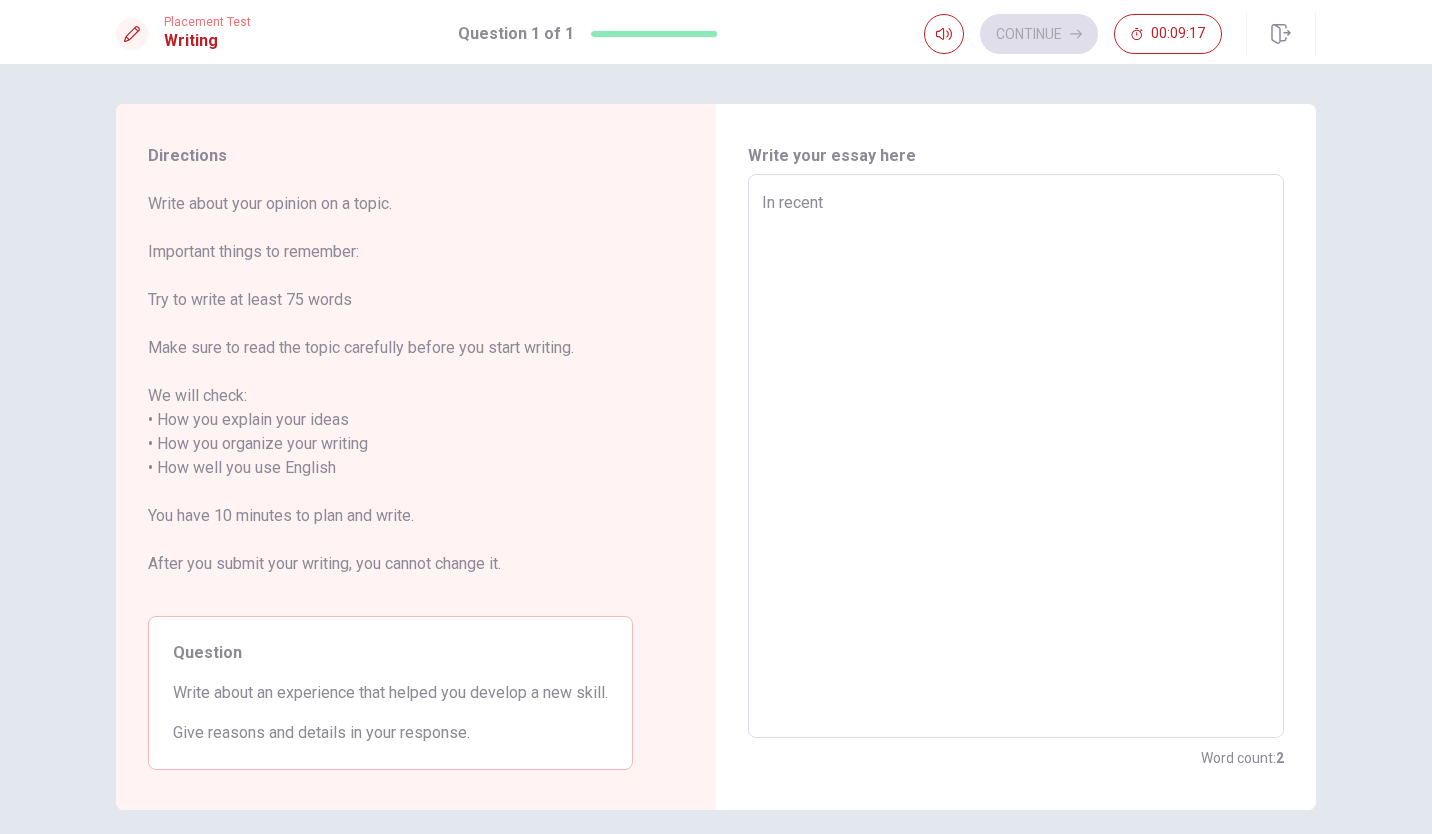 type on "In recent y" 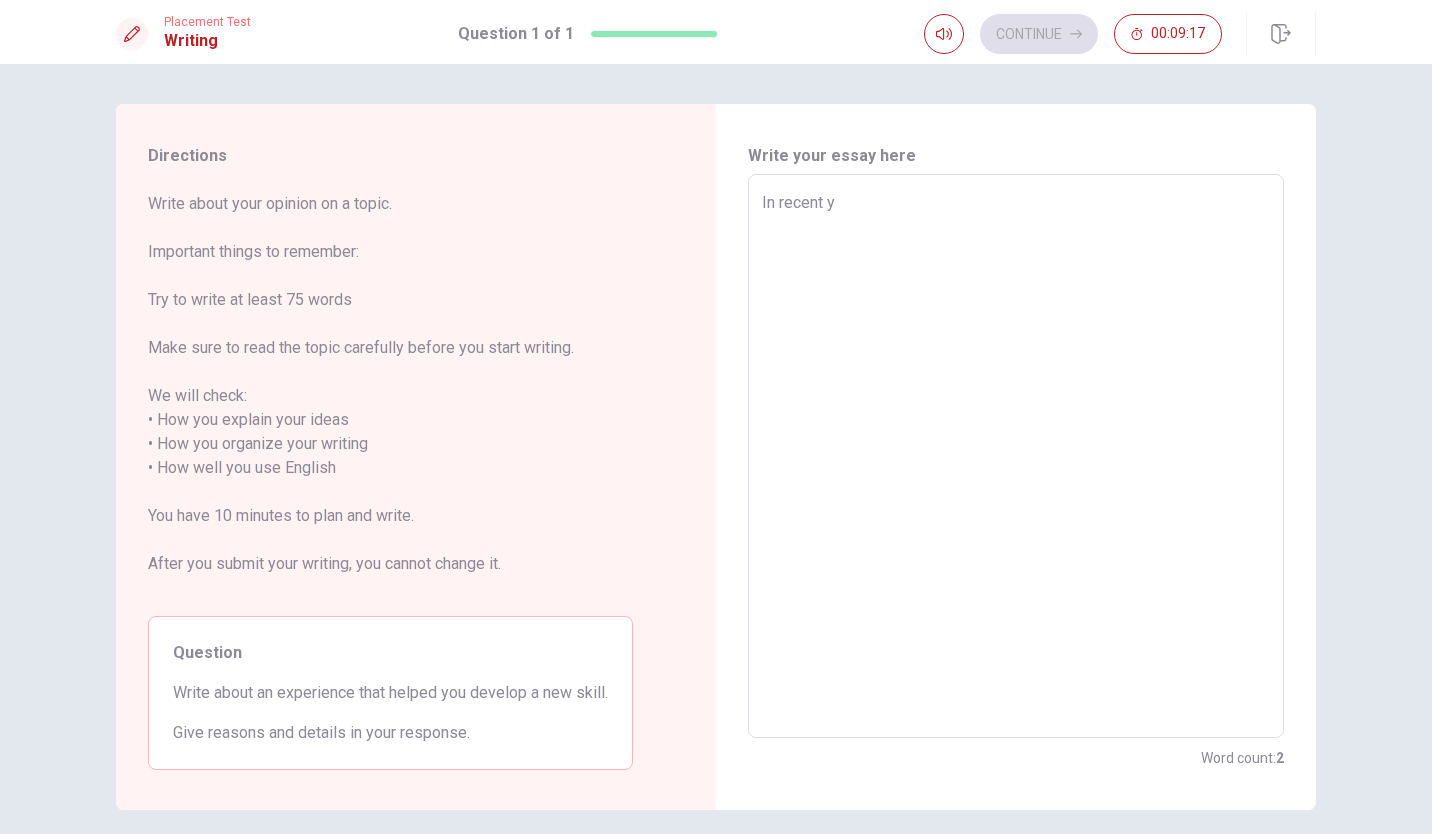 type on "x" 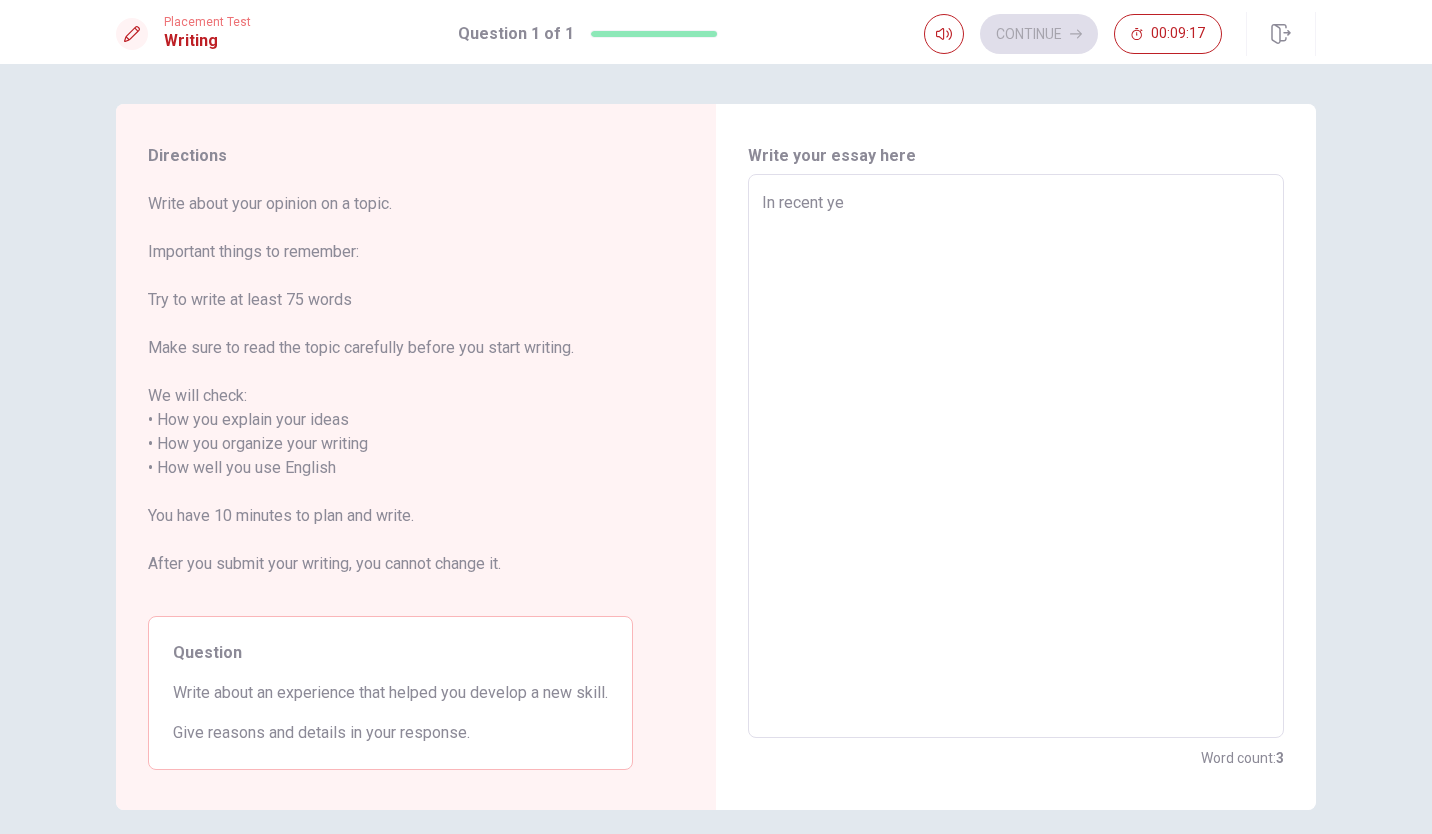 type on "x" 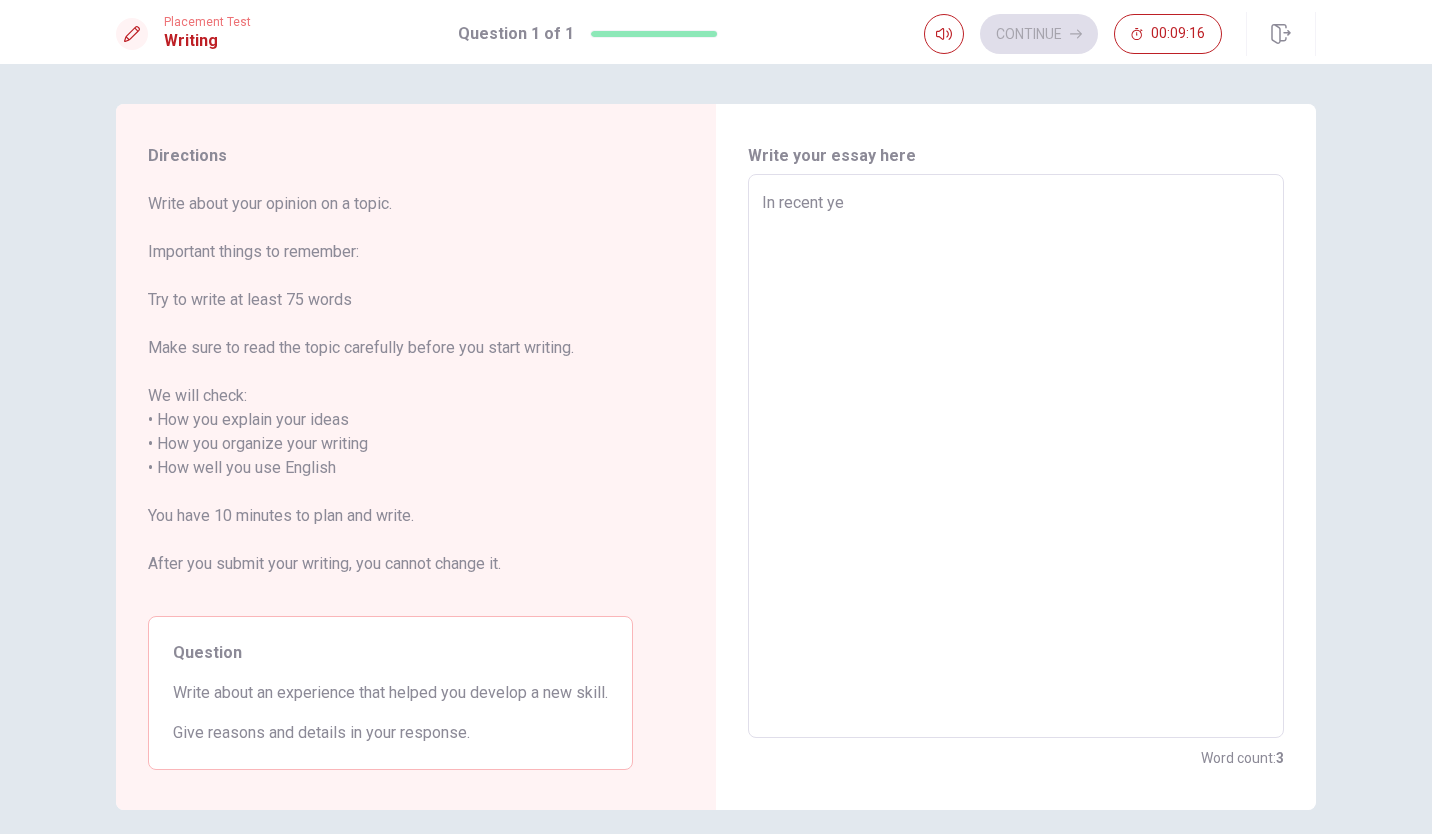 type on "In recent yea" 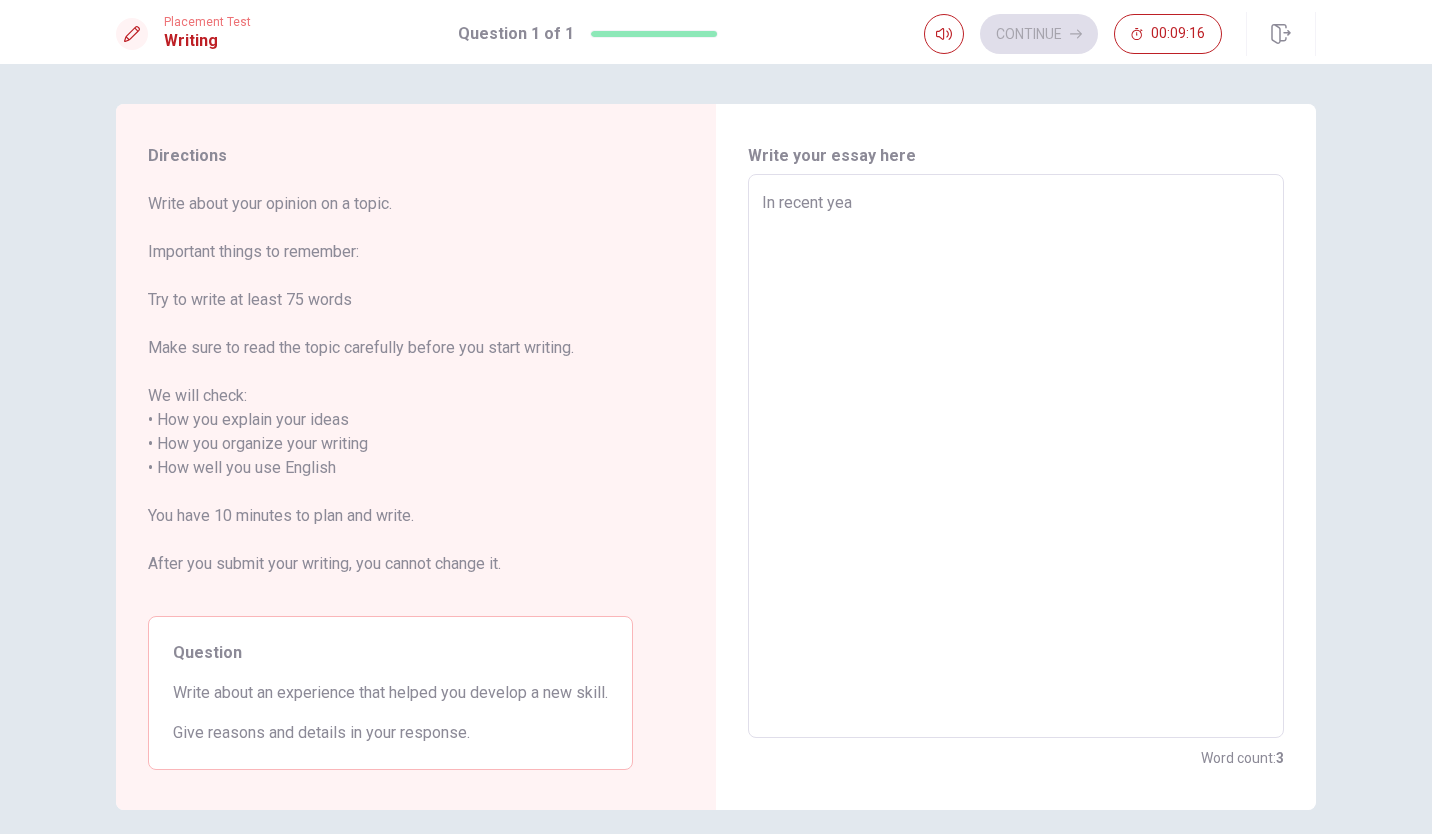 type on "x" 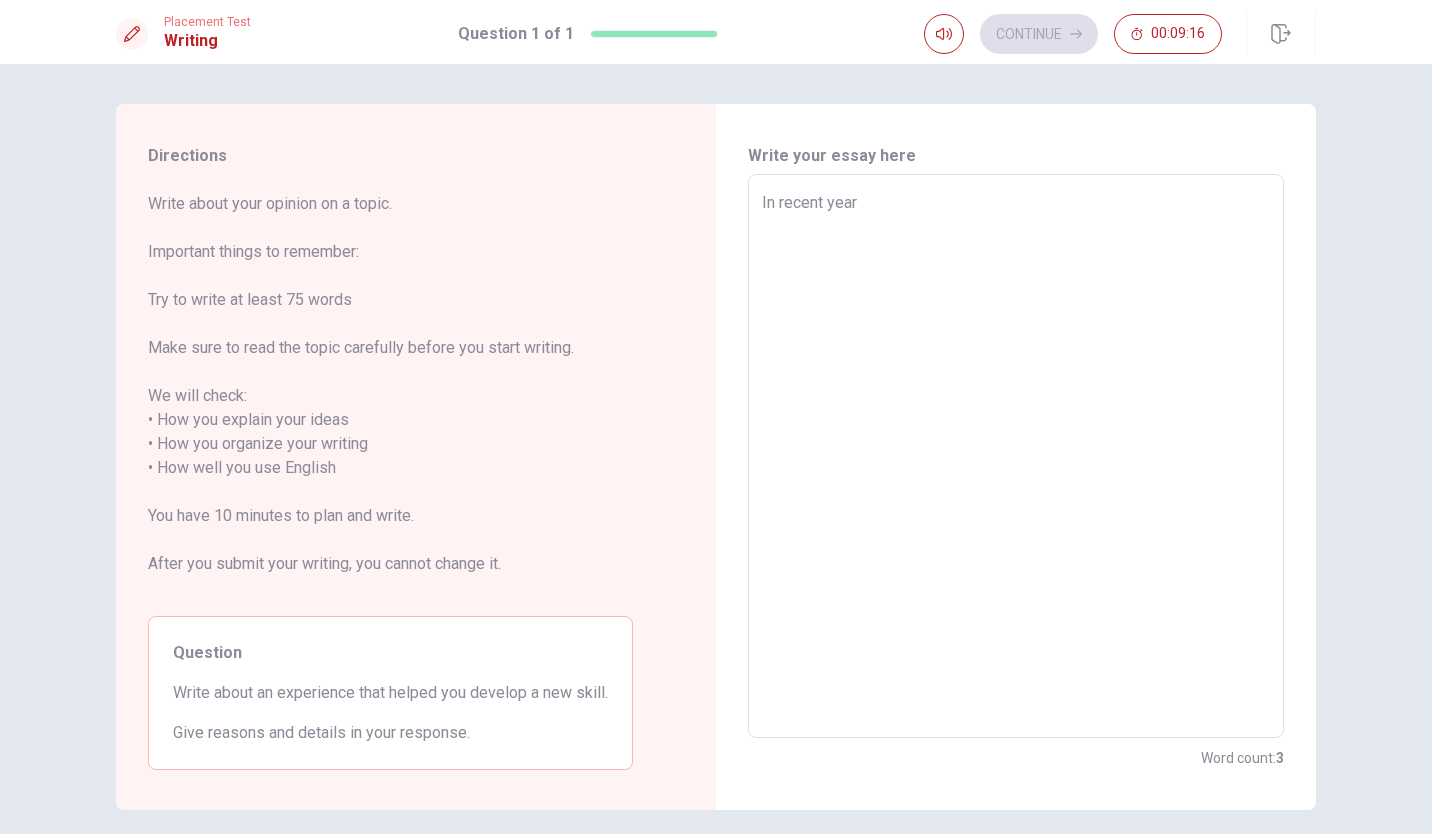 type on "x" 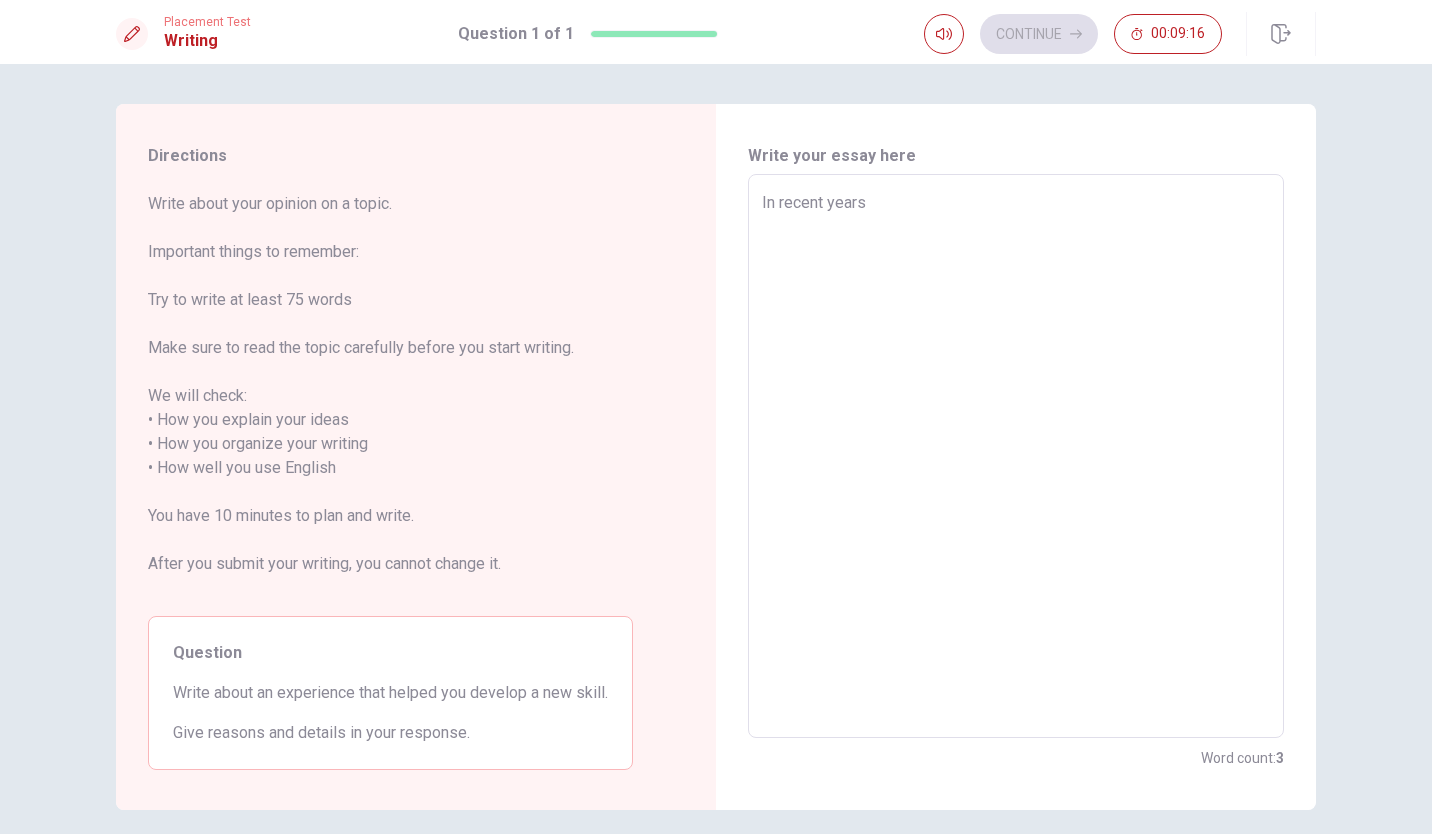 type on "x" 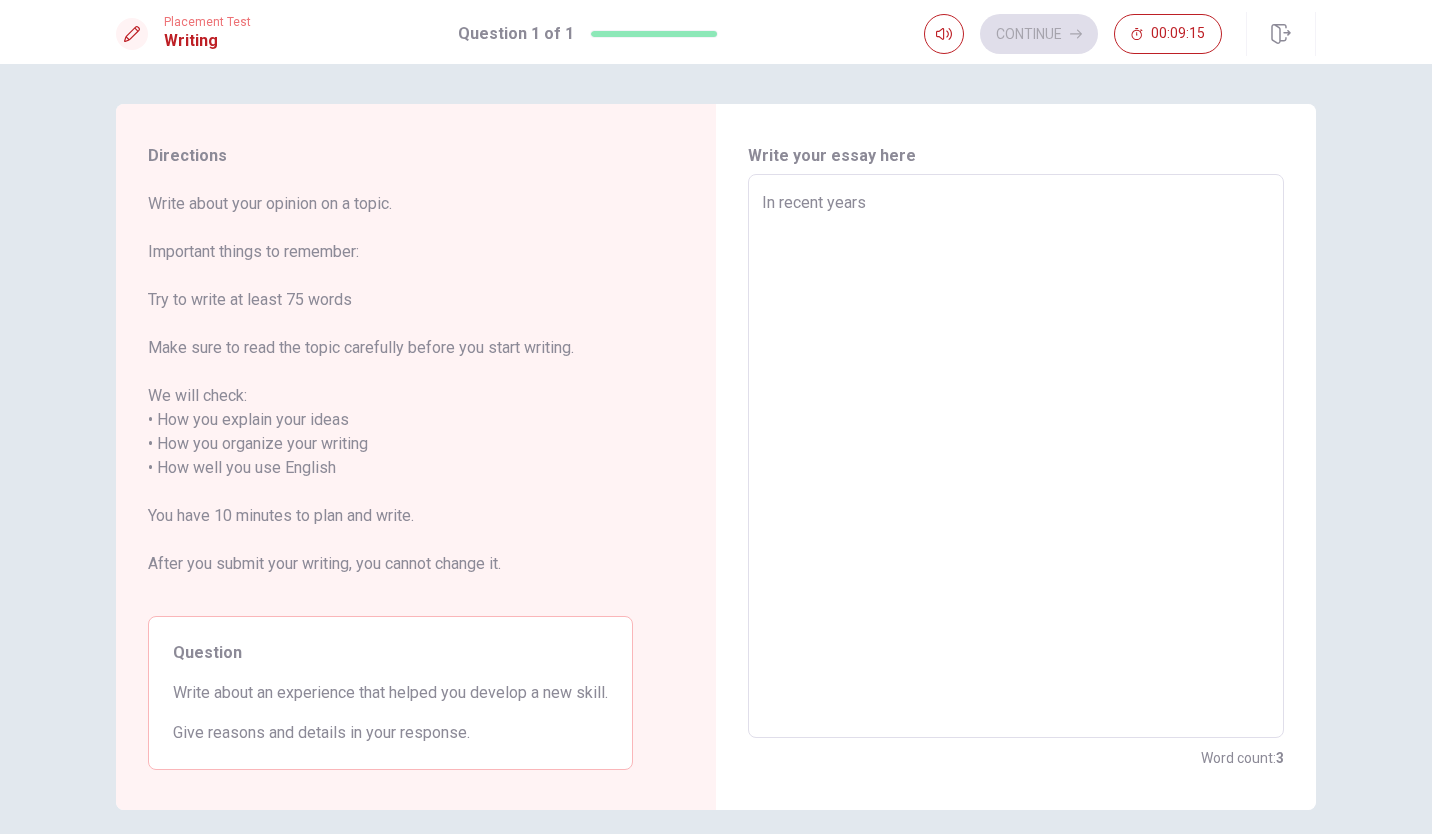 type on "In recent years I" 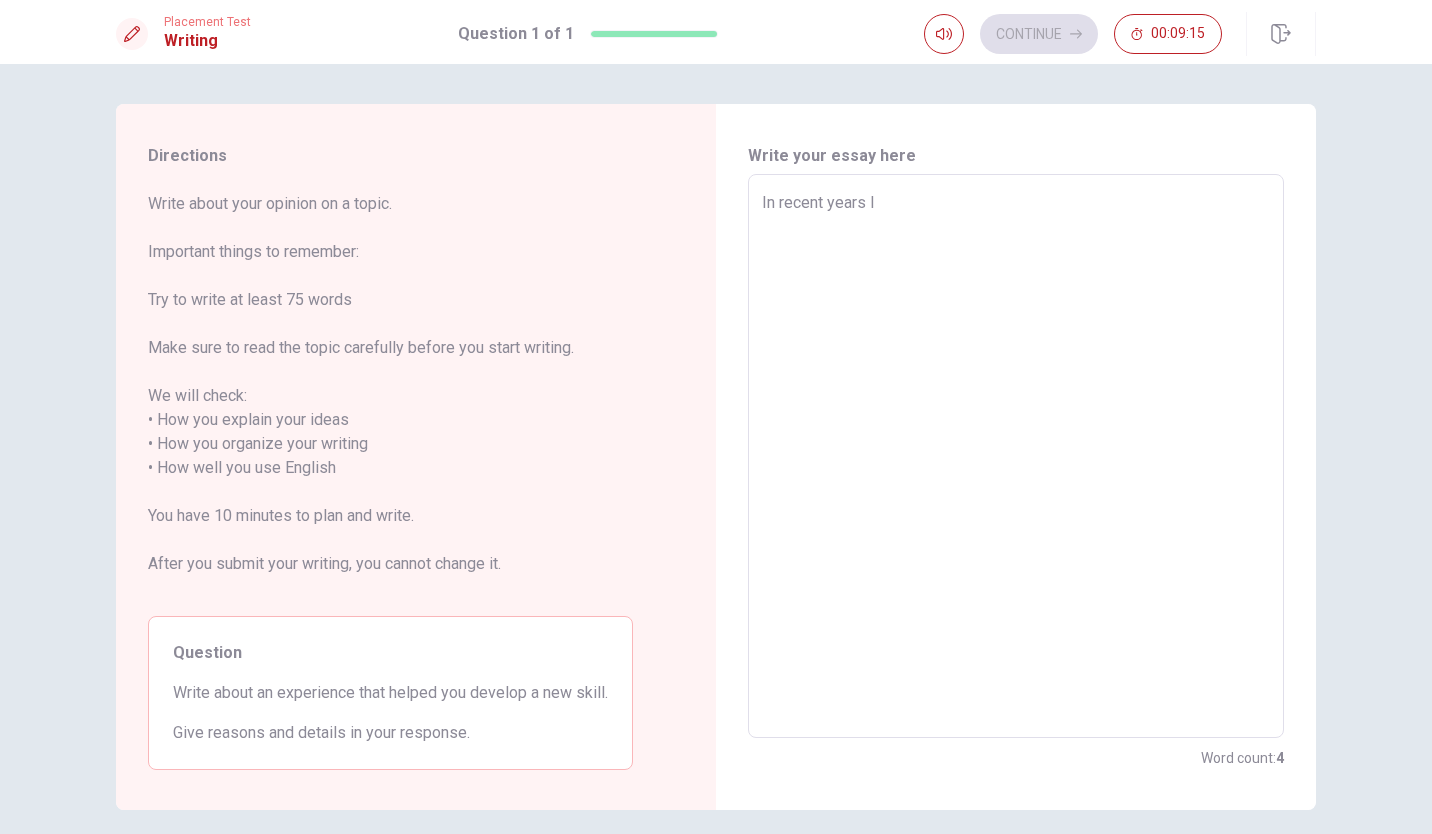 type on "x" 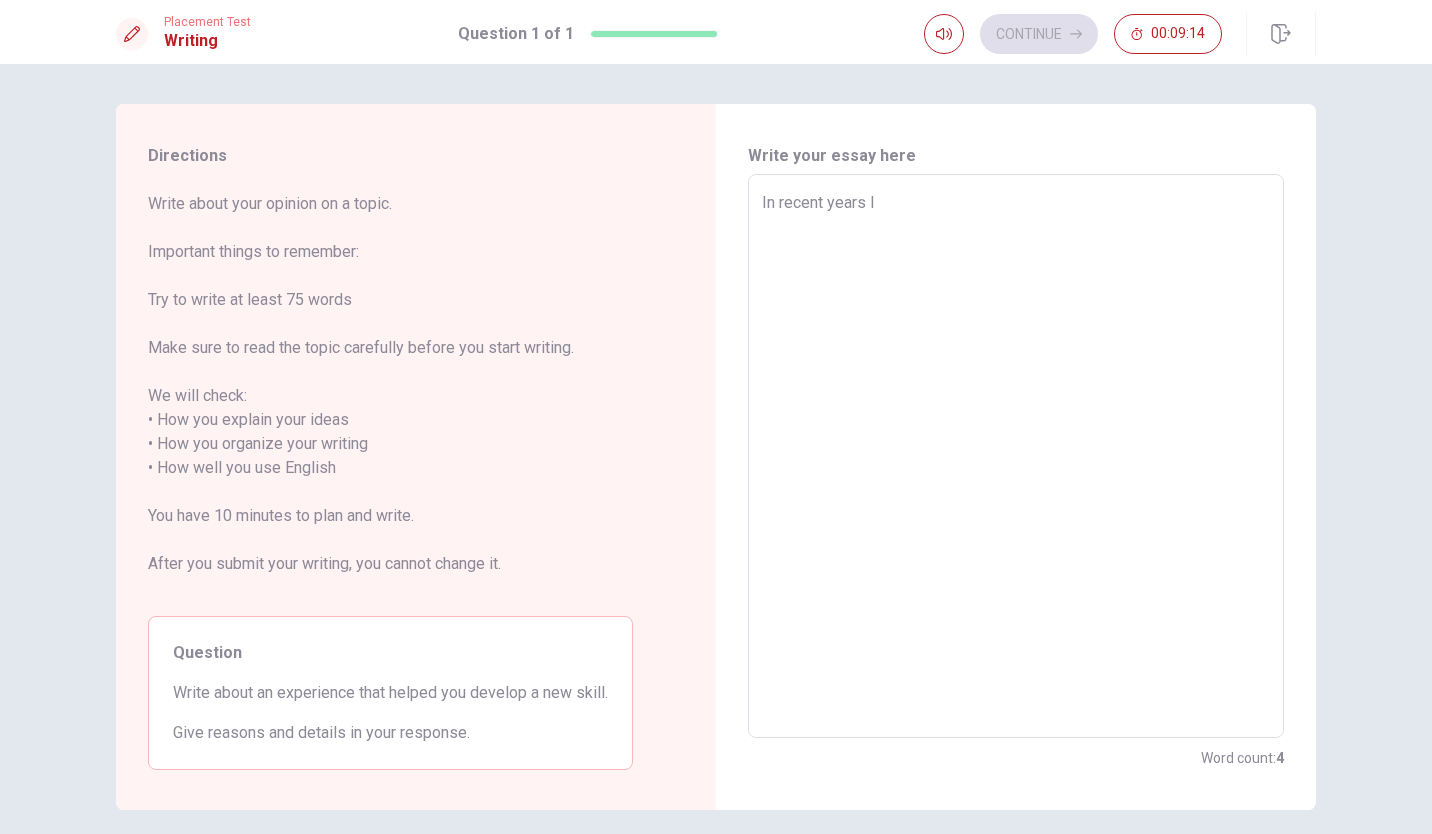 type on "In recent years I h" 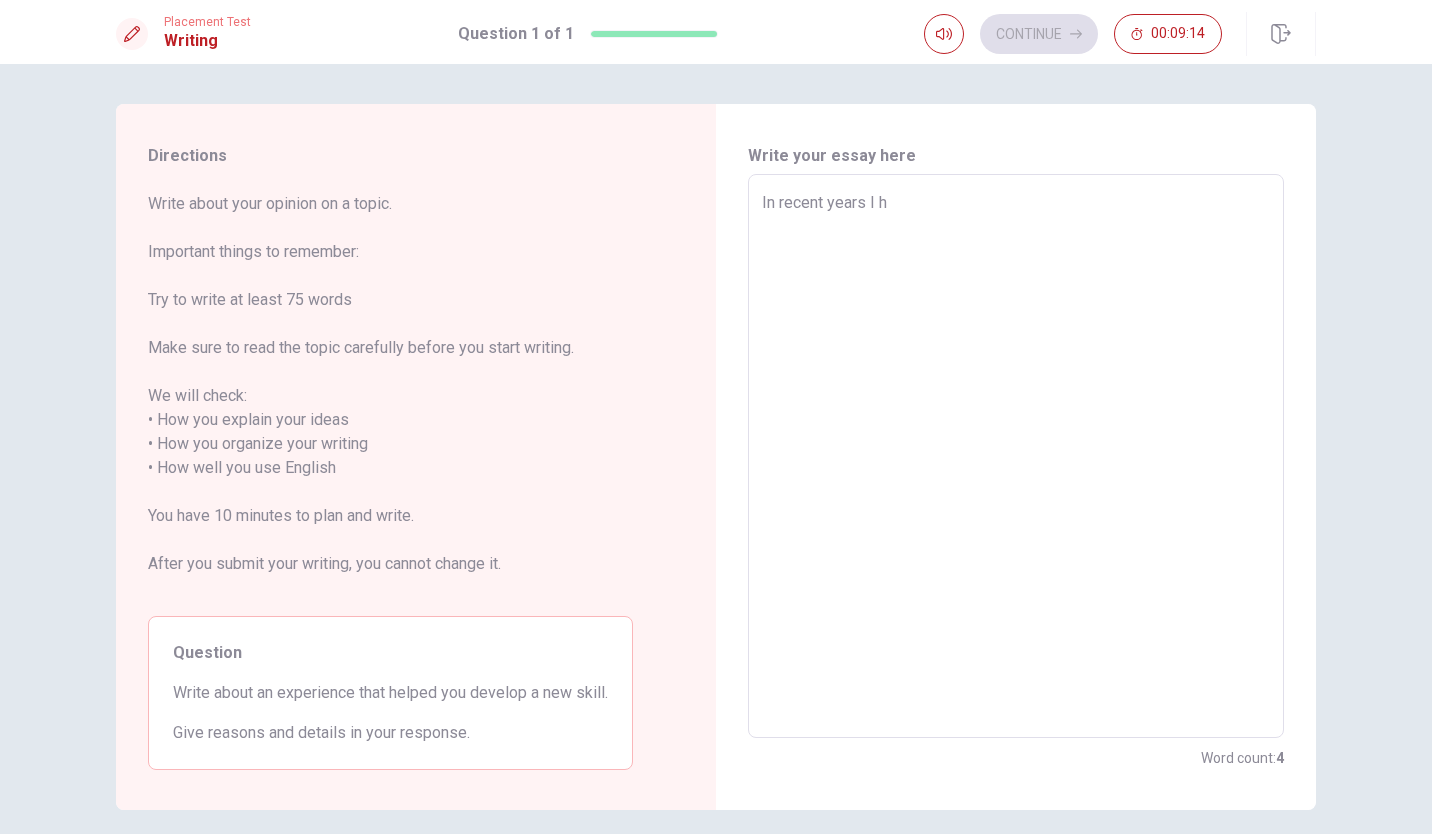type on "x" 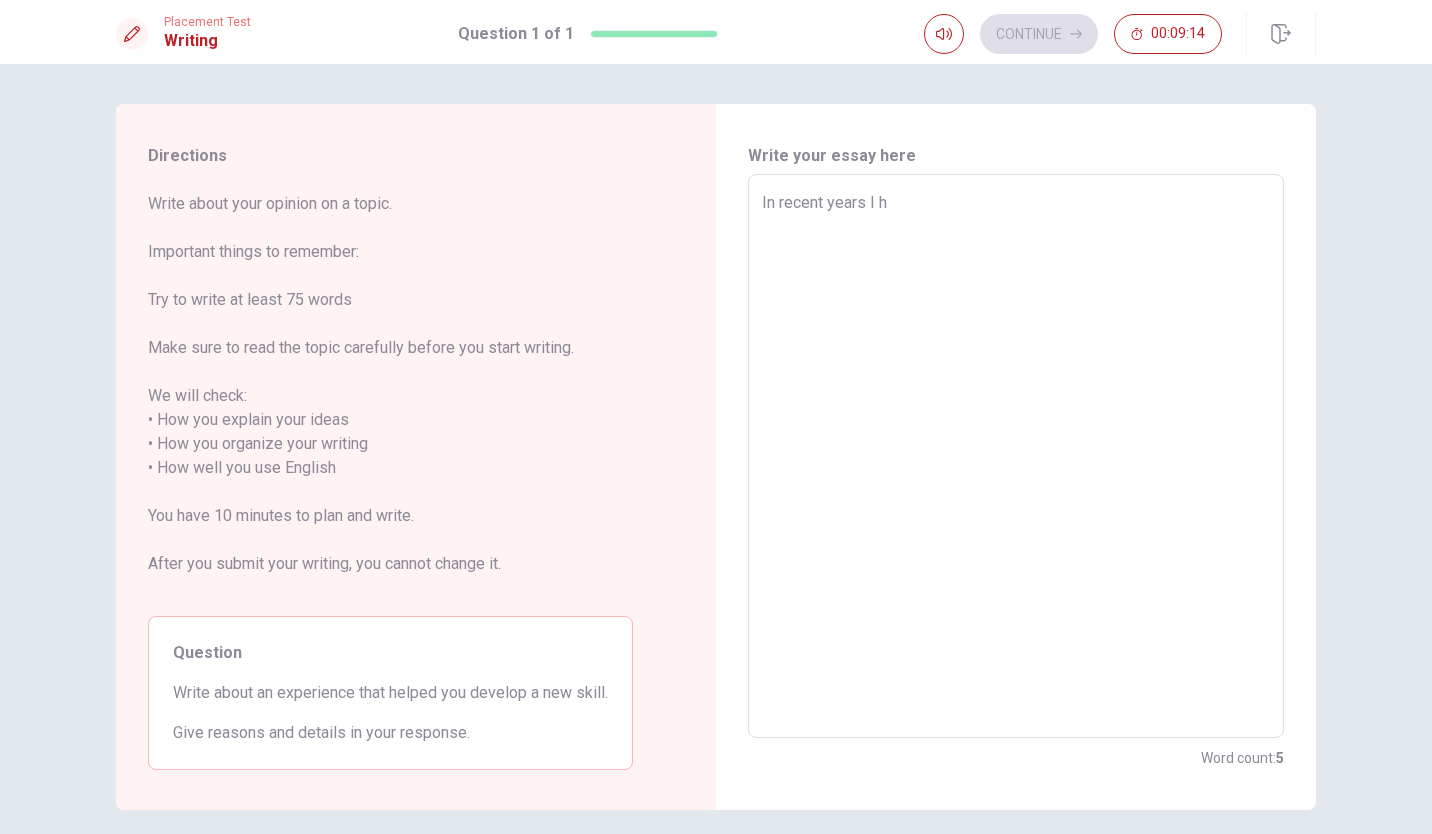 type on "In recent years I ha" 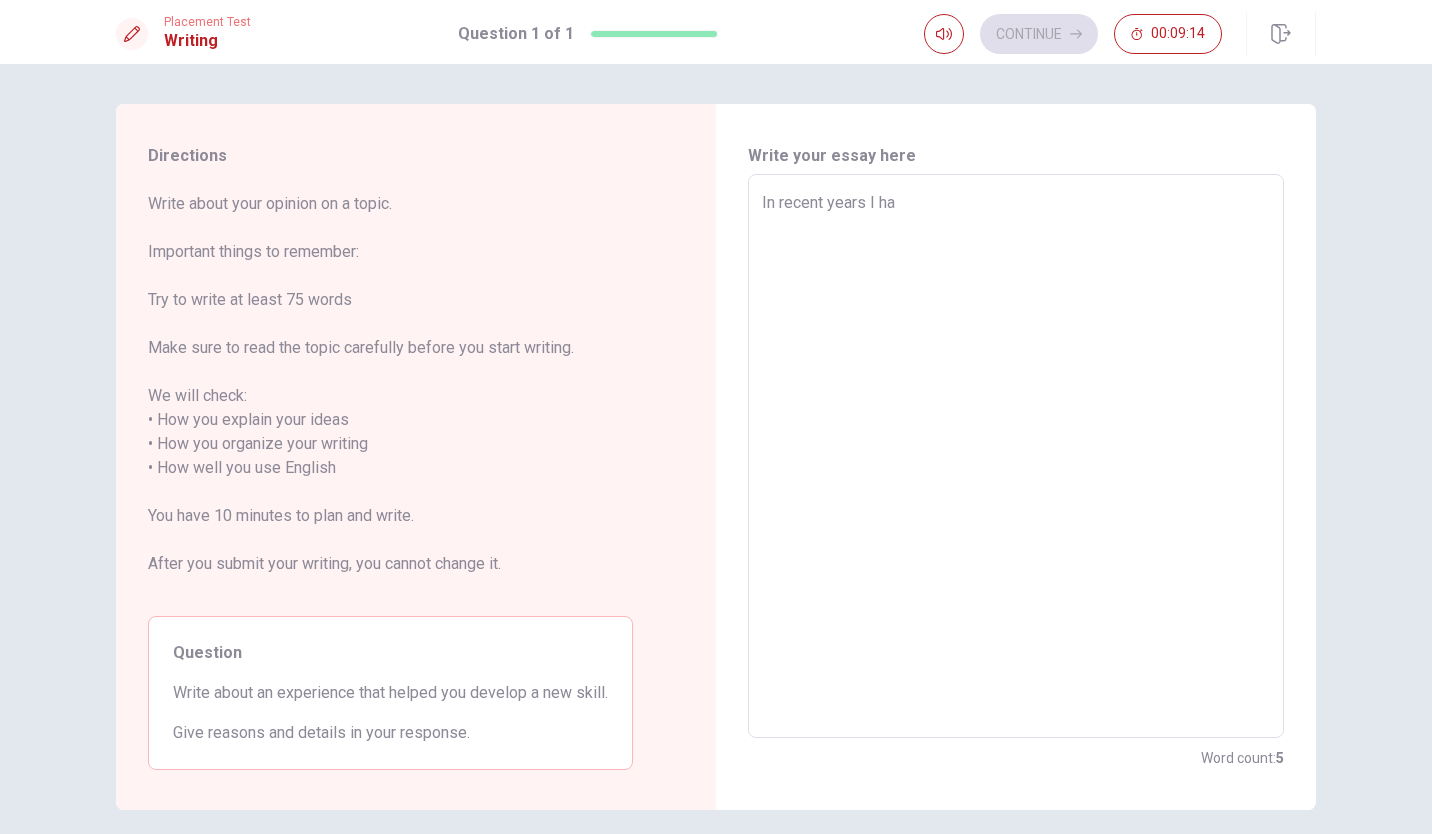 type on "x" 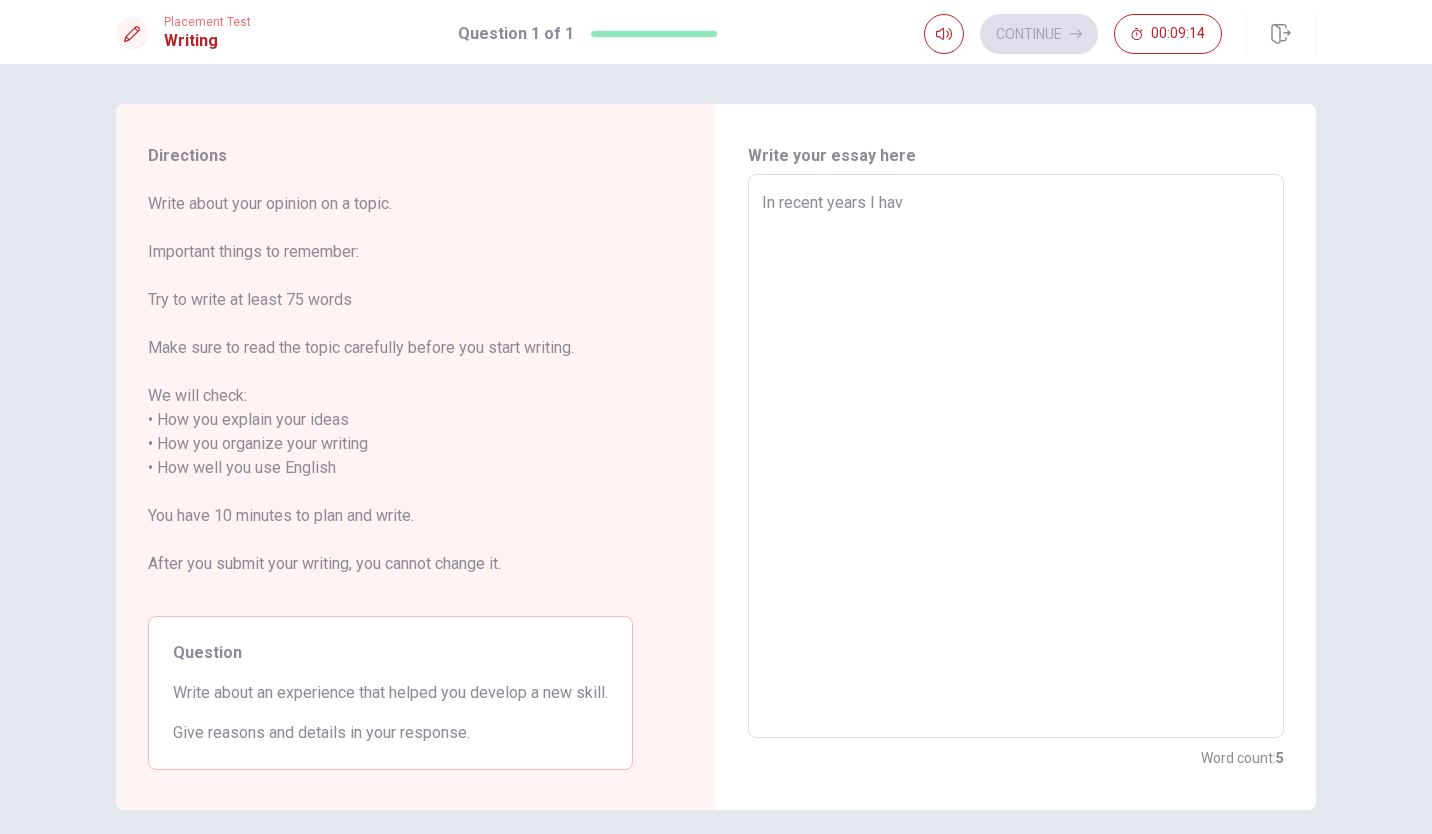type on "x" 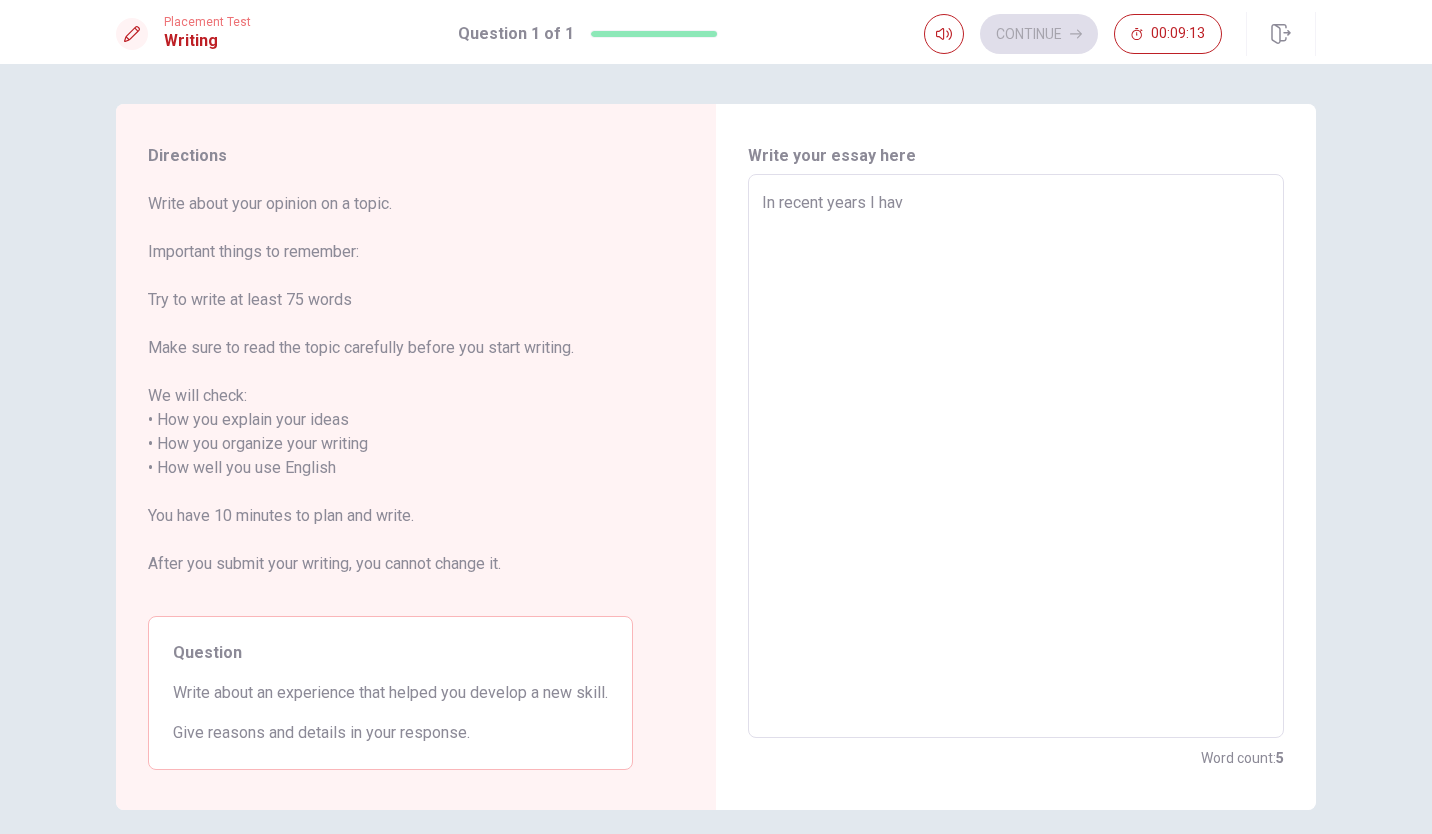 type on "In recent years I have" 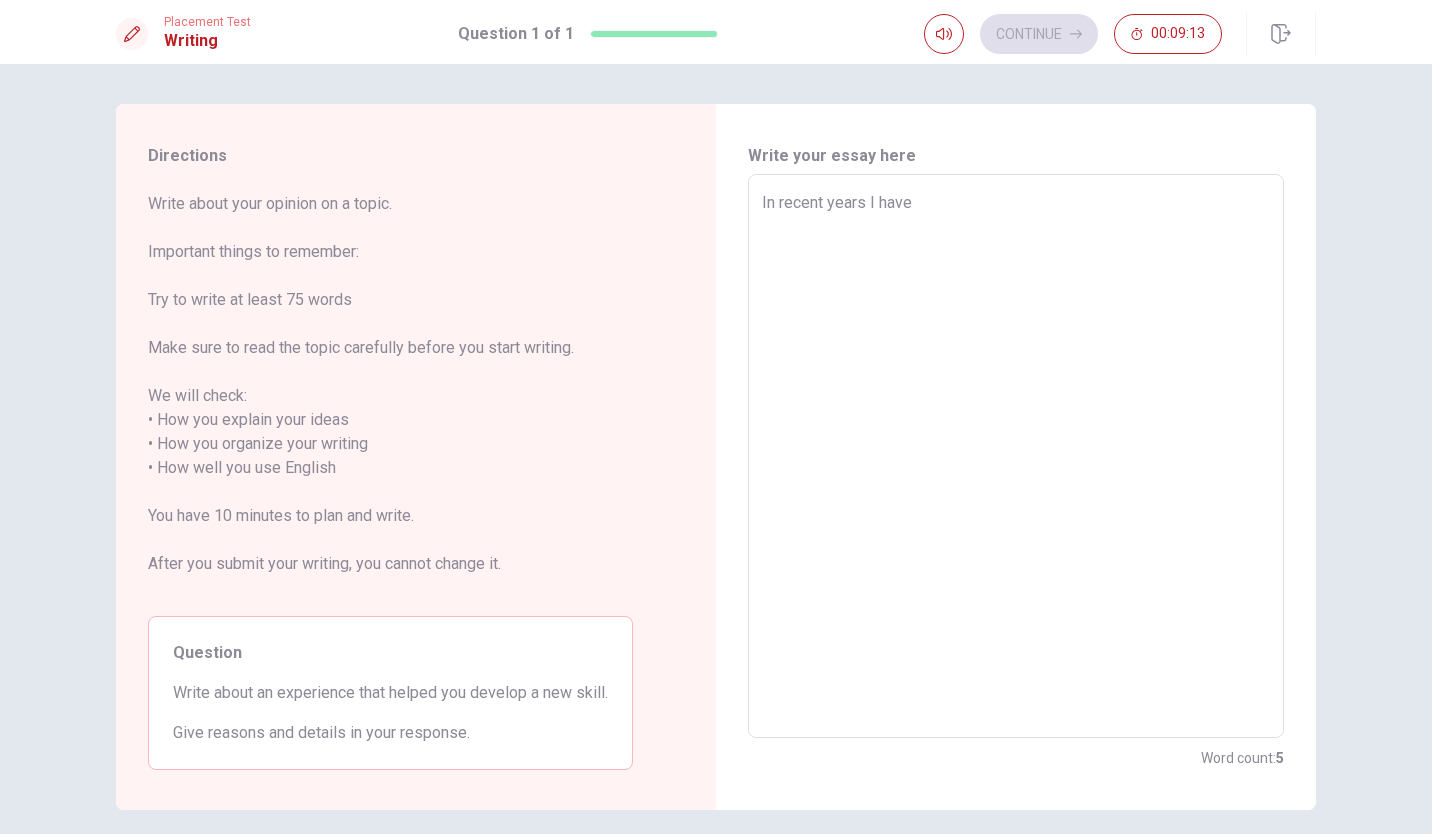 type on "x" 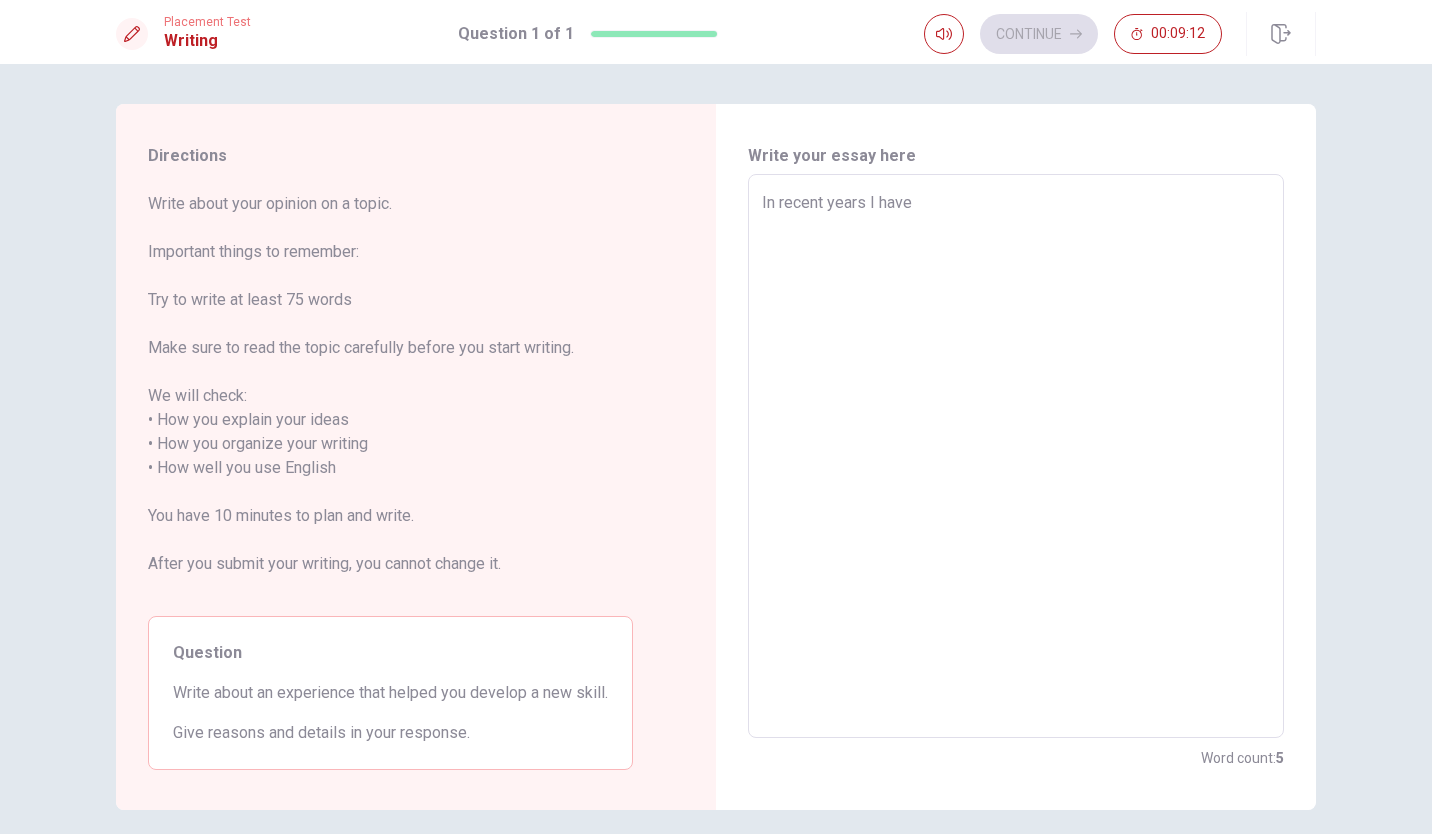 type on "In recent years I have d" 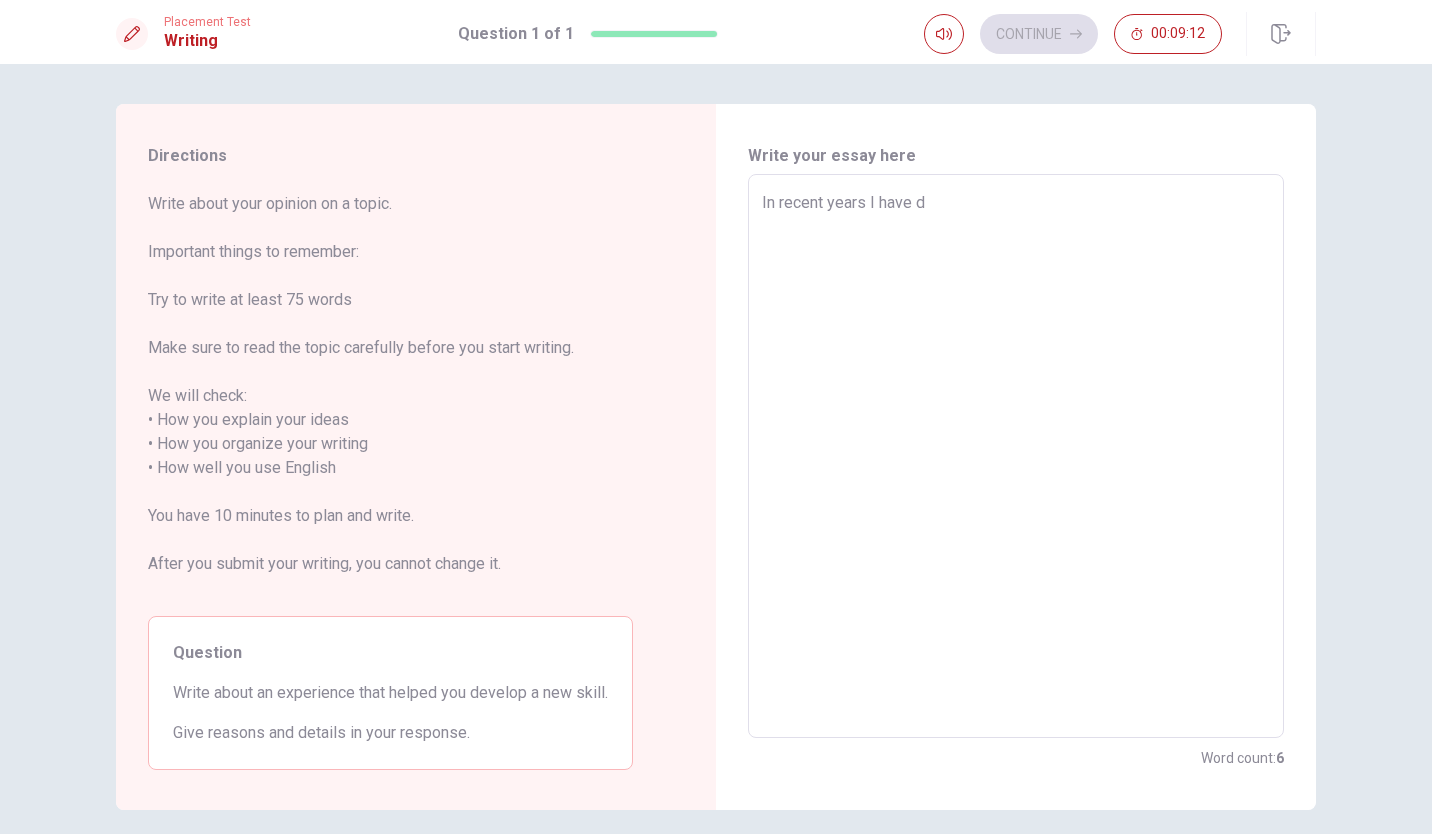 type on "x" 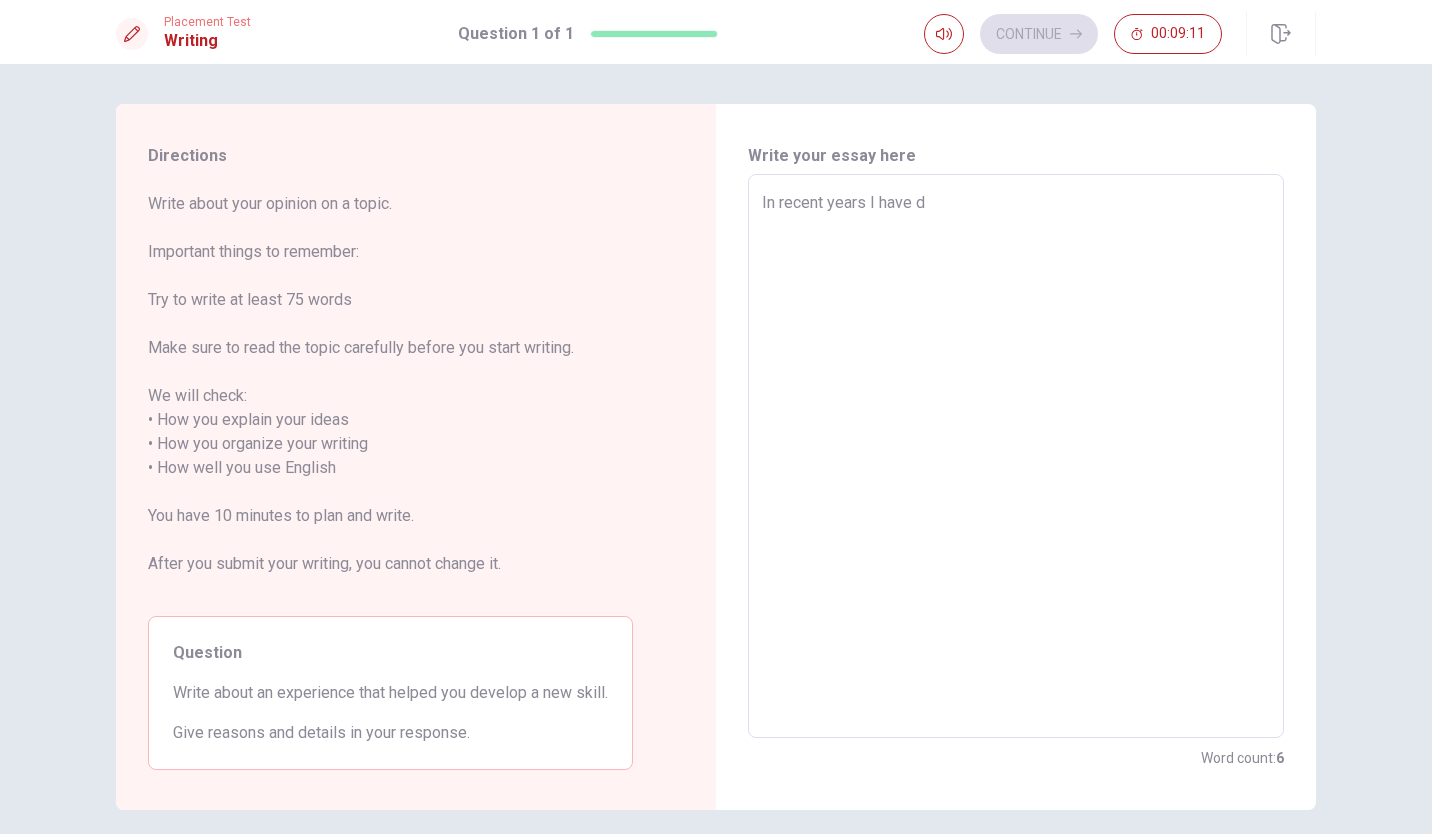 type on "In recent years I have de" 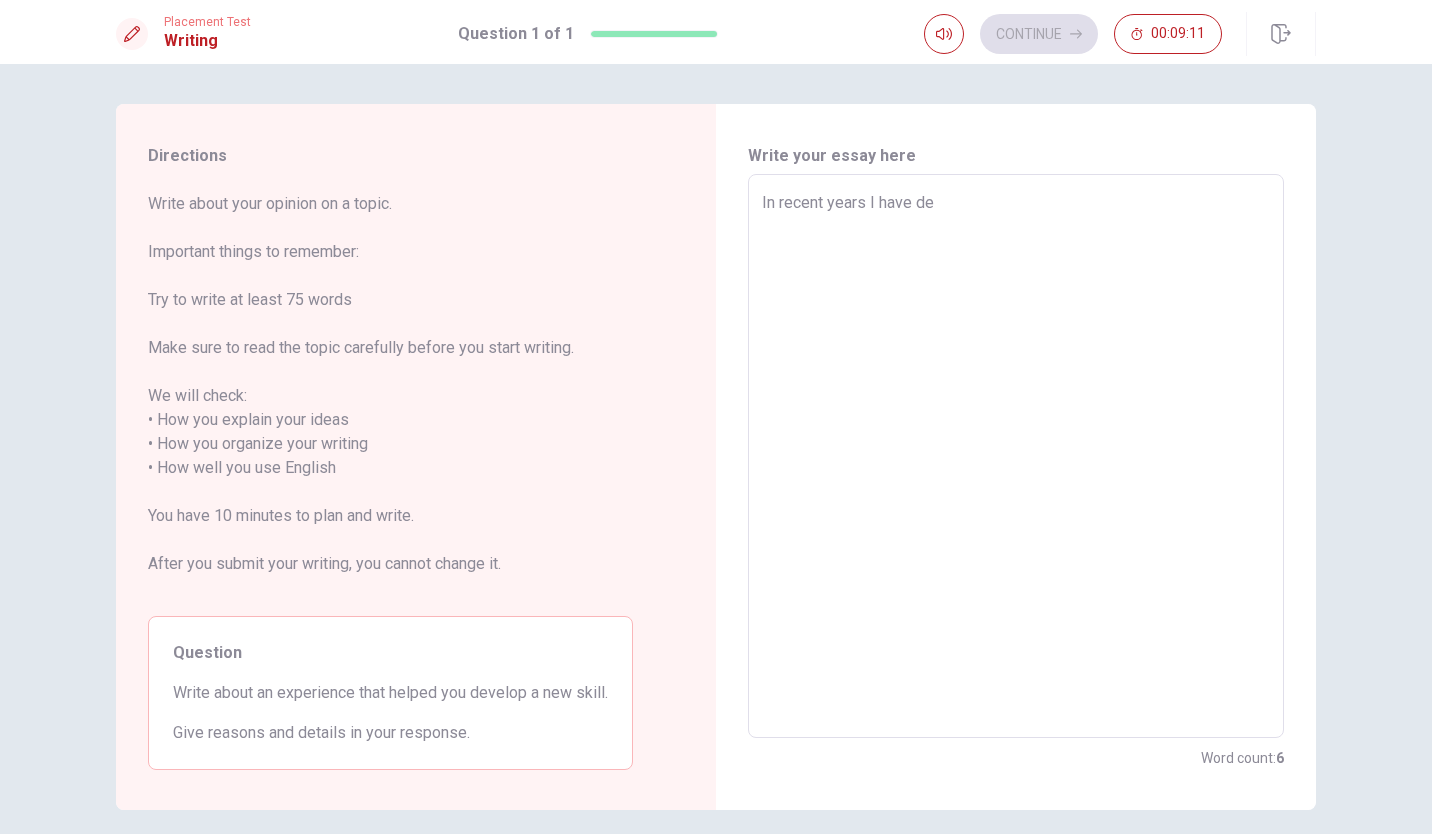 type on "x" 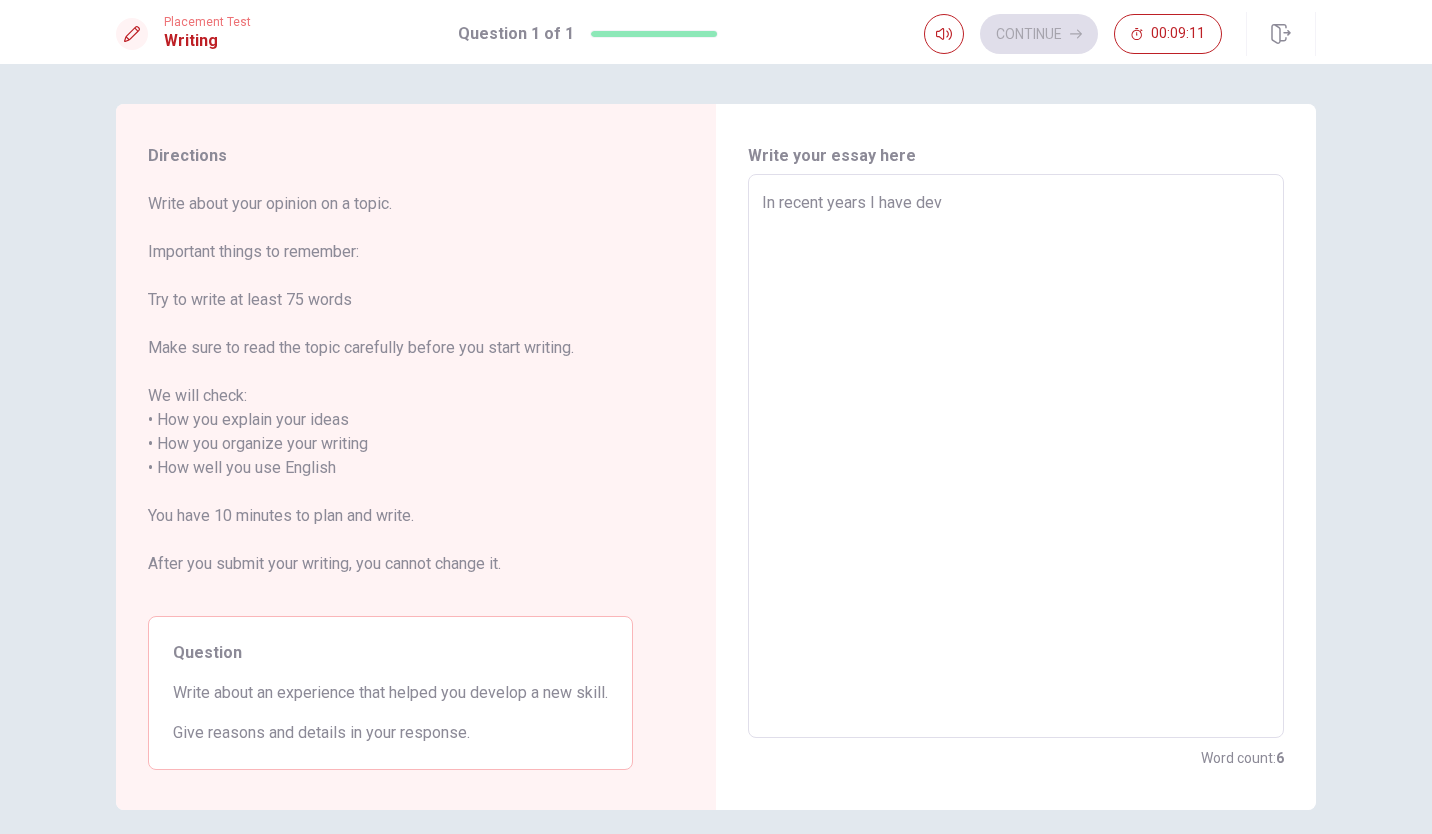 type on "x" 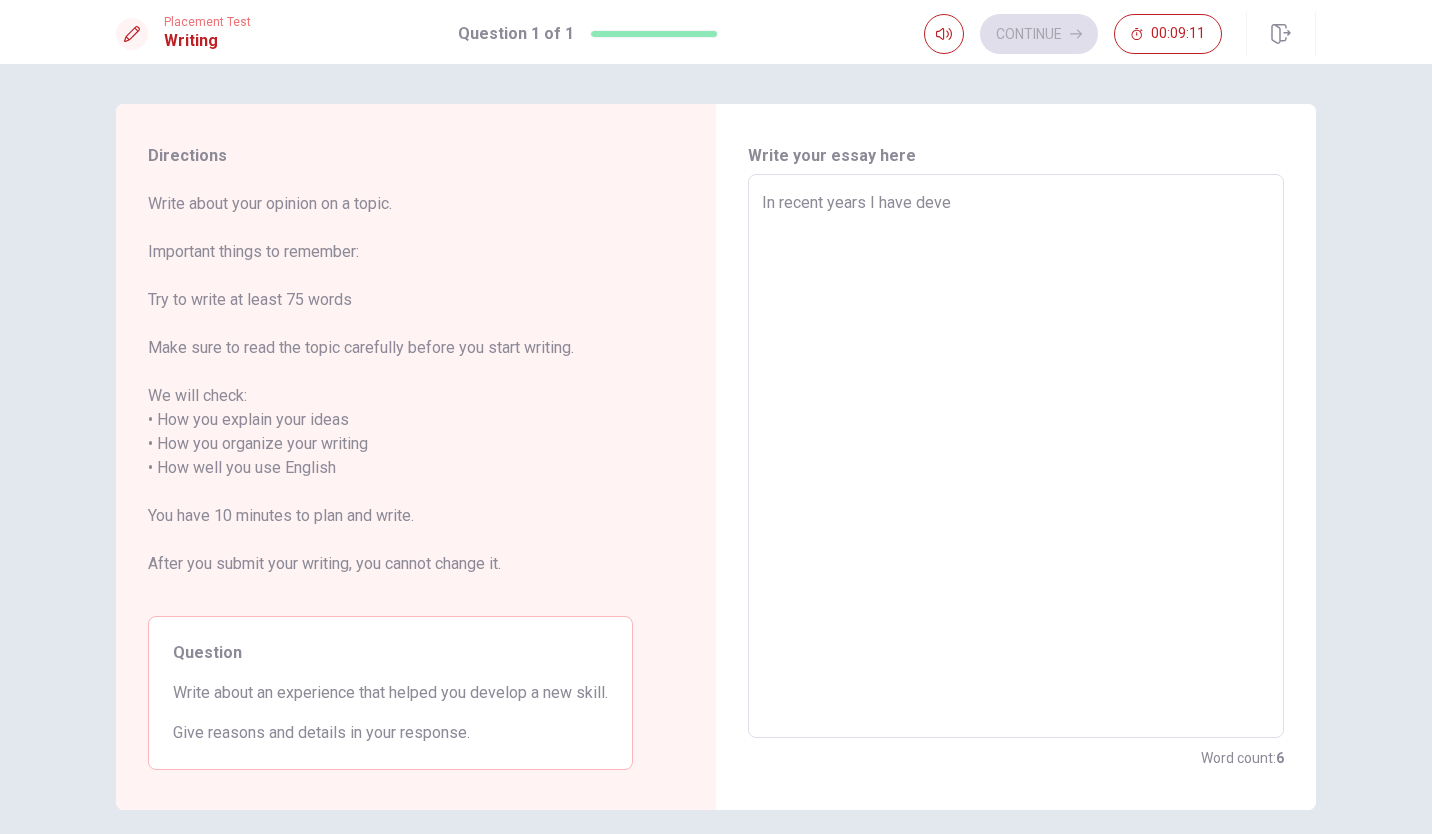 type on "x" 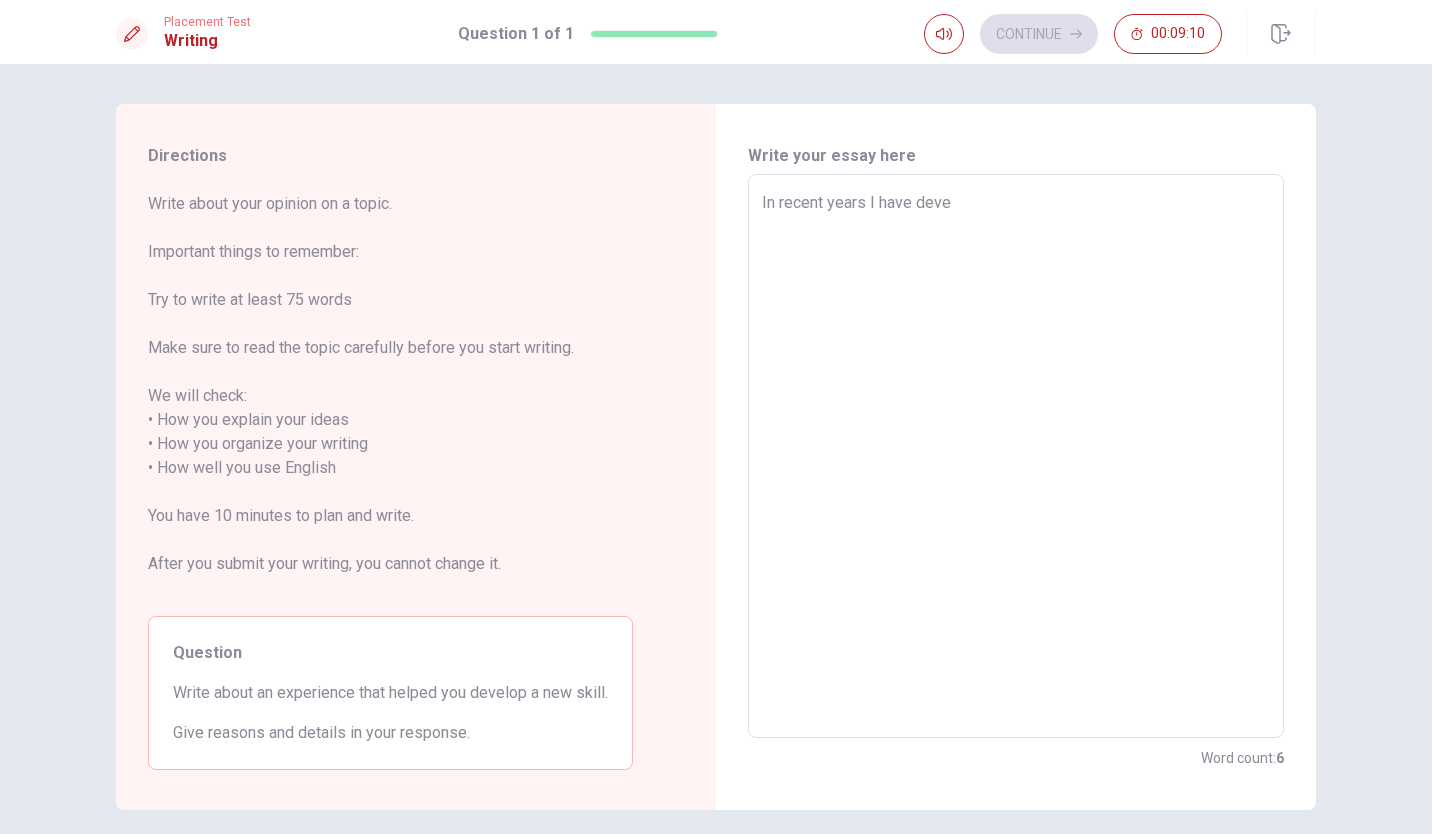 type on "In recent years I have devel" 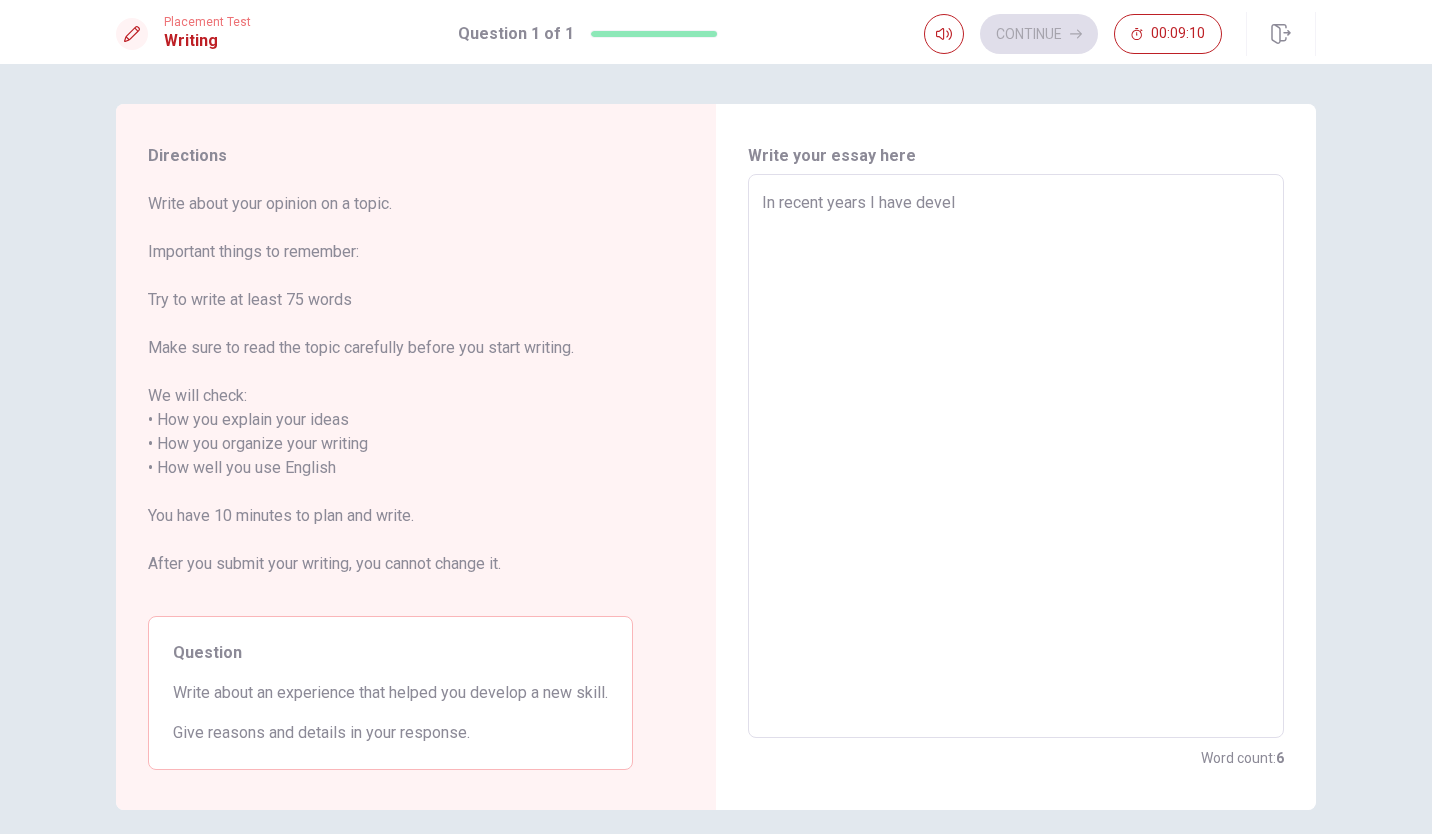 type on "x" 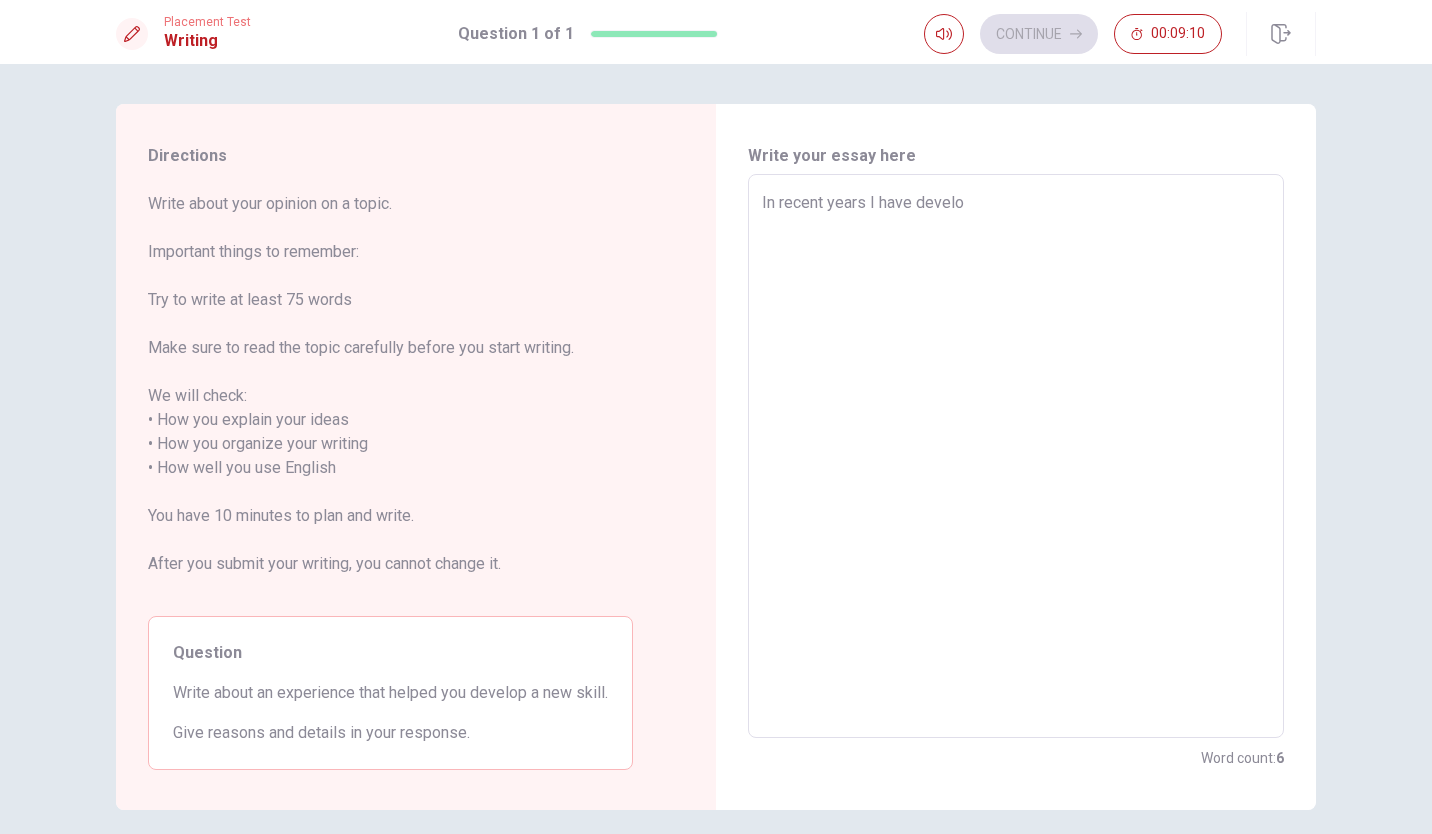 type on "x" 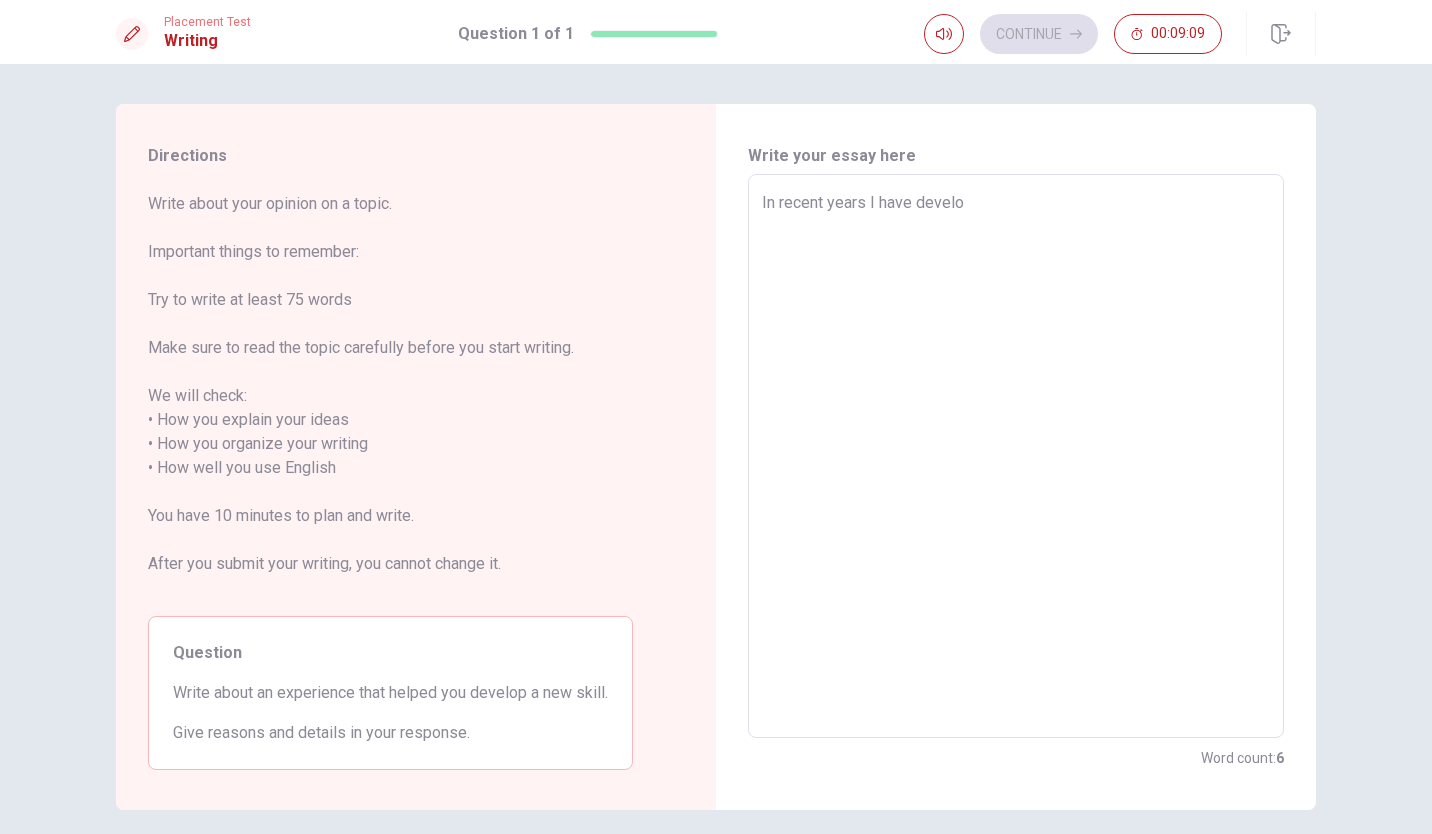 type on "In recent years I have develop" 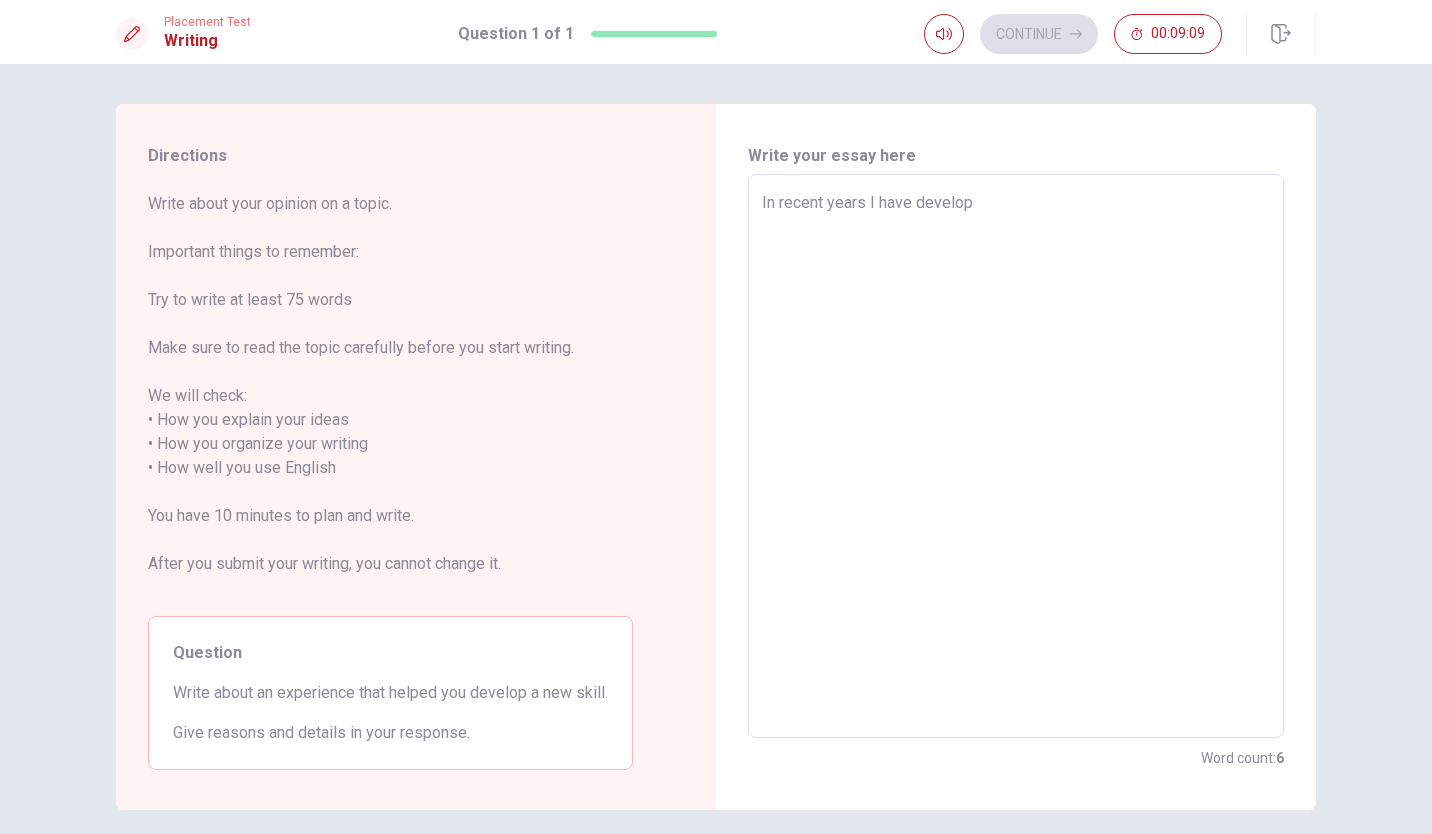 type on "x" 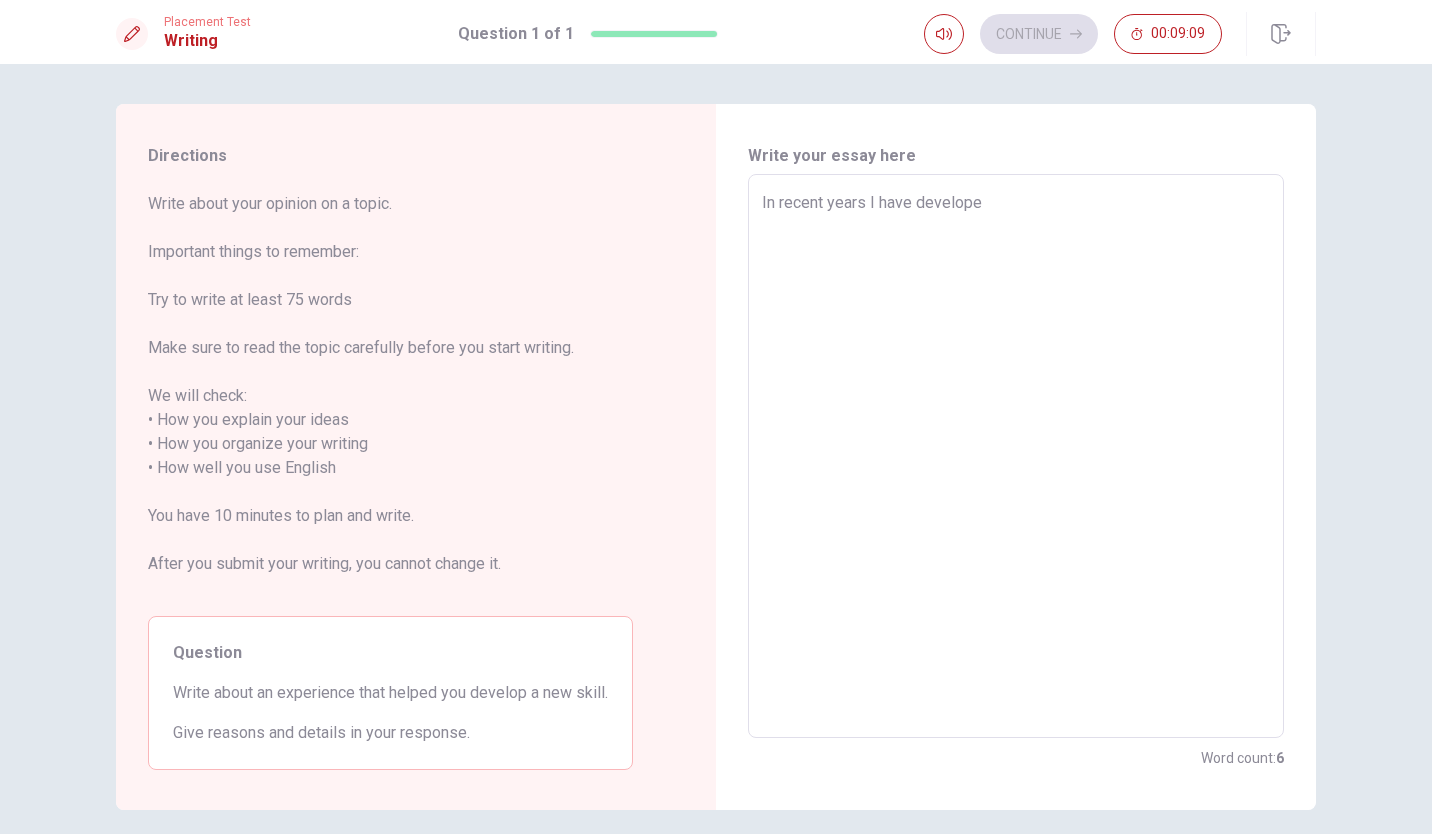 type on "x" 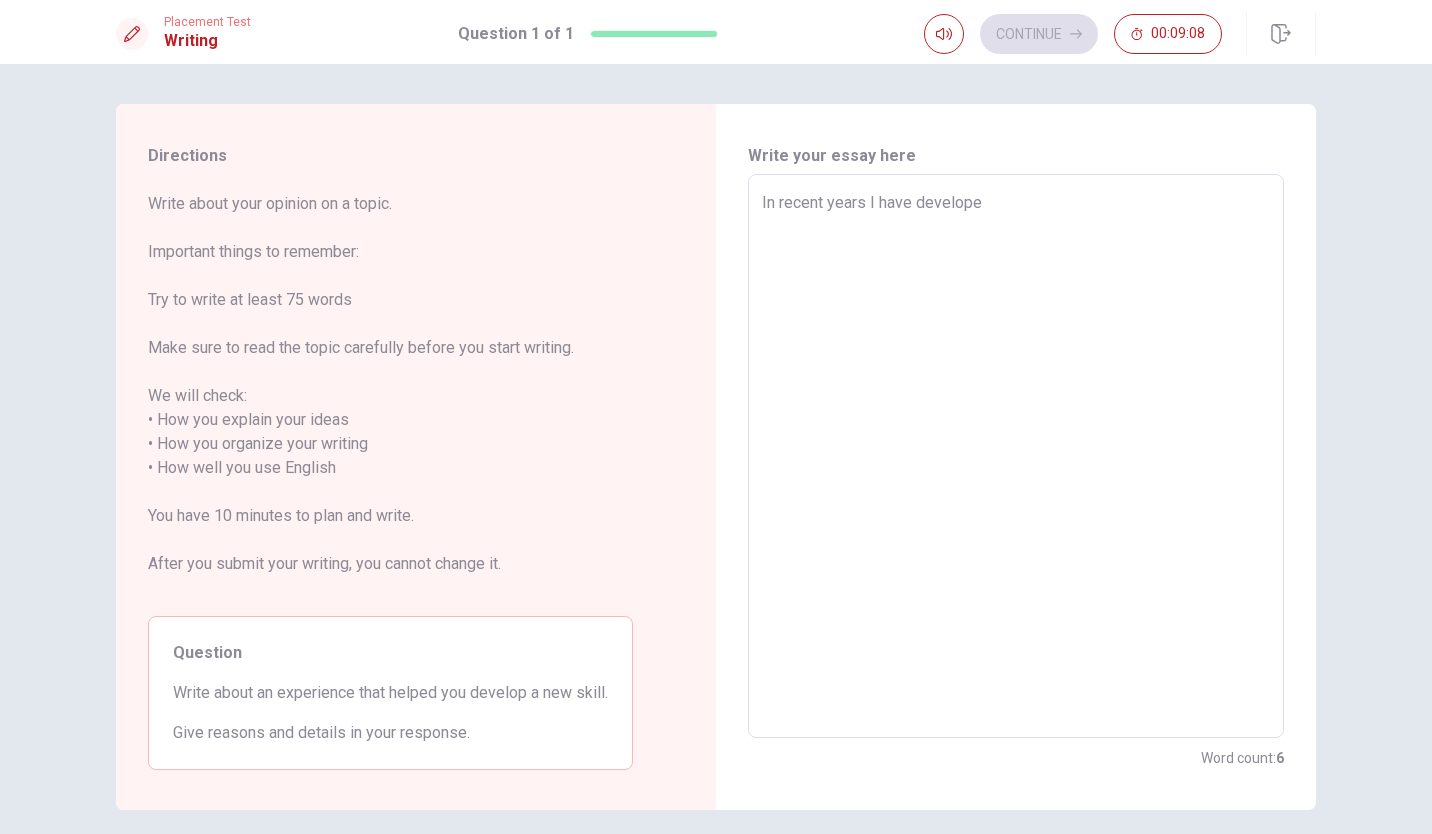 type on "In recent years I have developed" 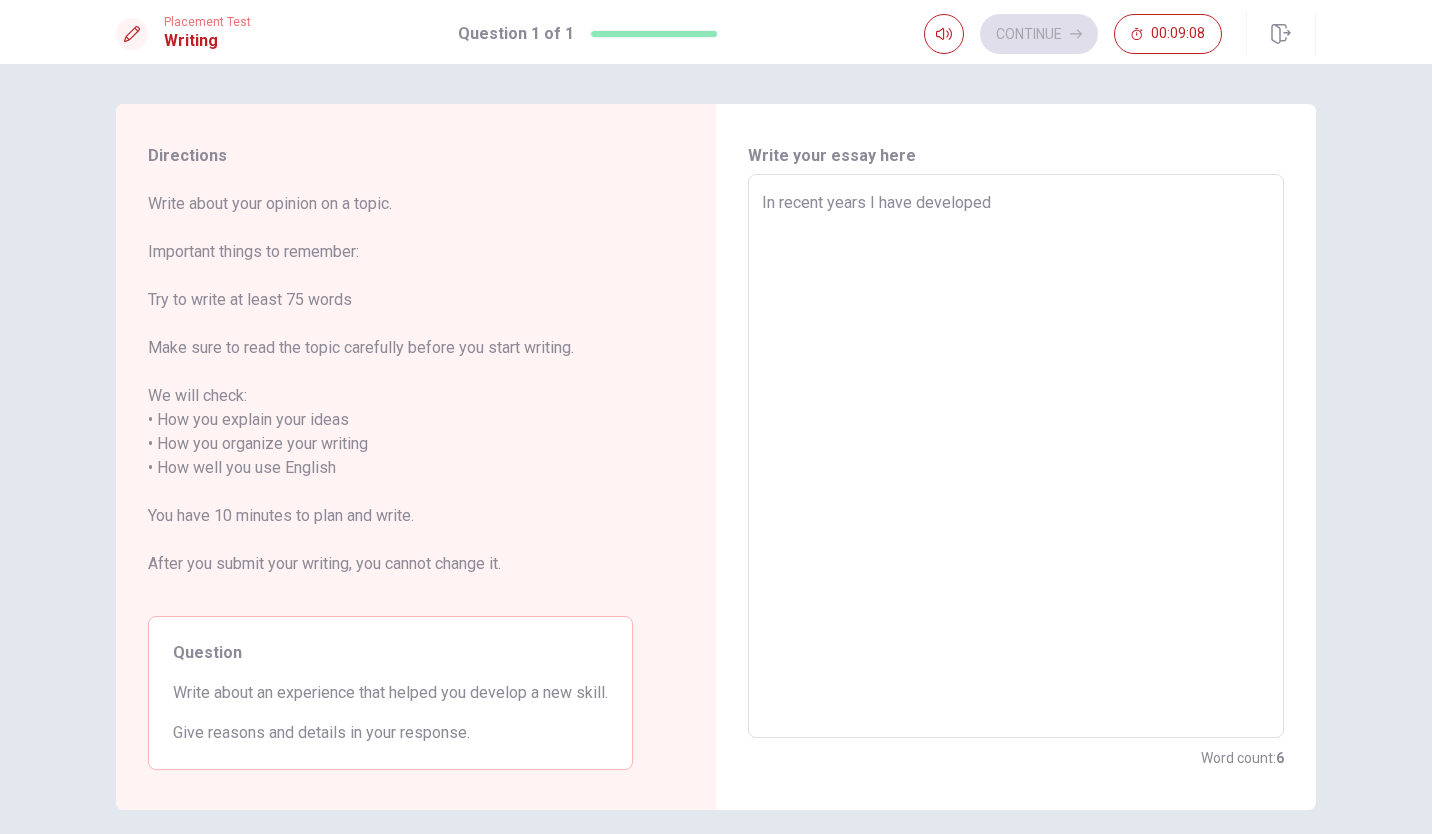type on "x" 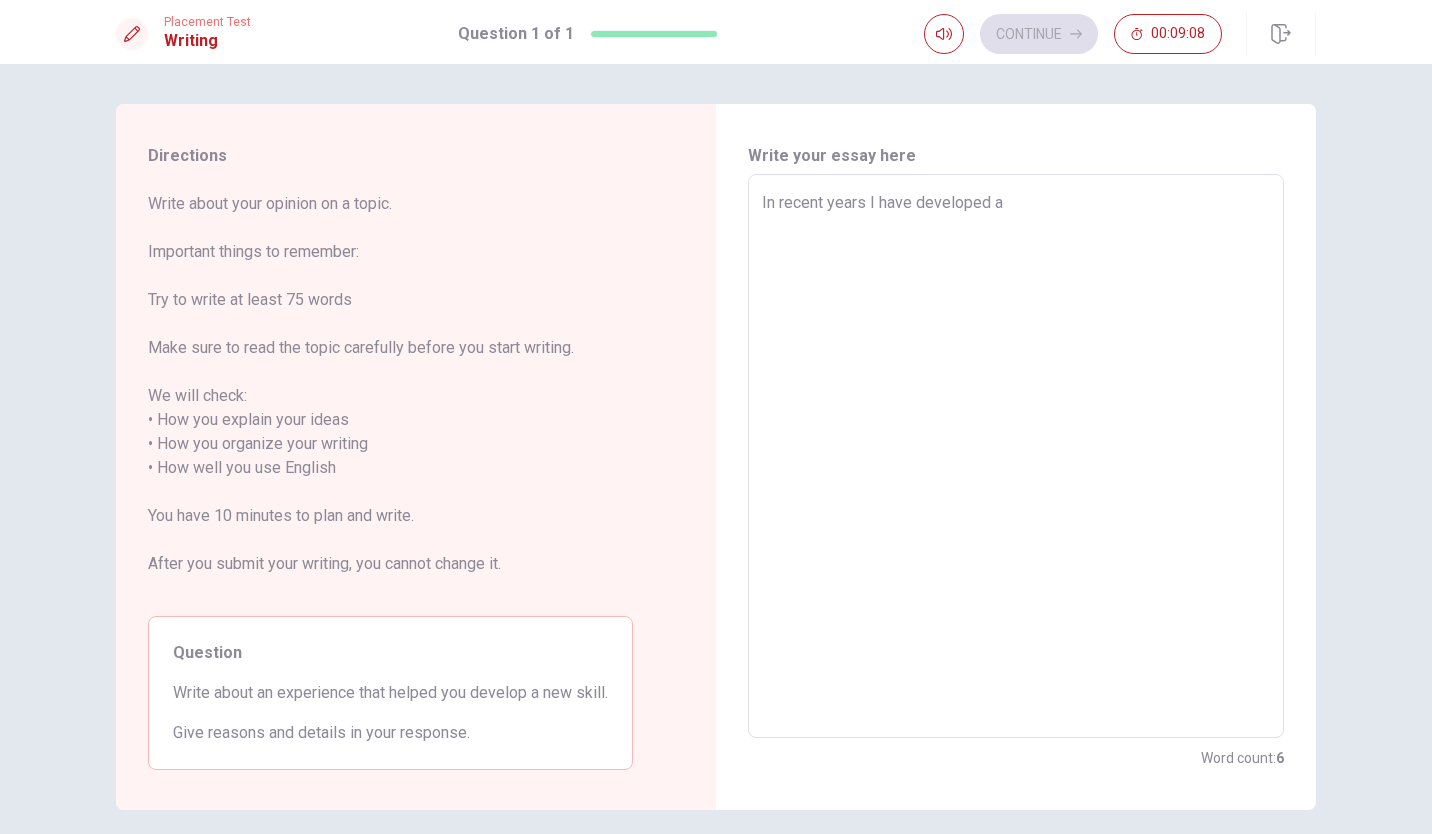 type on "x" 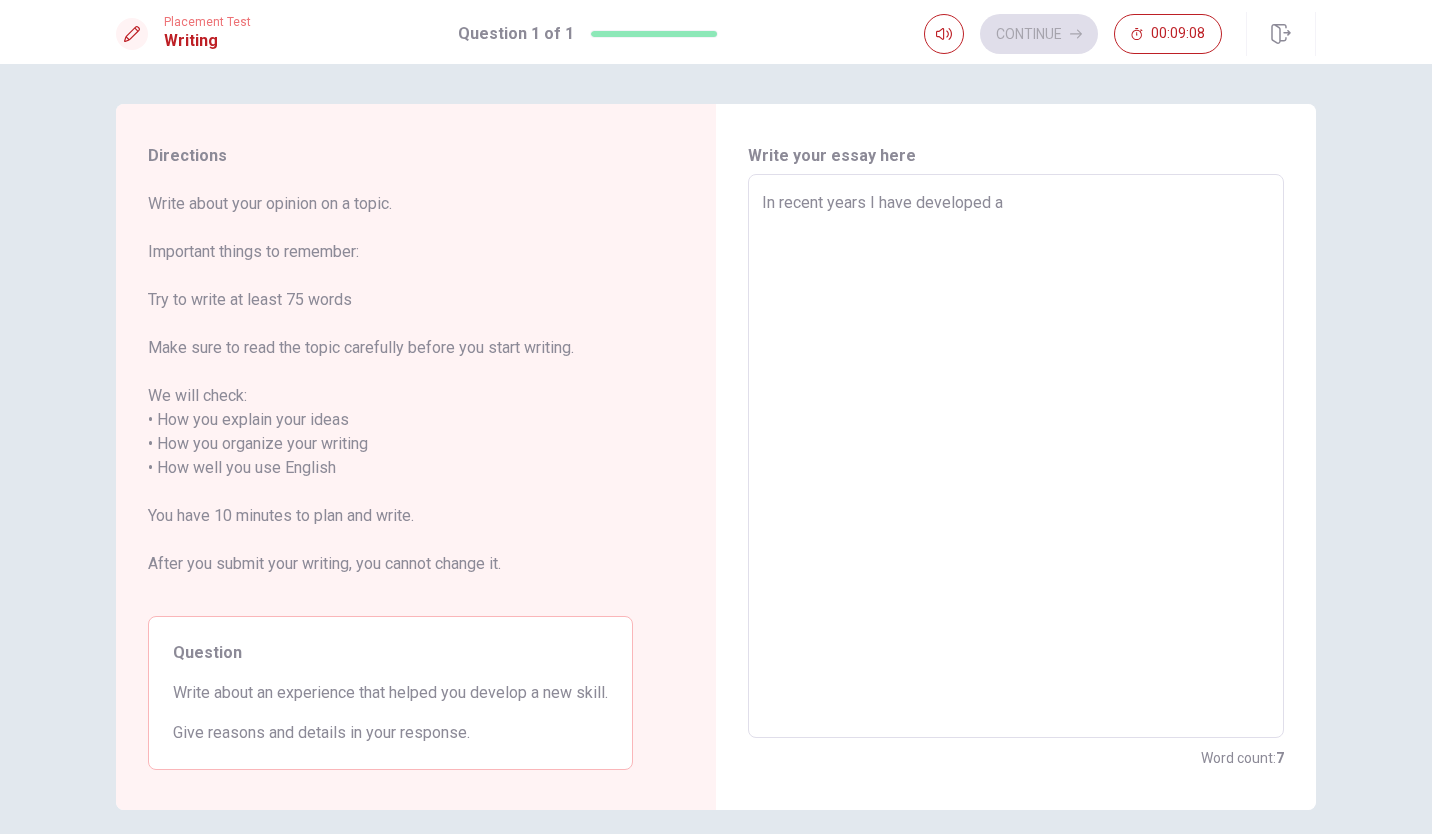 type on "x" 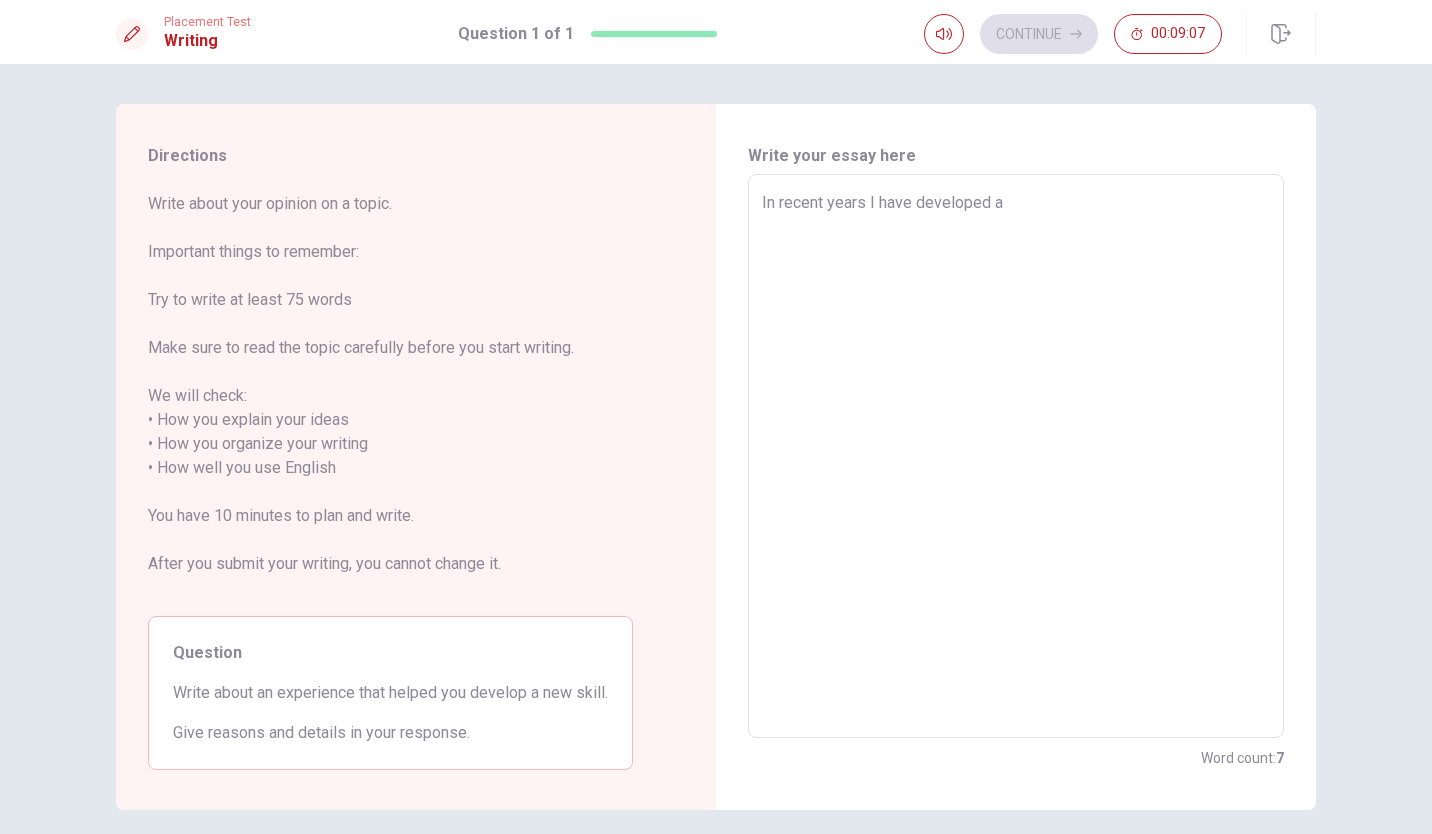 type on "In recent years I have developed a n" 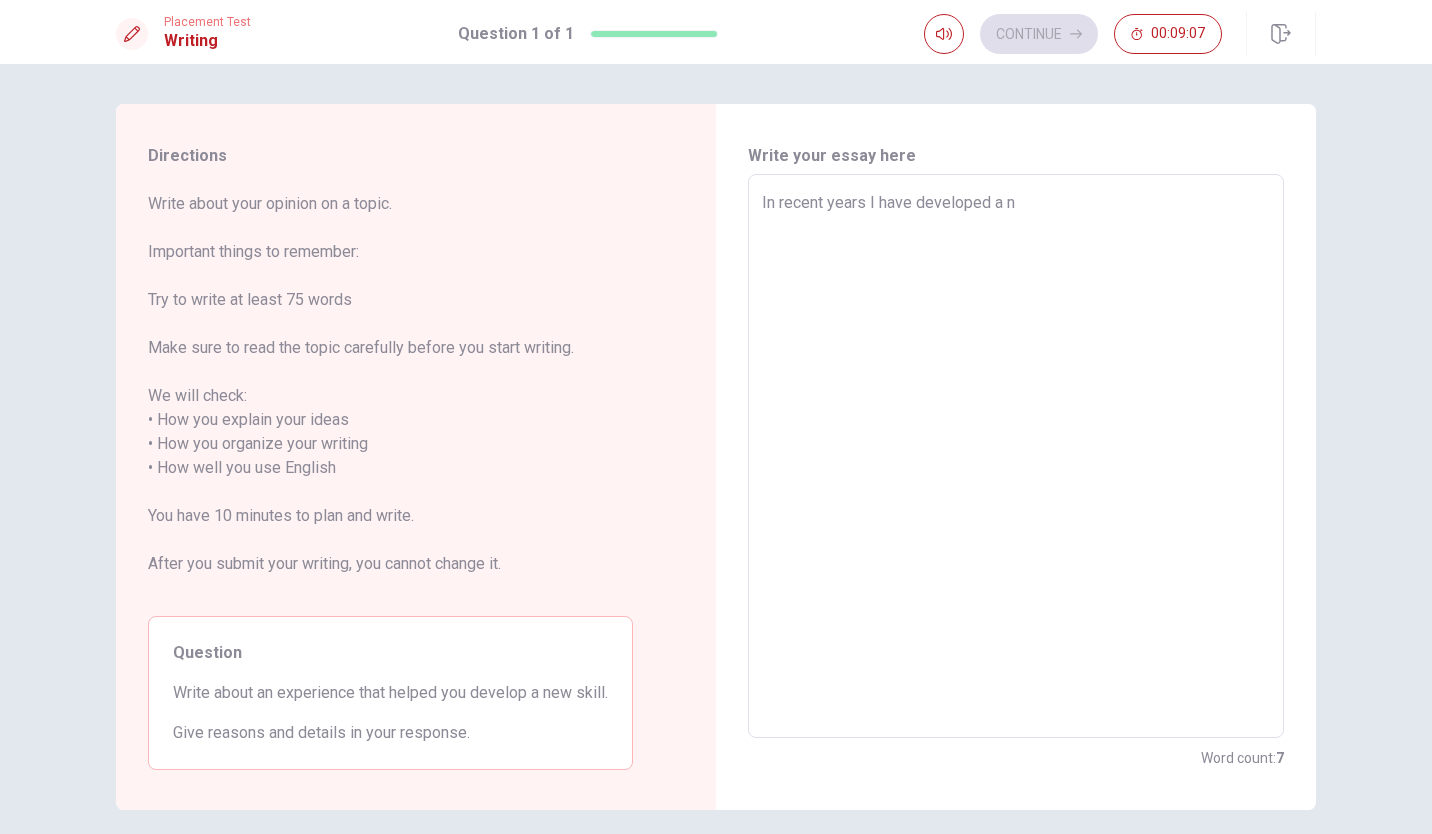 type on "x" 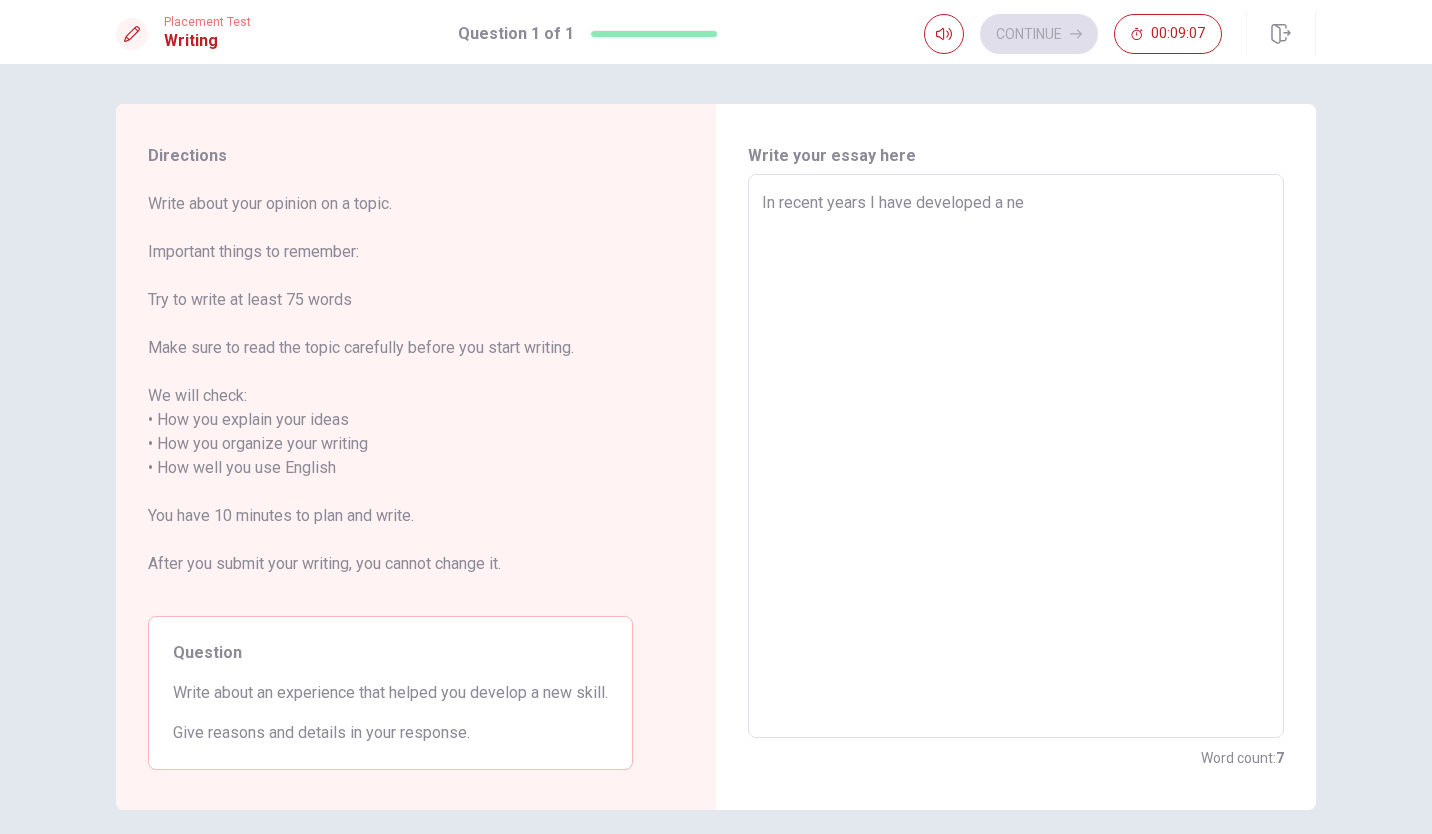 type on "x" 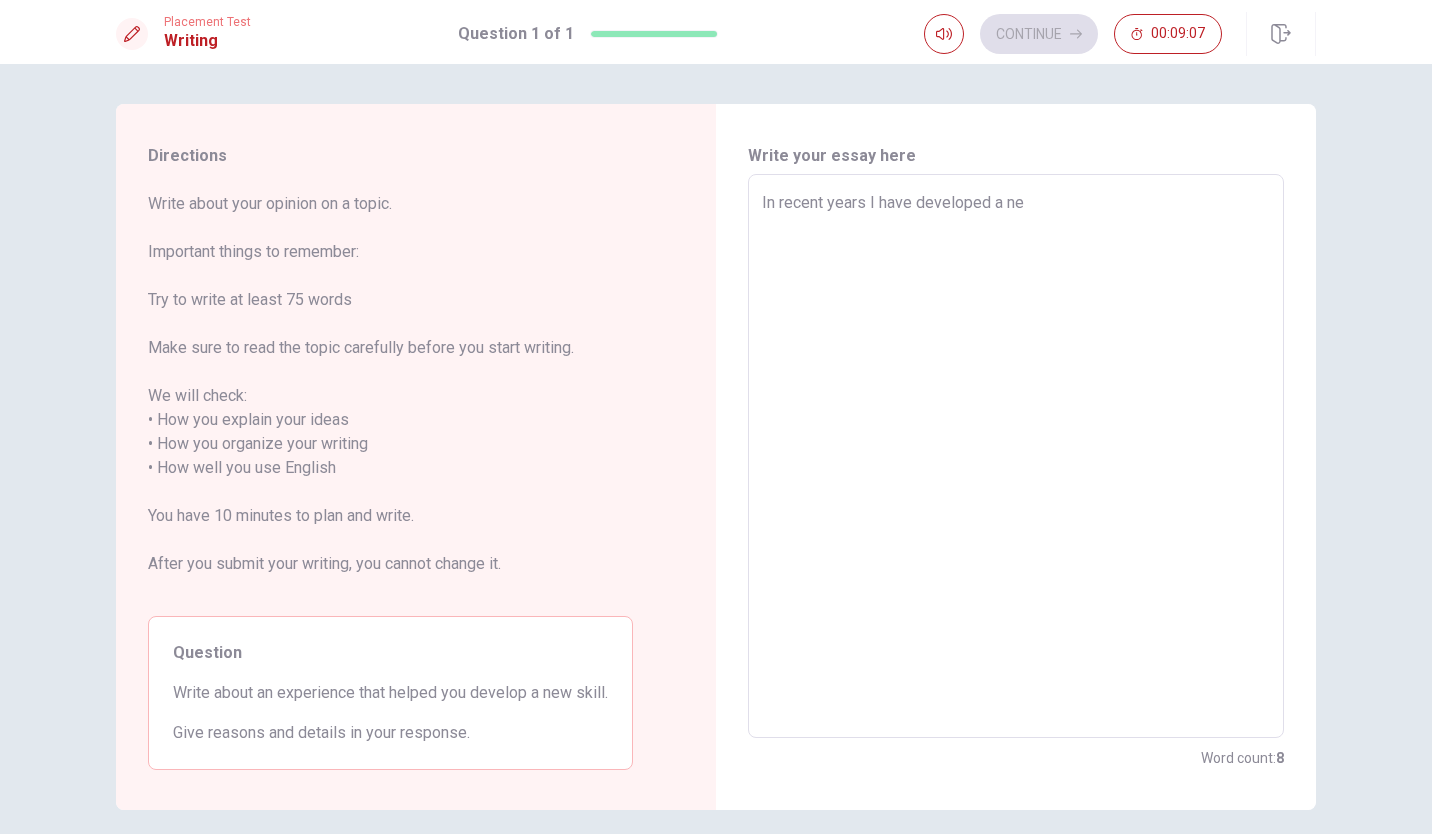 type on "In recent years I have developed a new" 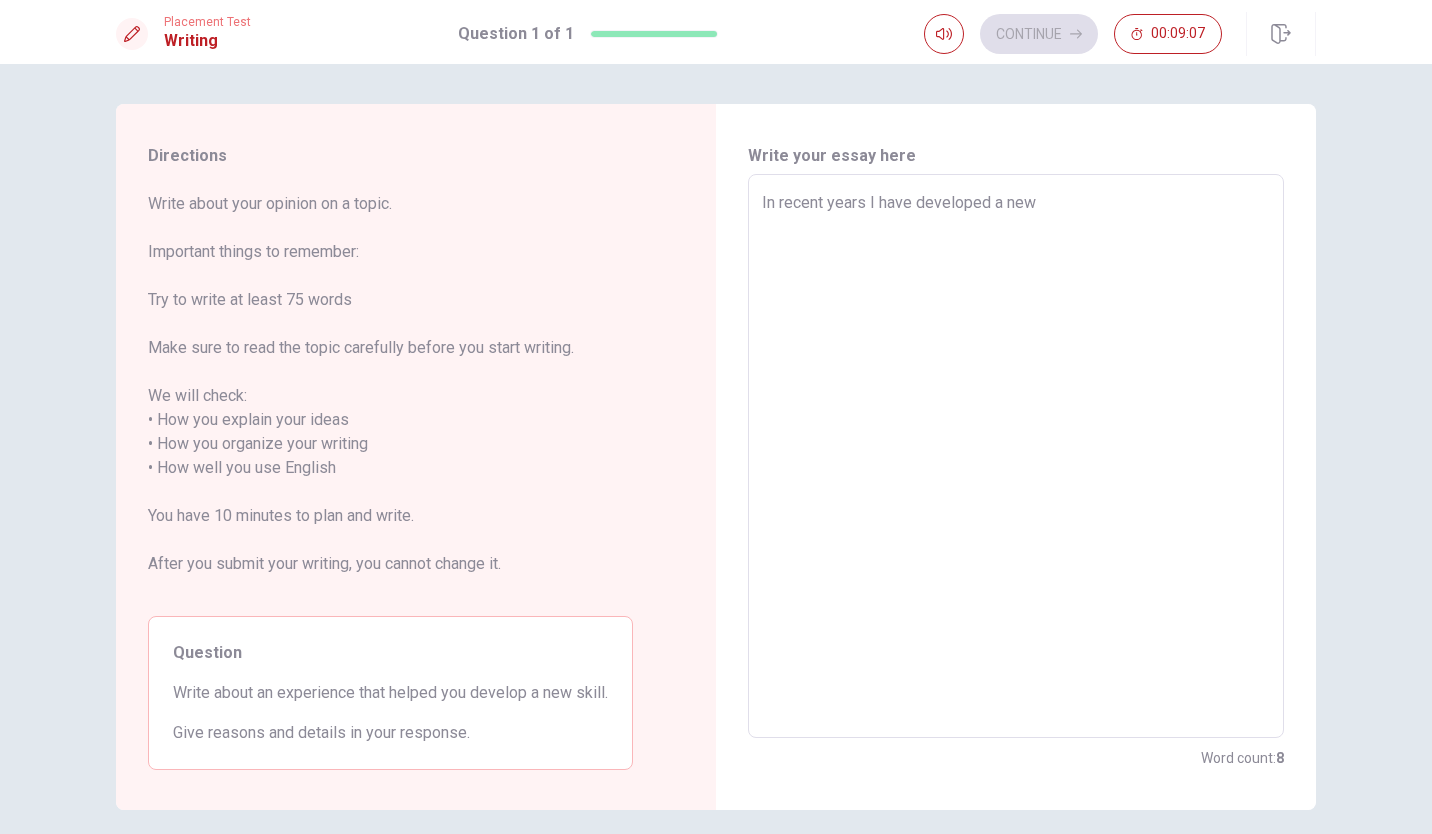 type on "x" 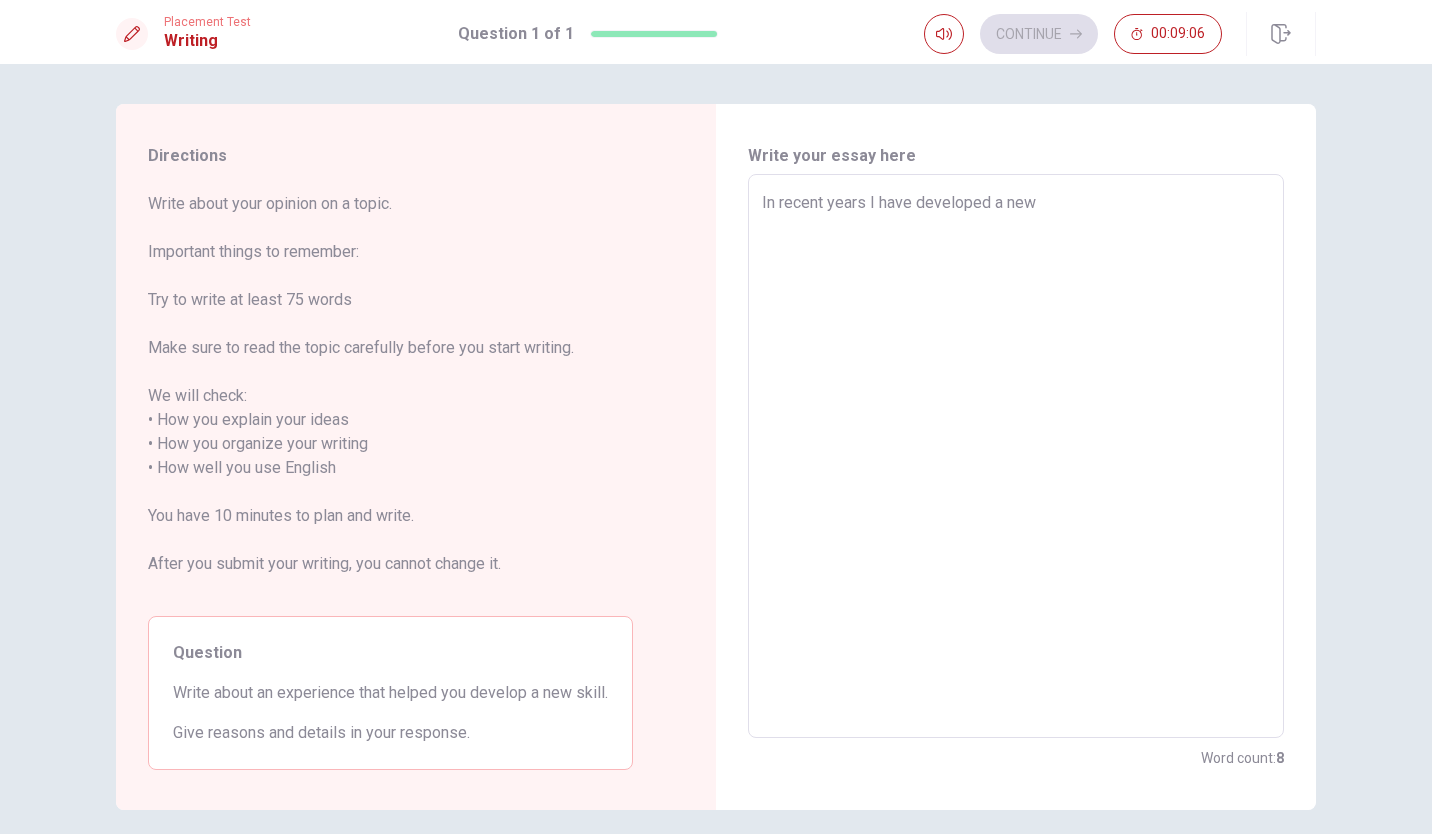 type on "In recent years I have developed a new s" 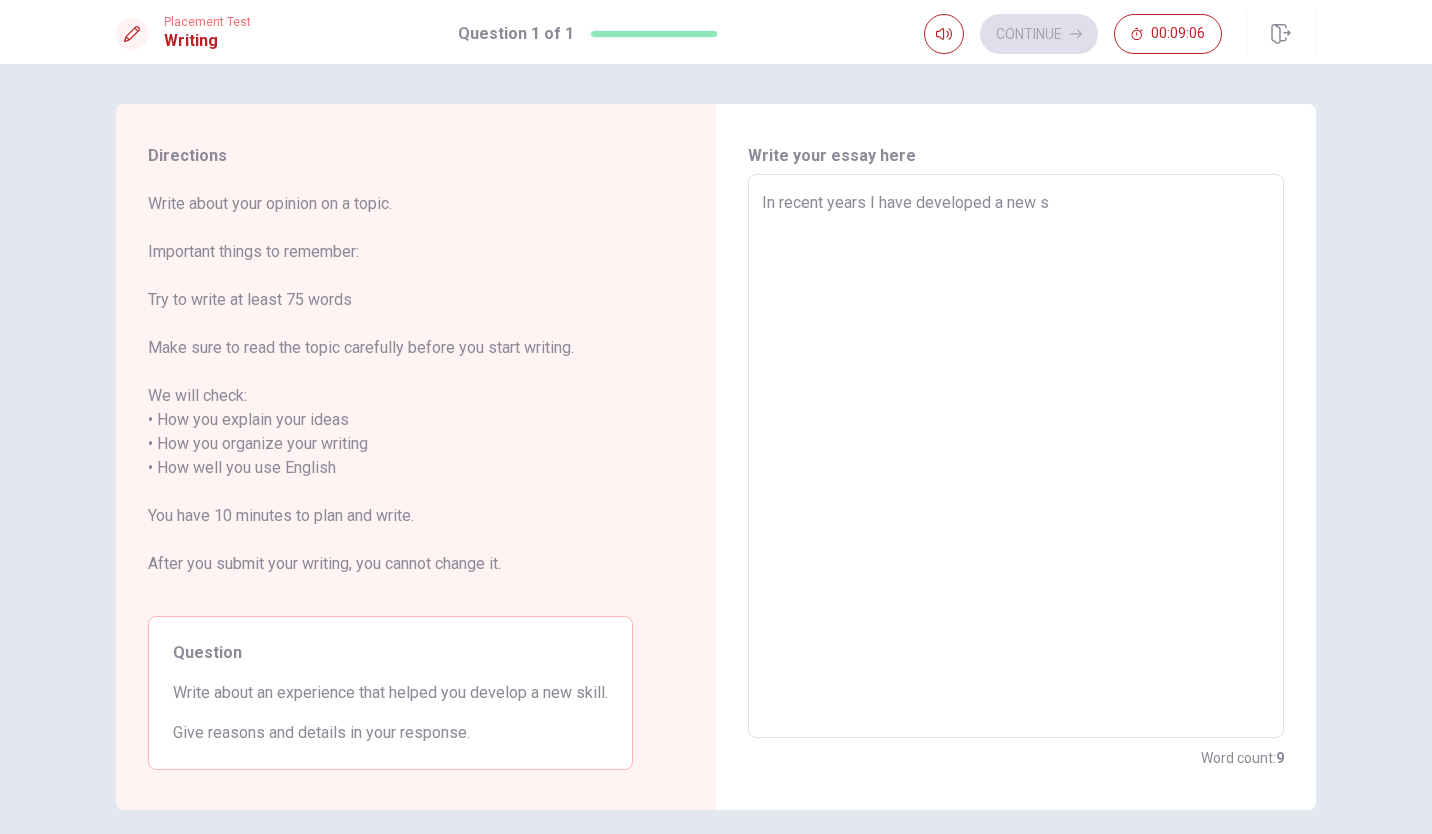 type on "x" 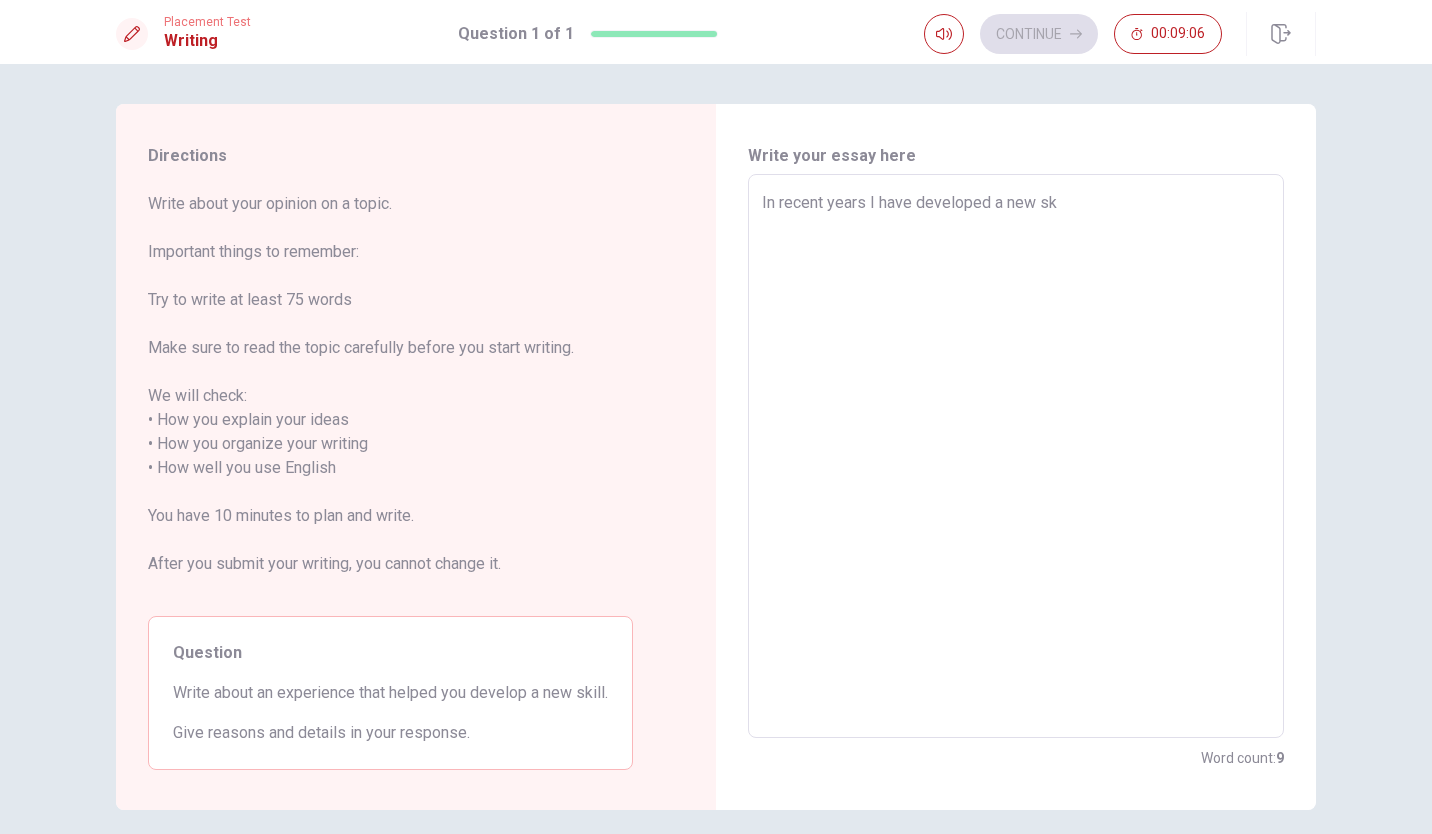 type on "x" 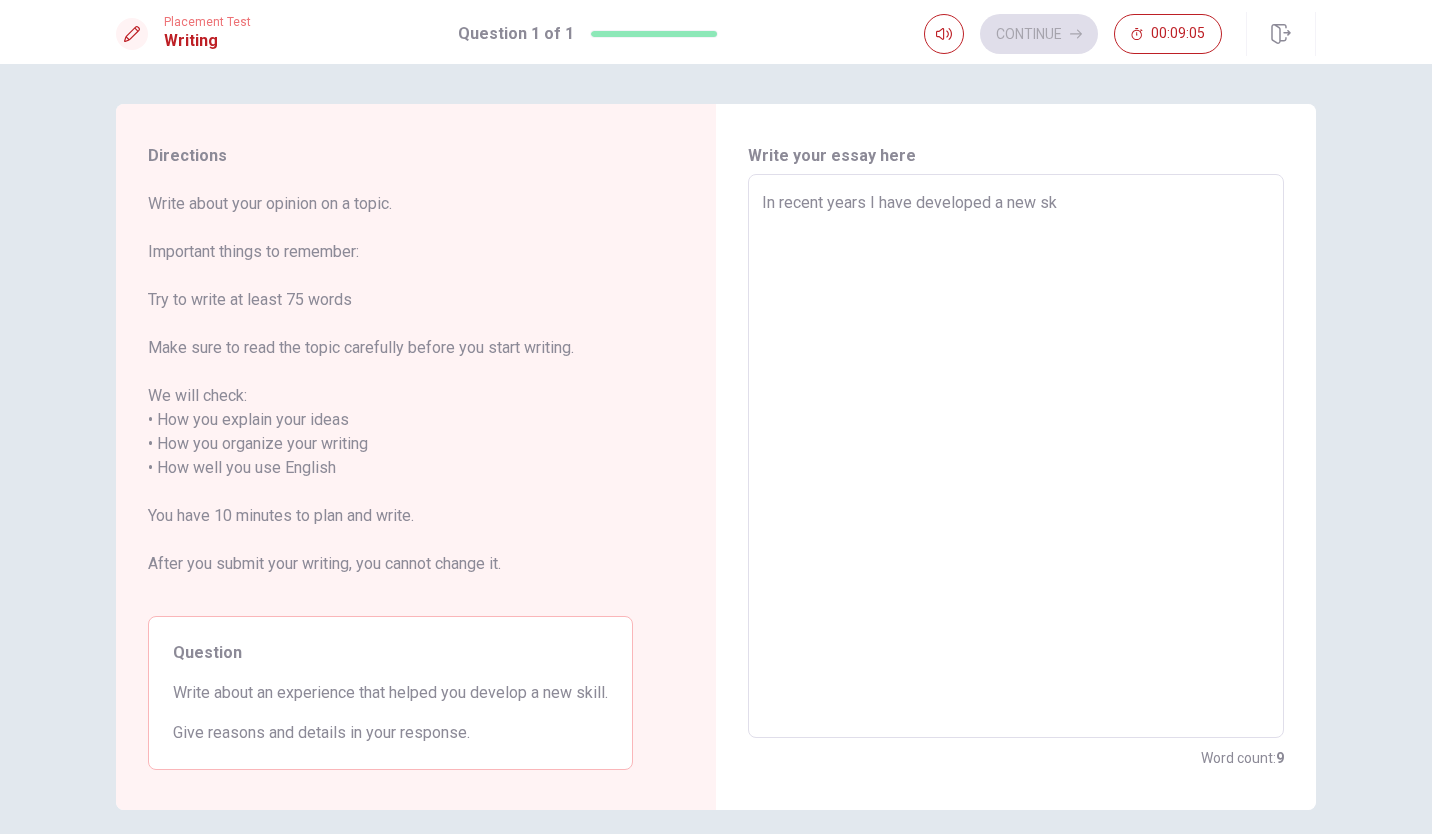 type on "In recent years I have developed a new ski" 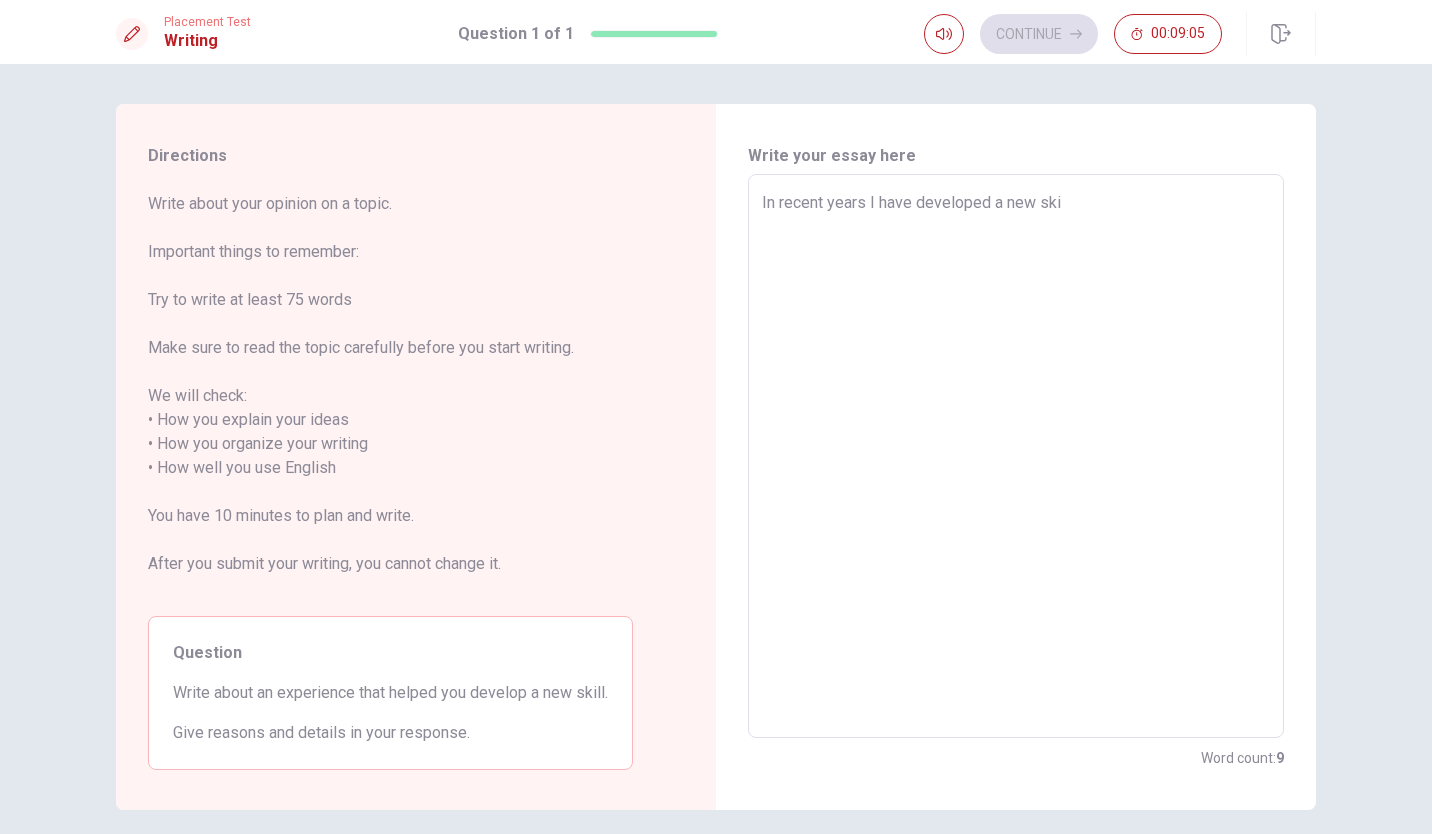 type on "x" 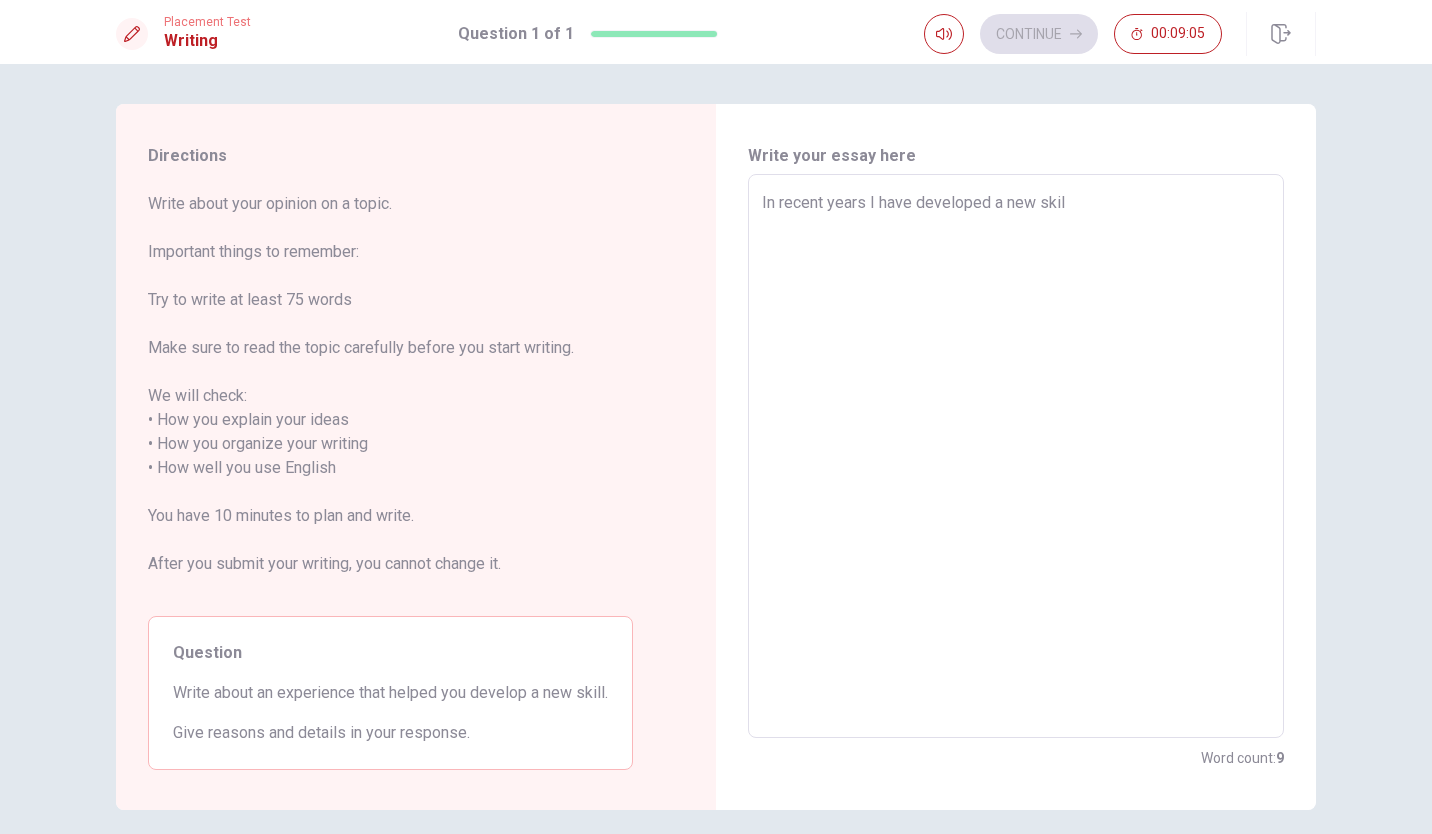 type on "x" 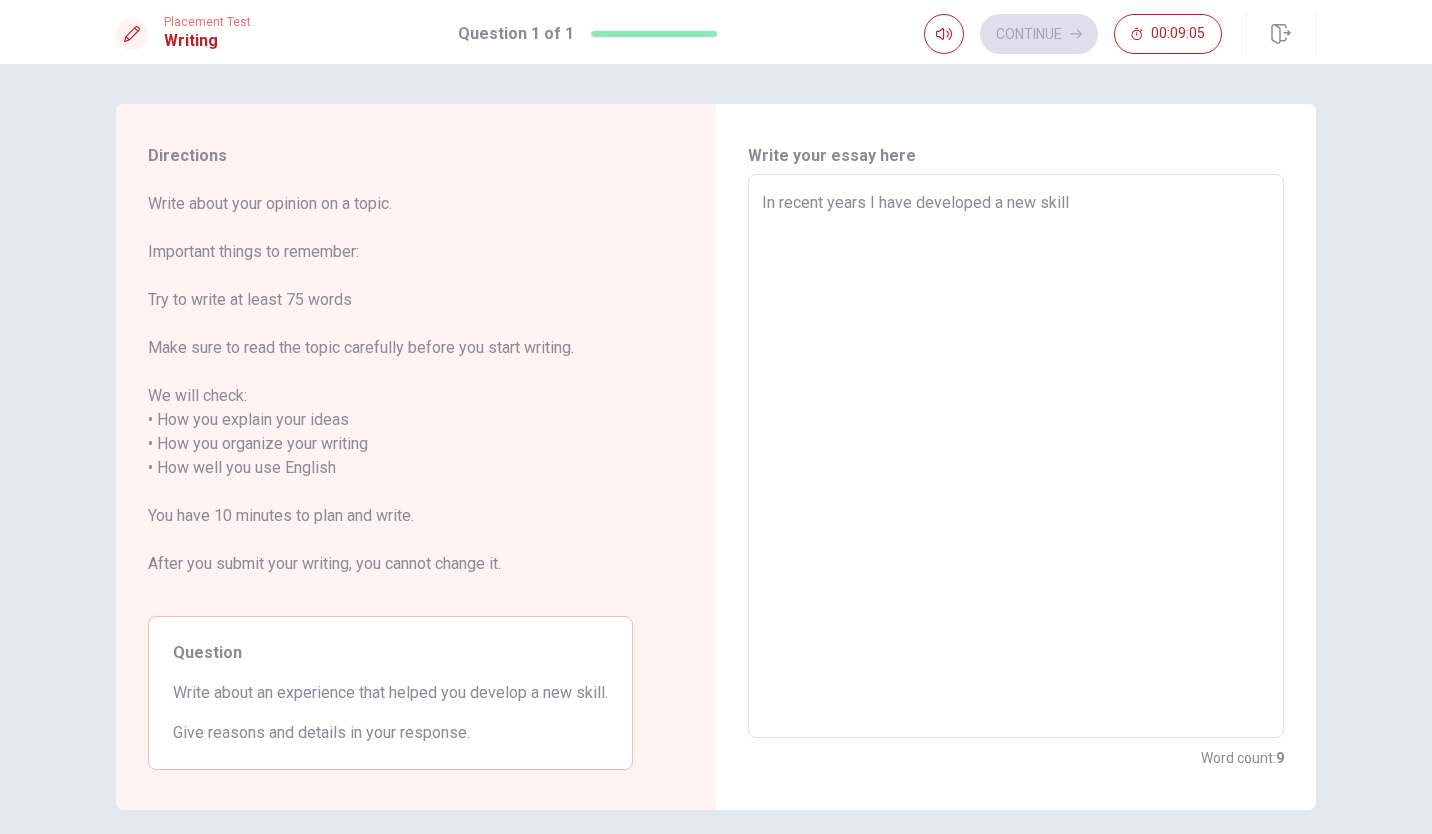 type on "x" 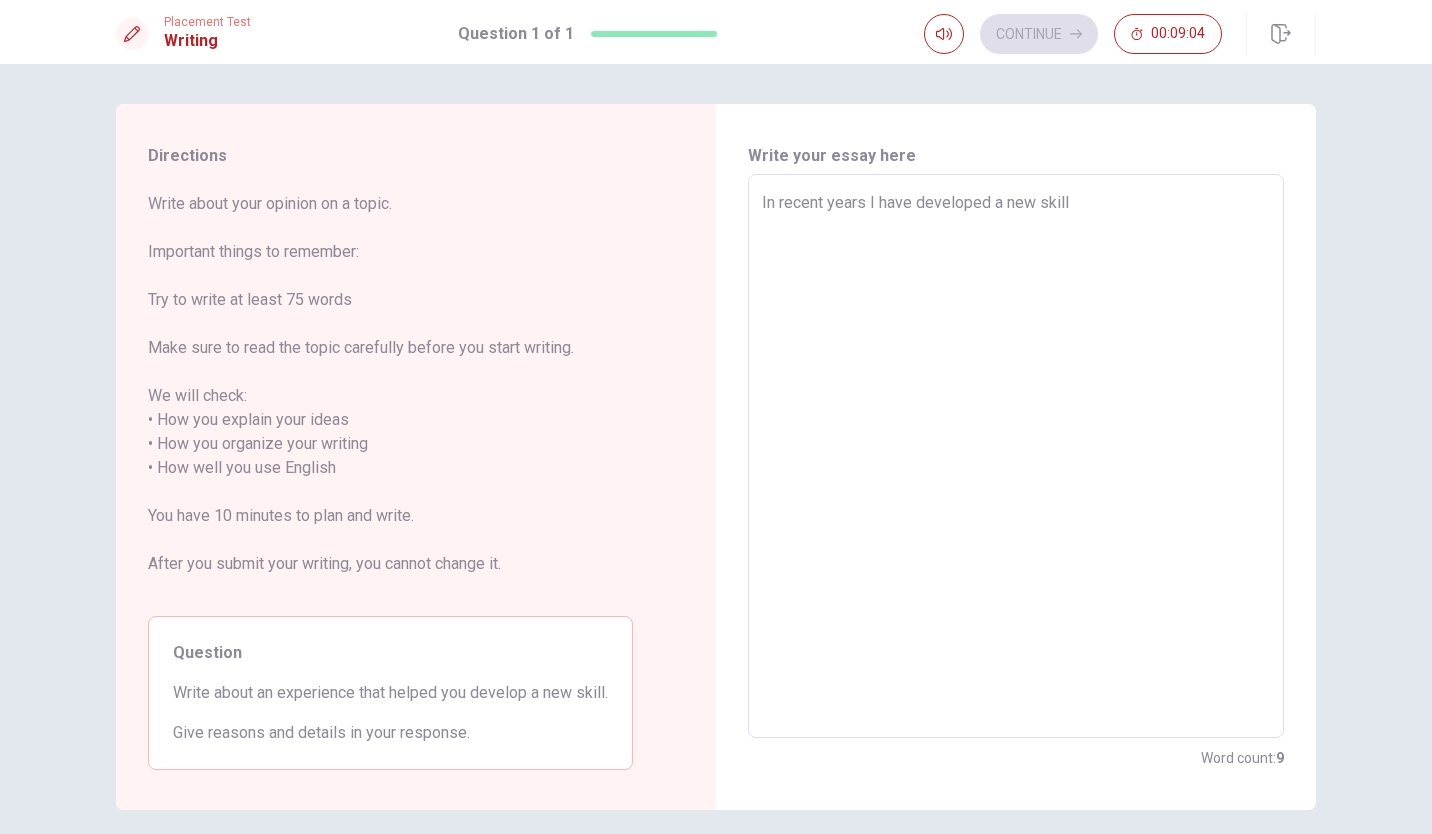 type on "In recent years I have developed a new skill" 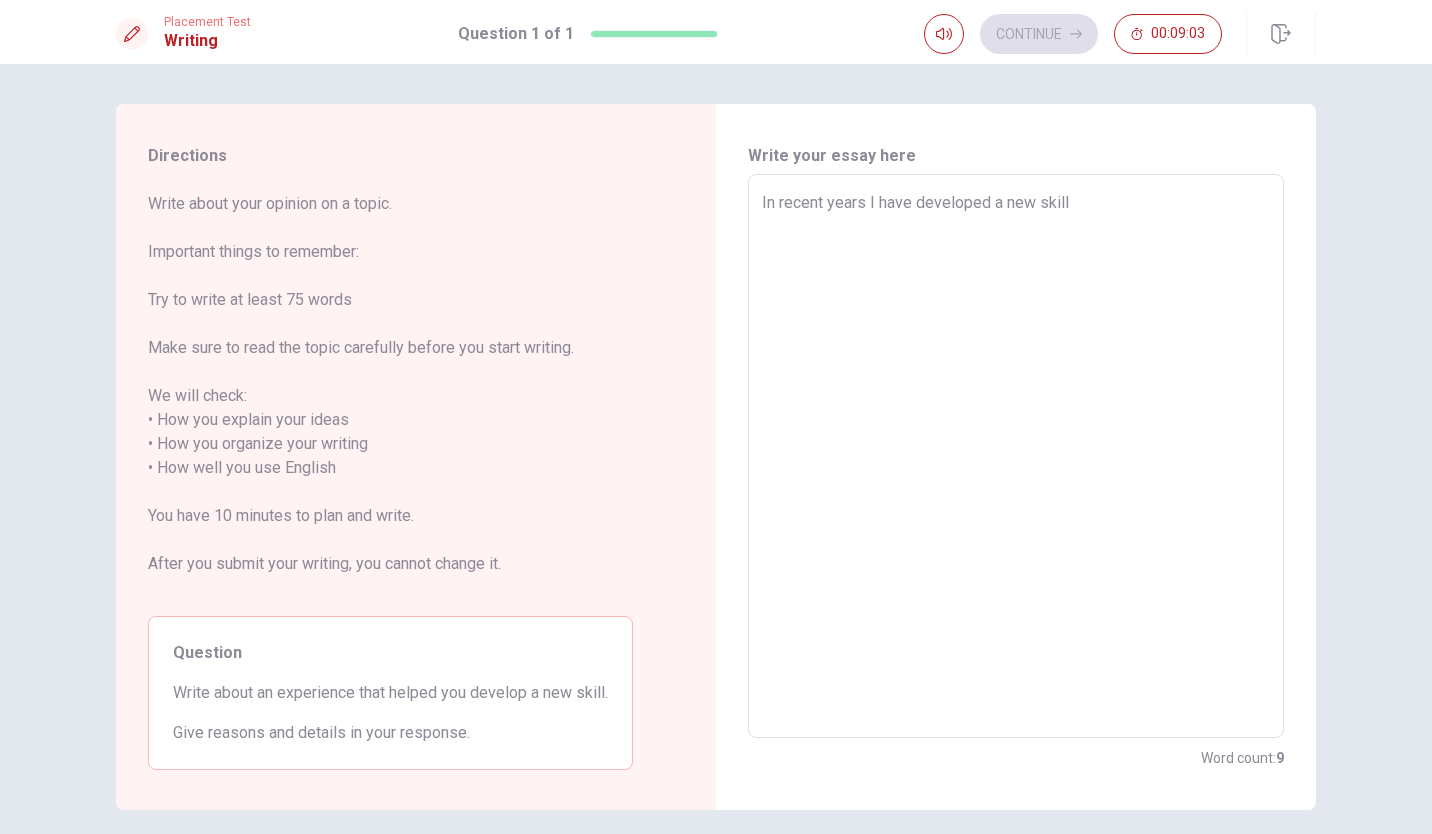 type on "In recent years I have developed a new skill t" 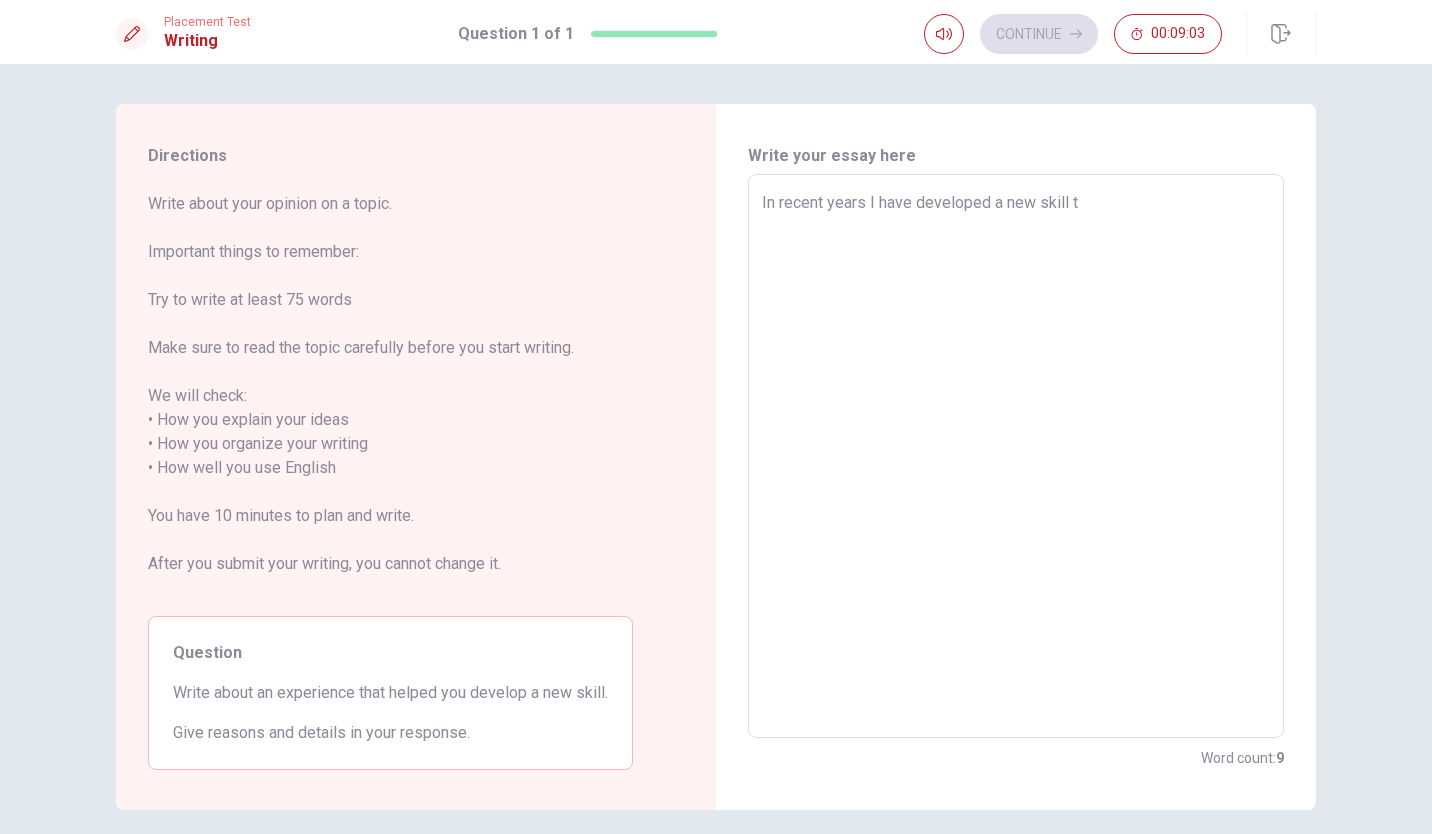 type on "x" 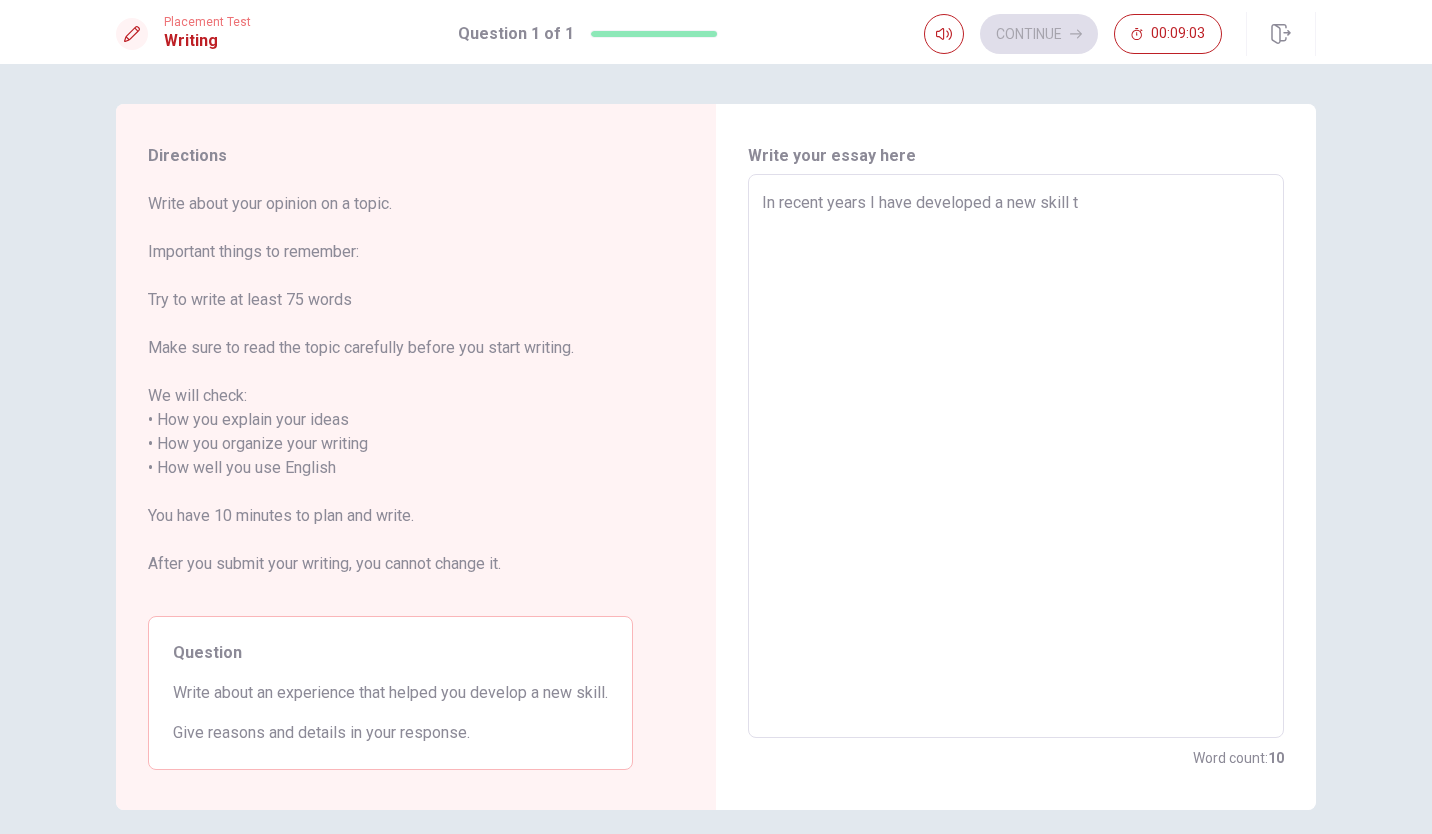 type on "In recent years I have developed a new skill th" 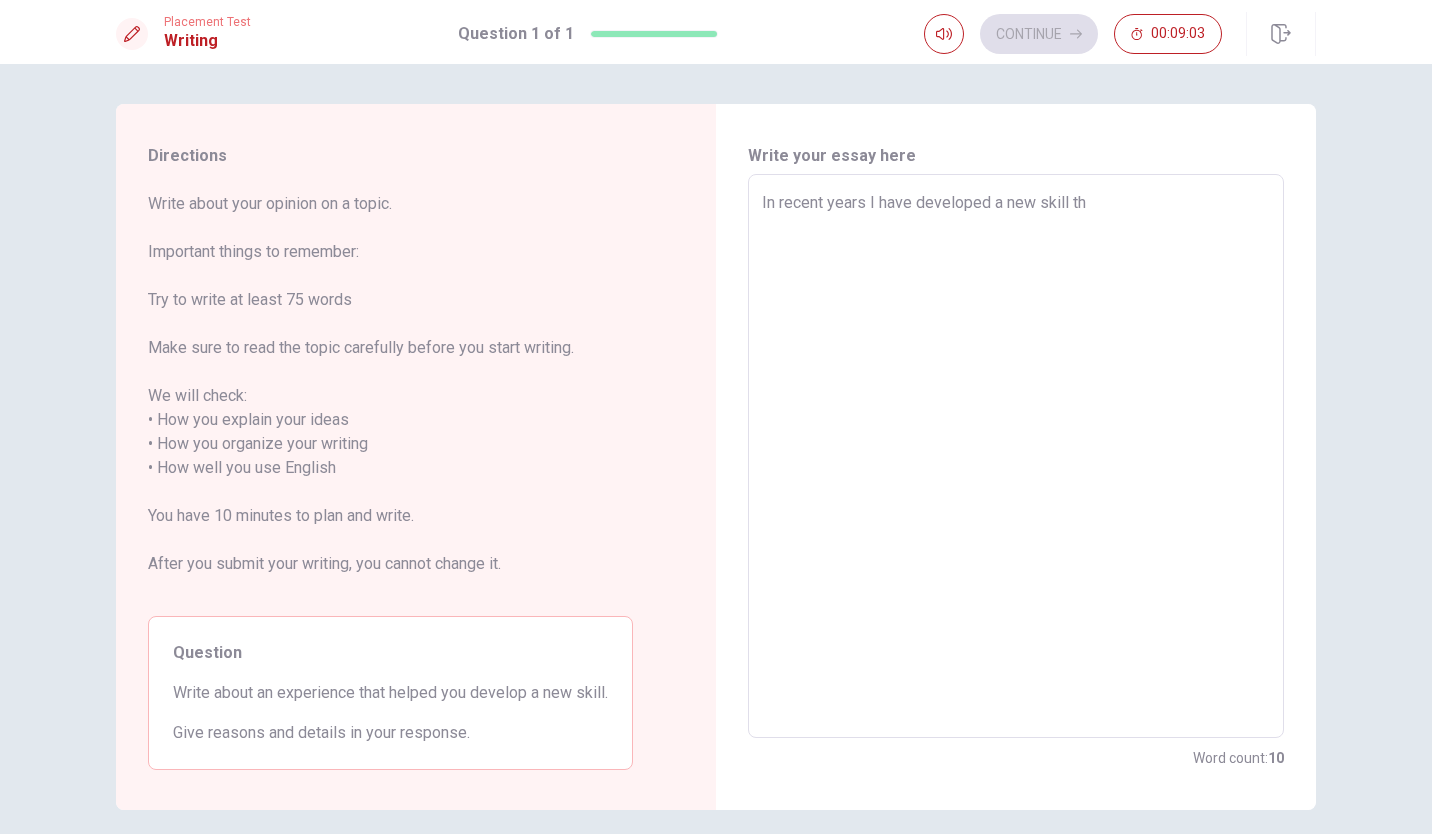 type on "x" 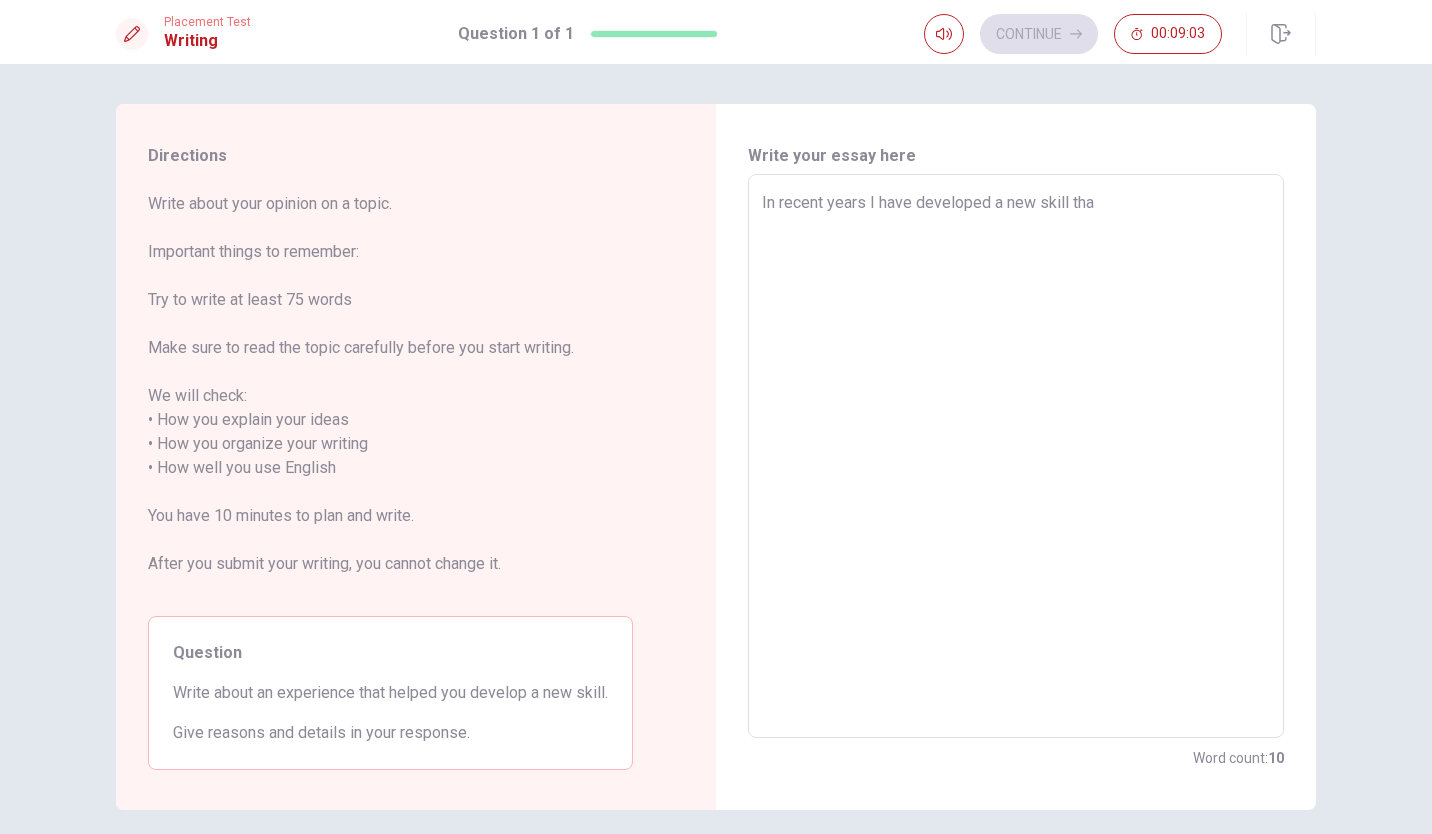 type on "x" 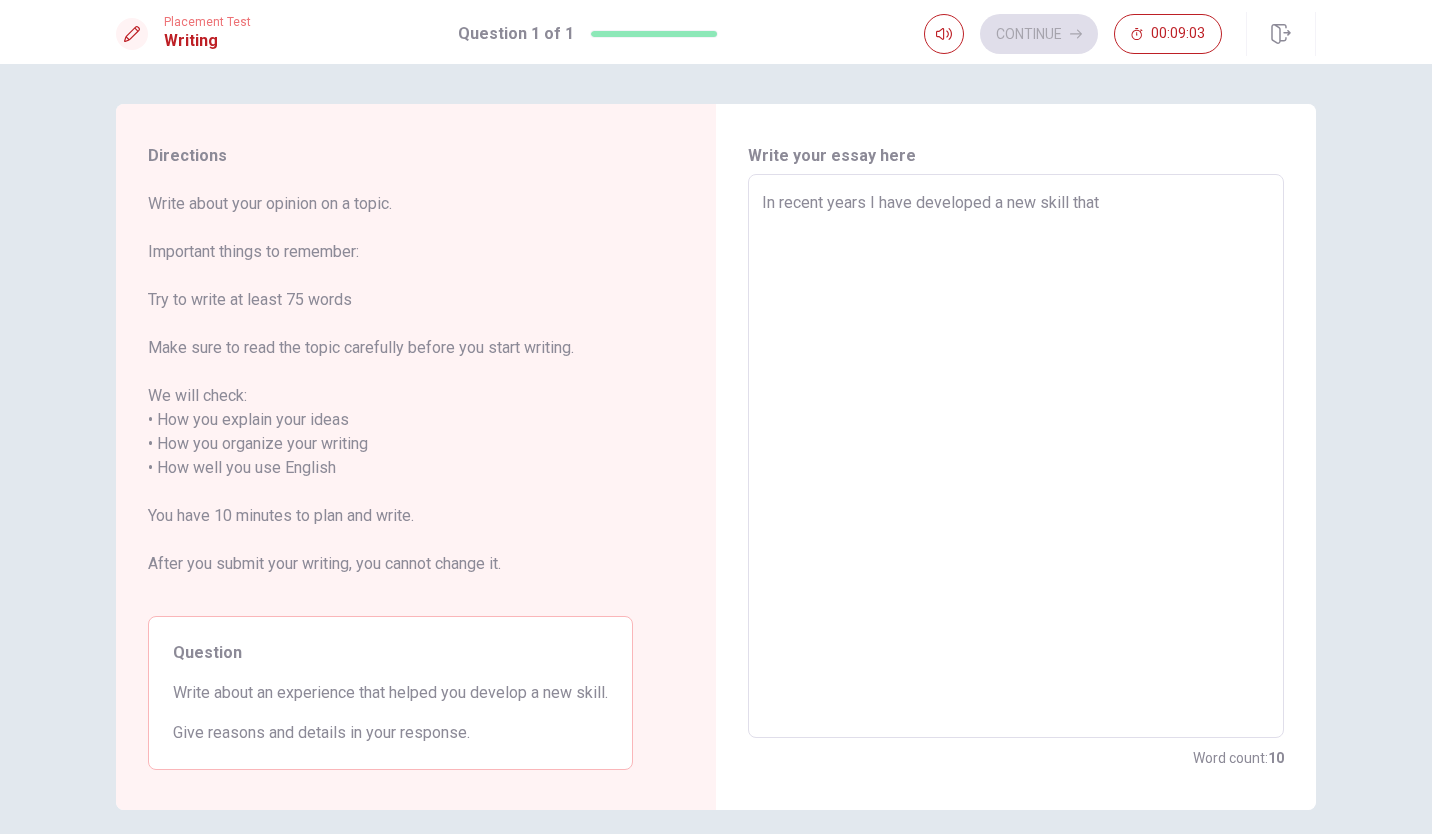 type on "x" 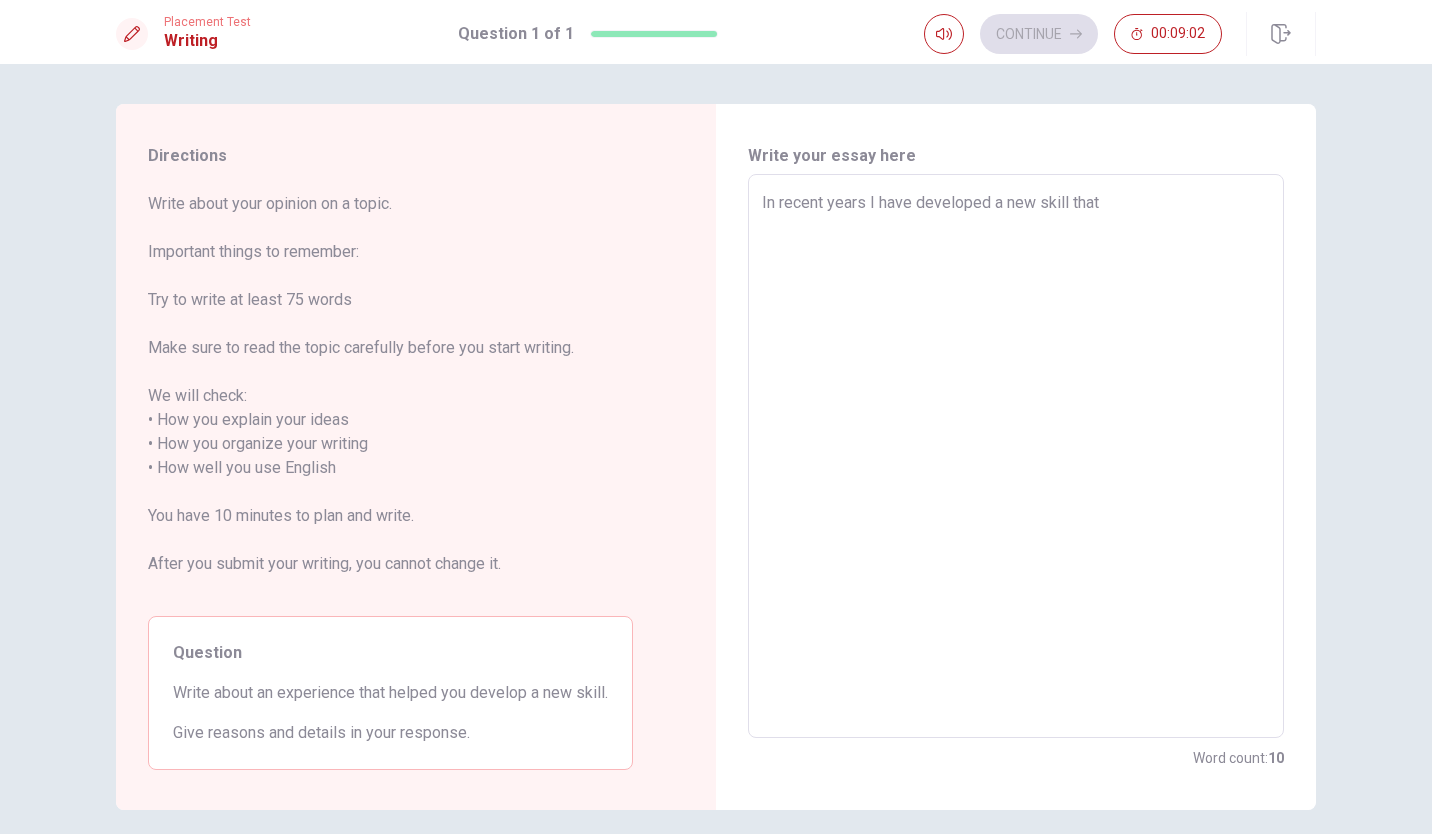 type on "In recent years I have developed a new skill that" 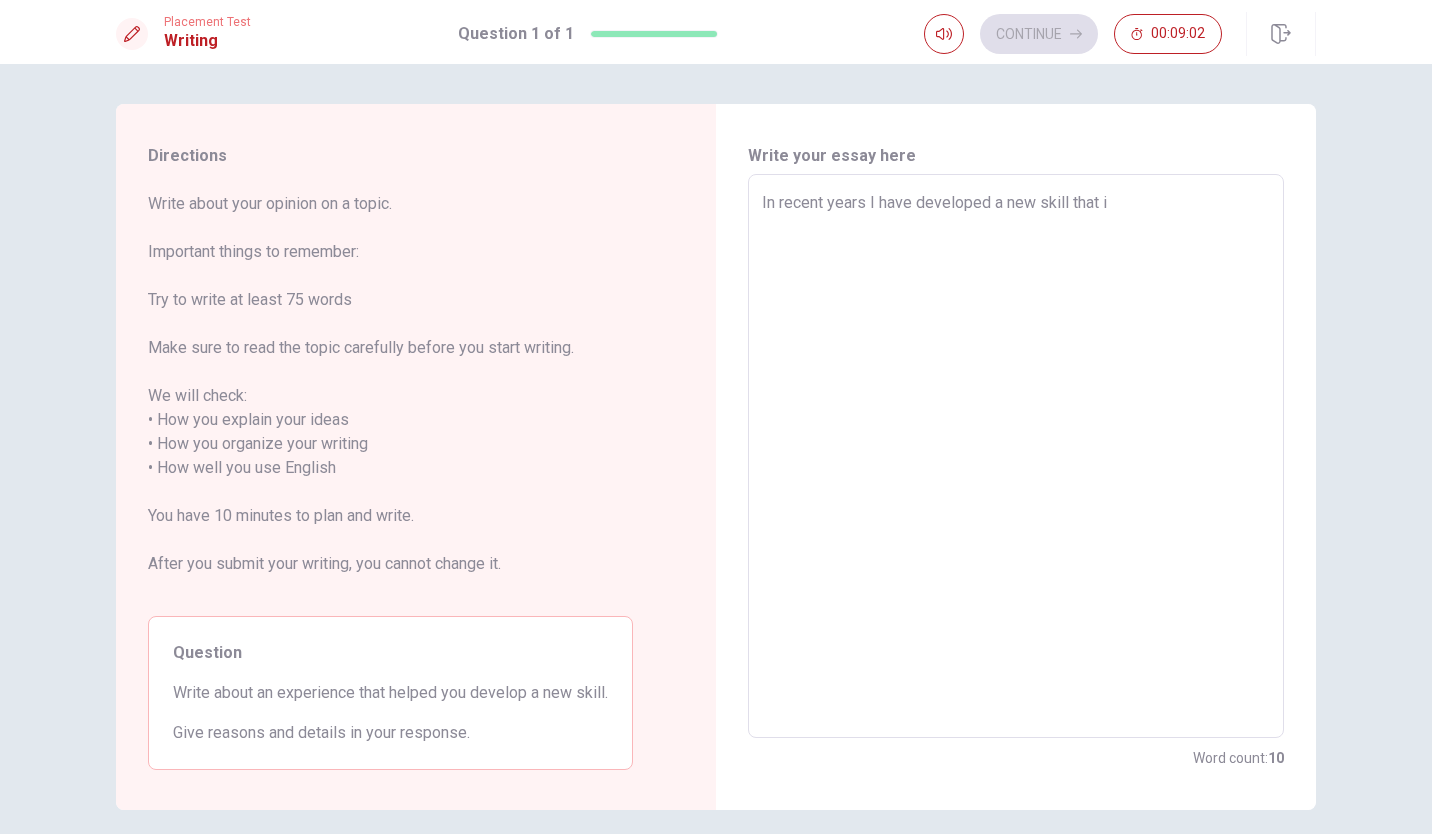 type on "x" 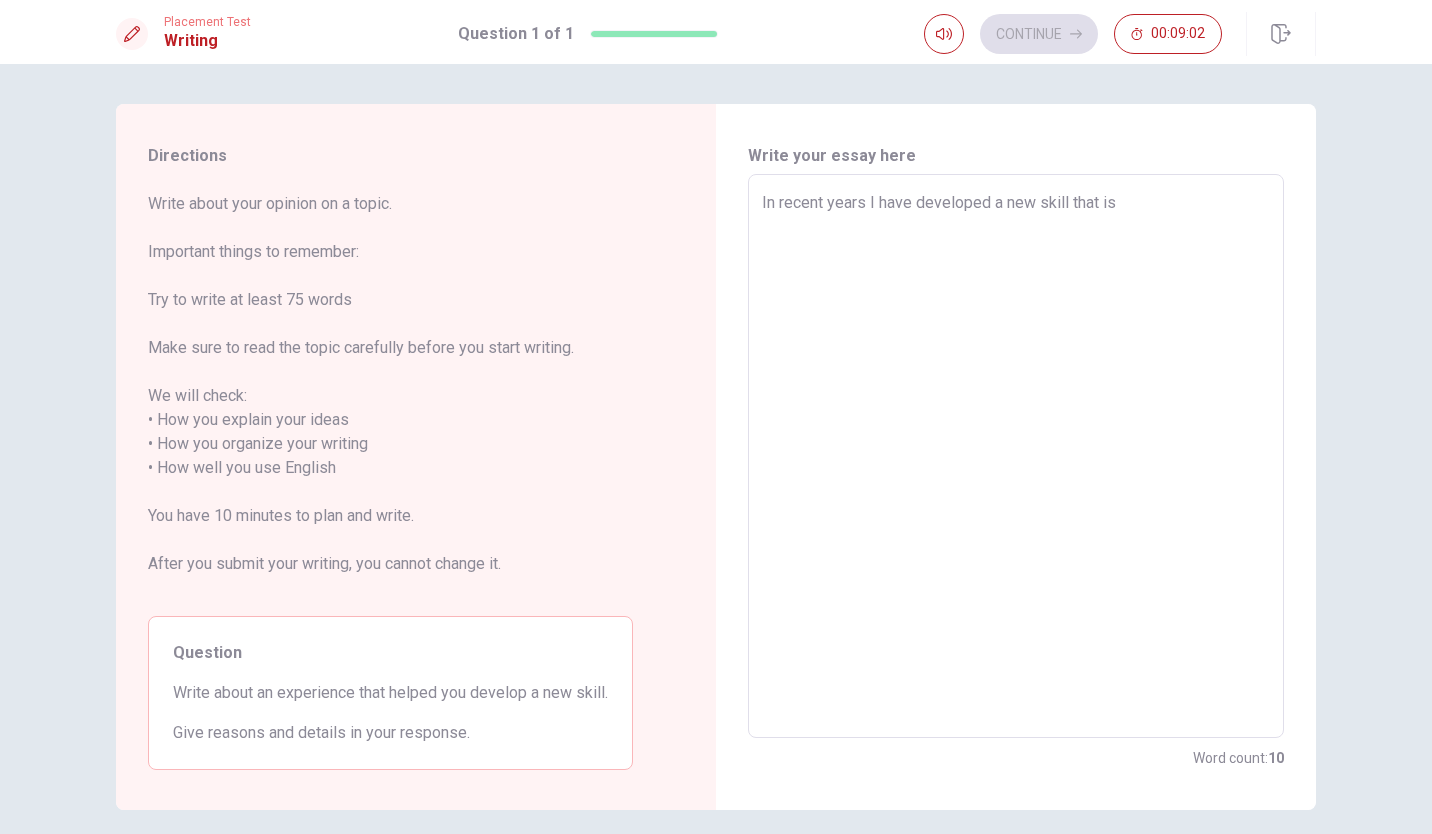 type on "x" 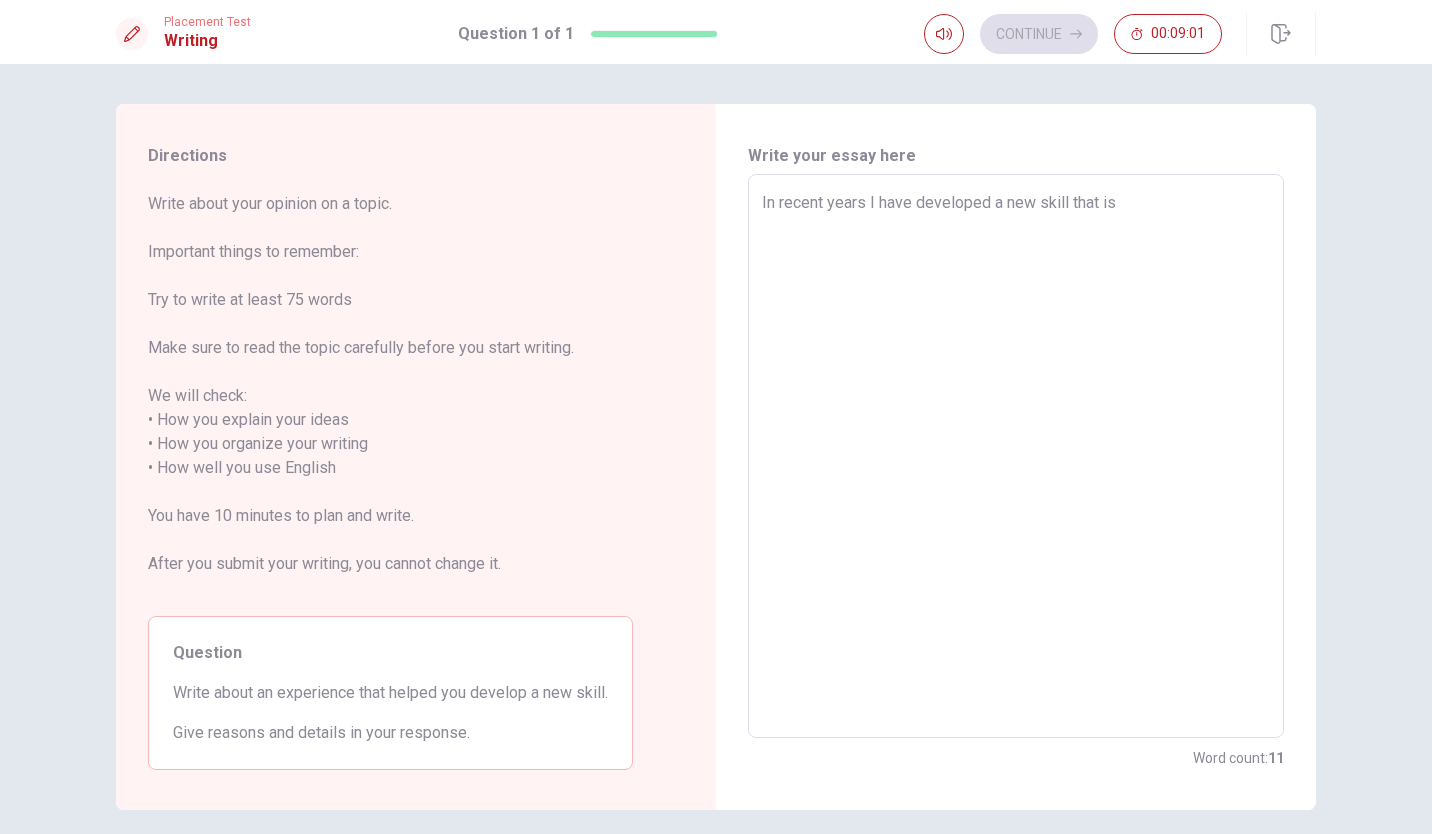type on "In recent years I have developed a new skill that is" 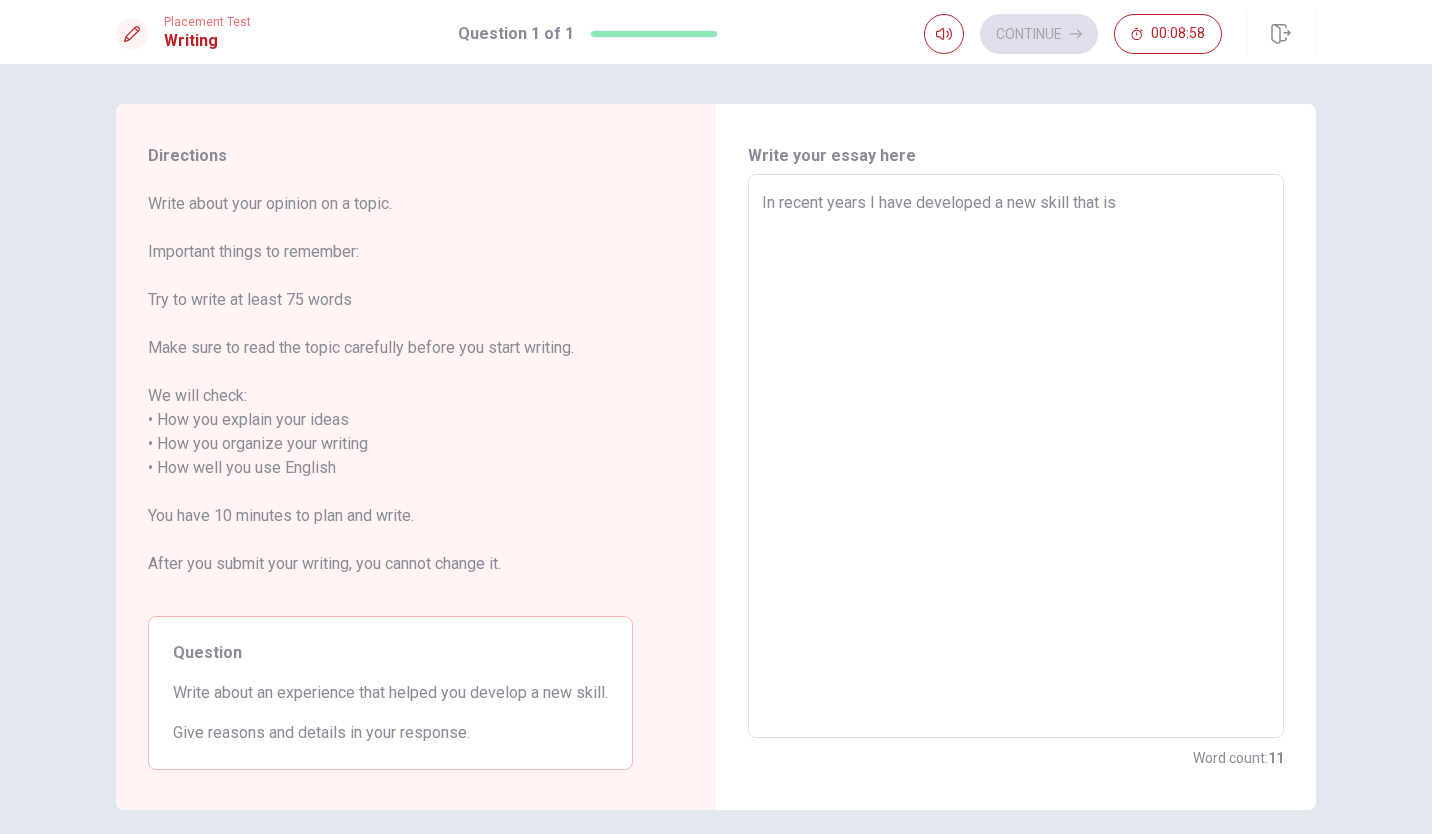 type on "x" 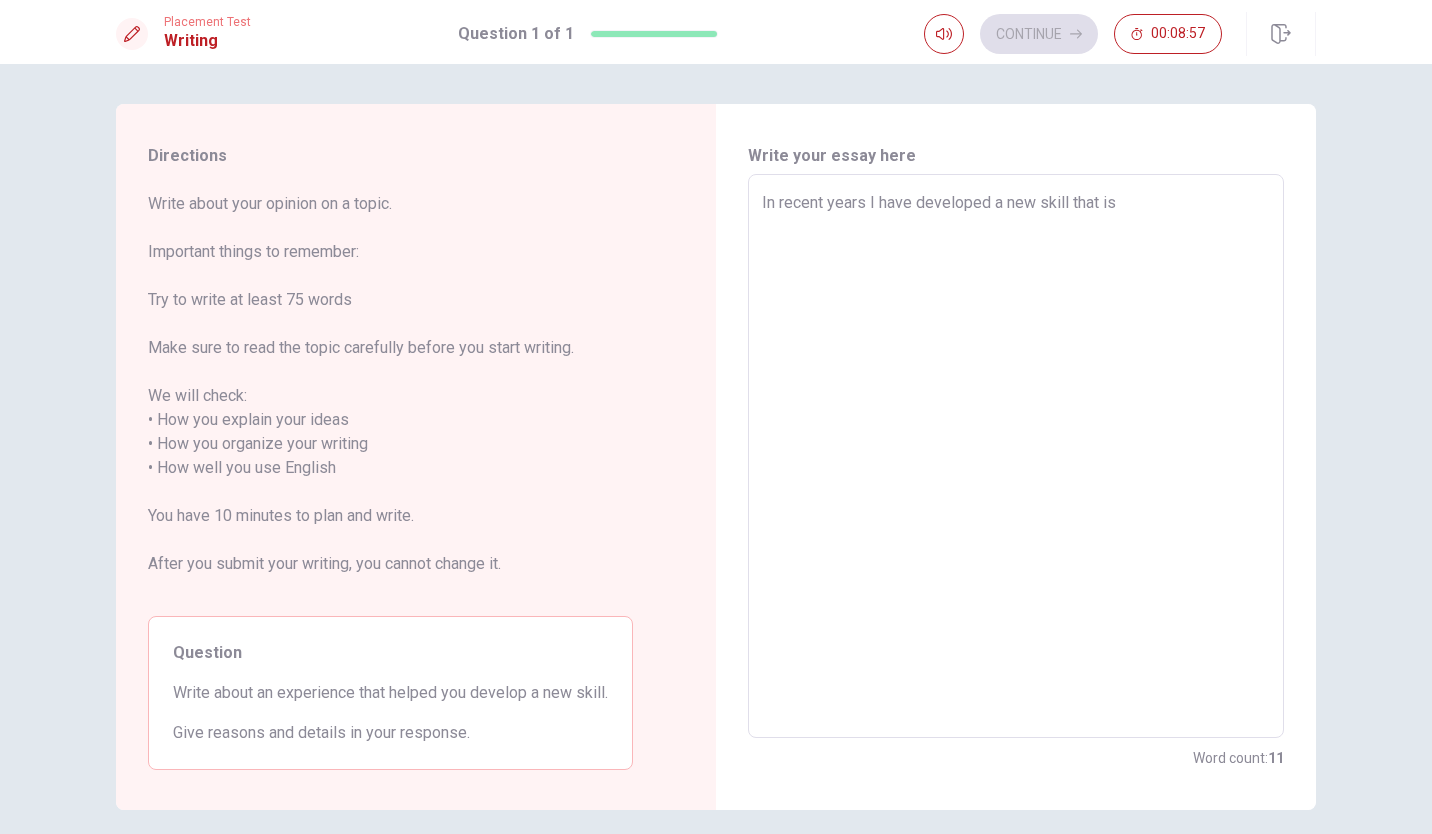 type on "In recent years I have developed a new skill that is r" 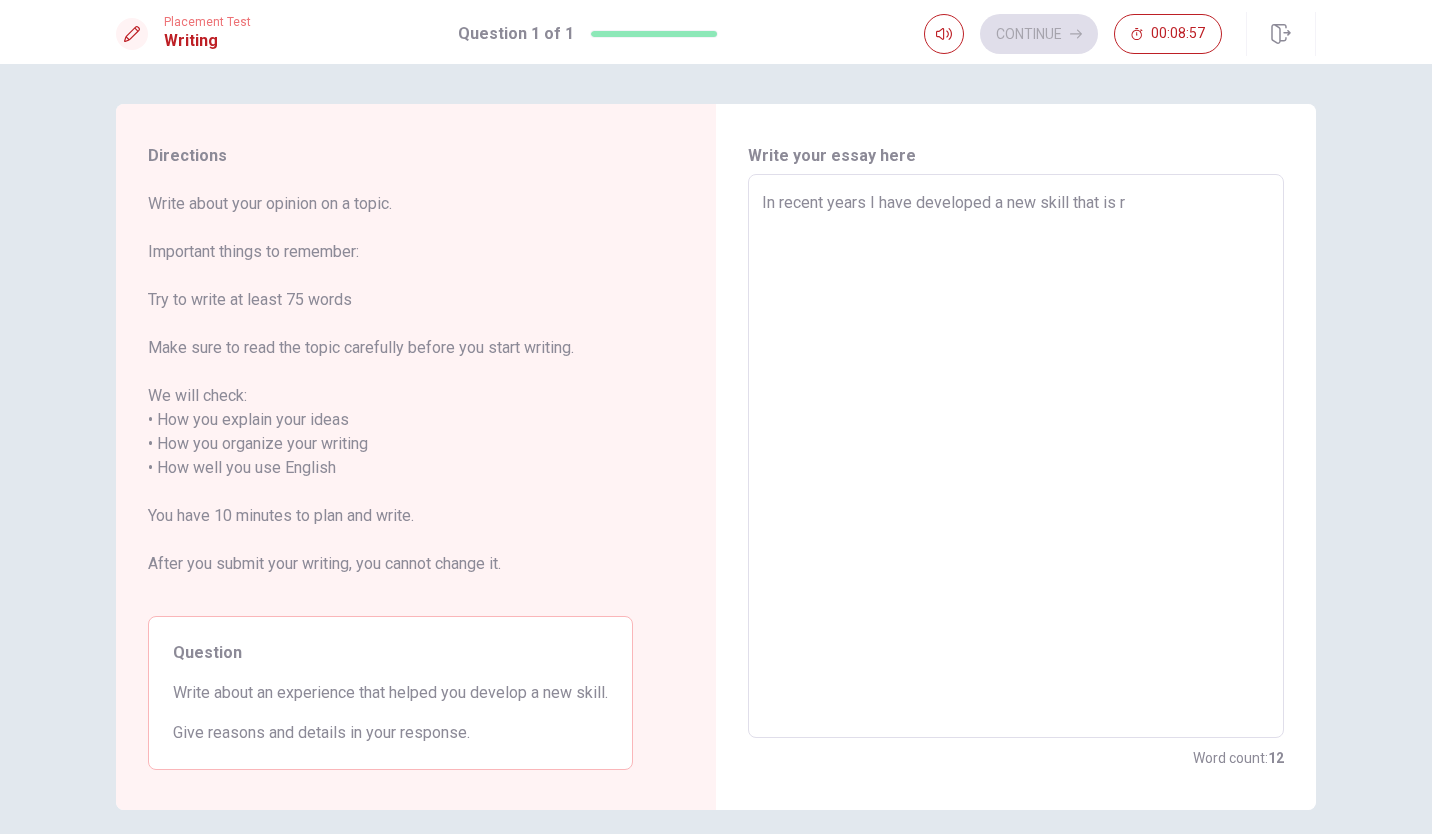 type on "x" 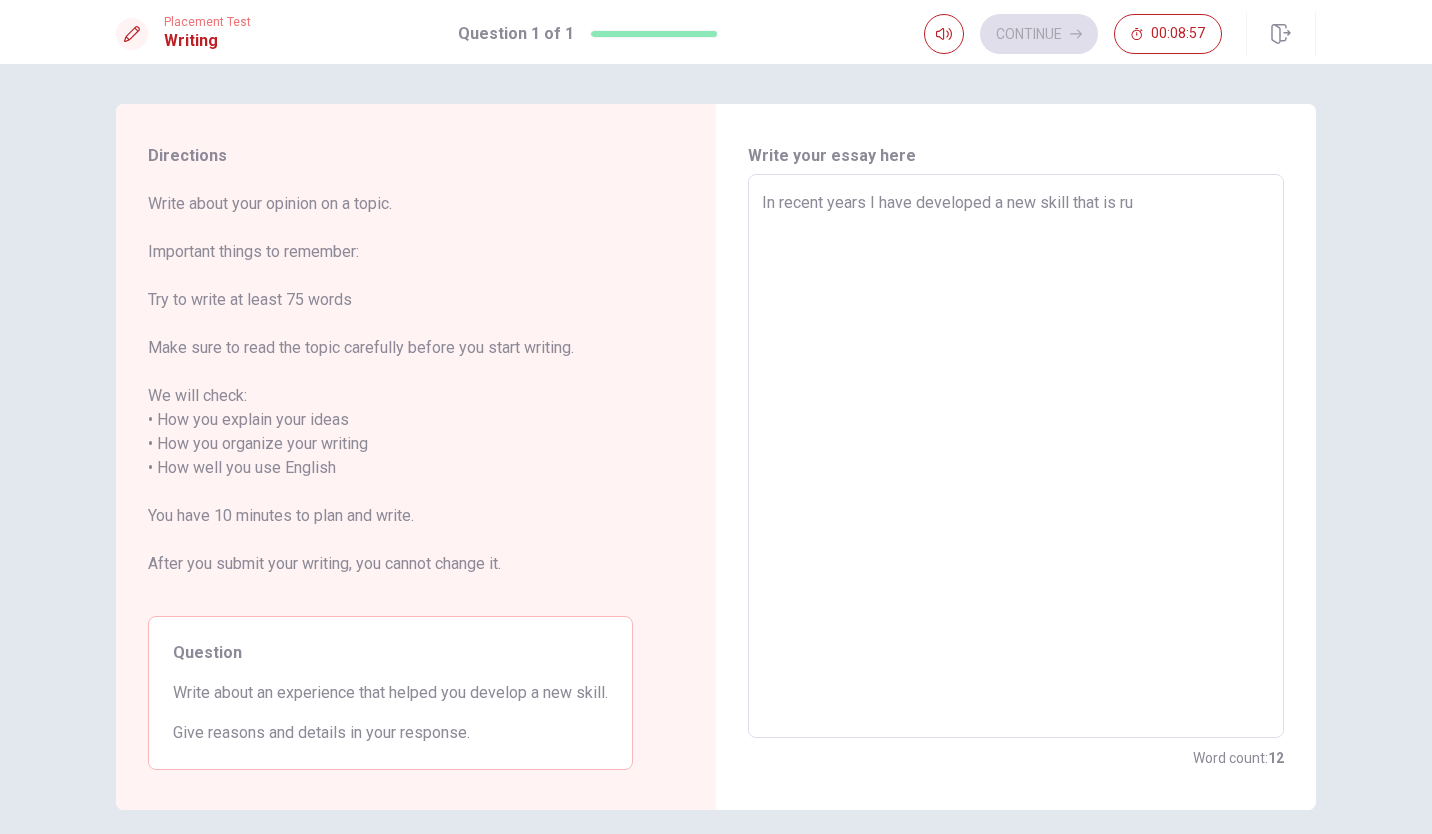 type on "x" 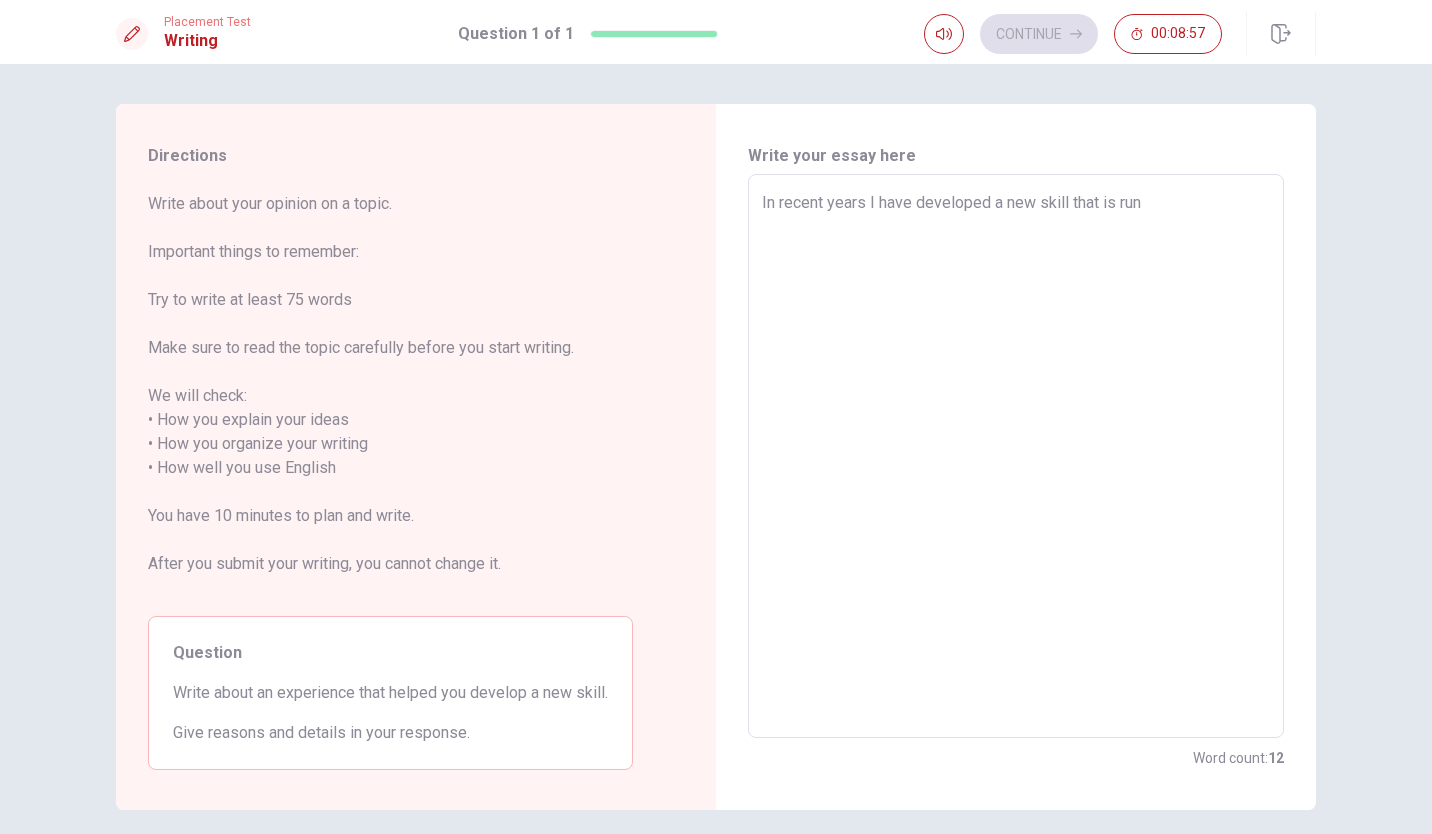 type on "x" 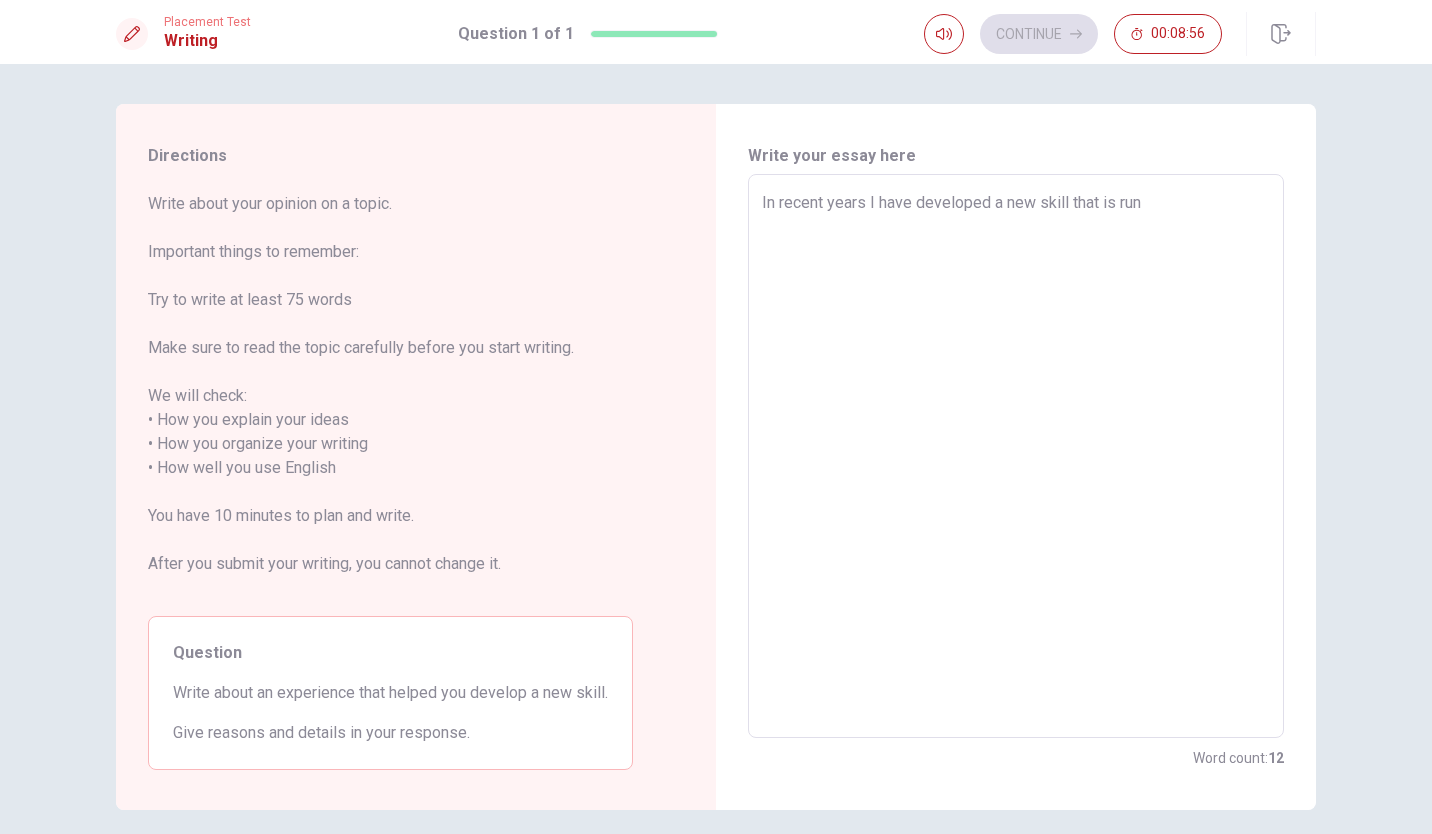 type on "In recent years I have developed a new skill that is runn" 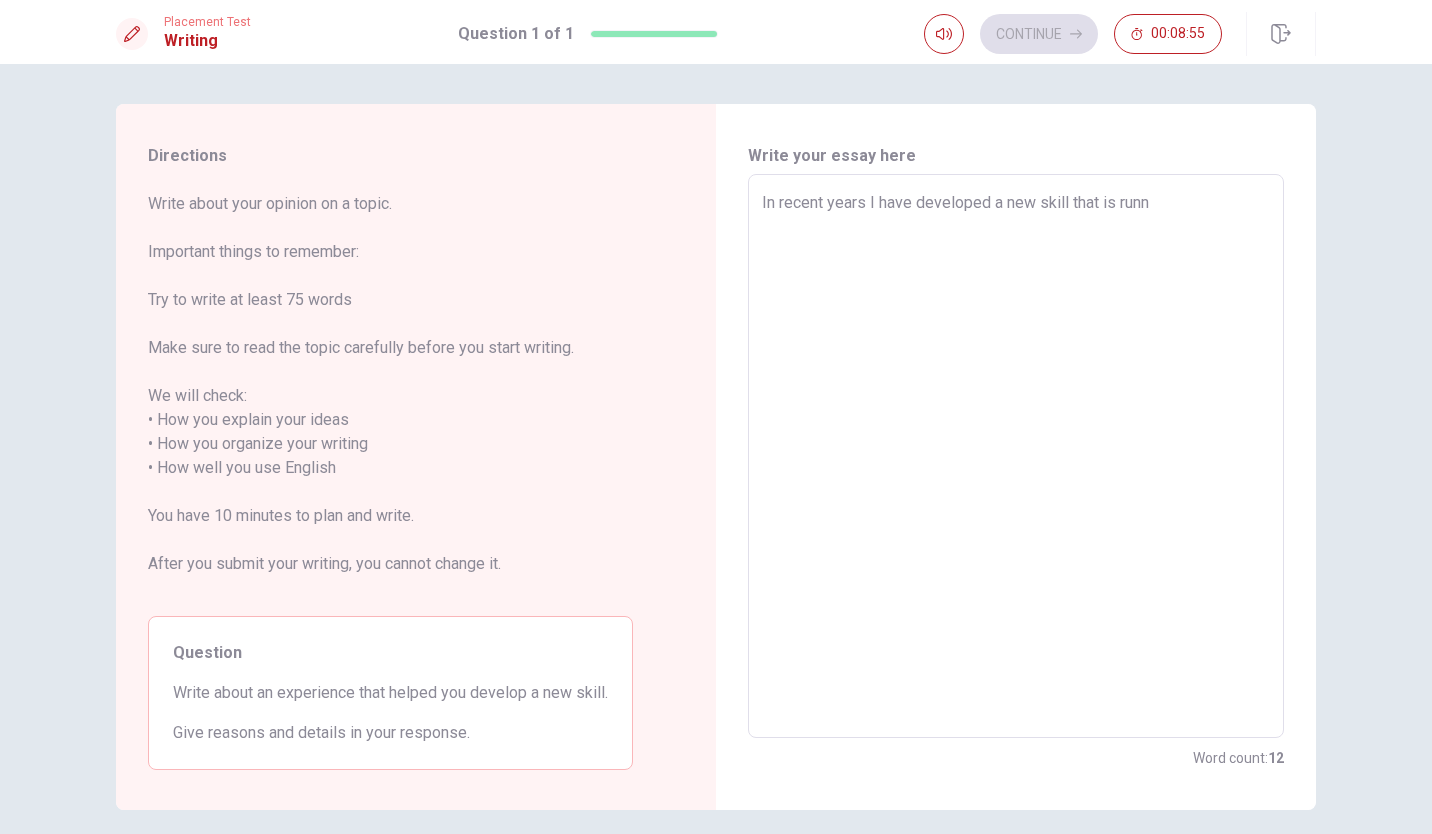 type on "x" 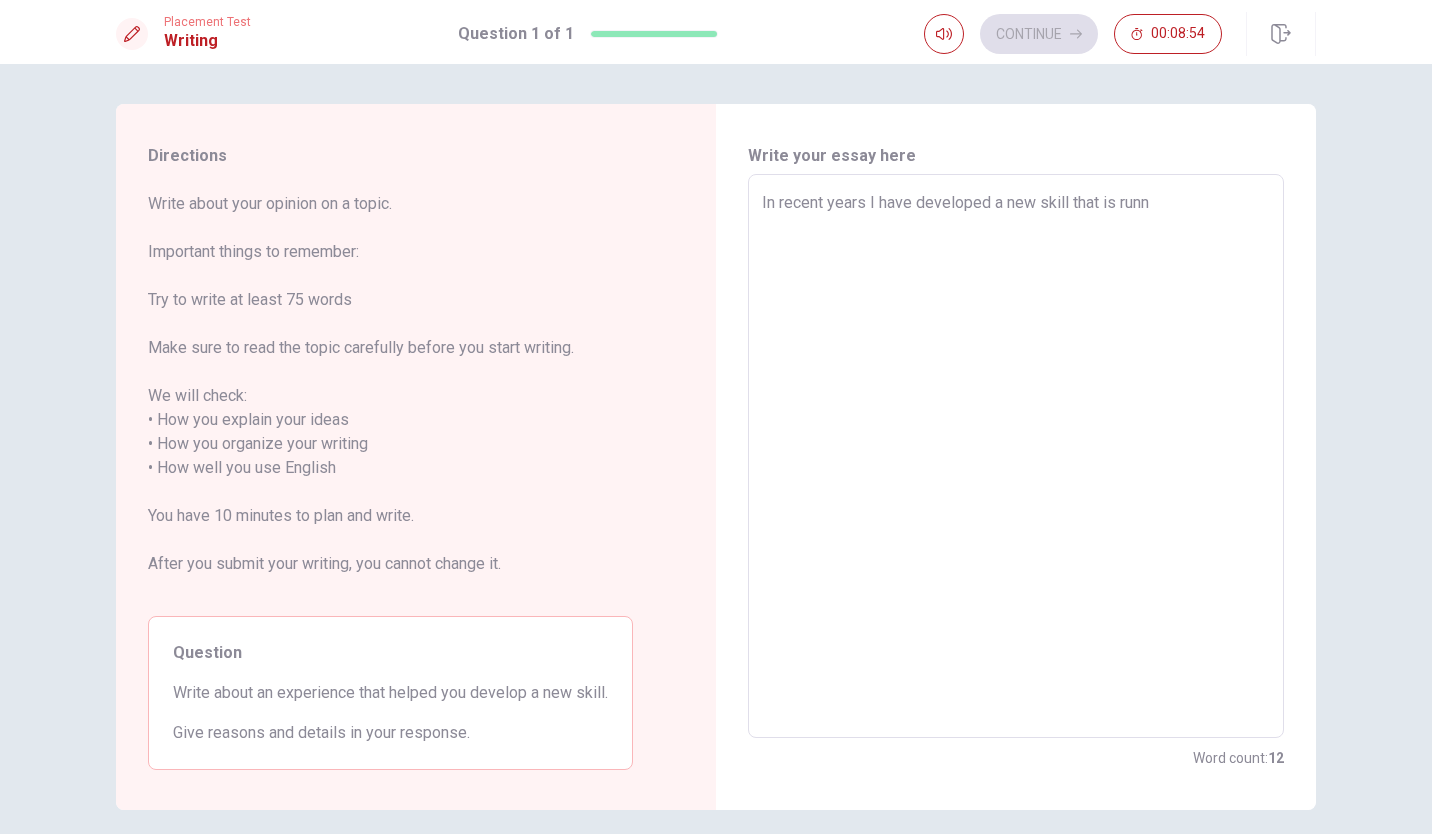 type on "In recent years I have developed a new skill that is run" 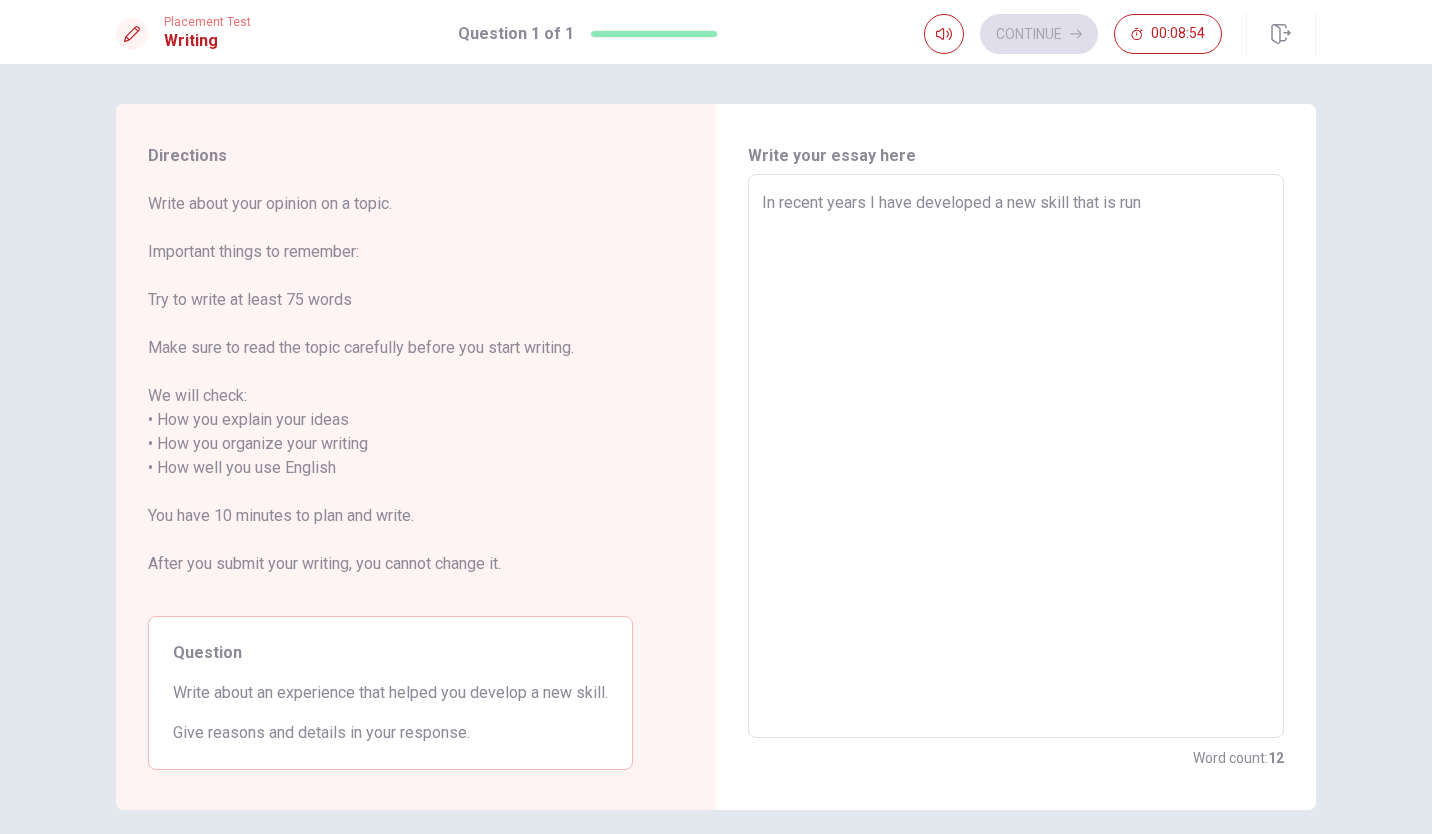 type on "x" 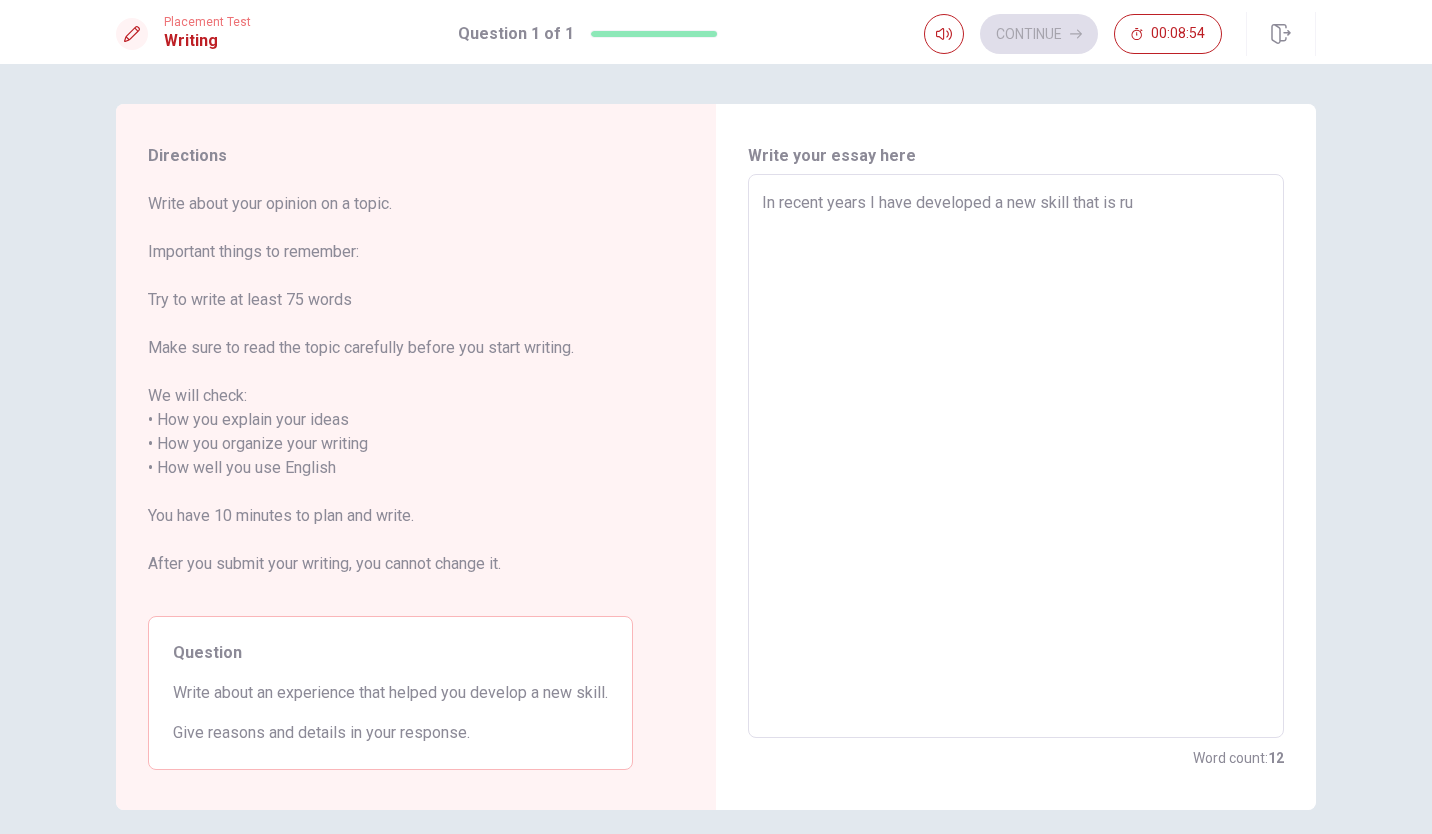 type on "x" 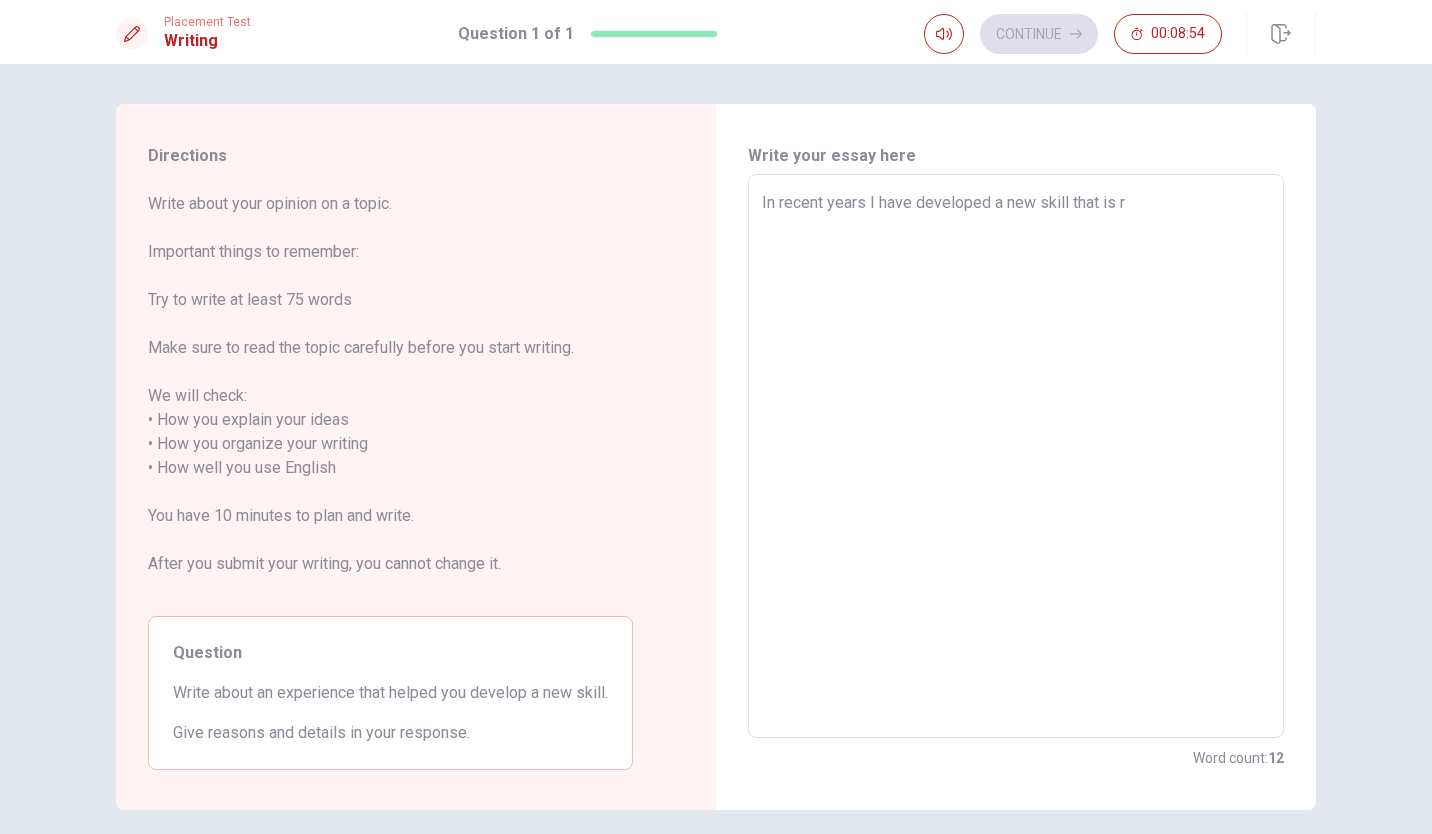 type on "x" 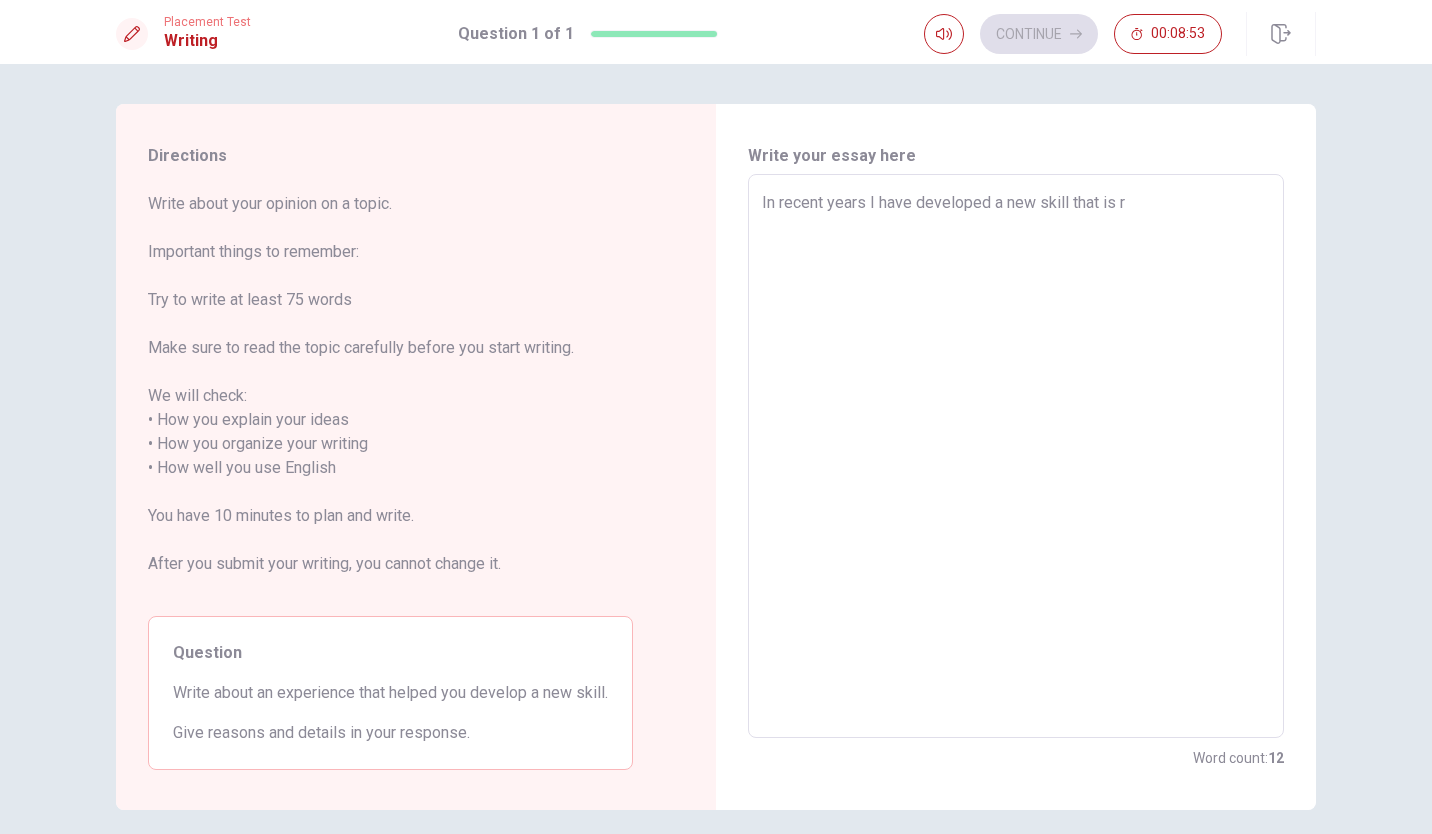 type on "In recent years I have developed a new skill that is" 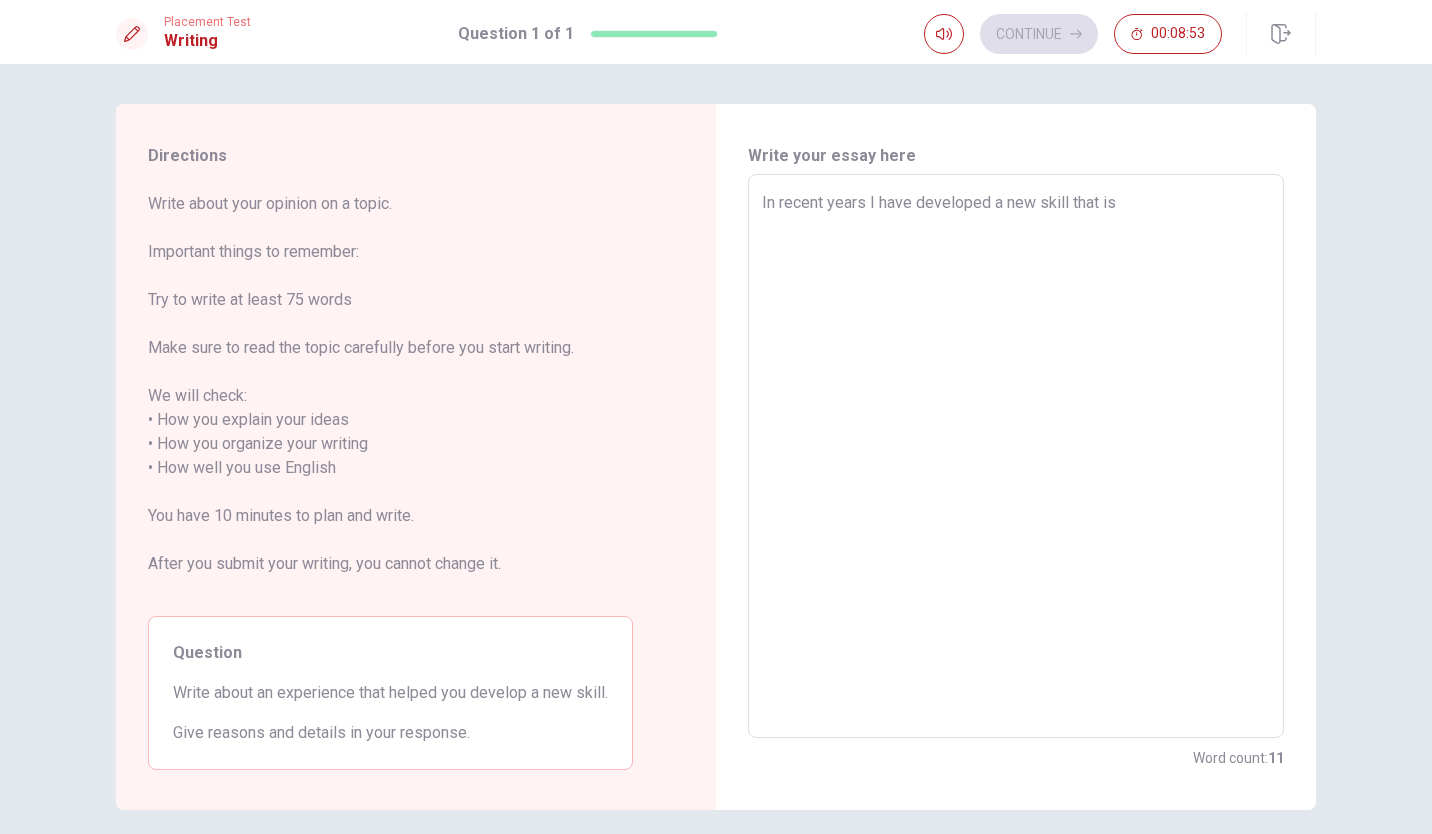 type on "x" 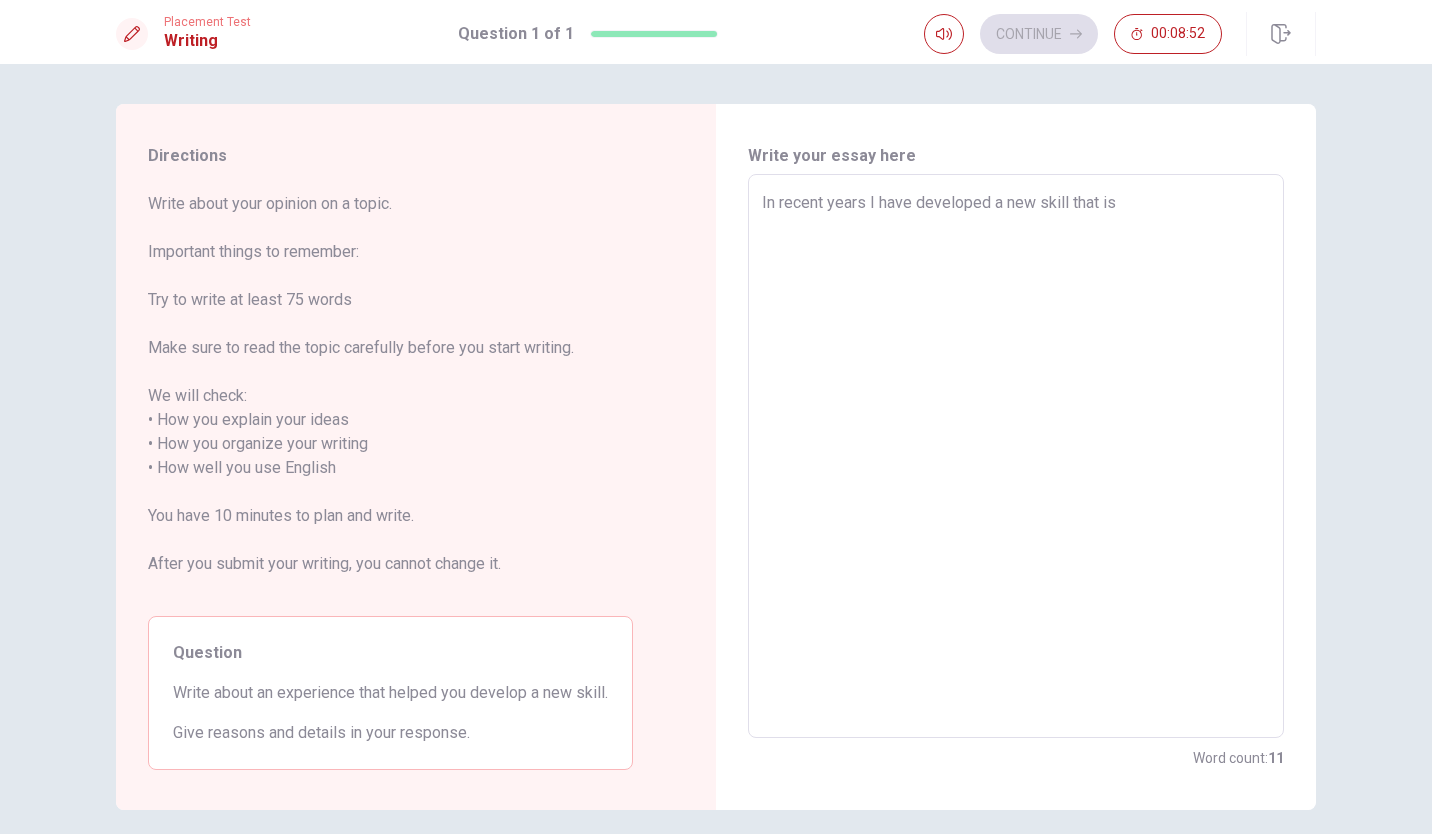 type on "In recent years I have developed a new skill that is b" 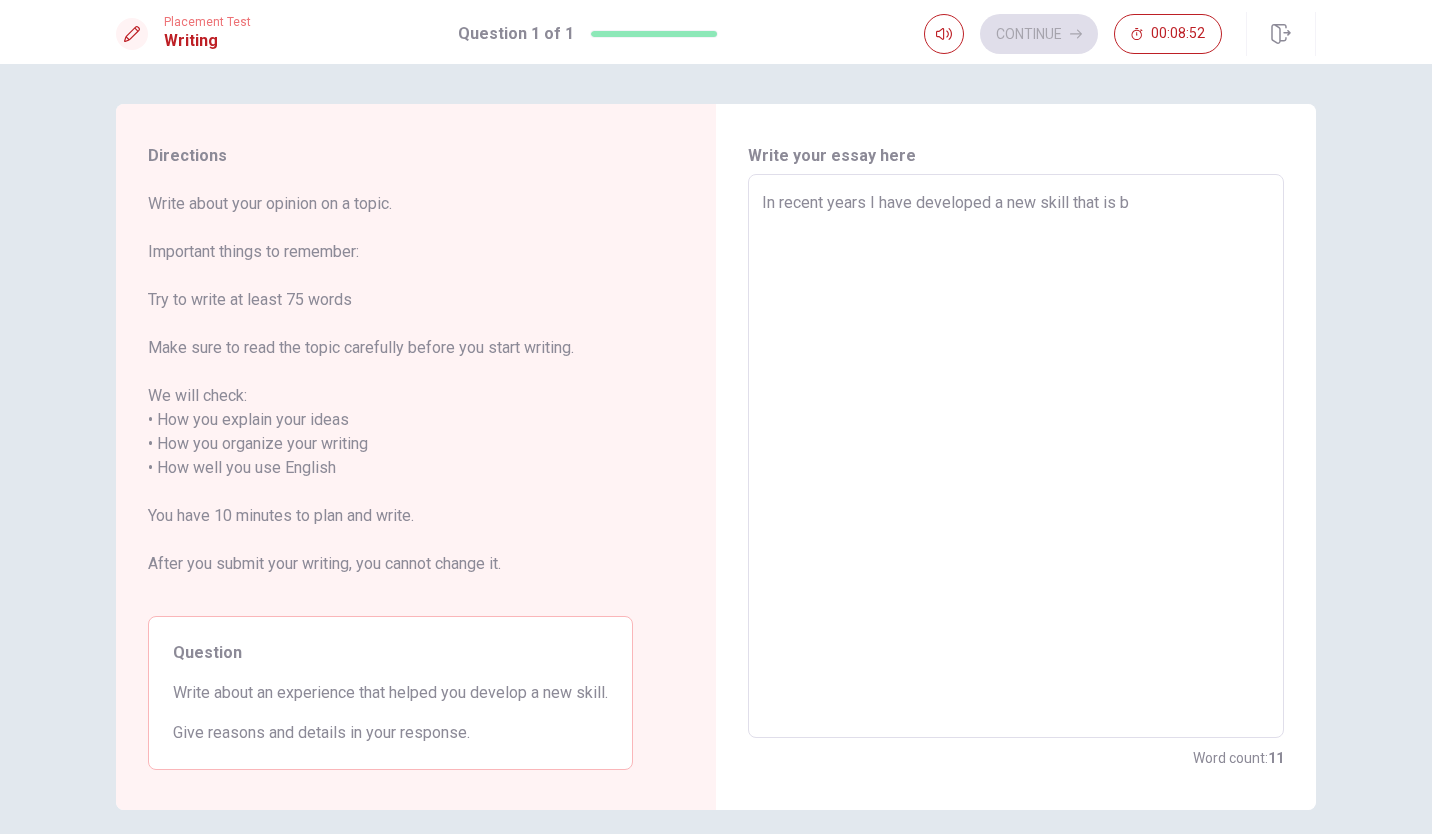 type on "x" 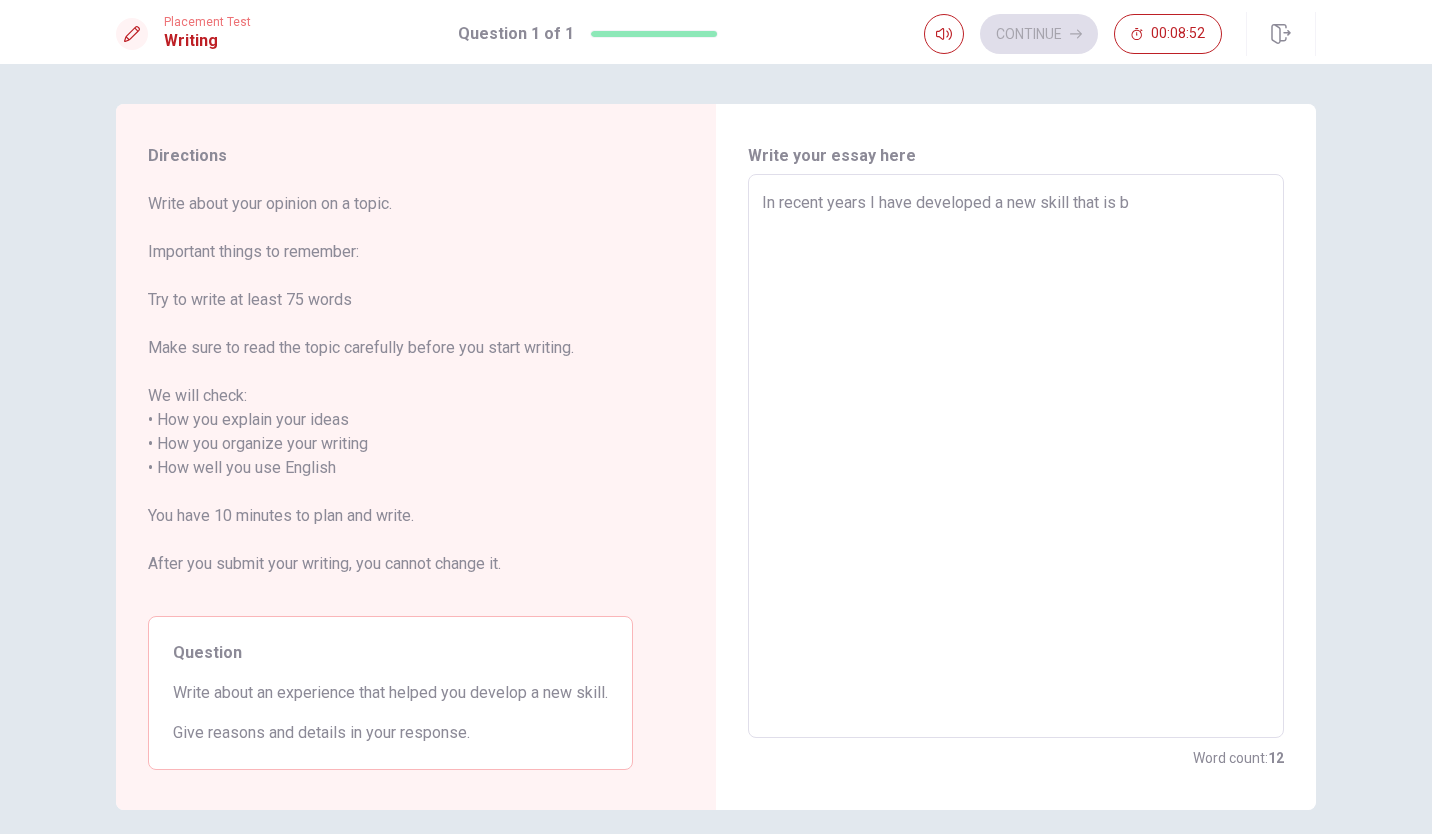 type on "In recent years I have developed a new skill that is be" 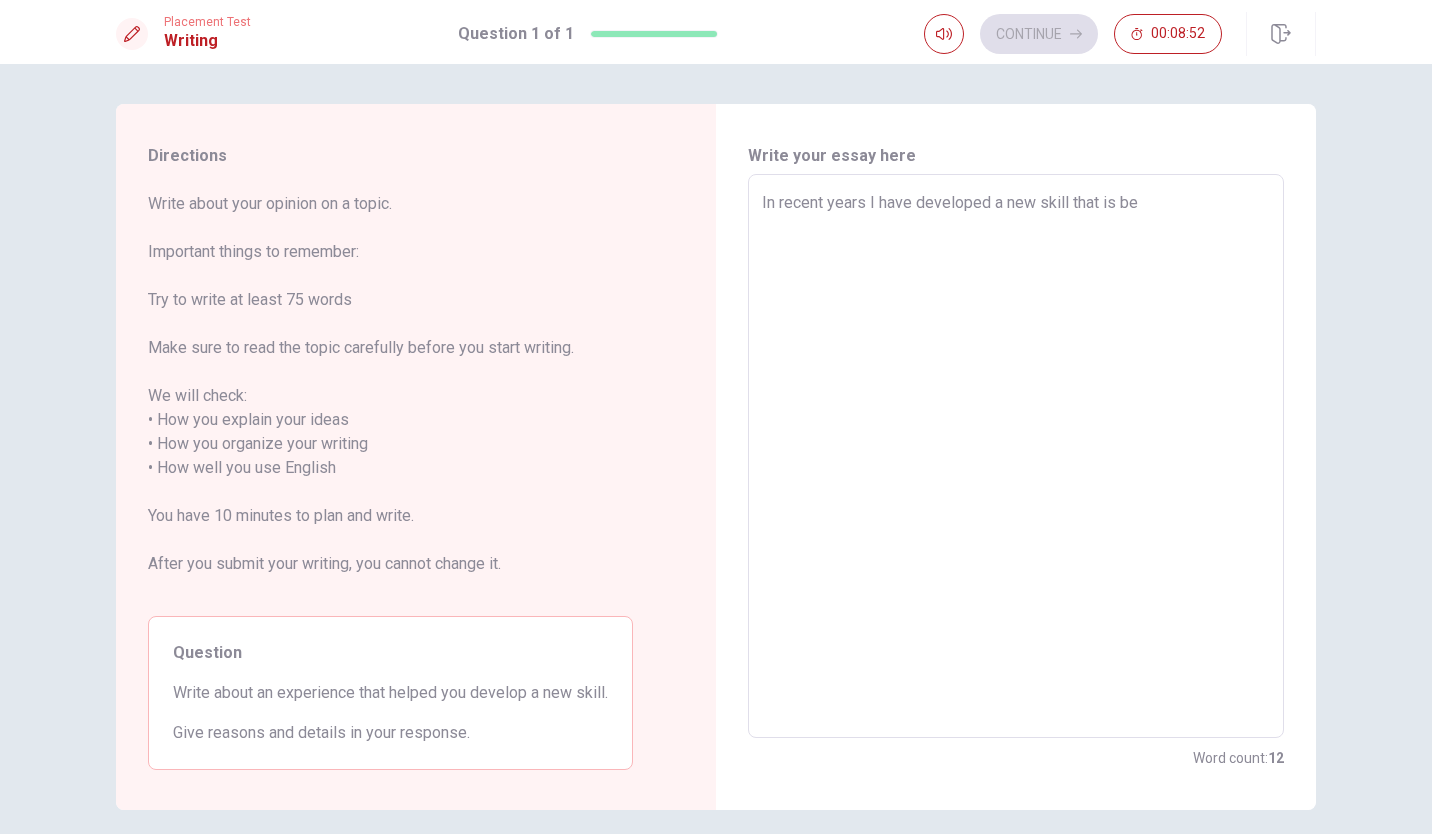 type on "x" 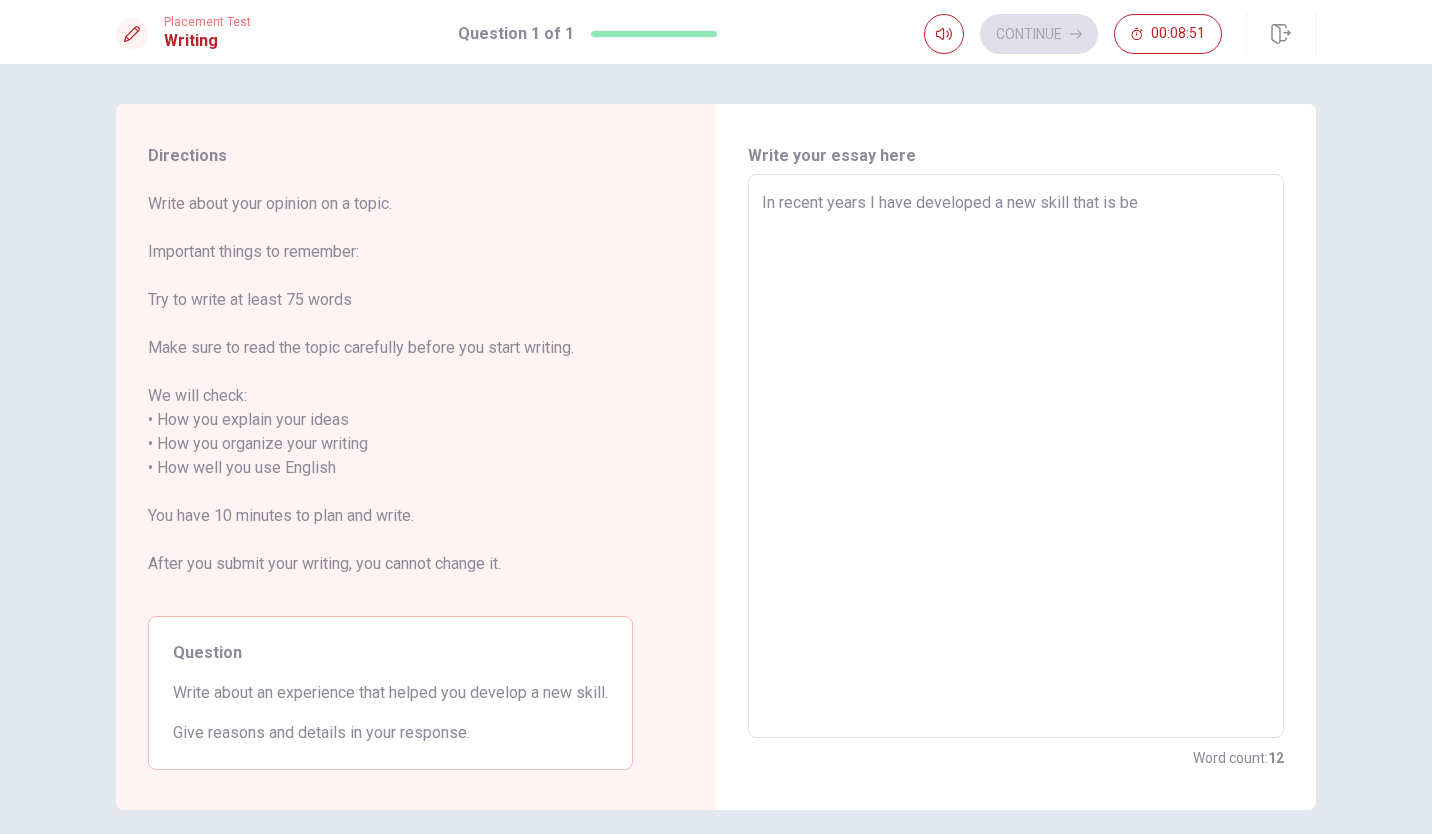 type on "In recent years I have developed a new skill that is bec" 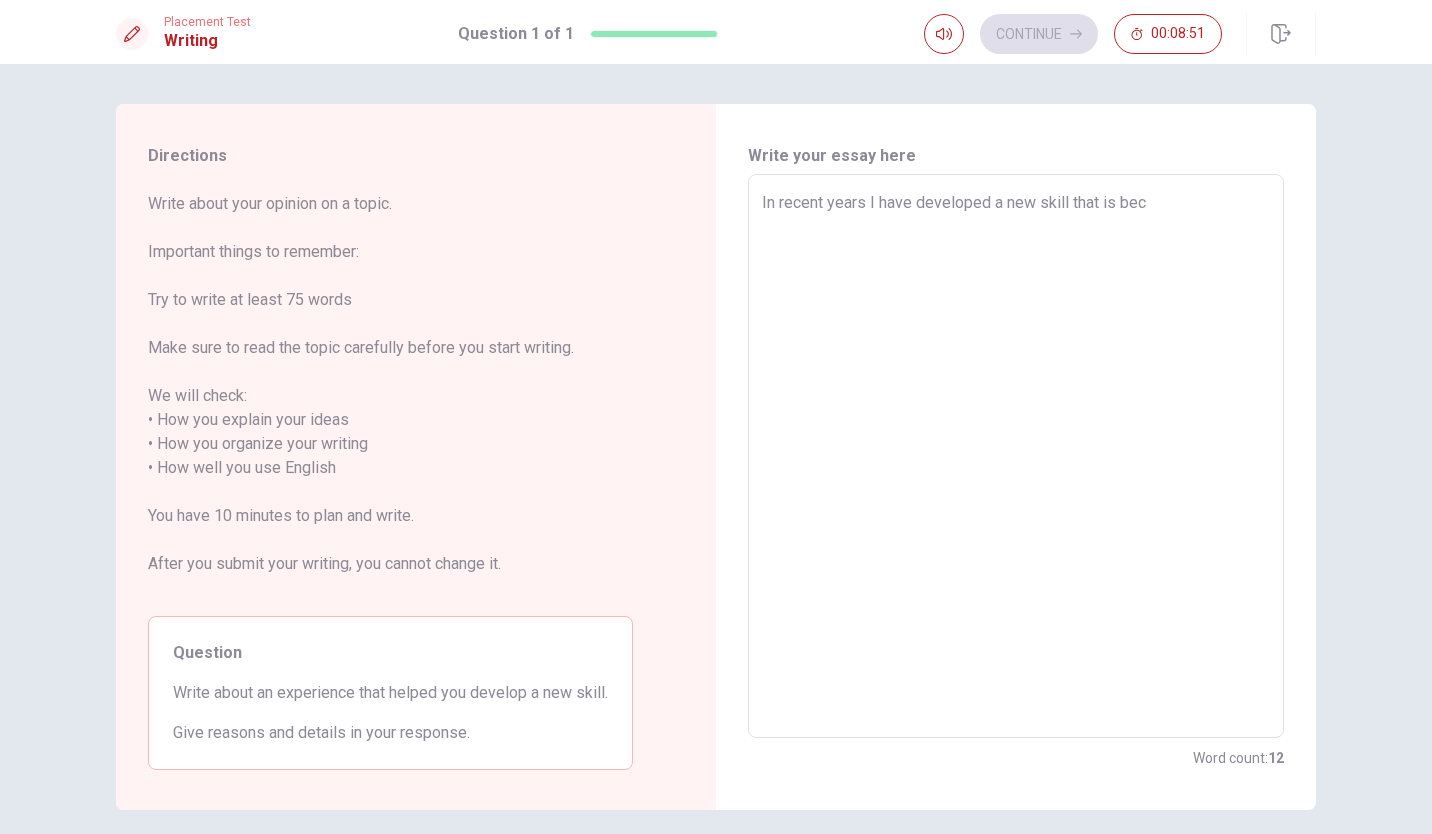type on "x" 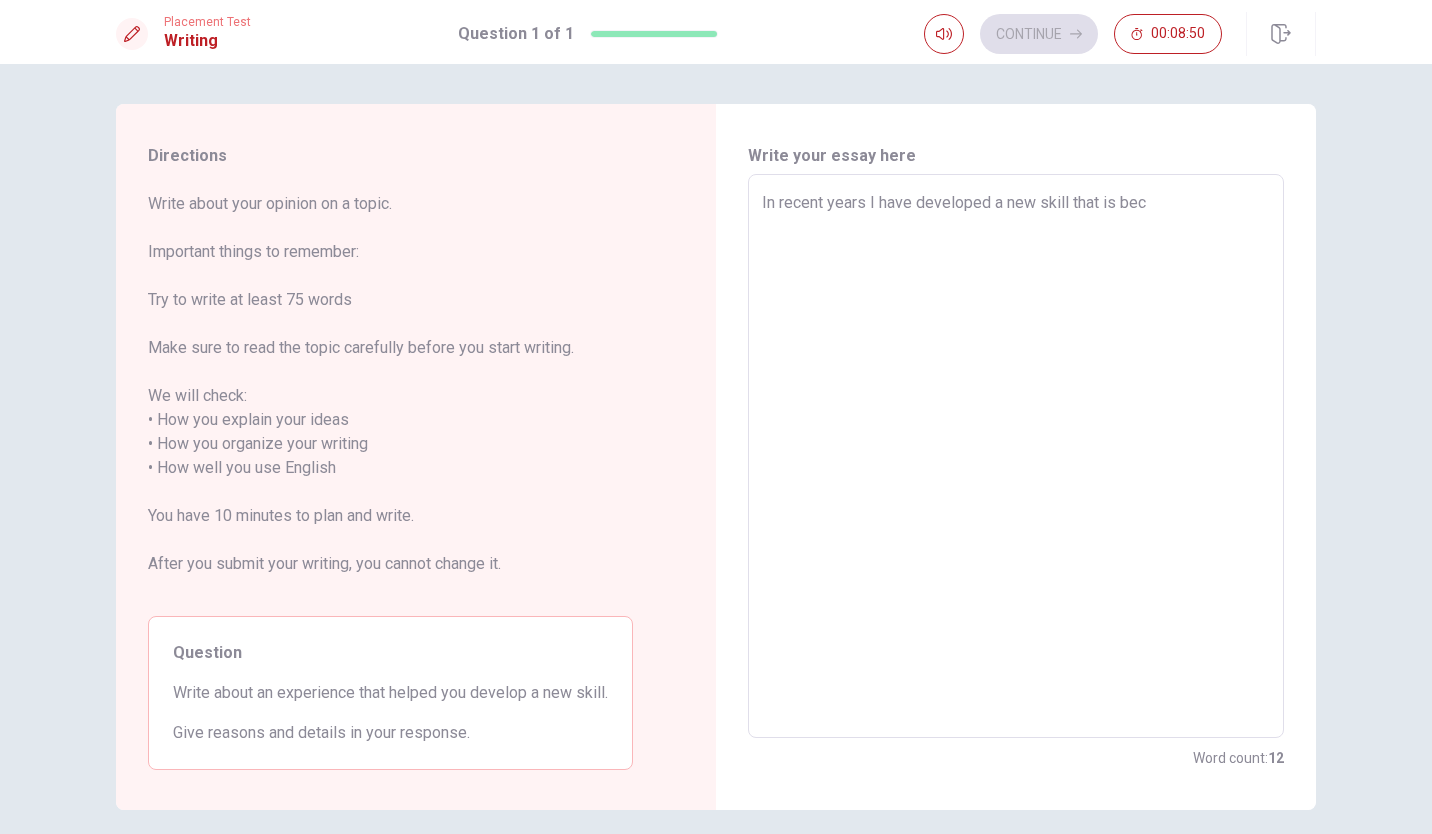 type on "In recent years I have developed a new skill that is beco" 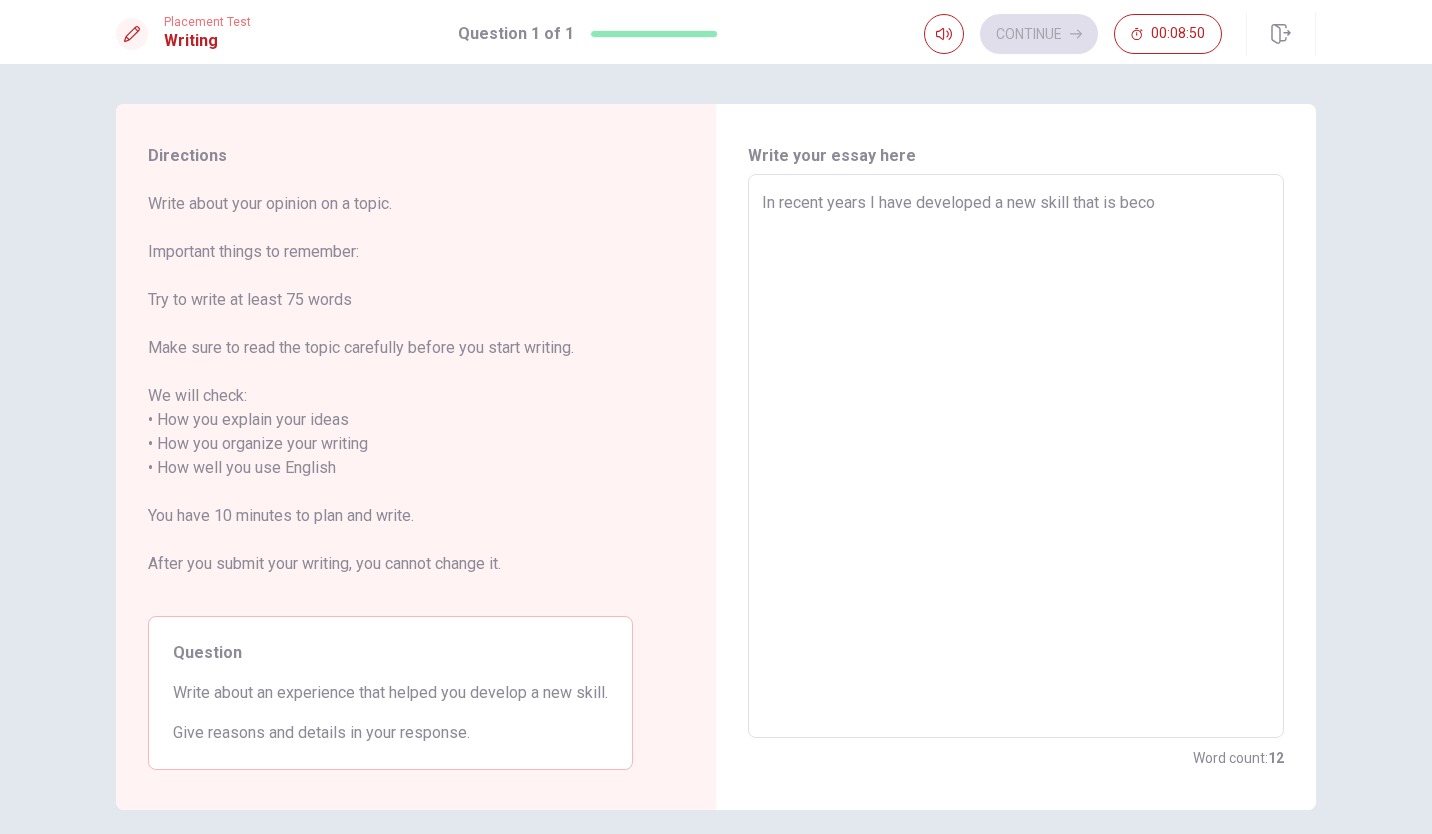 type on "x" 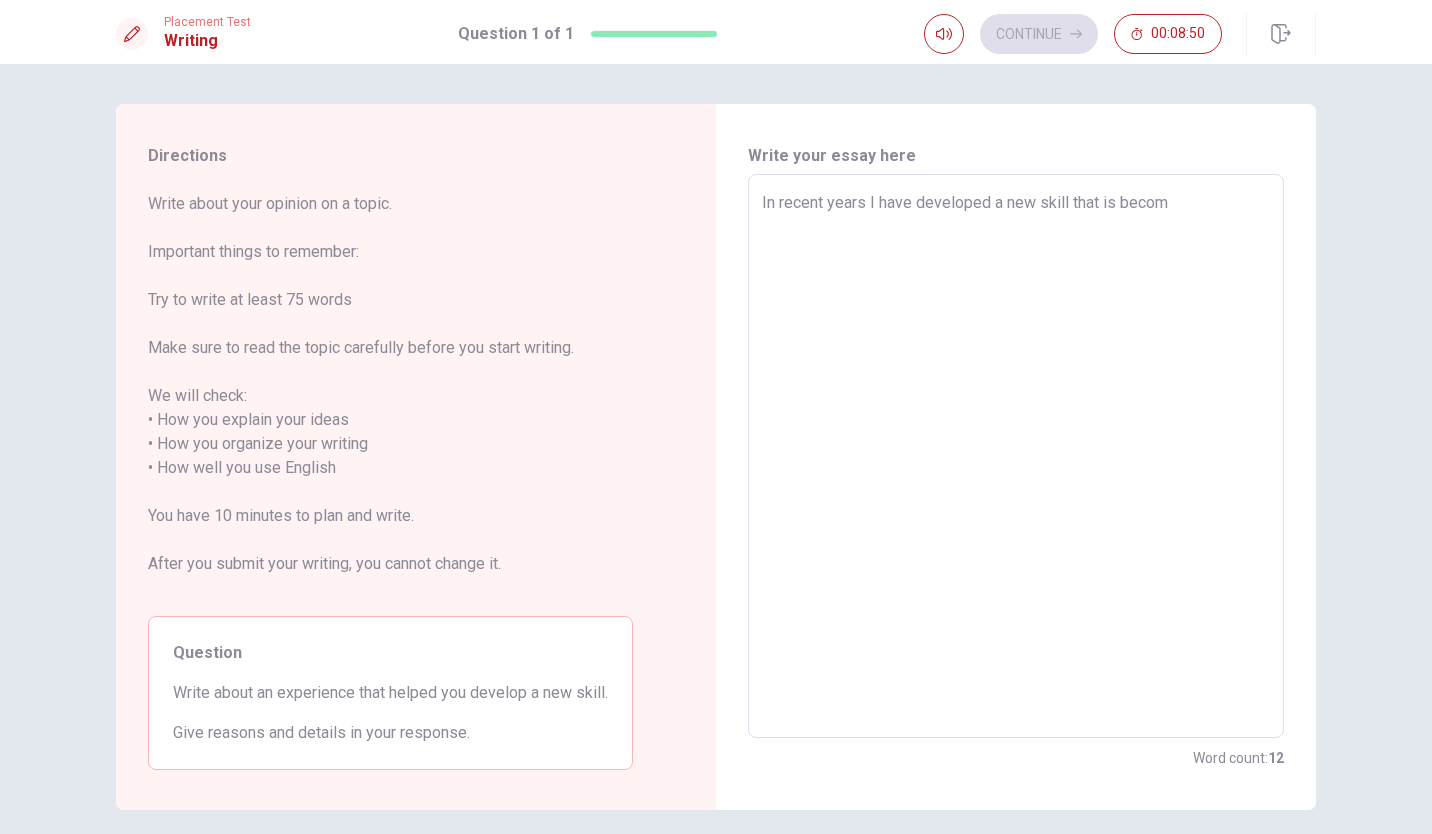 type on "x" 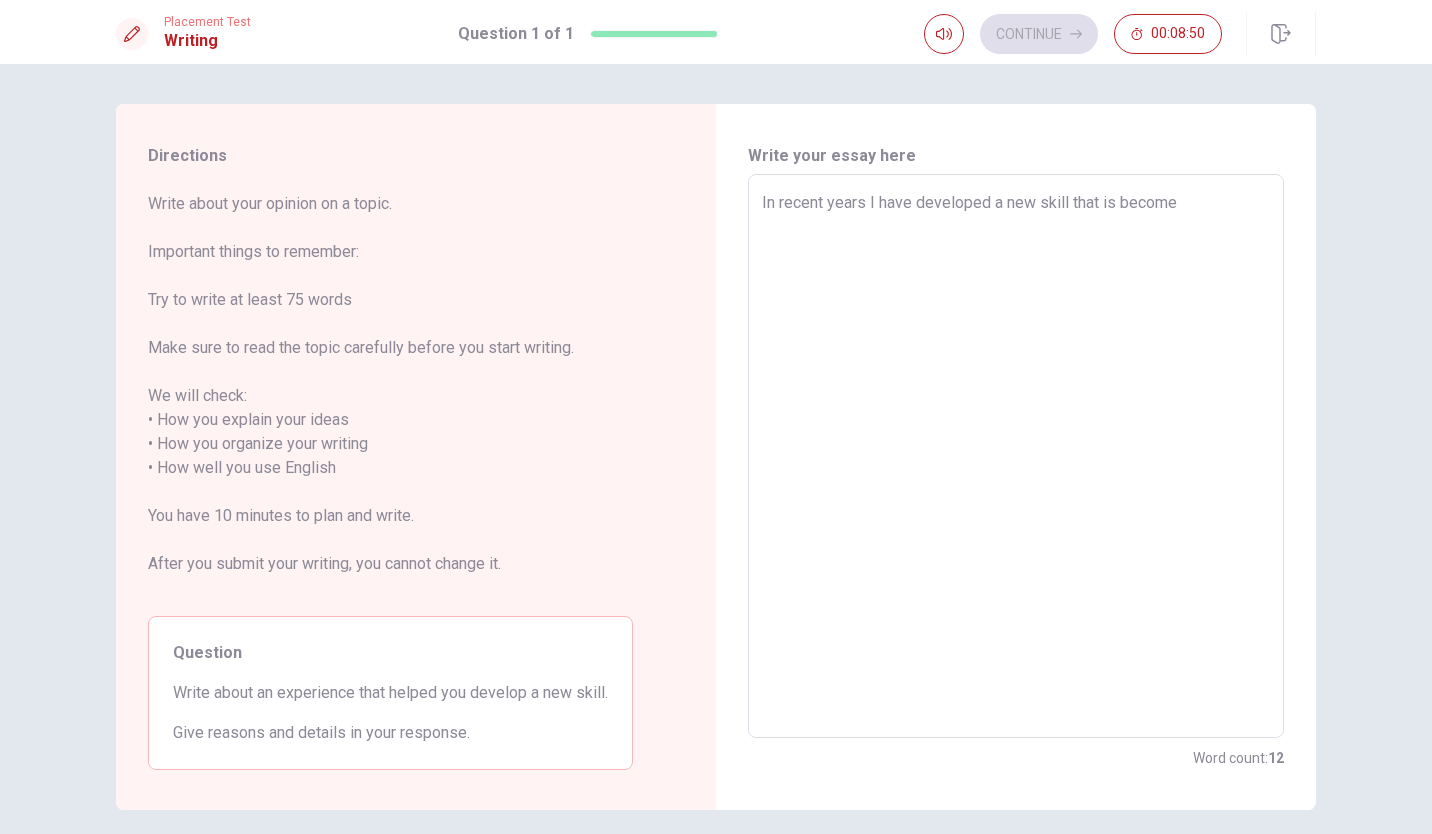 type on "x" 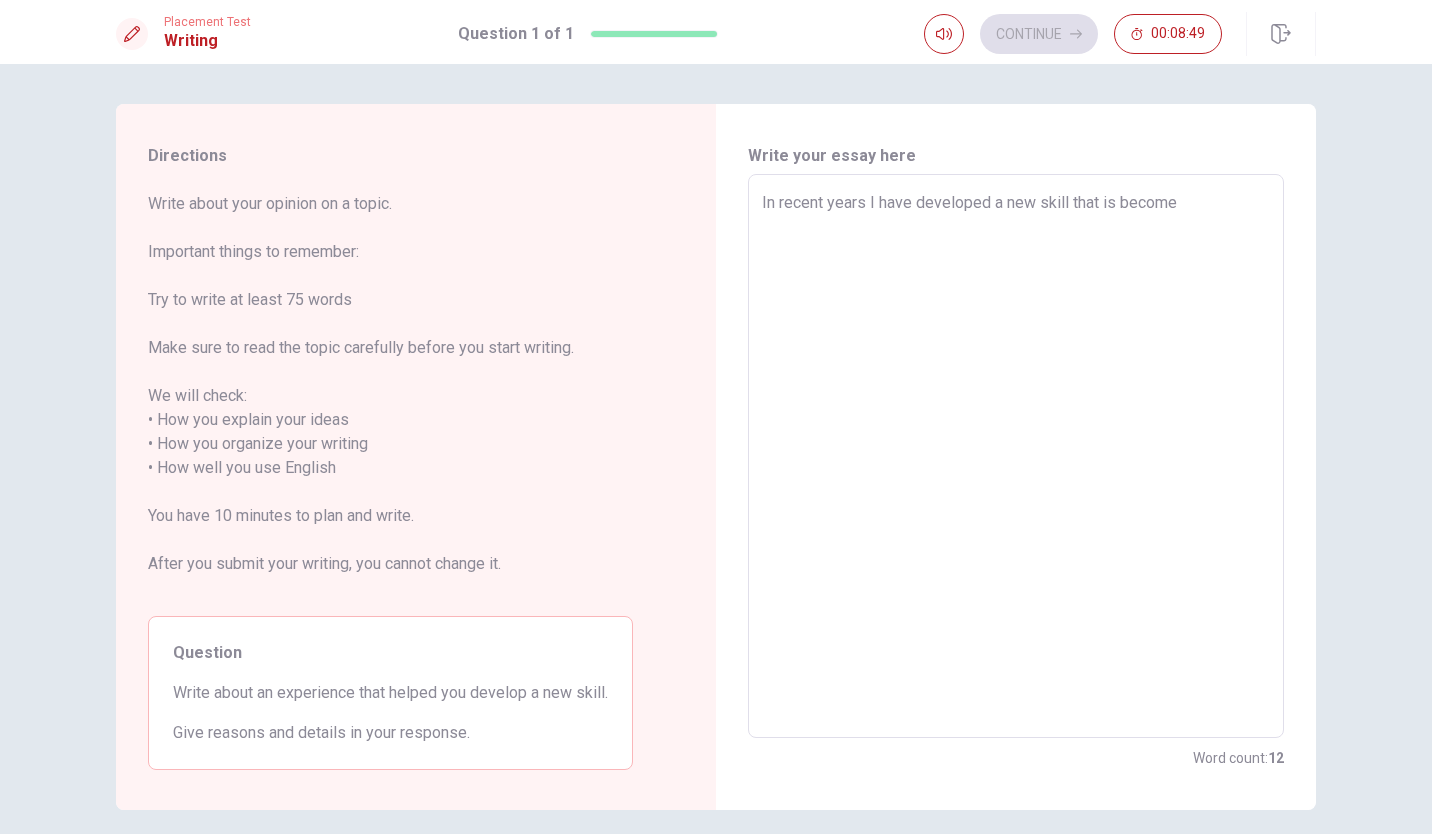 type on "In recent years I have developed a new skill that is becom" 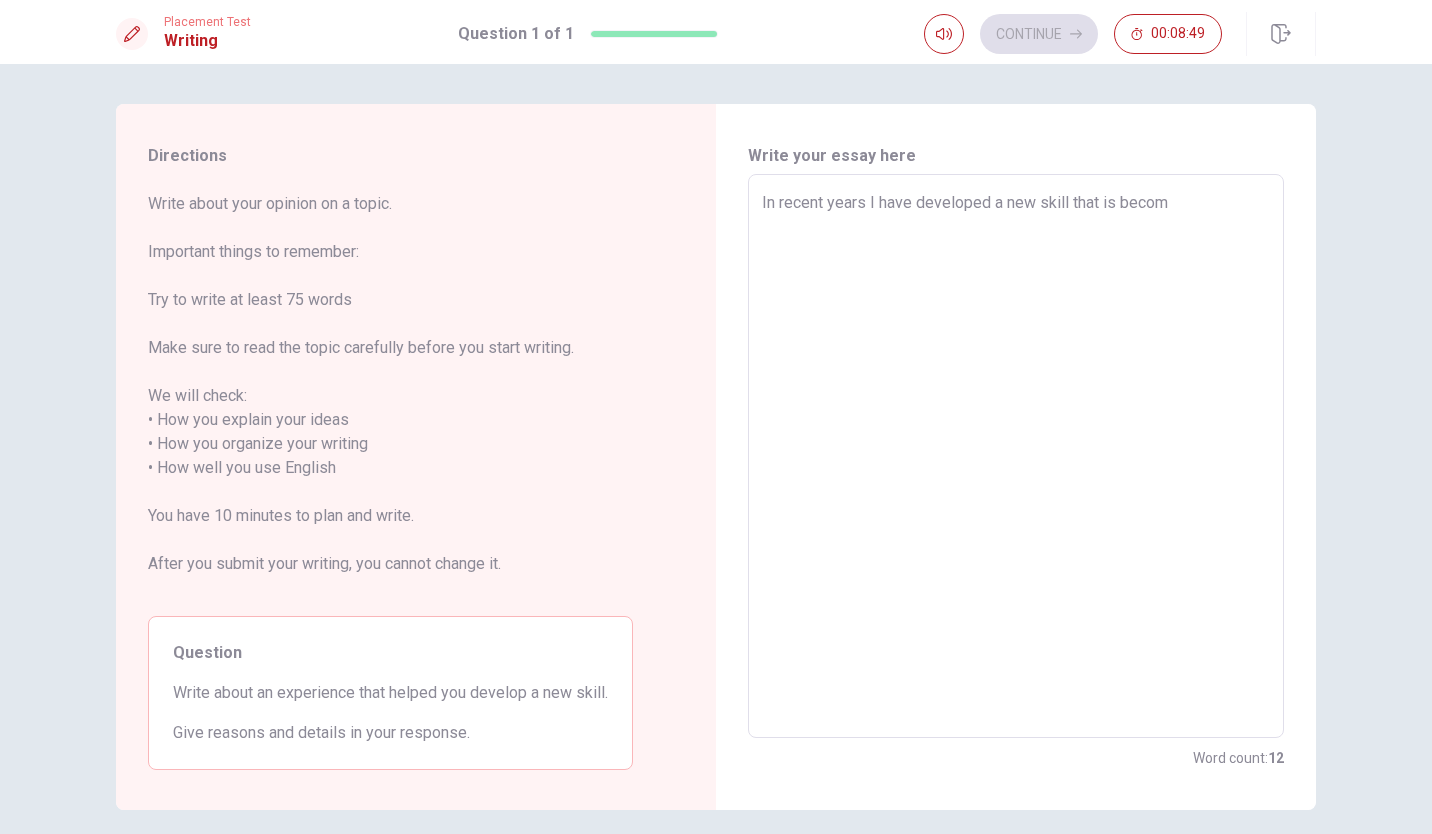 type on "x" 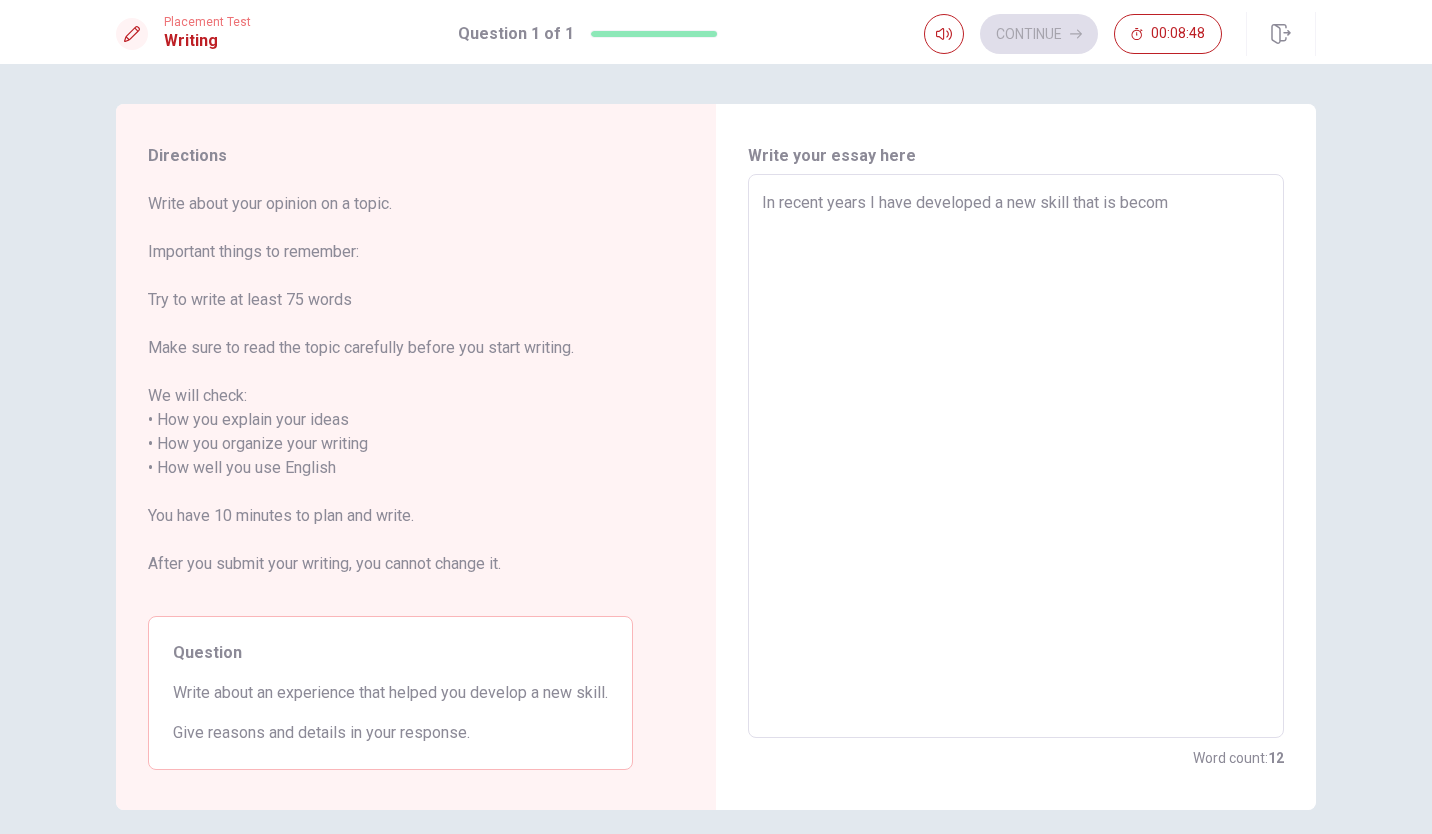 type on "In recent years I have developed a new skill that is becomi" 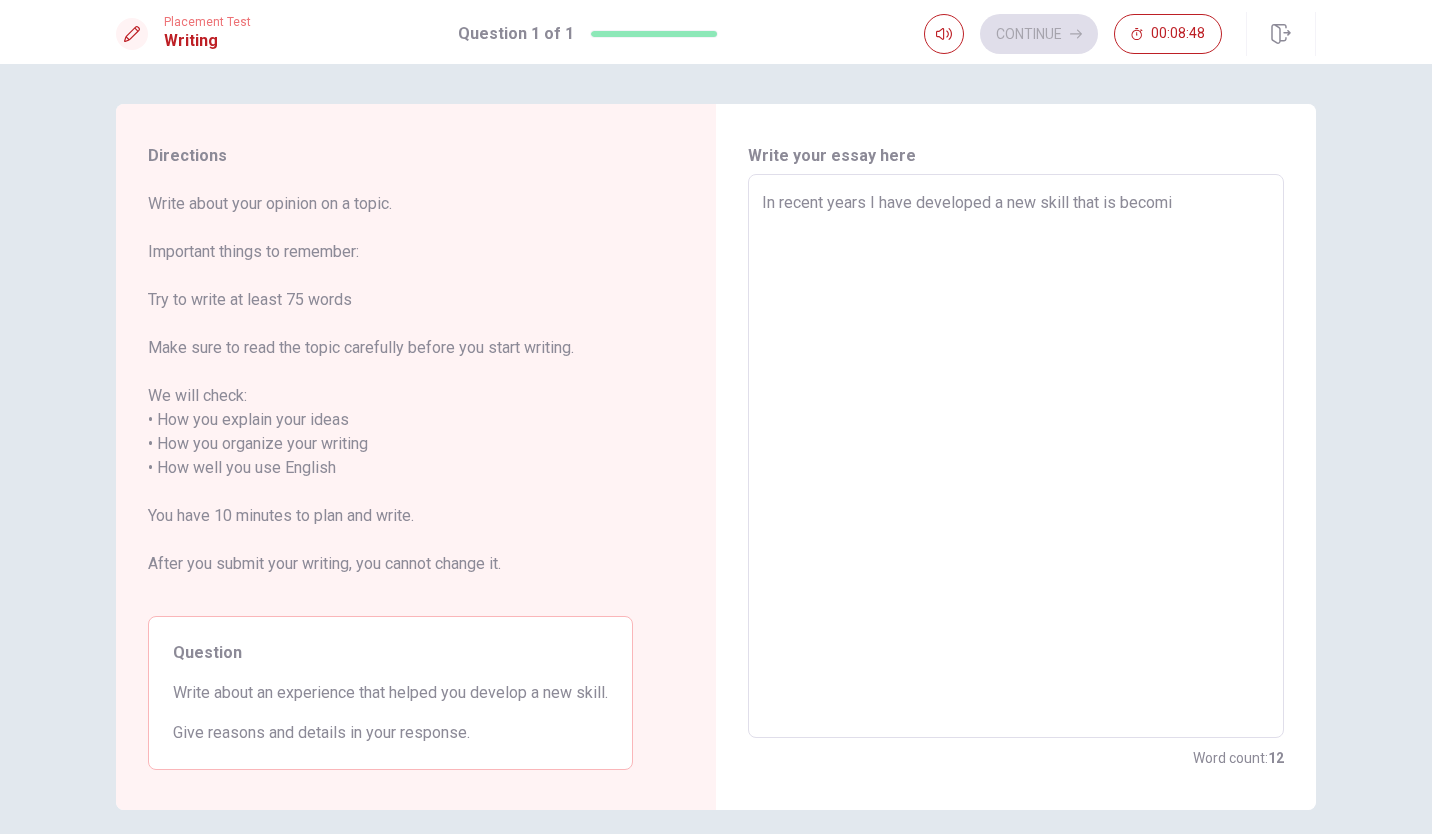 type on "x" 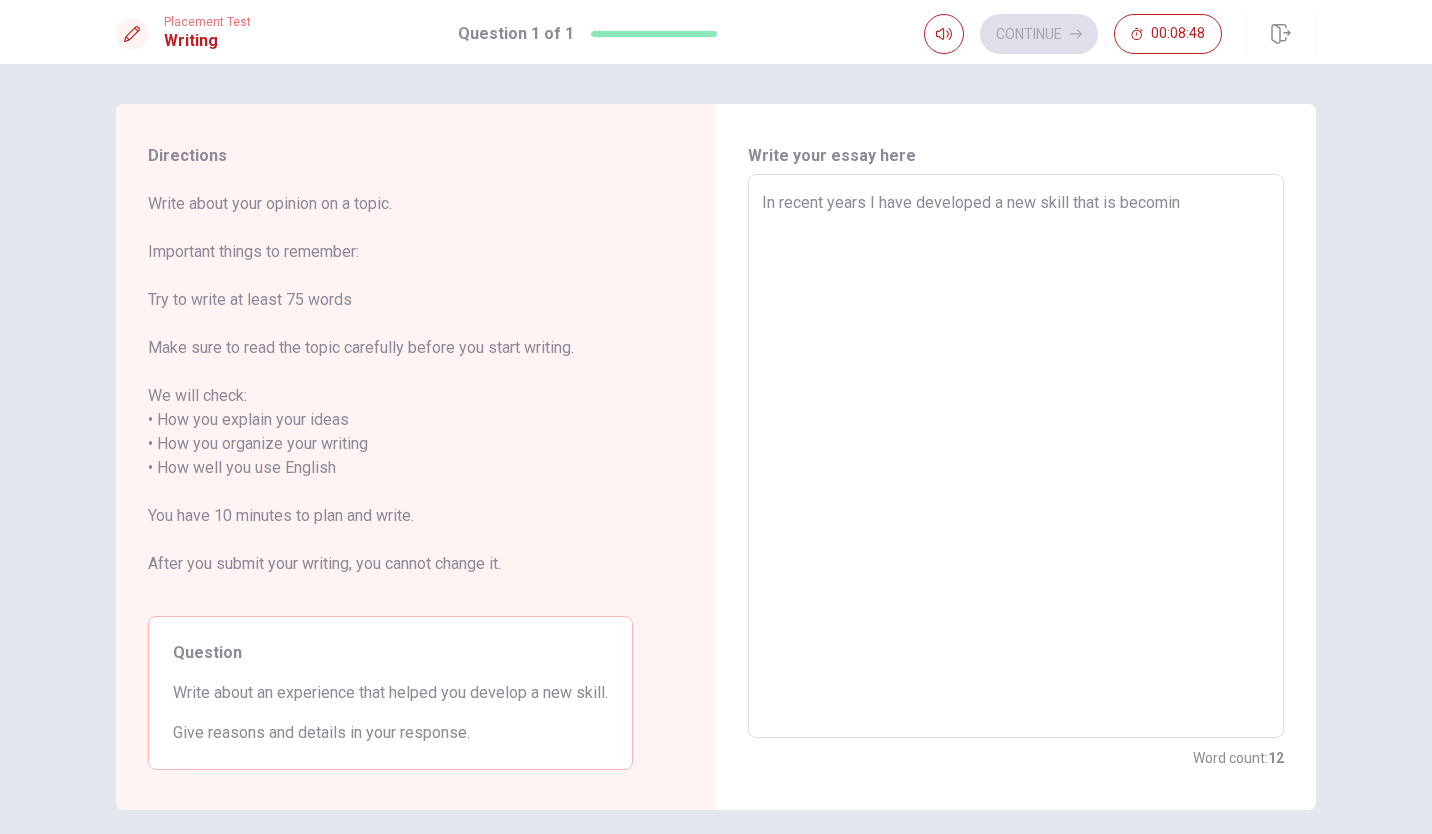 type on "x" 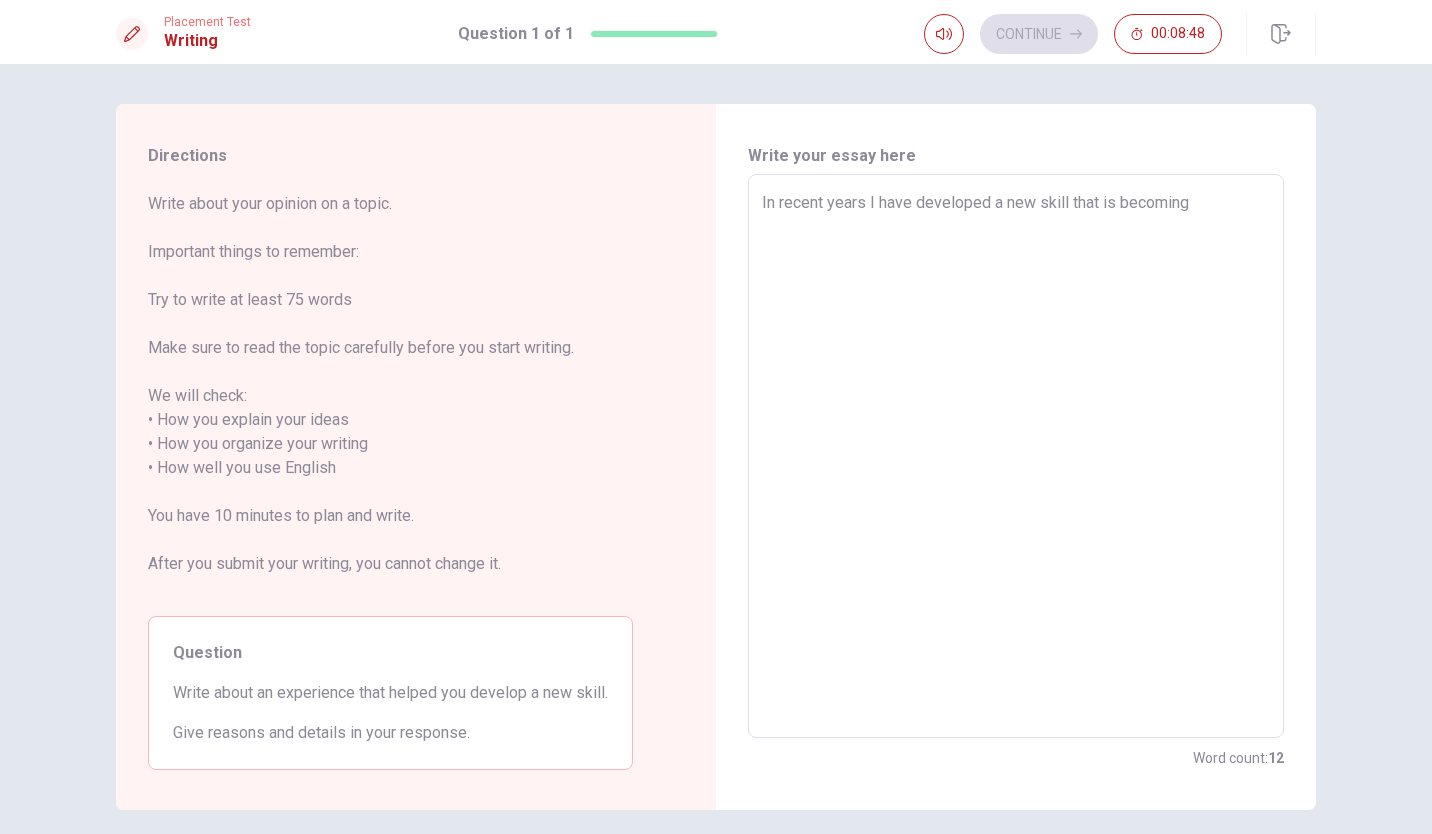 type on "x" 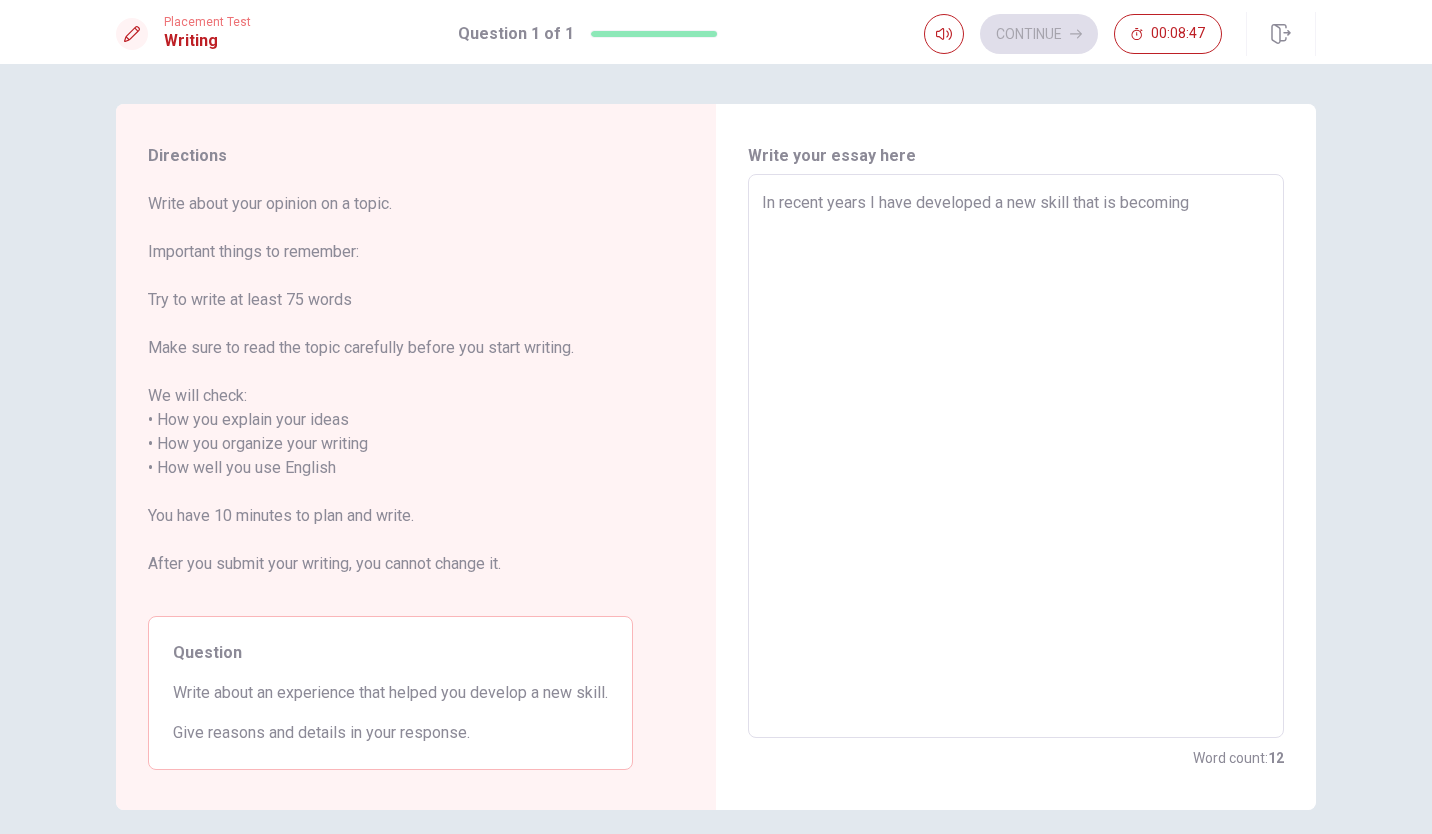 type on "In recent years I have developed a new skill that is becoming" 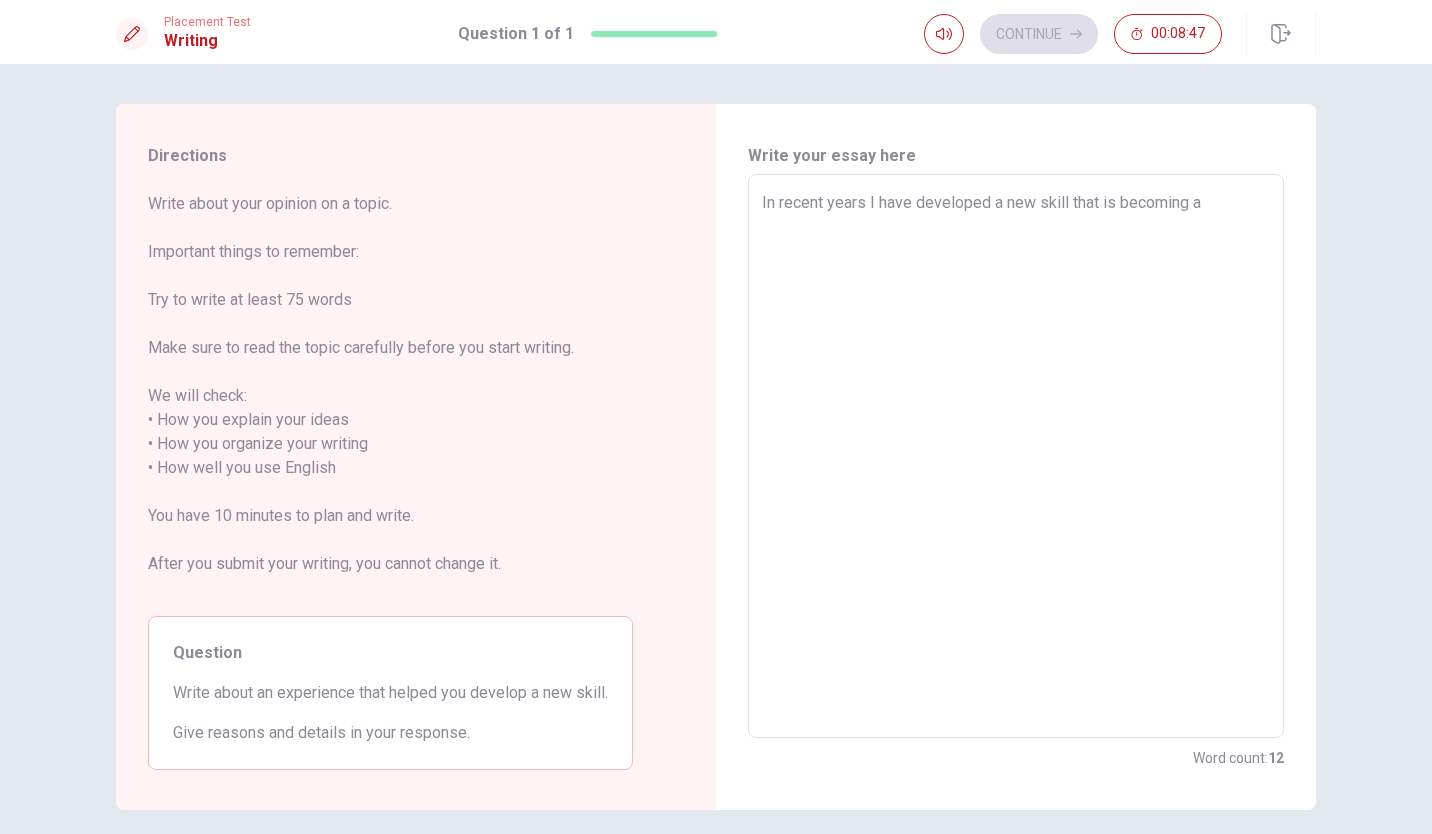 type on "x" 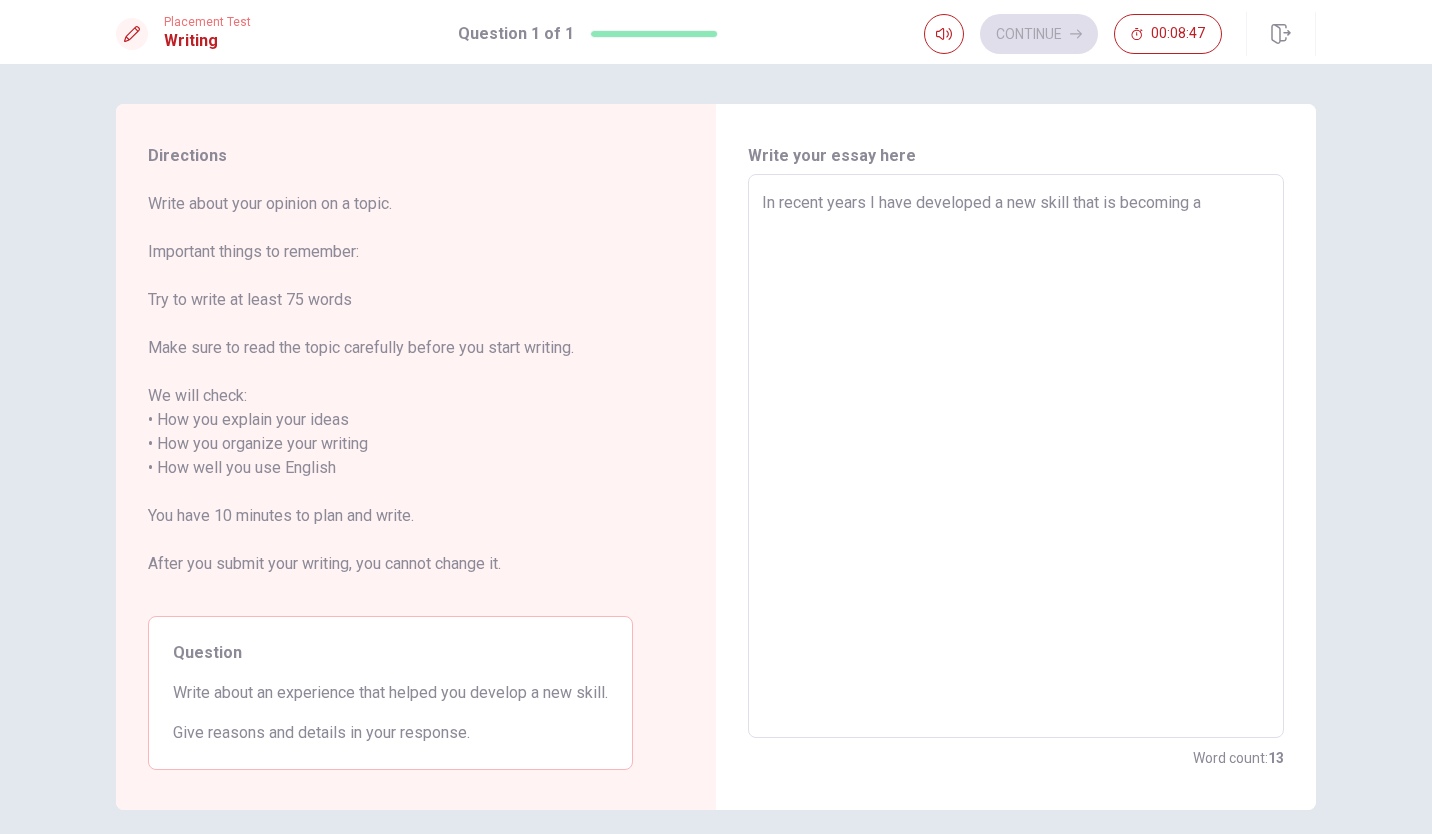 type on "In recent years I have developed a new skill that is becoming a" 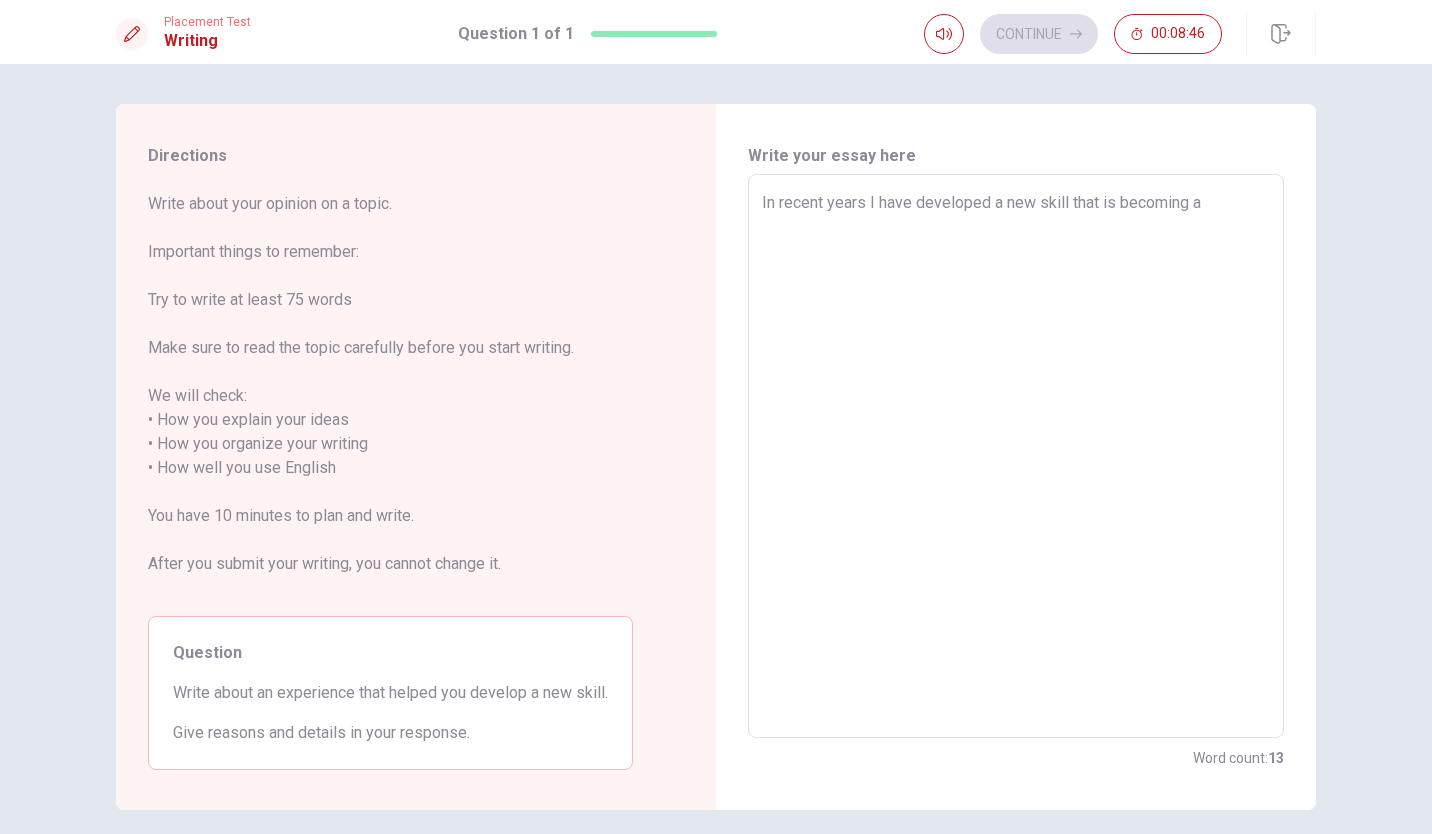 type on "In recent years I have developed a new skill that is becoming a r" 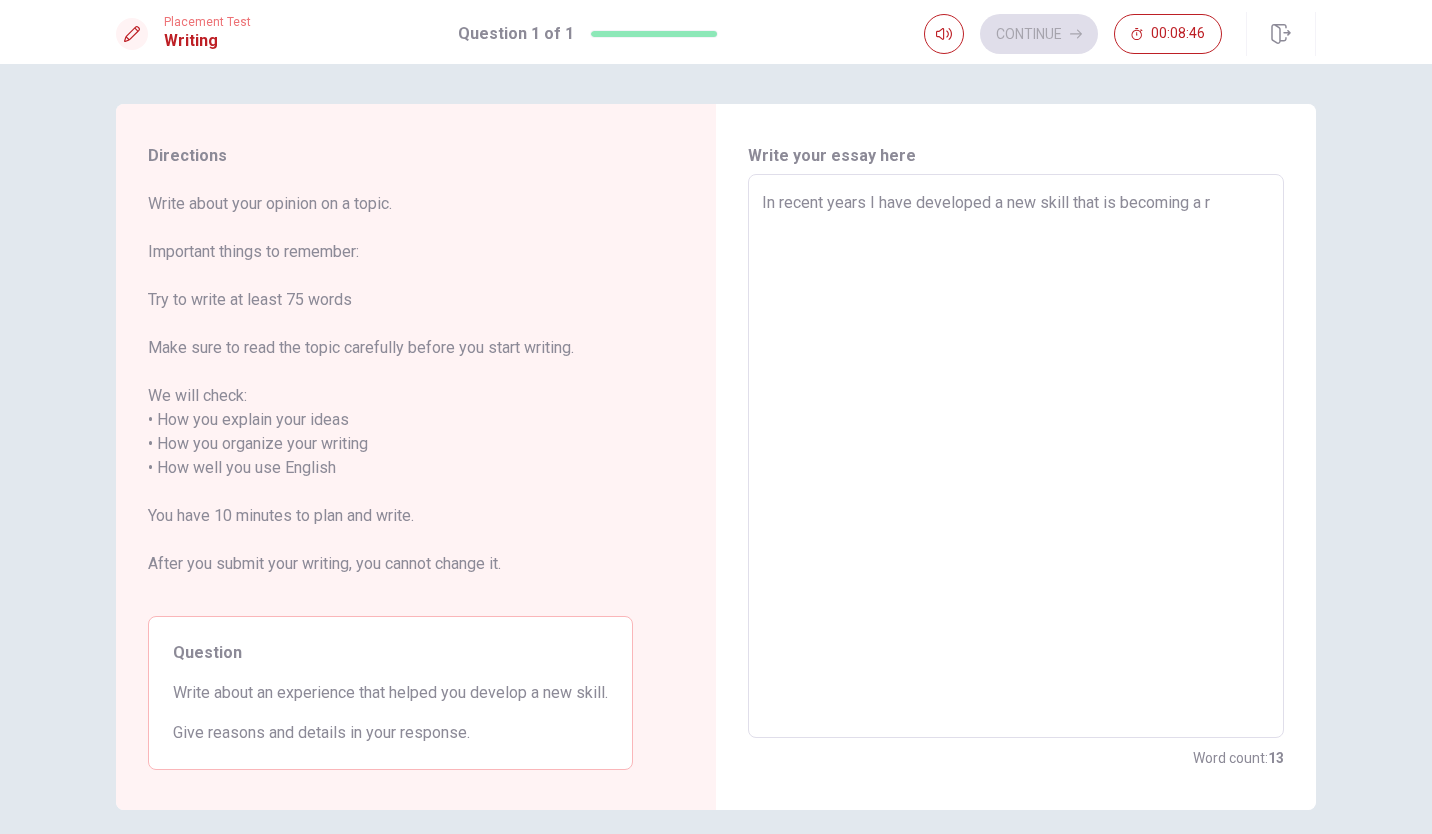 type on "x" 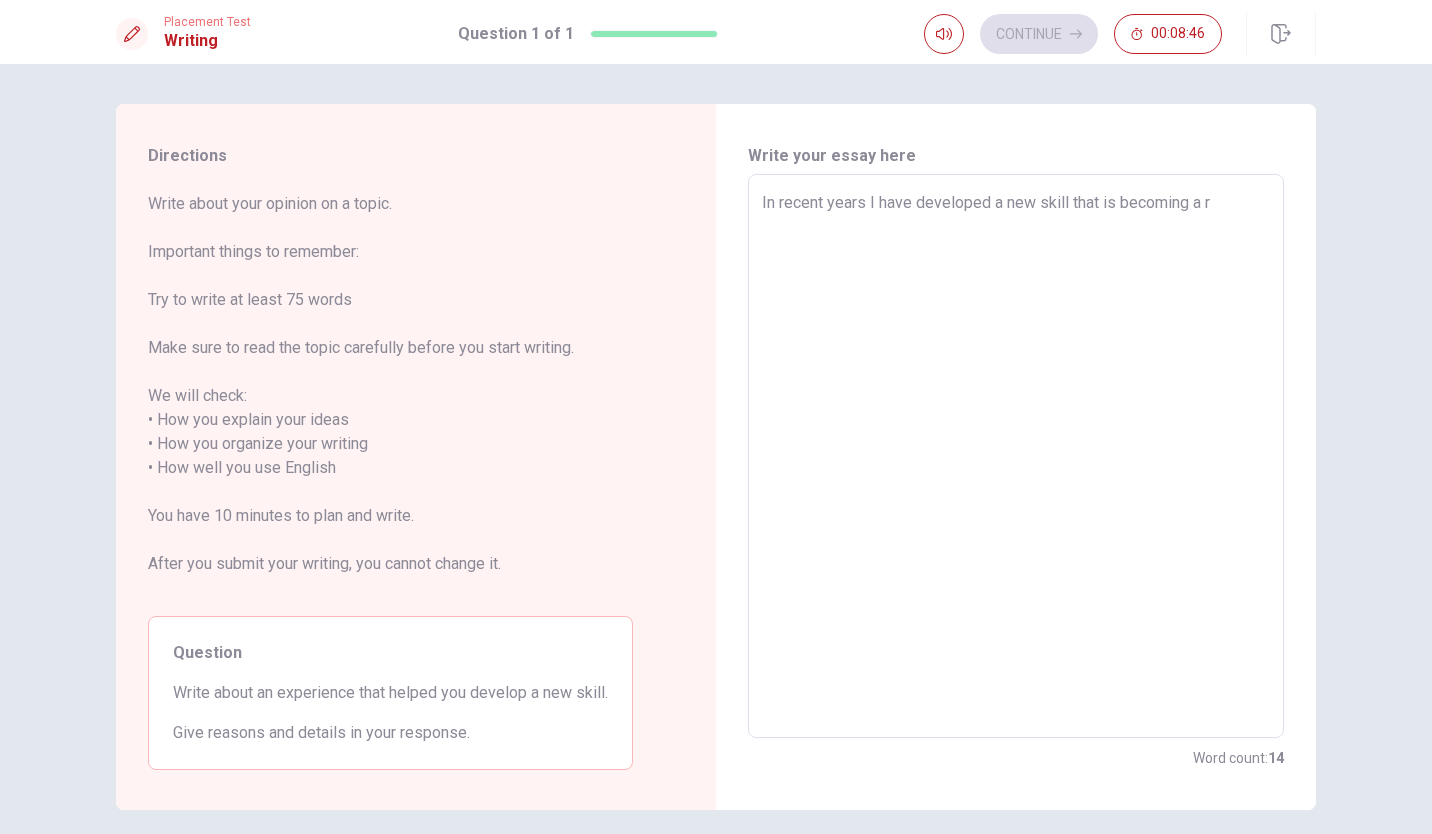 type on "In recent years I have developed a new skill that is becoming a ru" 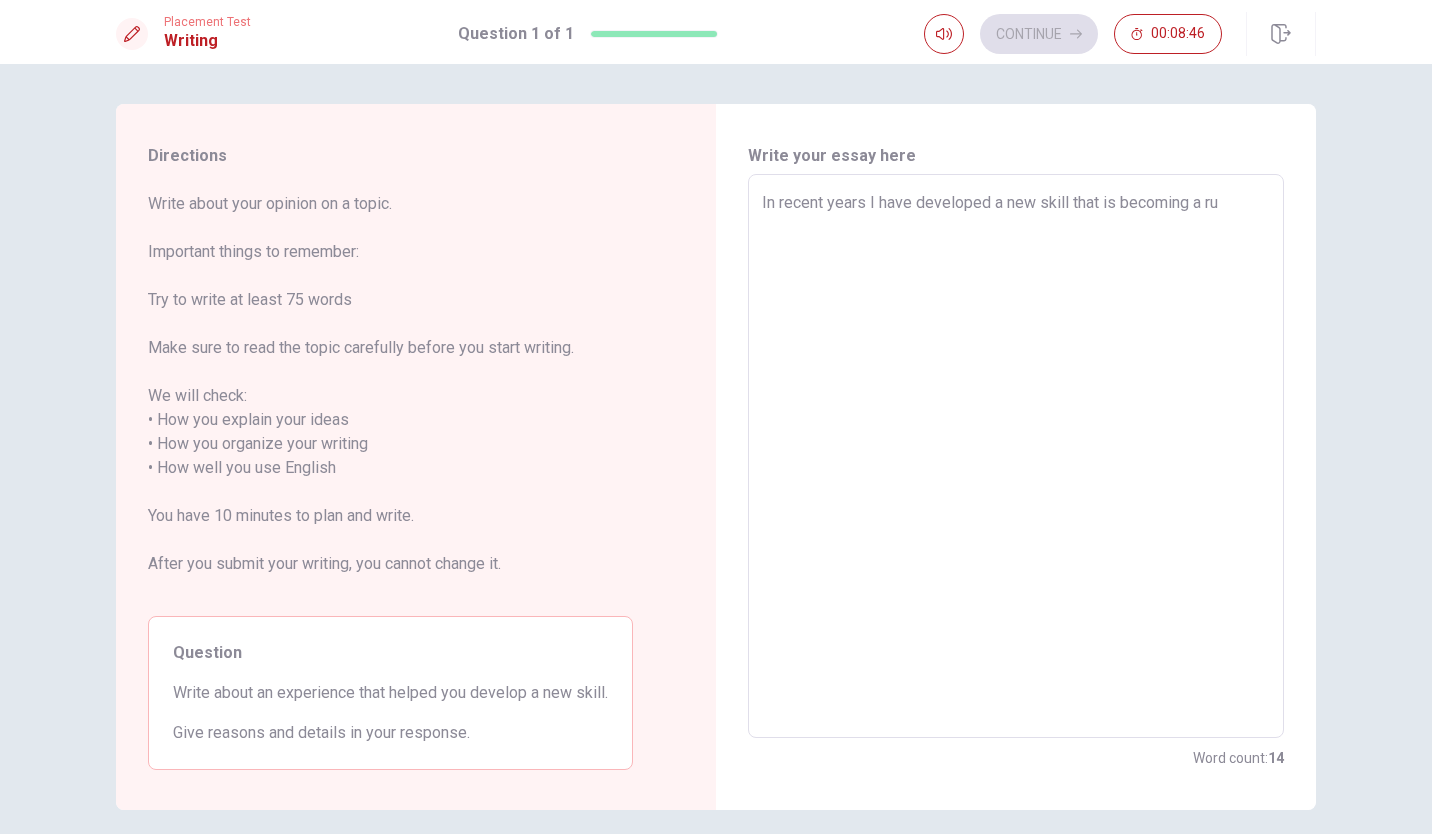 type on "x" 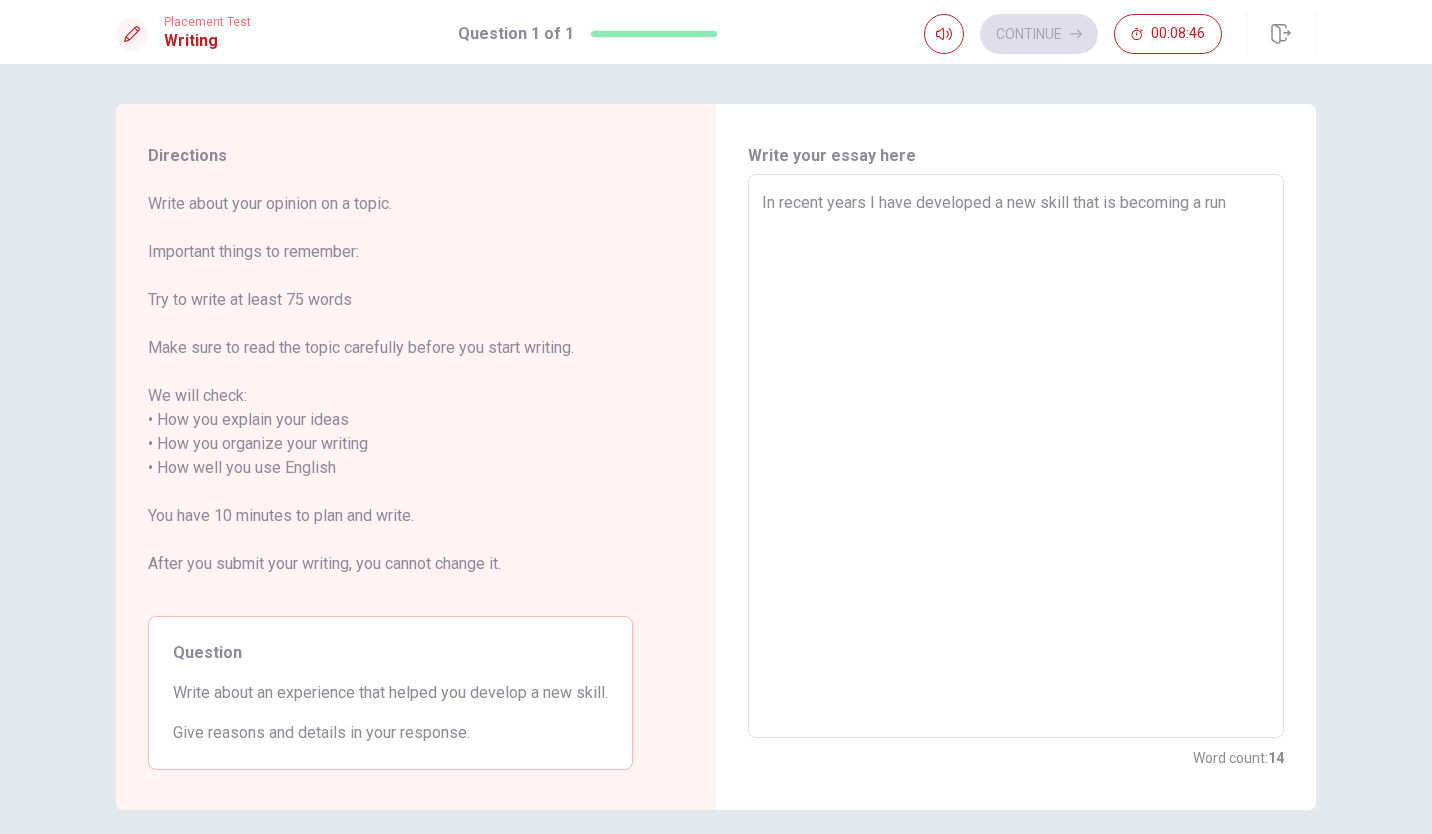 type on "x" 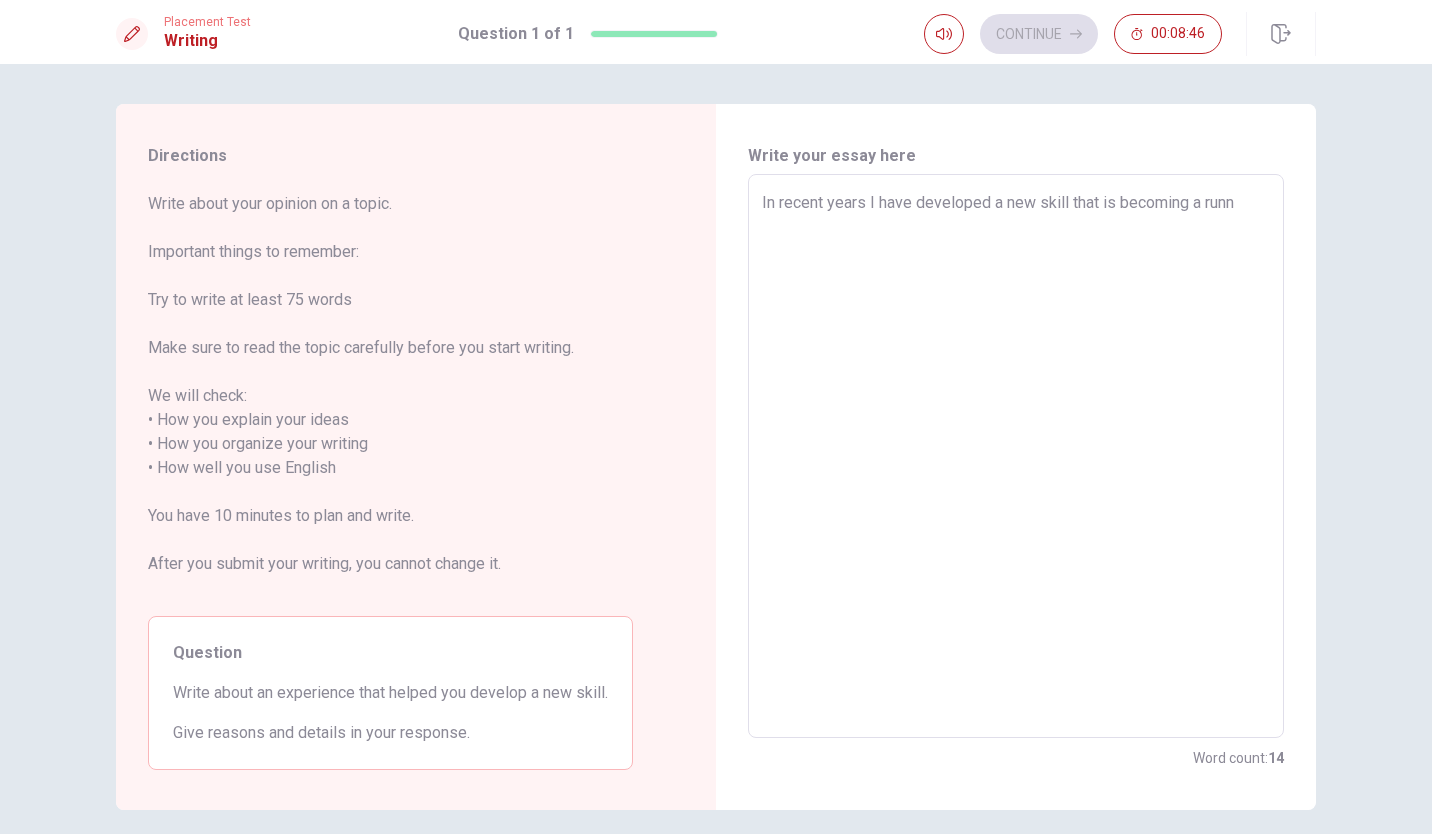 type on "x" 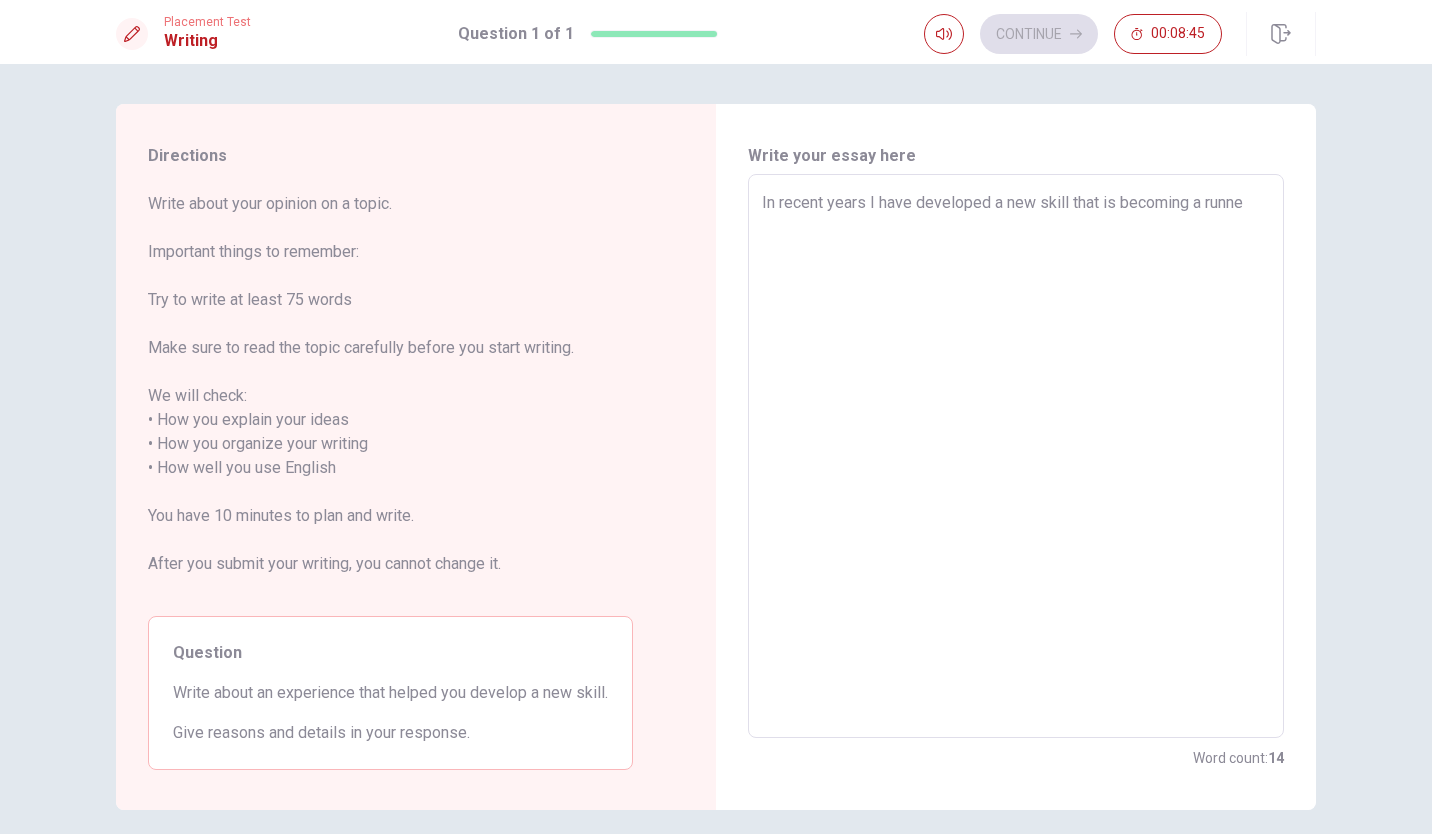 type on "In recent years I have developed a new skill that is becoming a runner" 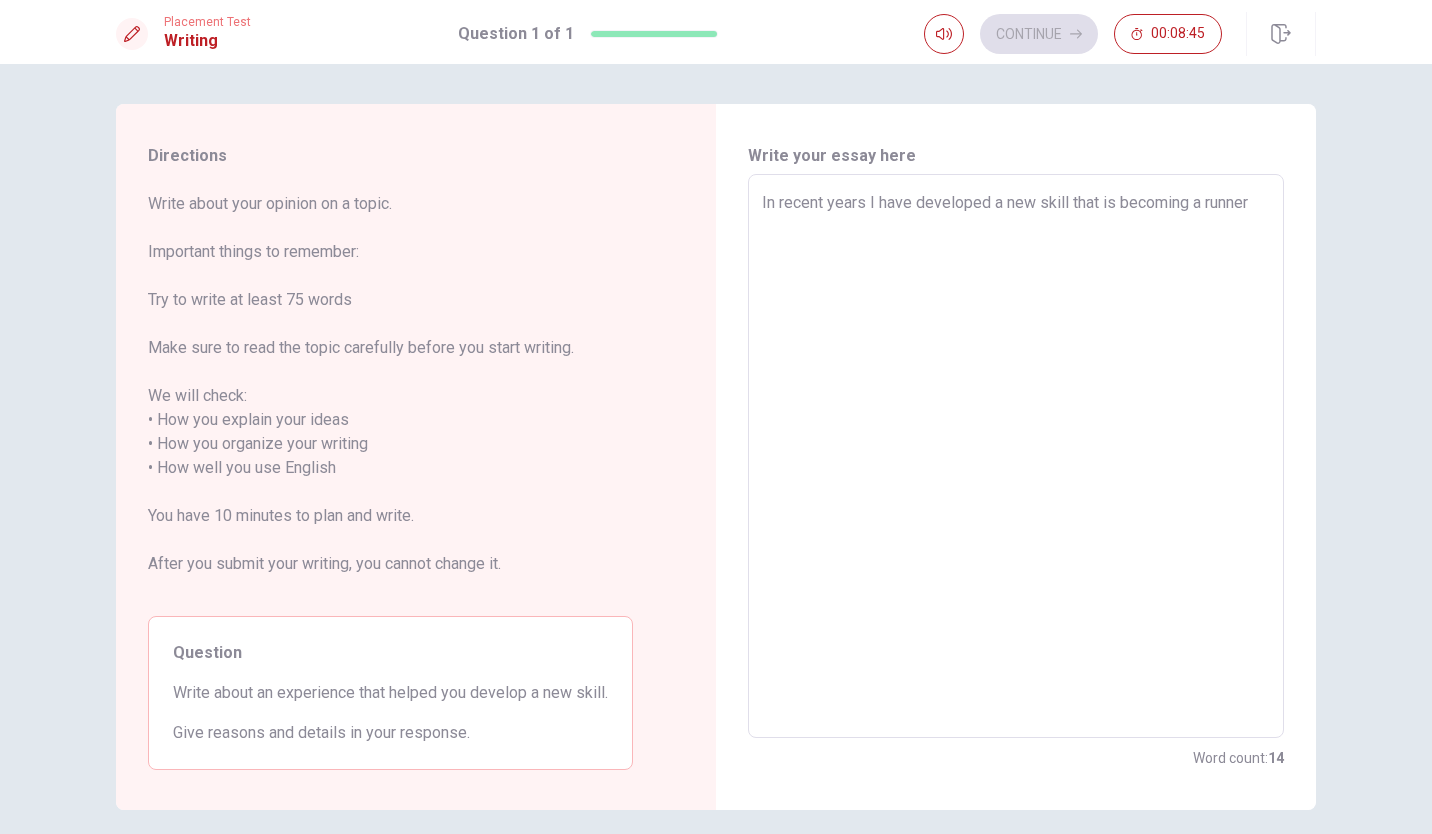 type on "x" 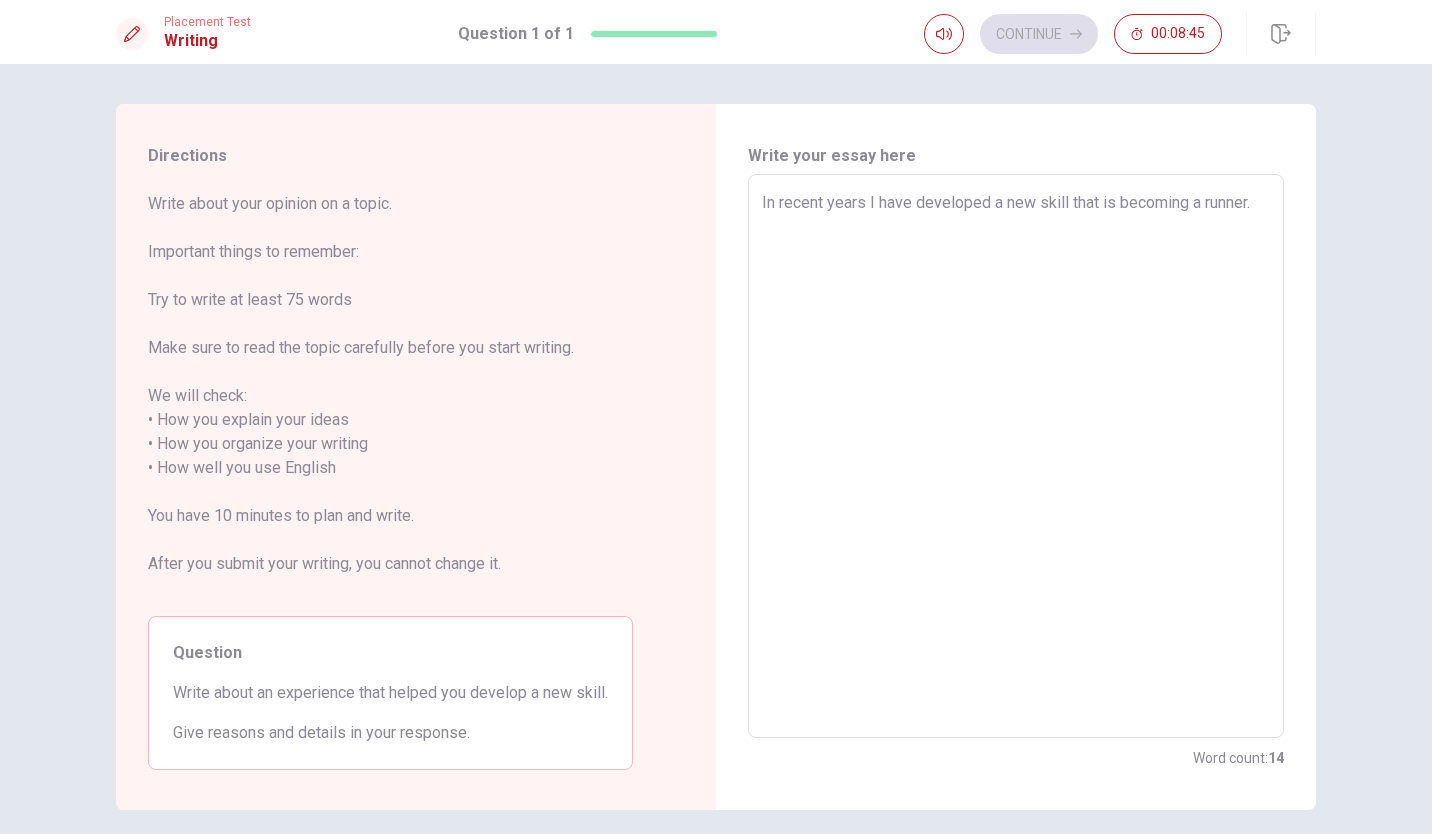 type on "x" 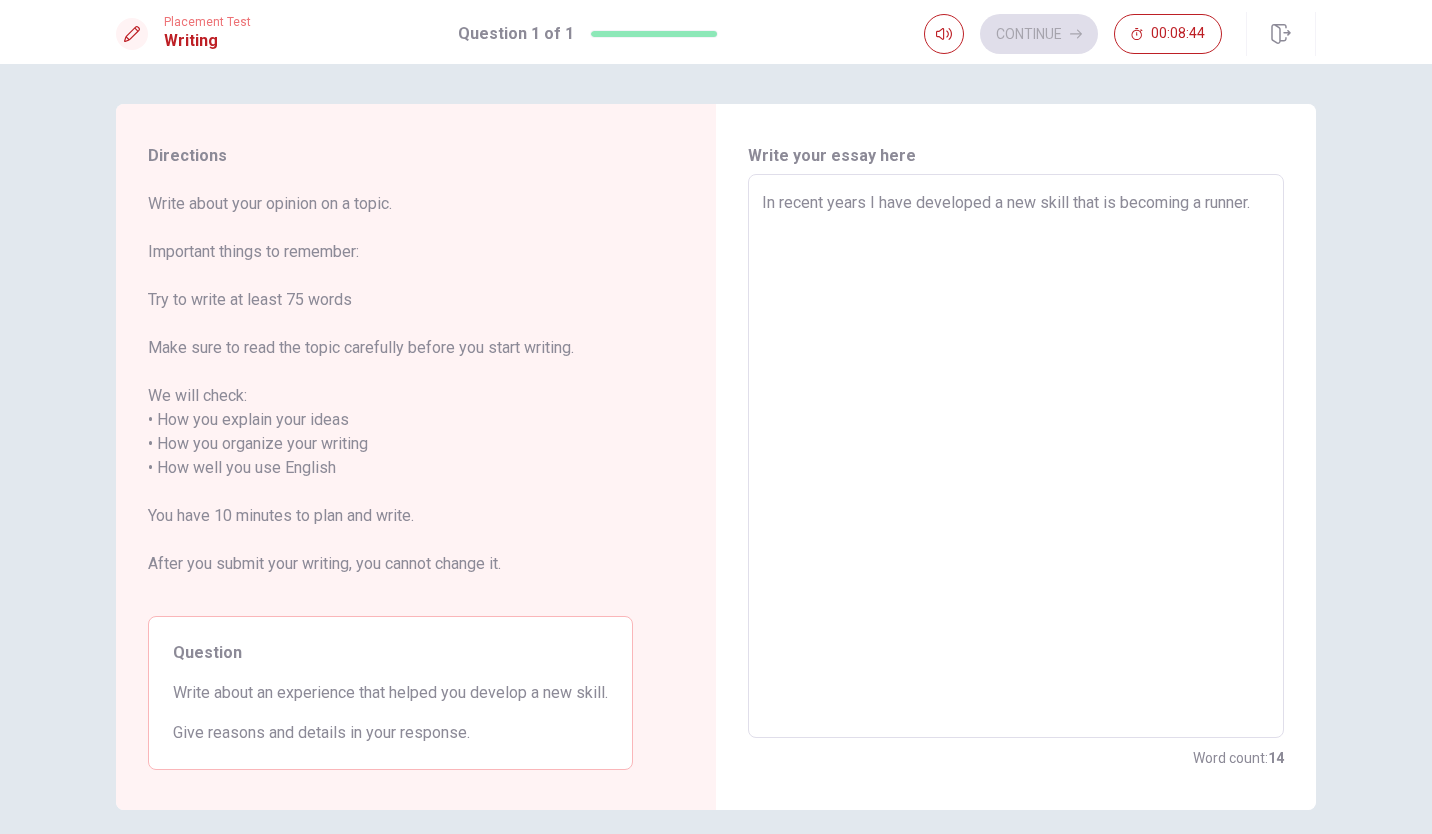type on "In recent years I have developed a new skill that is becoming a runner." 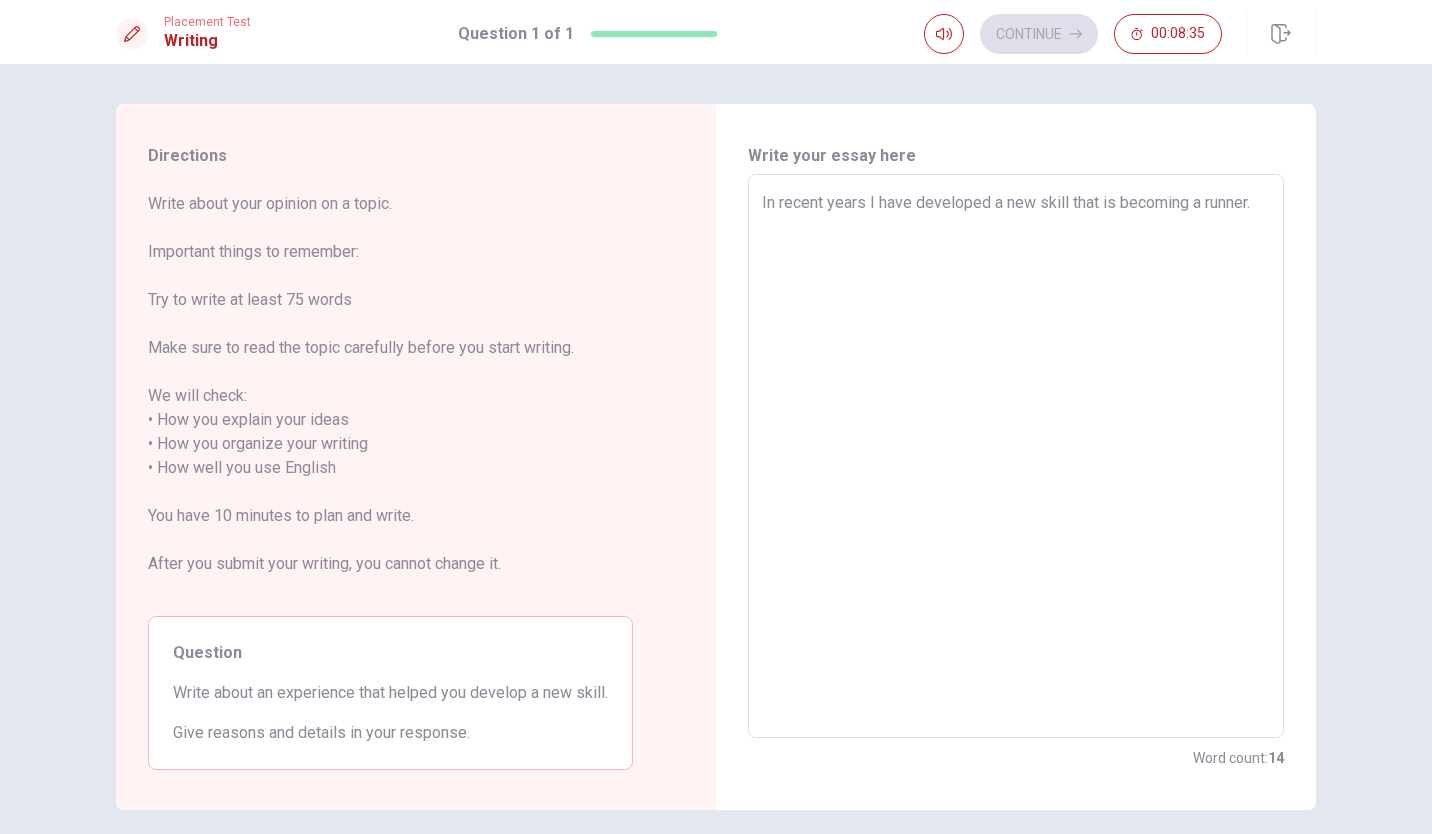 click on "In recent years I have developed a new skill that is becoming a runner." at bounding box center (1016, 456) 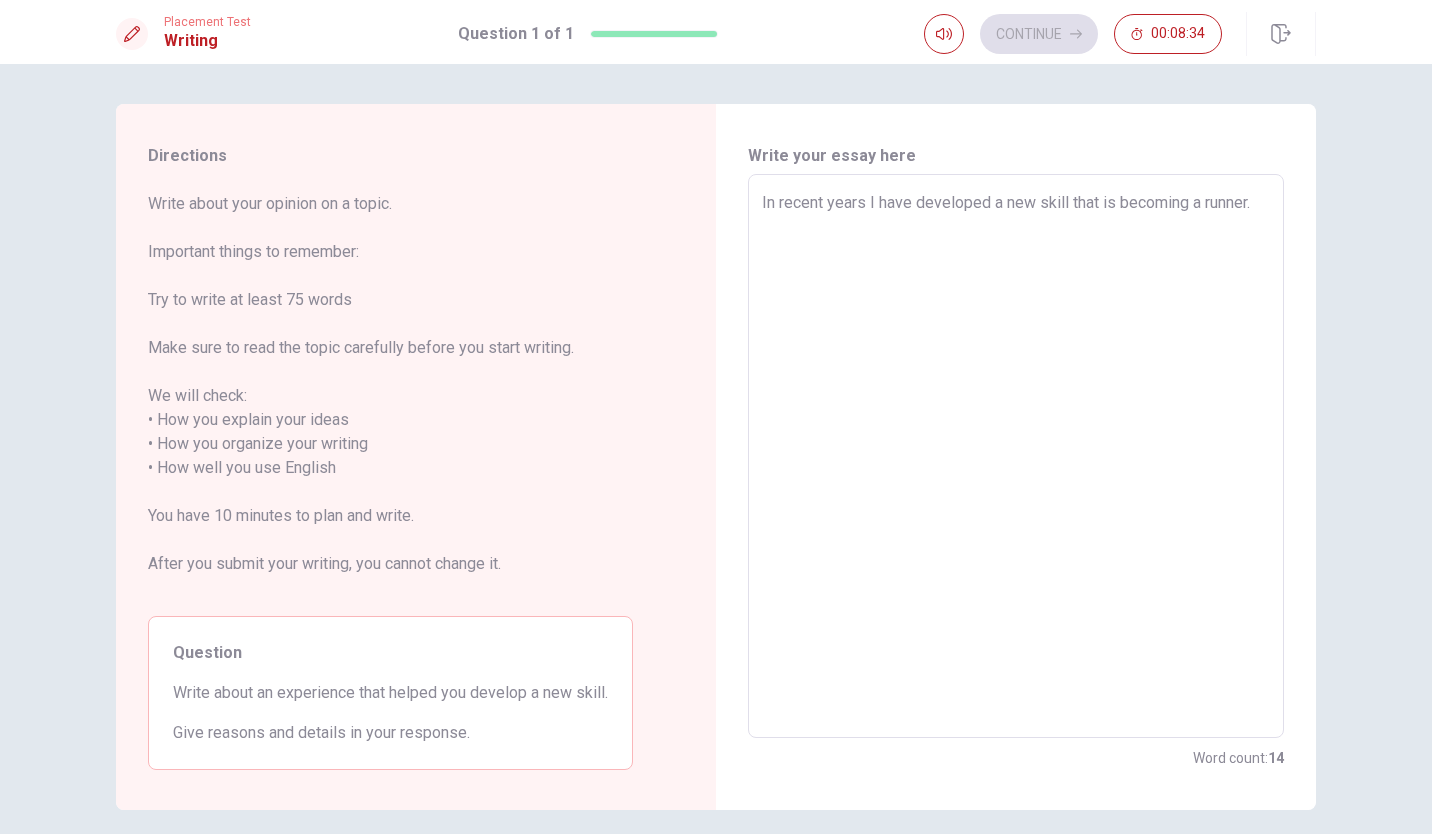 type on "In recent year I have developed a new skill that is becoming a runner." 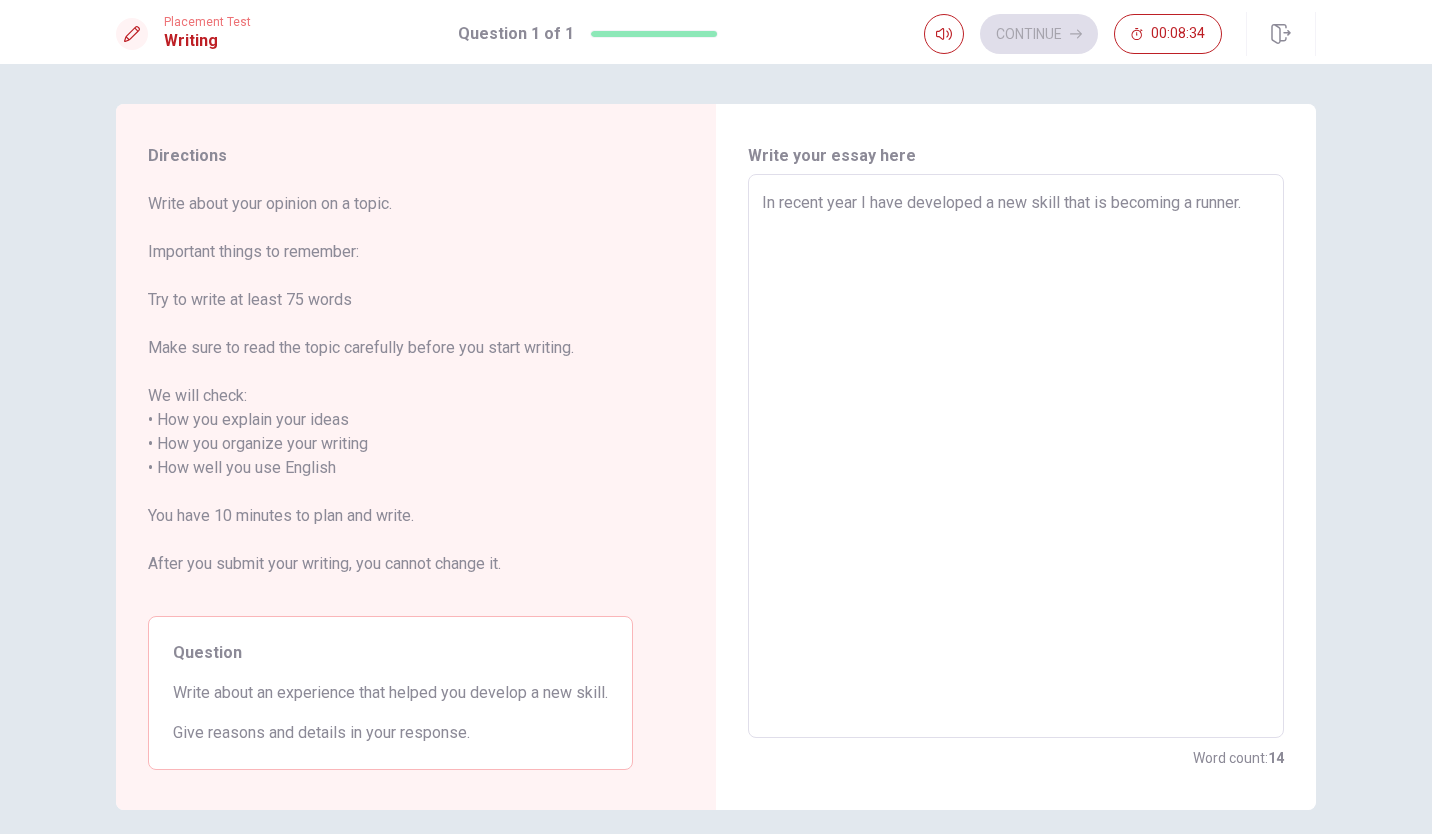 type on "x" 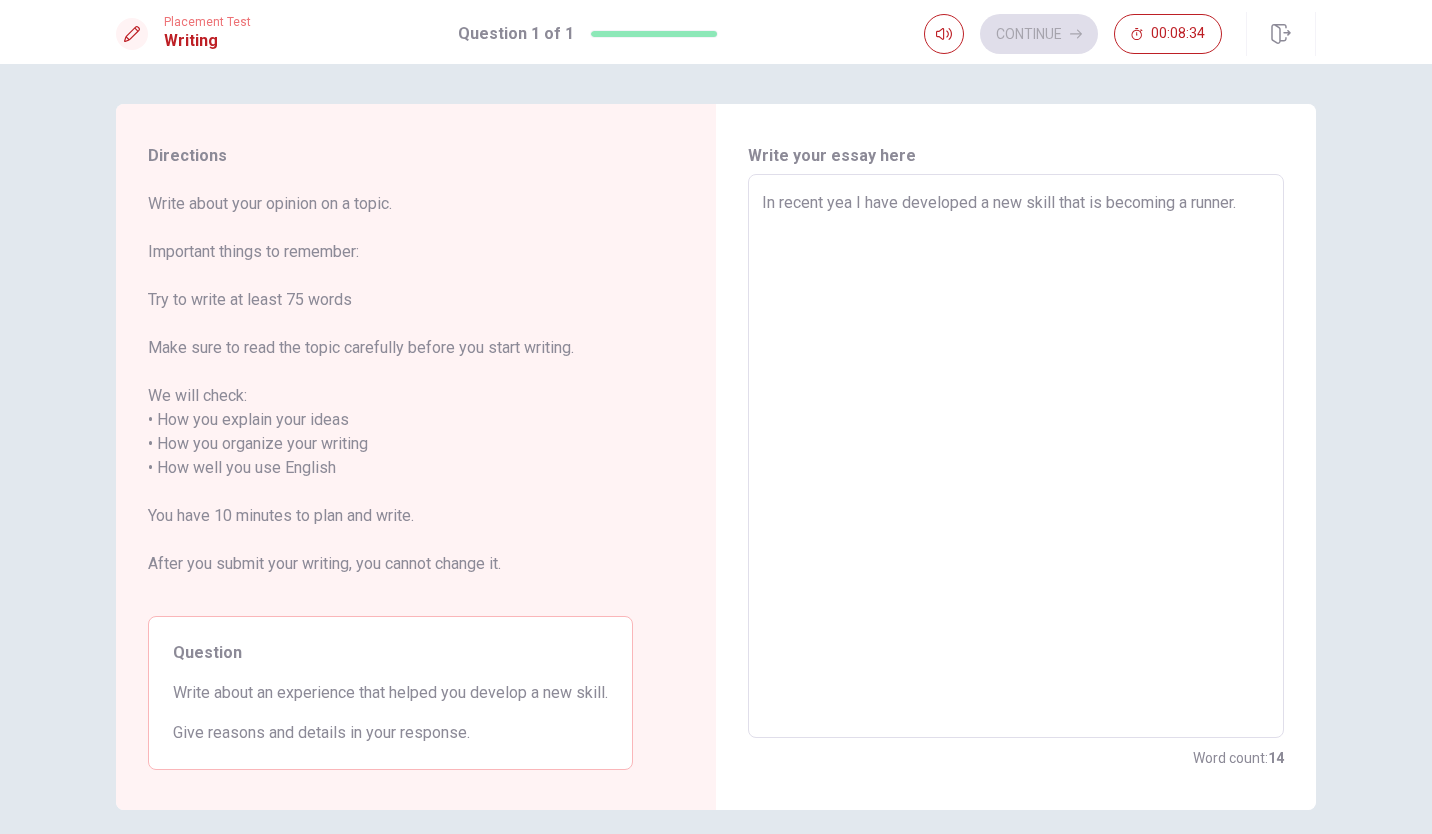 type on "x" 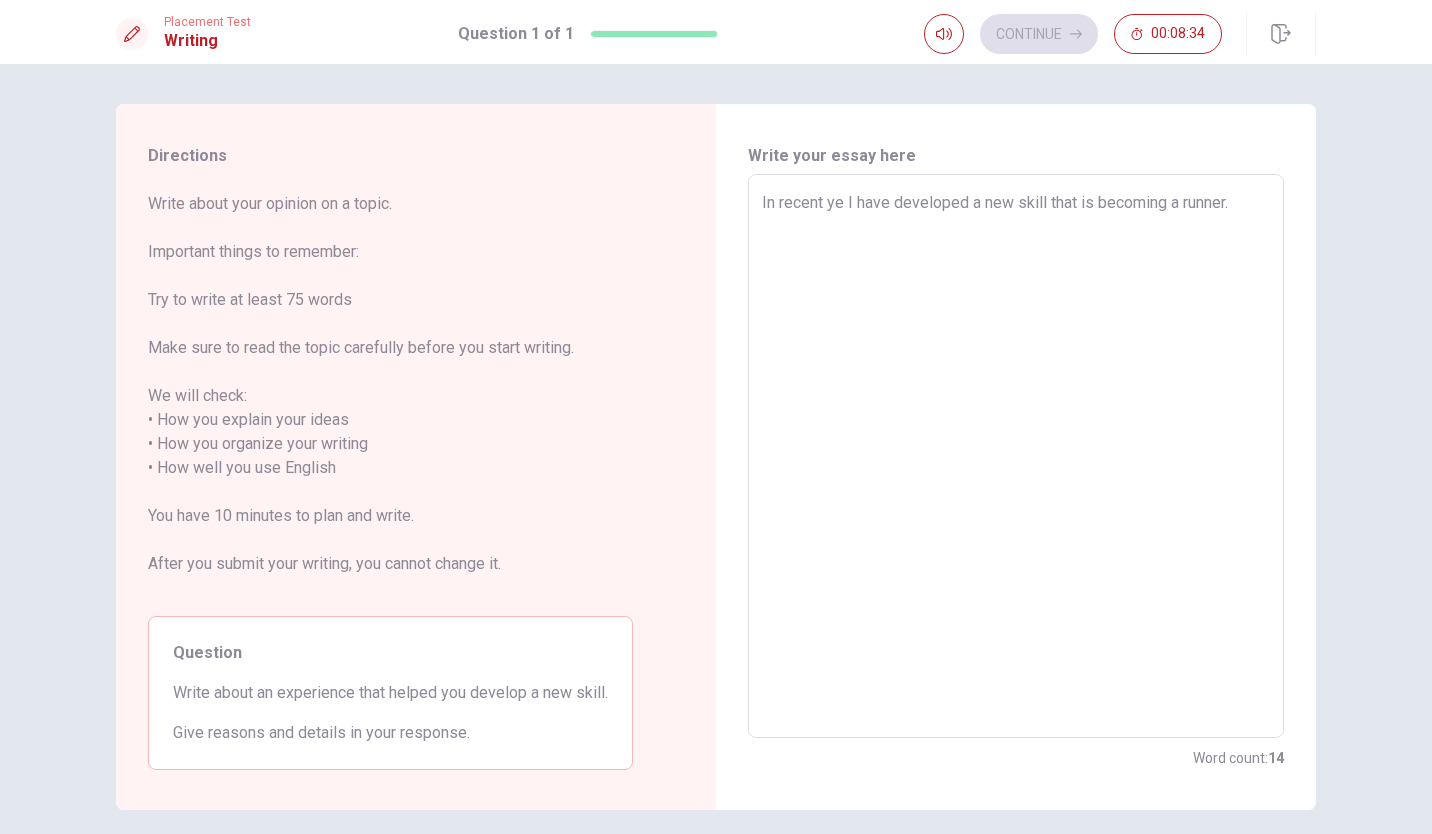 type on "x" 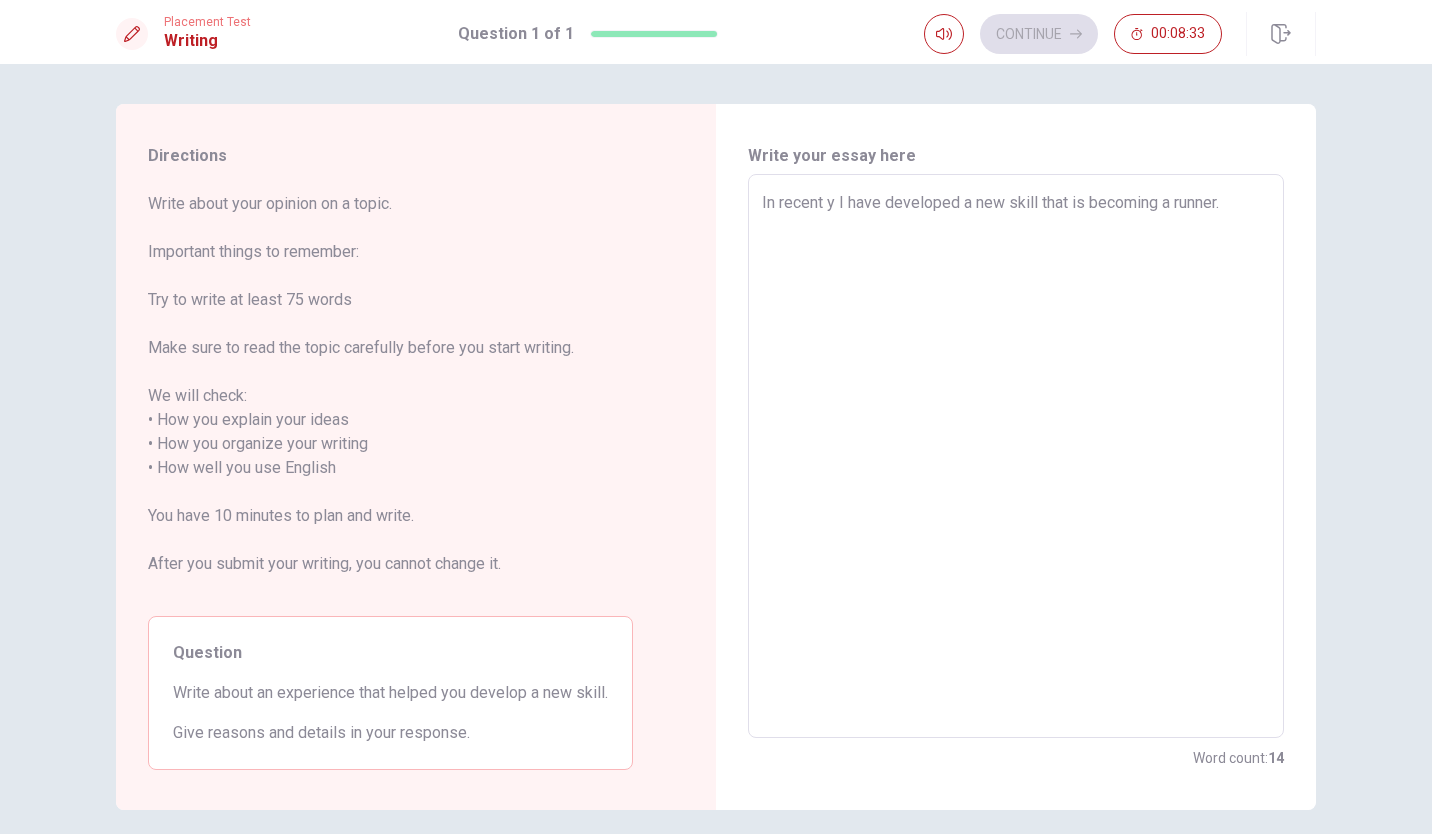 type on "x" 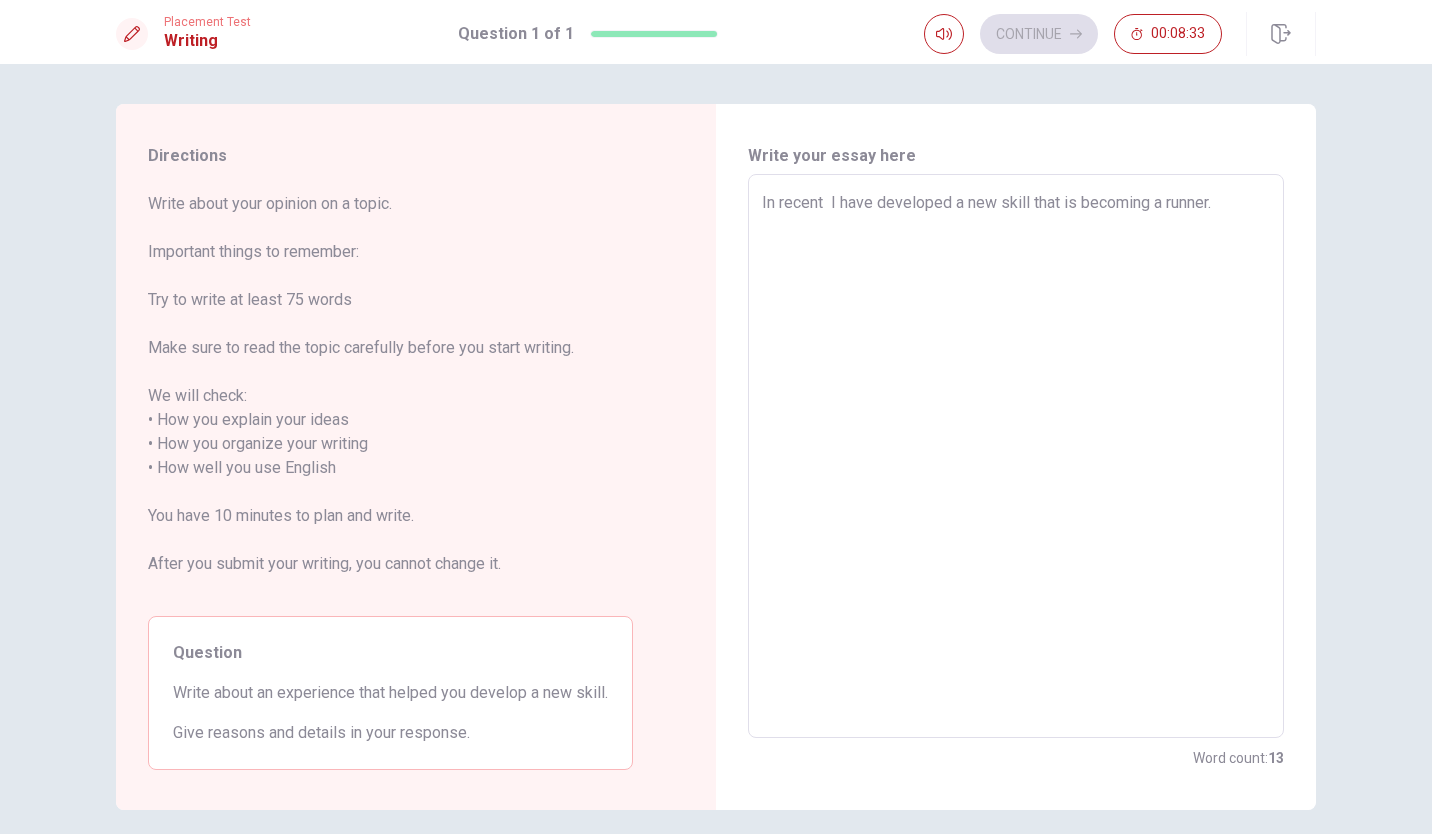 type on "x" 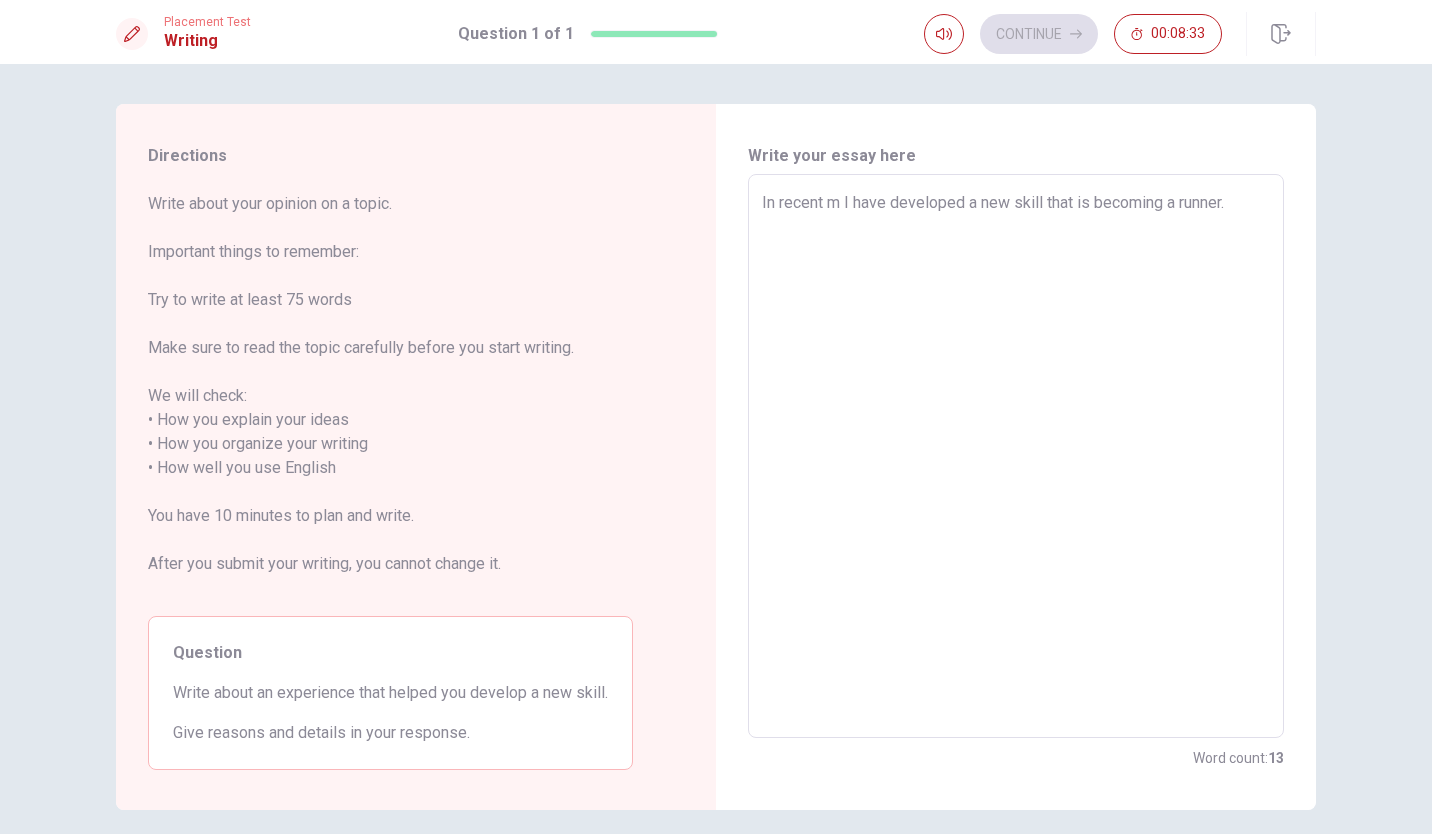 type on "x" 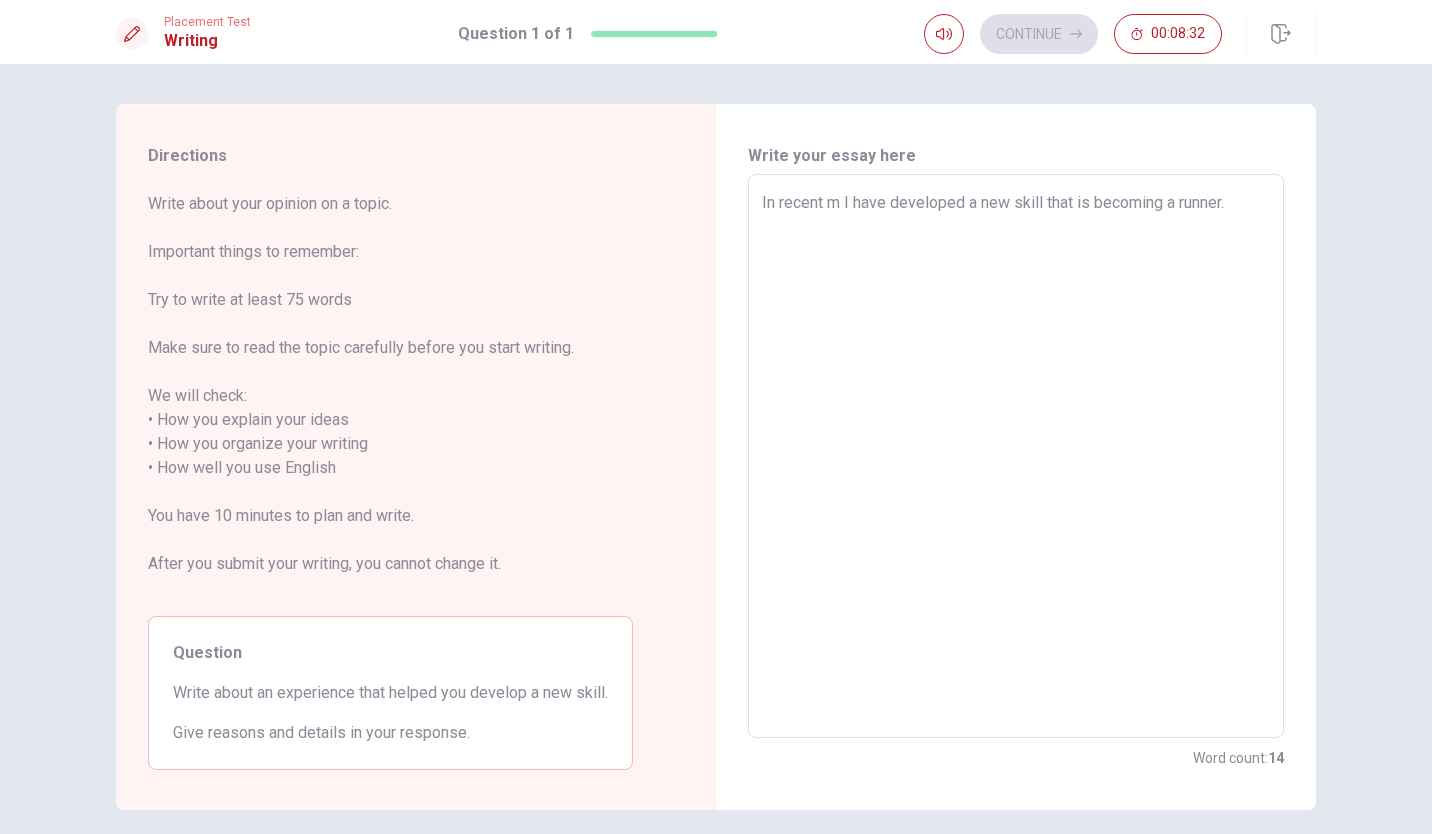 type on "In recent mo I have developed a new skill that is becoming a runner." 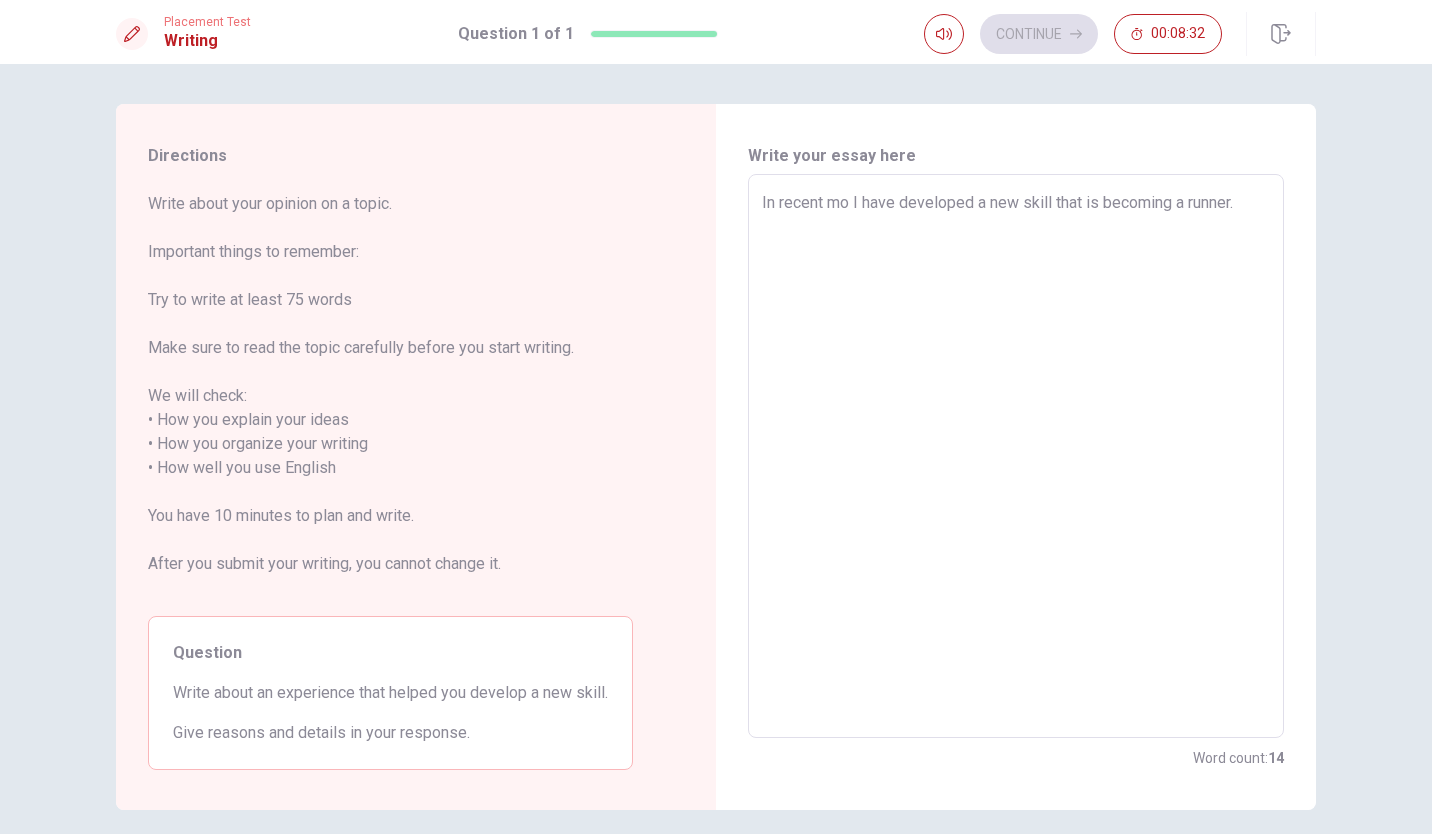 type on "x" 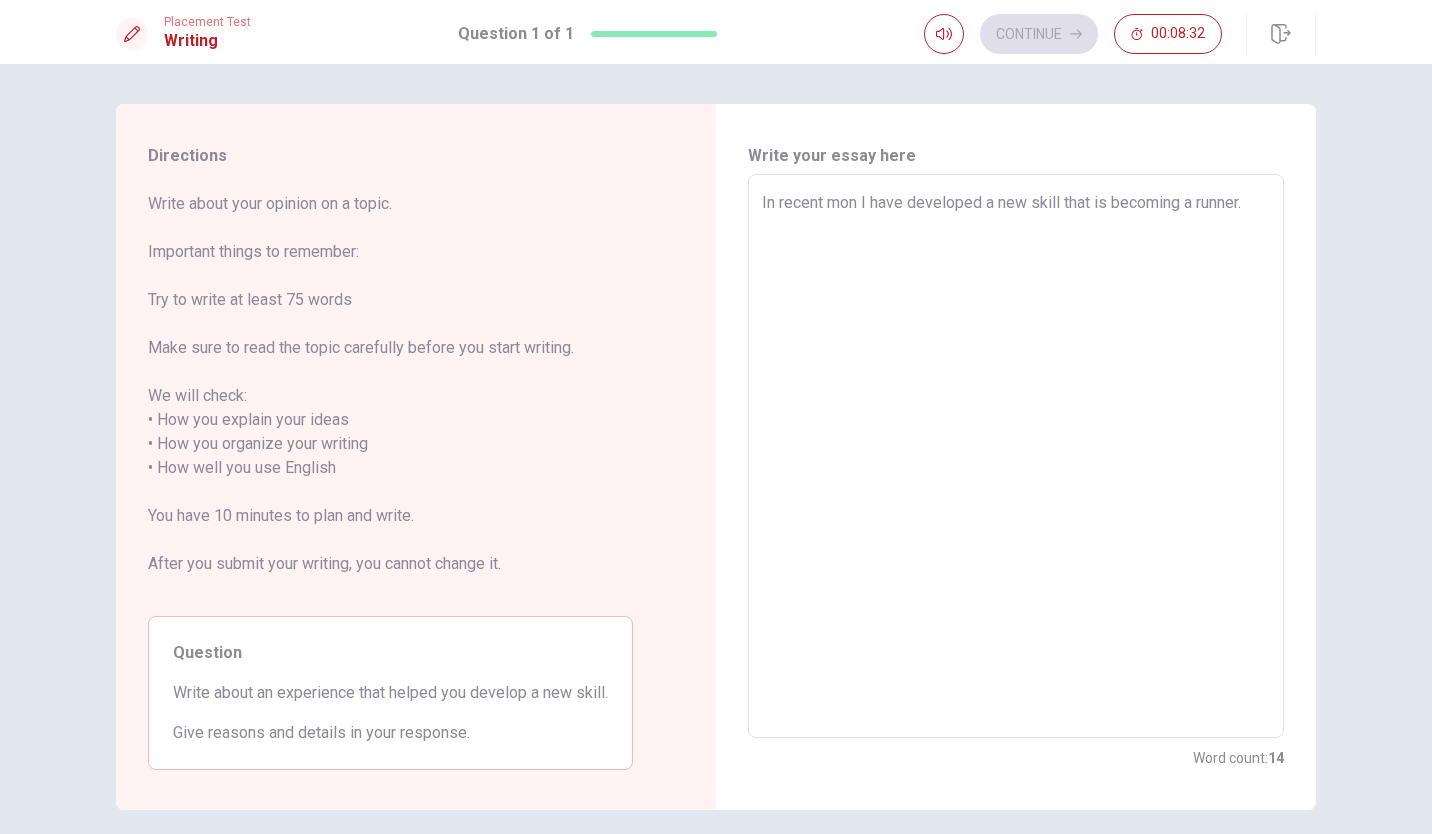 type on "x" 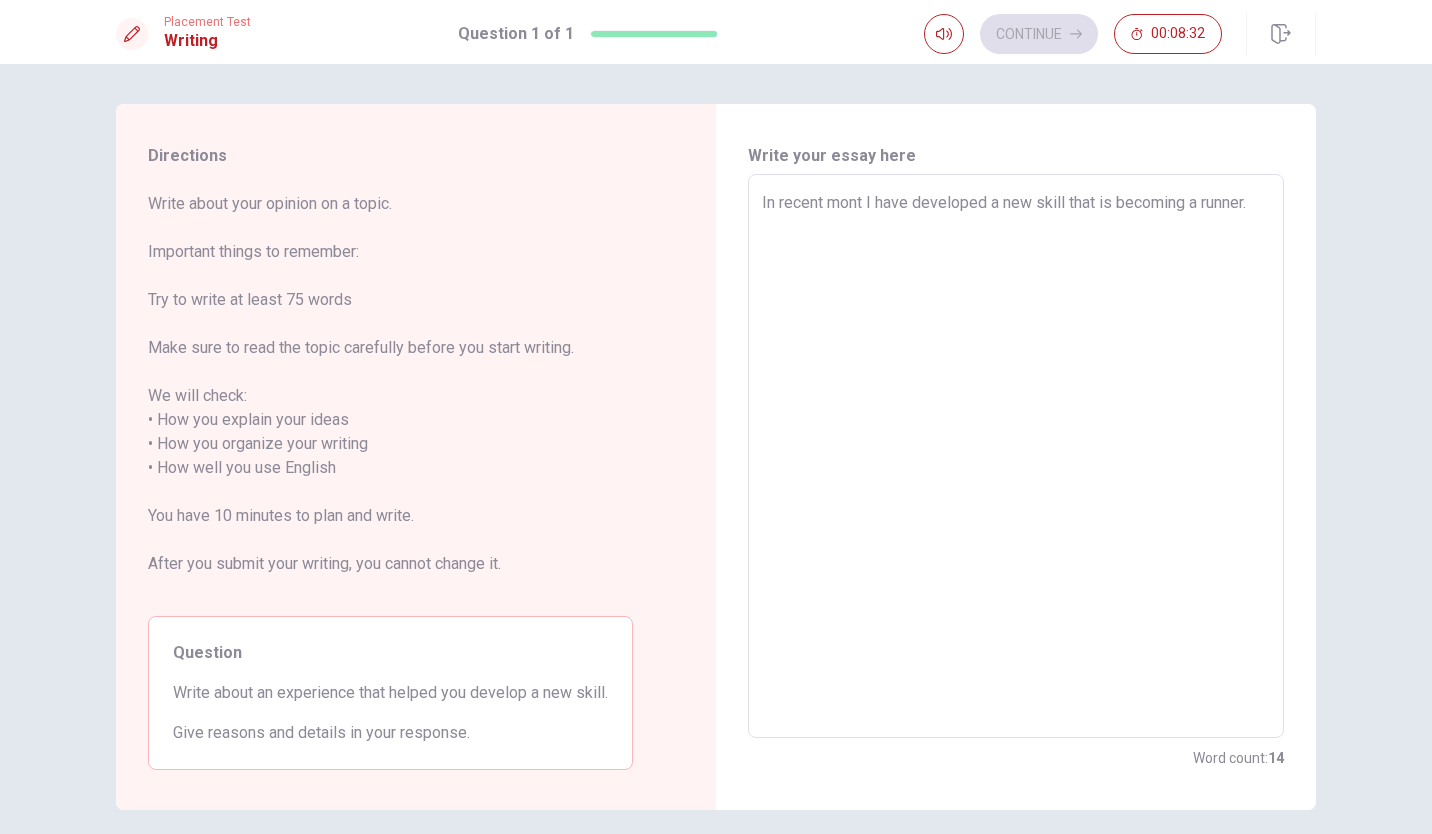 type on "x" 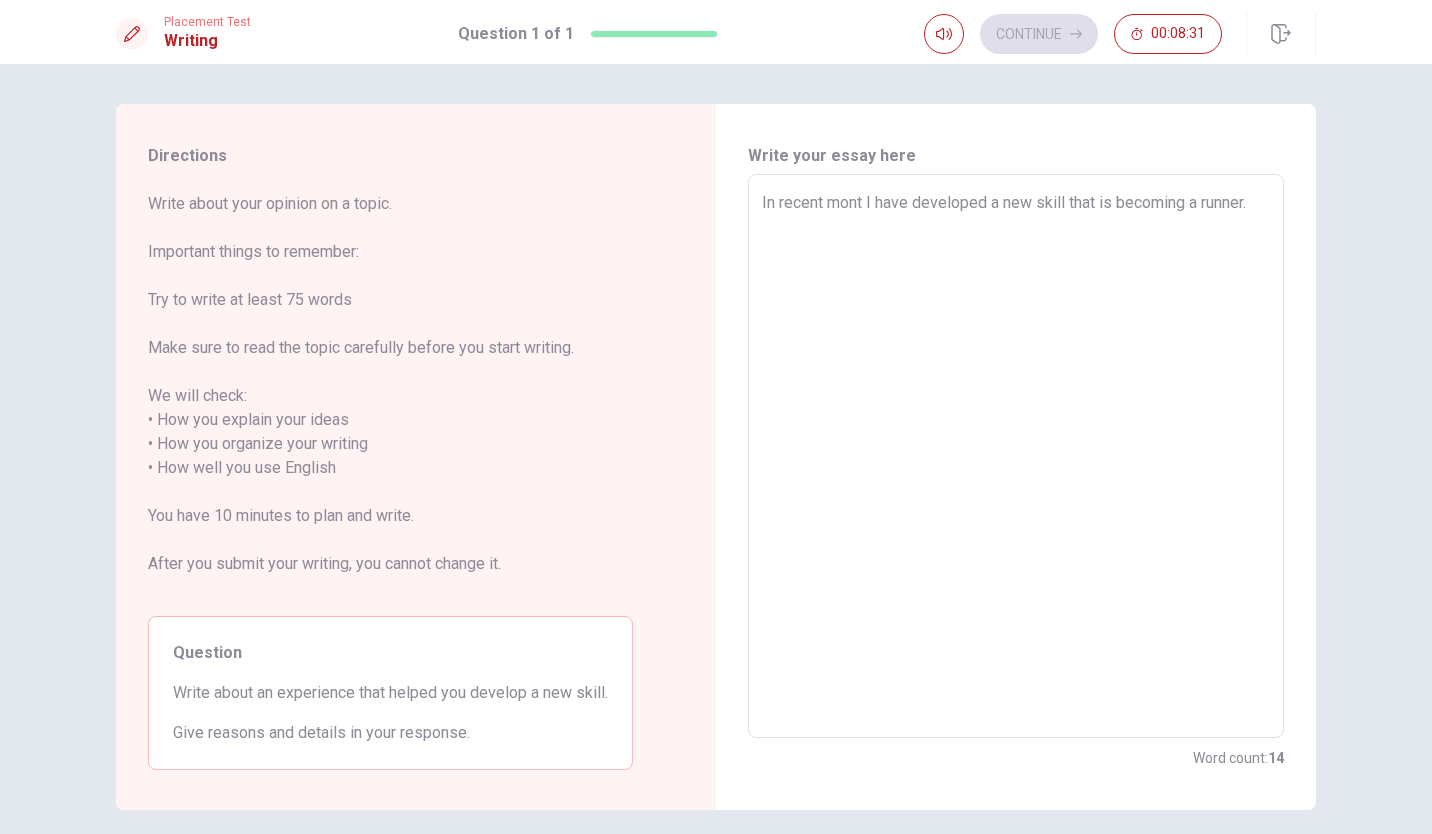 type on "In recent month I have developed a new skill that is becoming a runner." 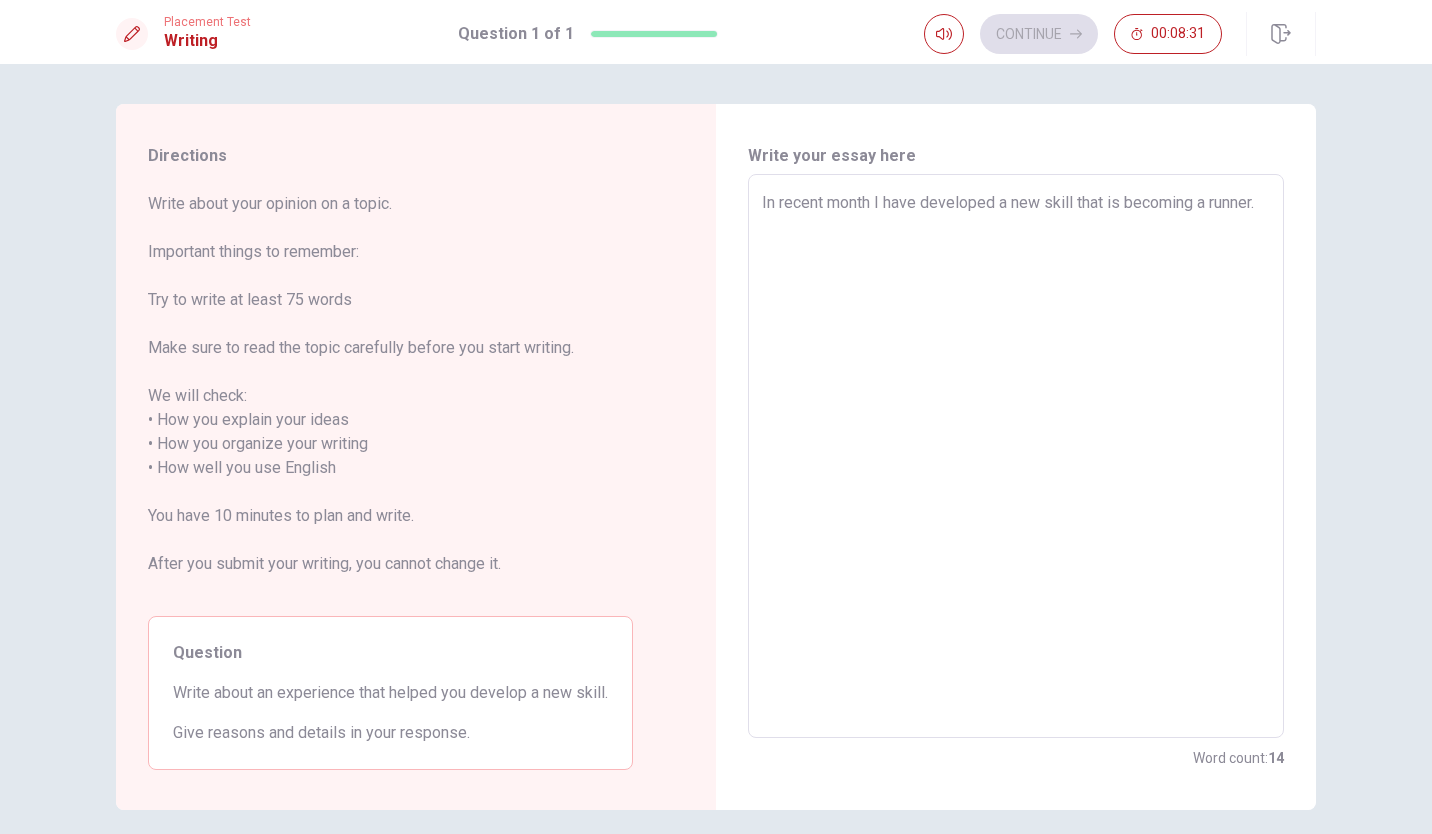 type on "x" 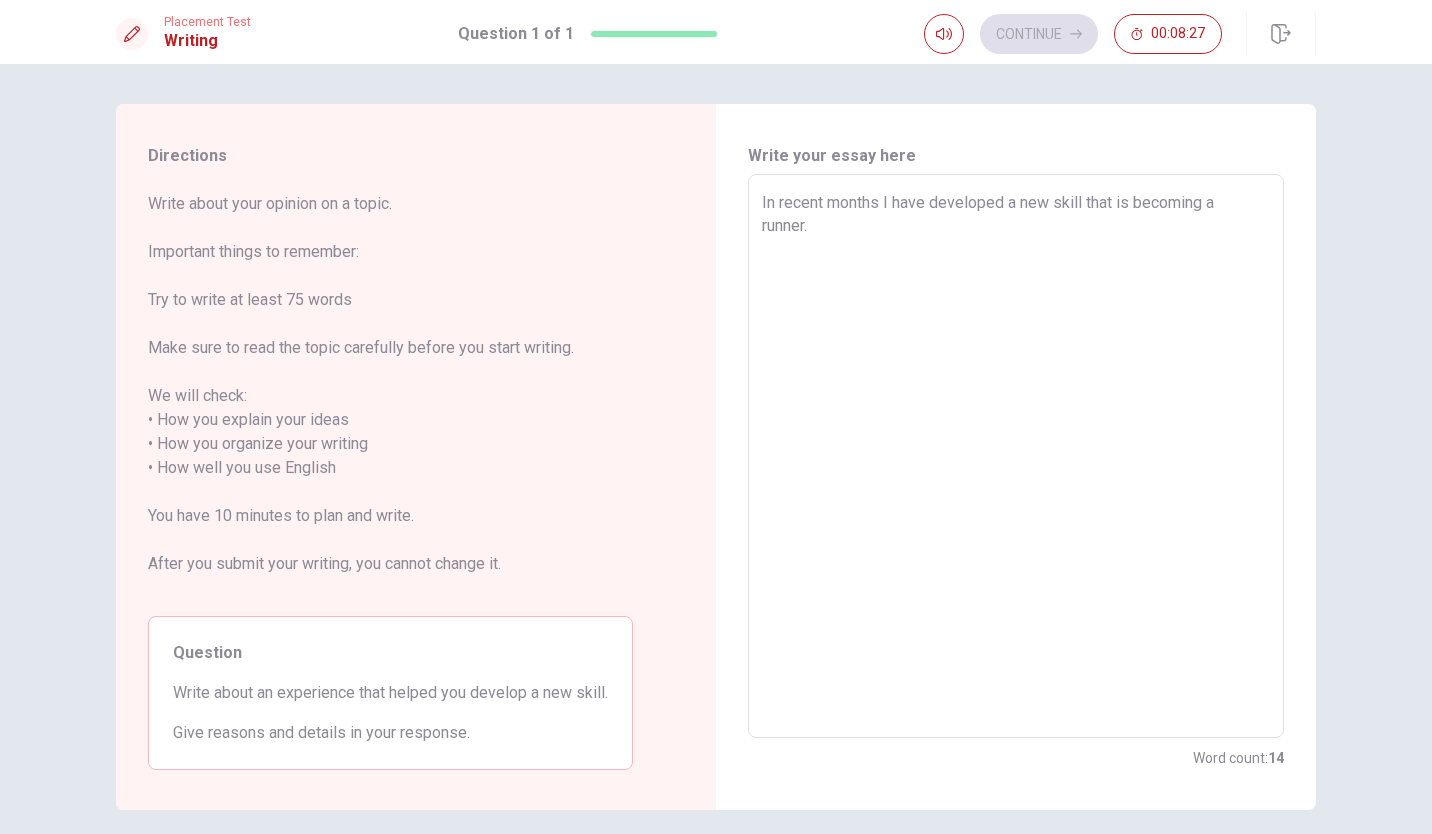 click on "In recent months I have developed a new skill that is becoming a runner." at bounding box center (1016, 456) 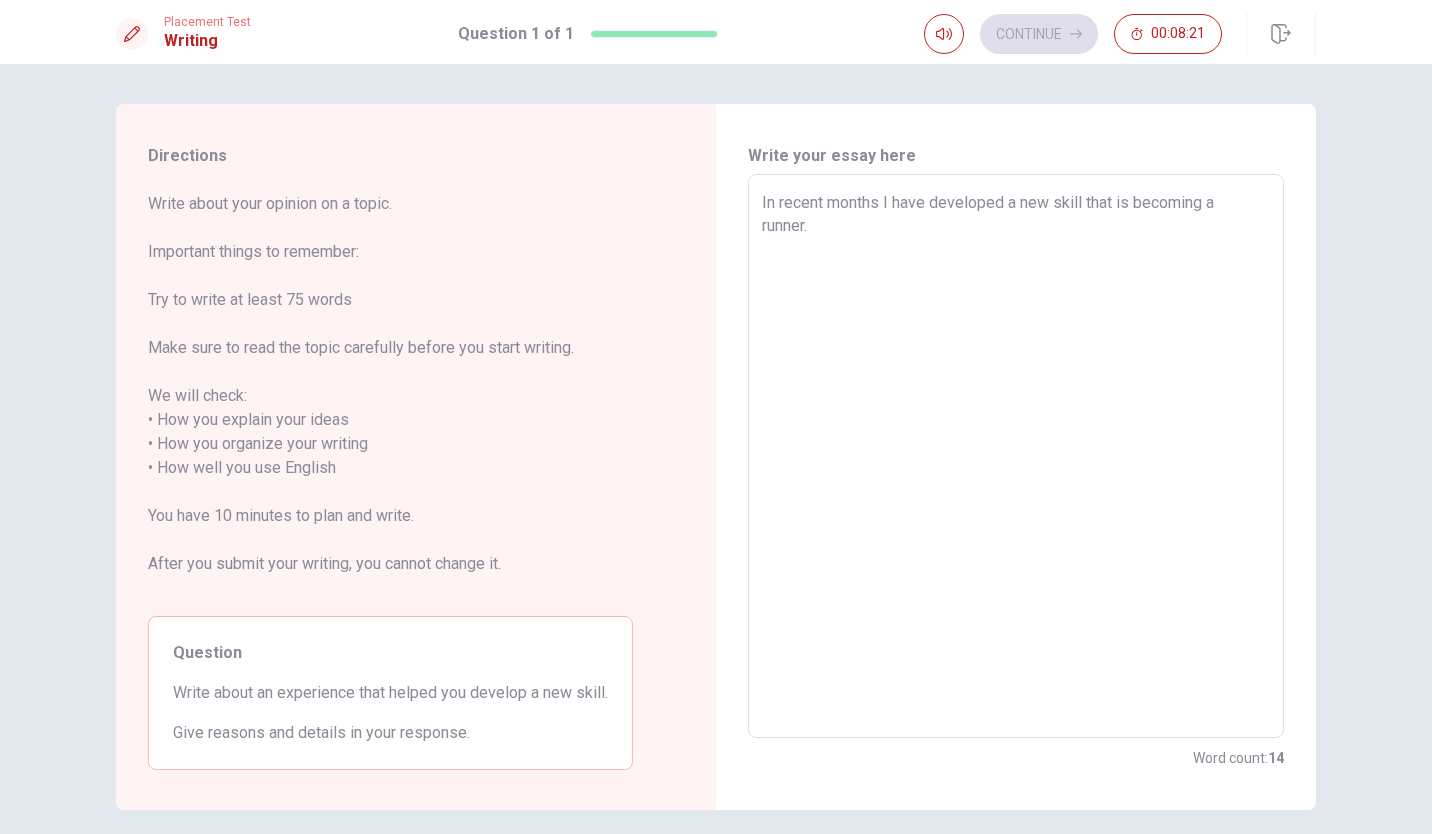type on "x" 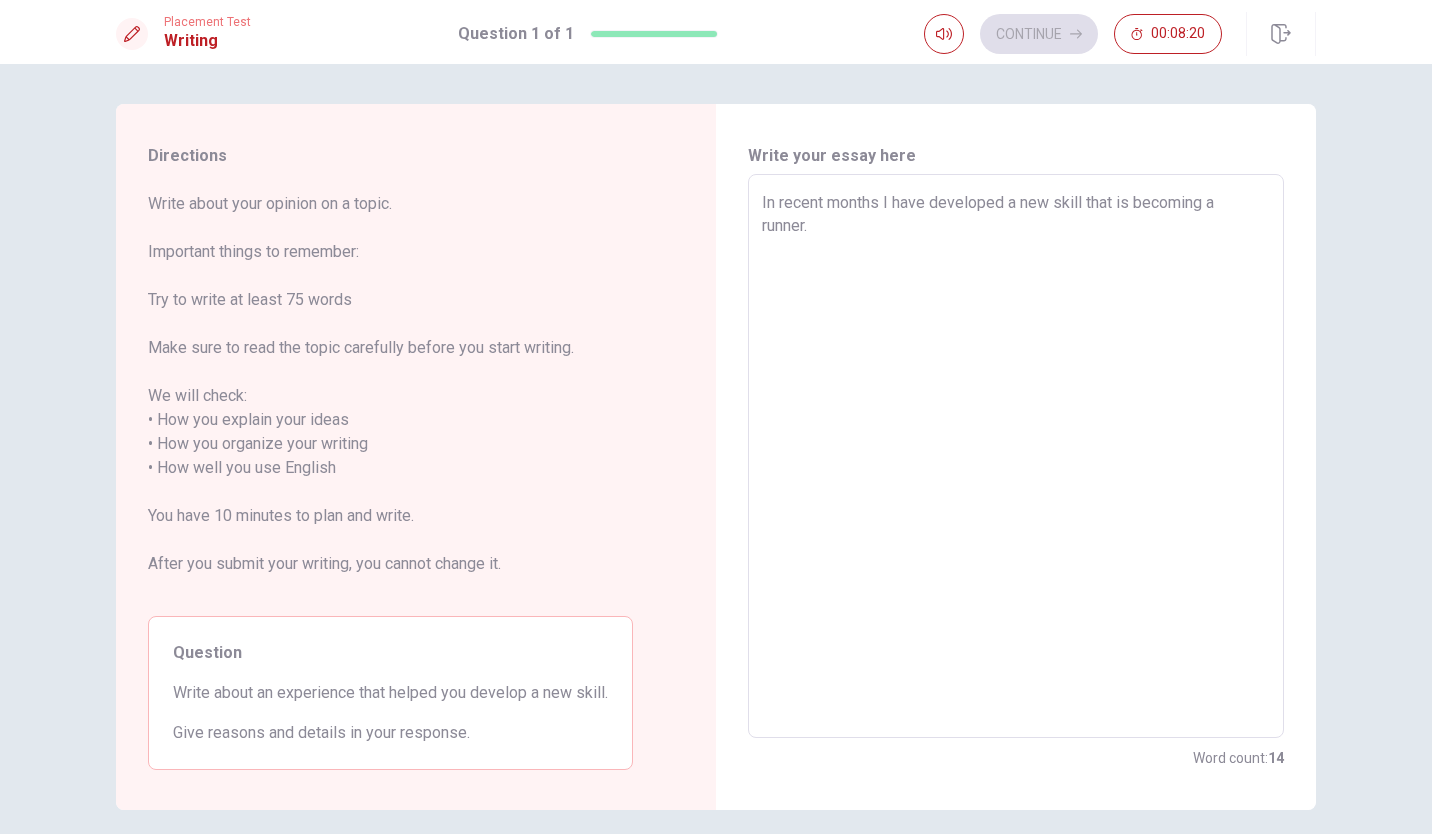 type on "In recent months I have developed a new skill that is becoming a runner. I" 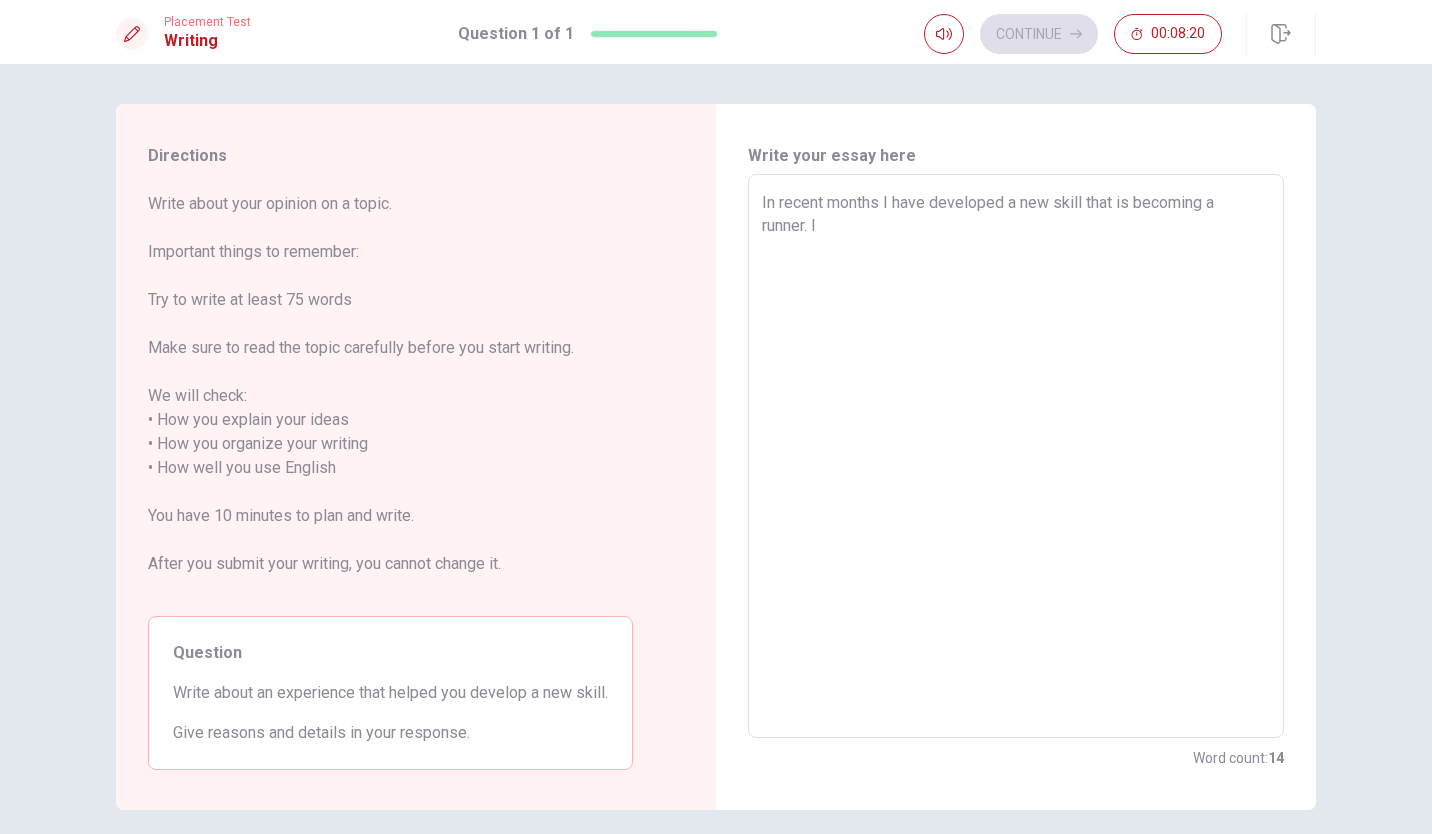 type on "x" 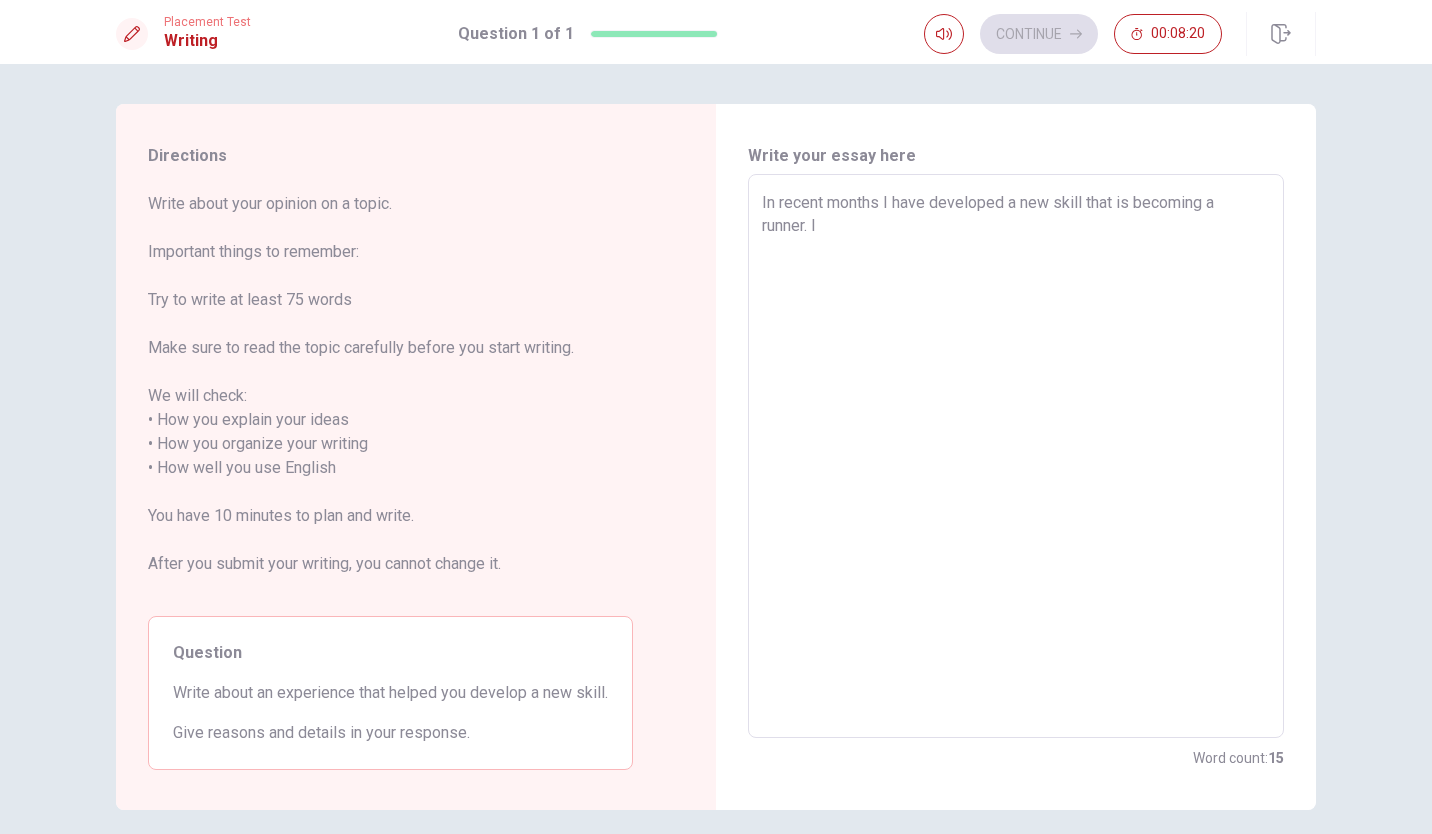 type on "In recent months I have developed a new skill that is becoming a runner. I" 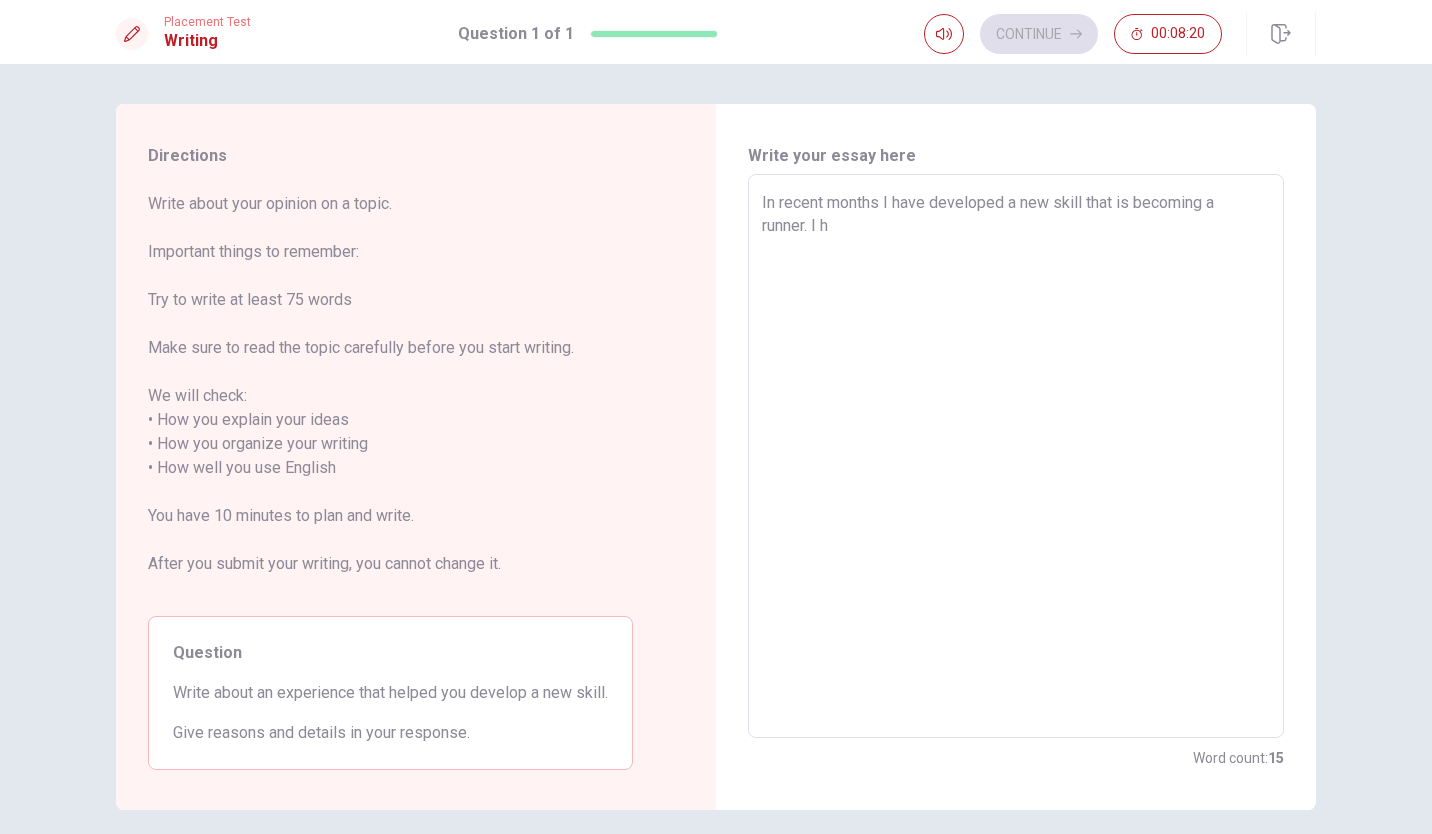 type on "x" 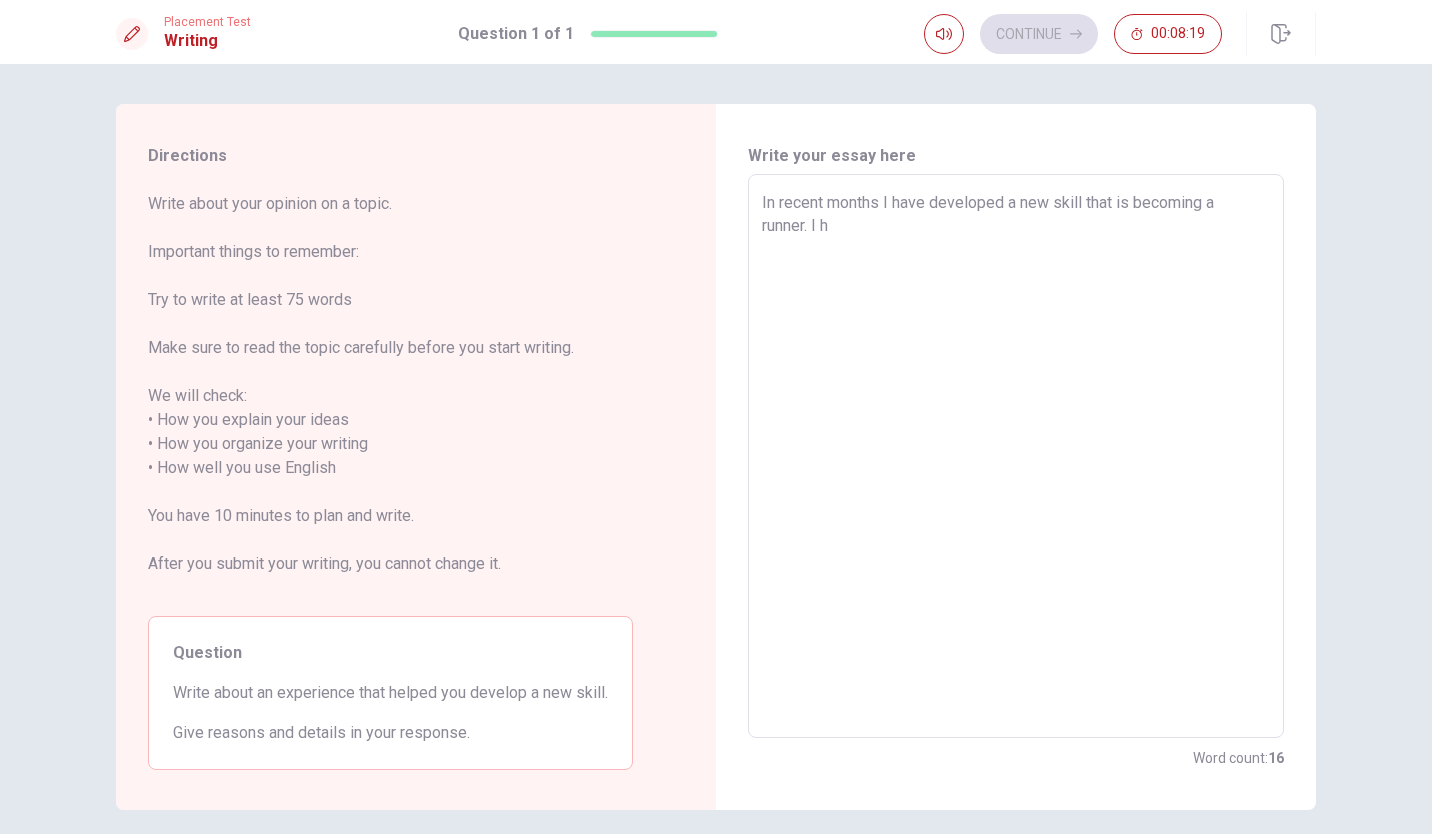 type on "In recent months I have developed a new skill that is becoming a runner. I ha" 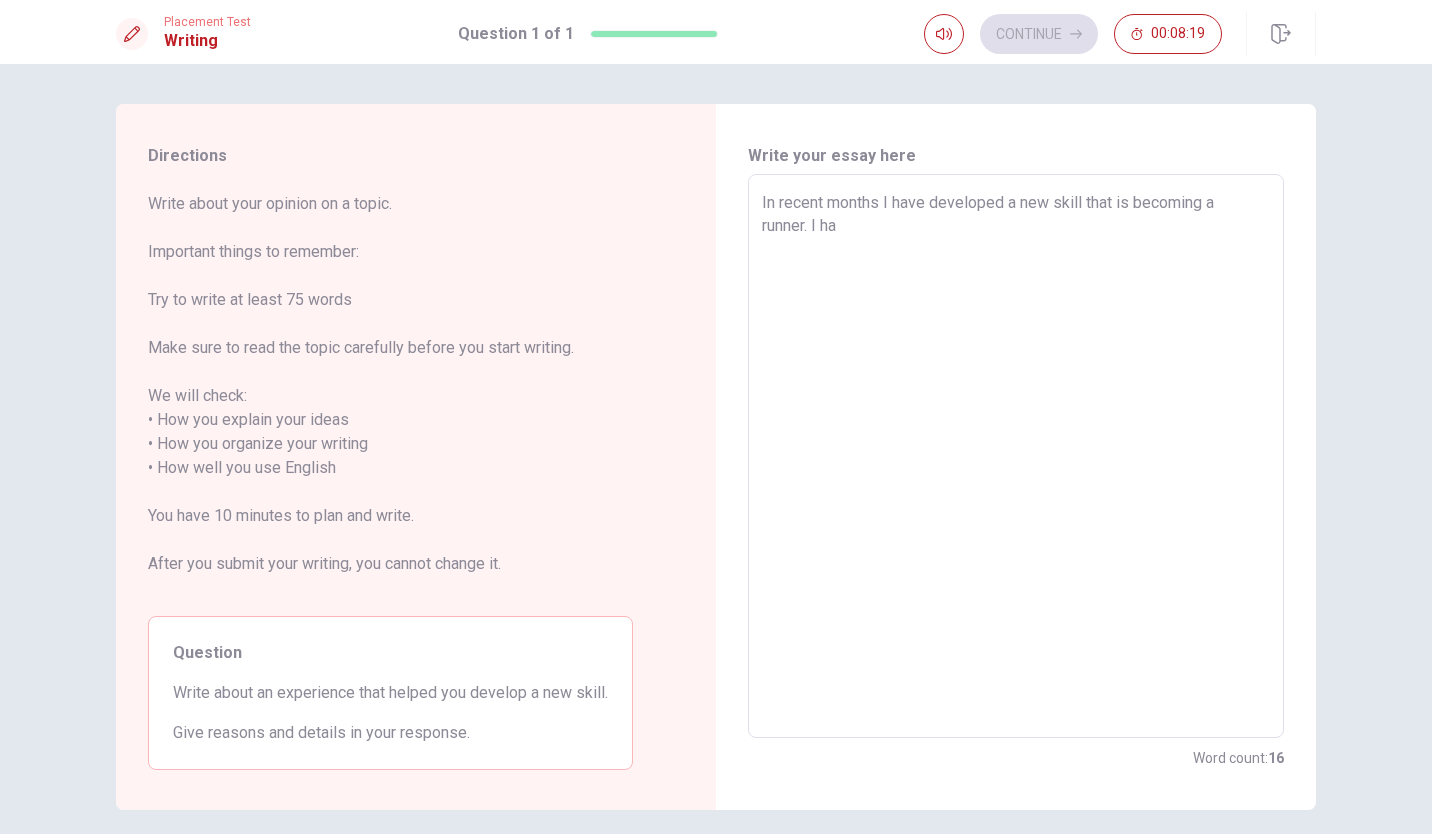 type on "x" 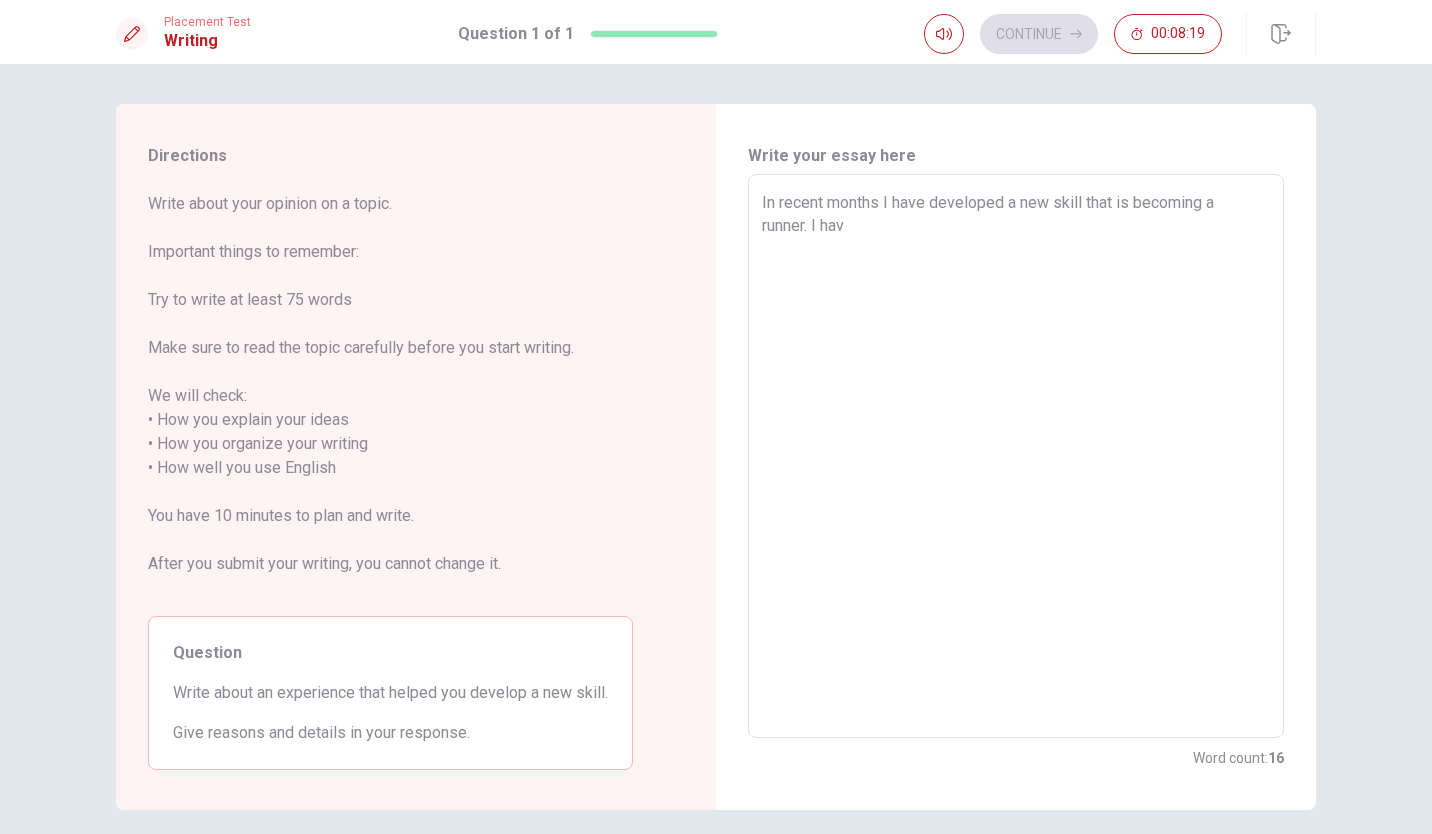 type 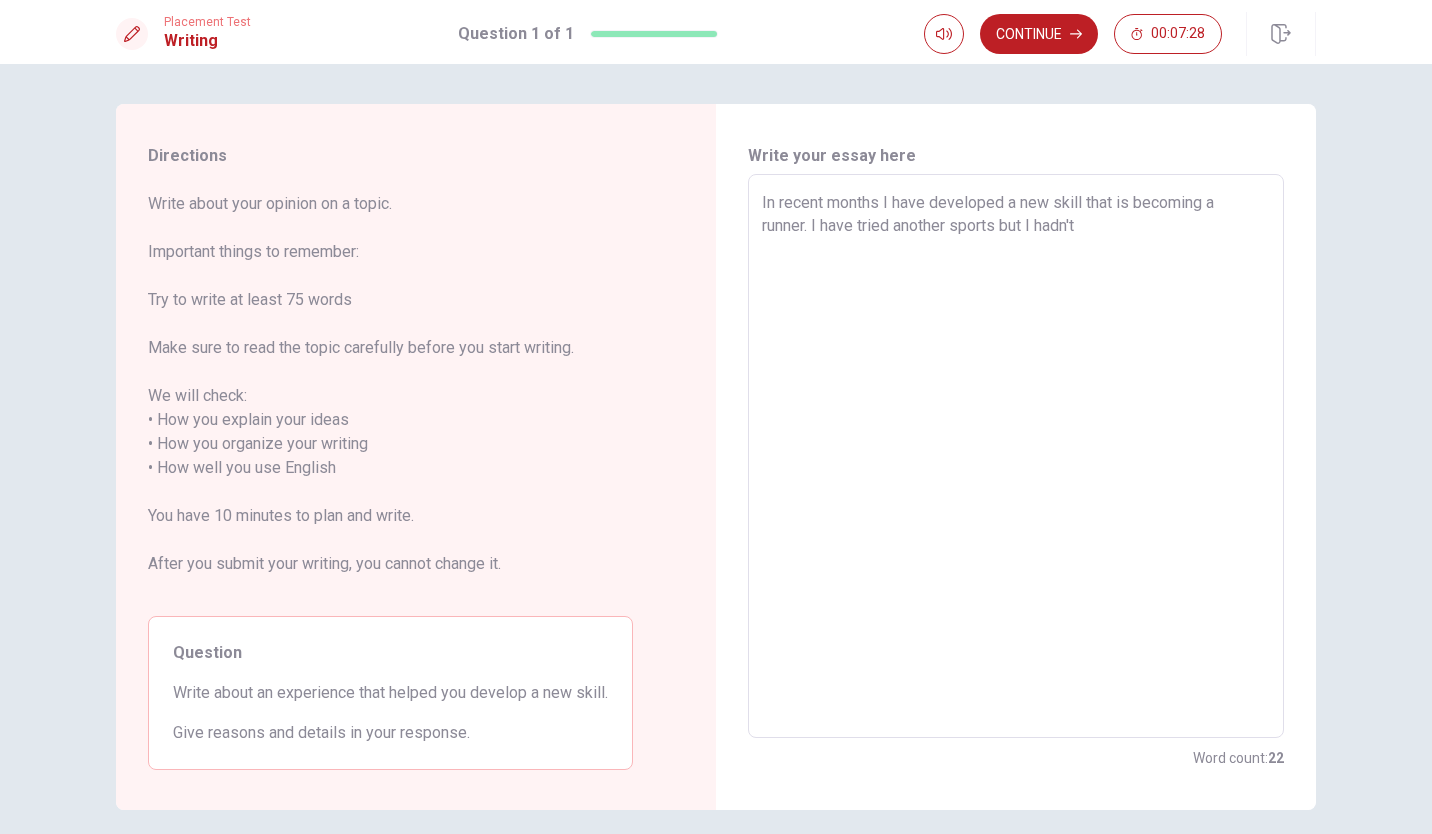 click on "In recent months I have developed a new skill that is becoming a runner. I have tried another sports but I hadn't" at bounding box center [1016, 456] 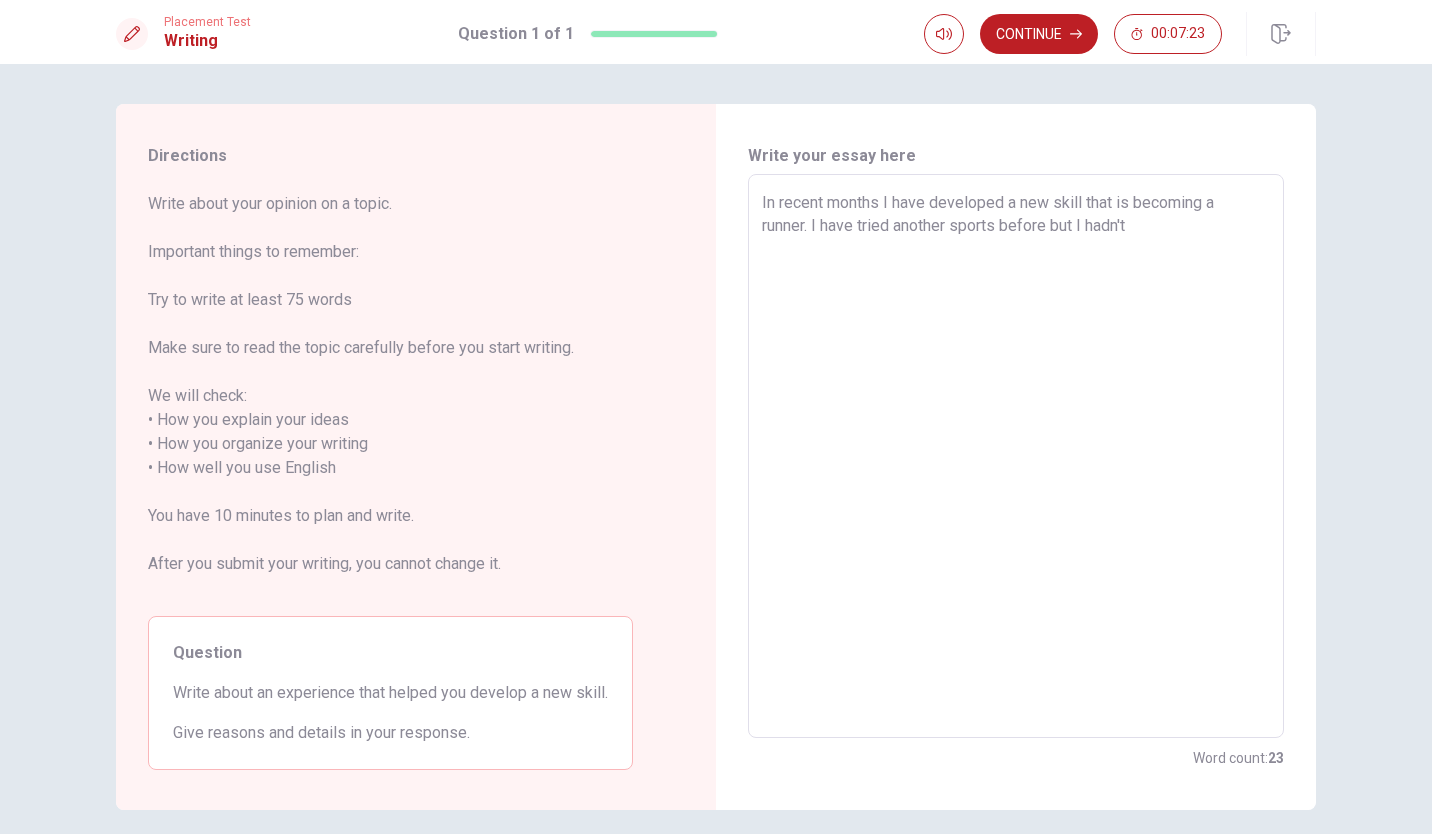 click on "In recent months I have developed a new skill that is becoming a runner. I have tried another sports before but I hadn't" at bounding box center [1016, 456] 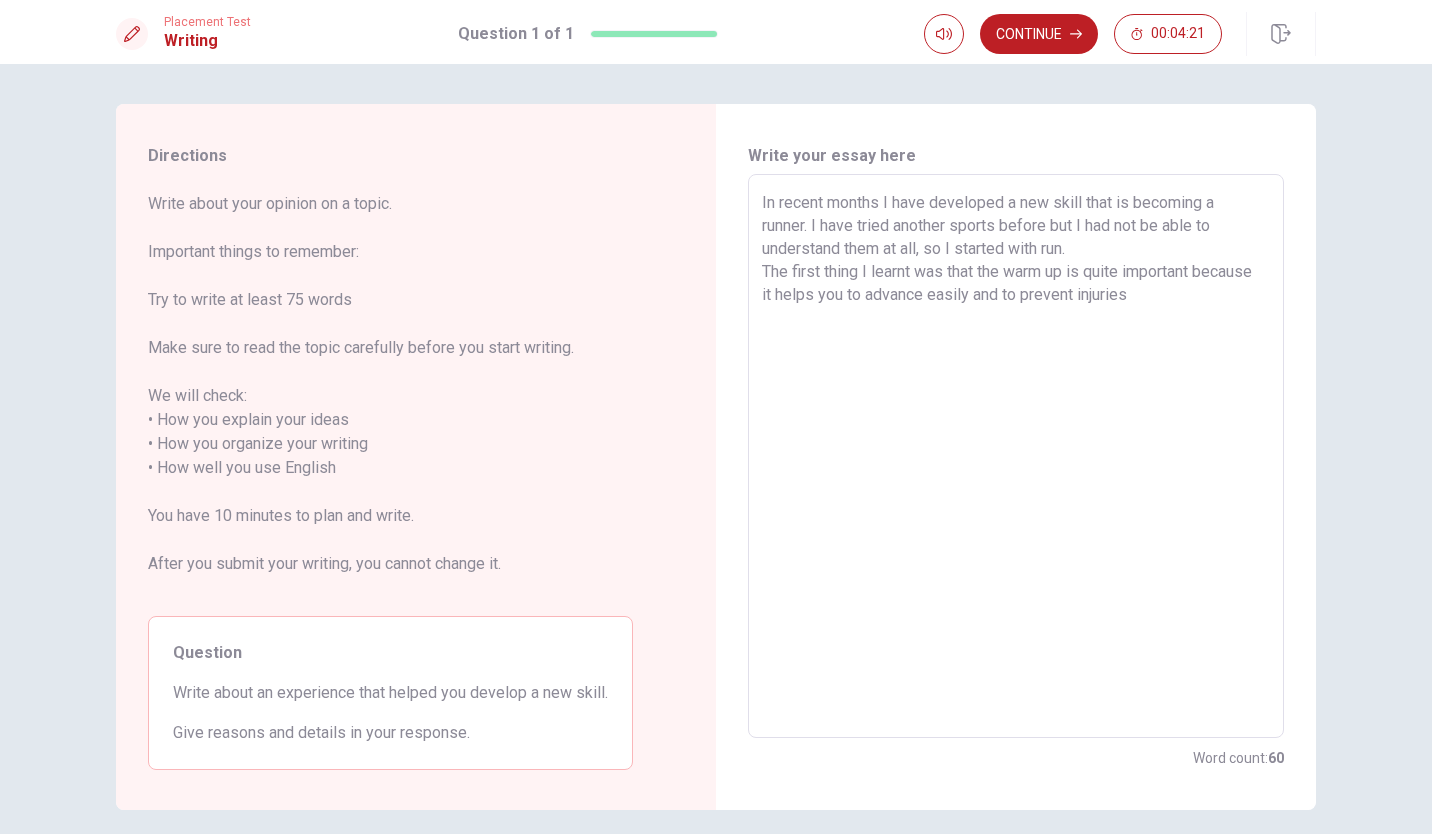 click on "In recent months I have developed a new skill that is becoming a runner. I have tried another sports before but I had not be able to understand them at all, so I started with run.
The first thing I learnt was that the warm up is quite important because it helps you to advance easily and to prevent injuries" at bounding box center (1016, 456) 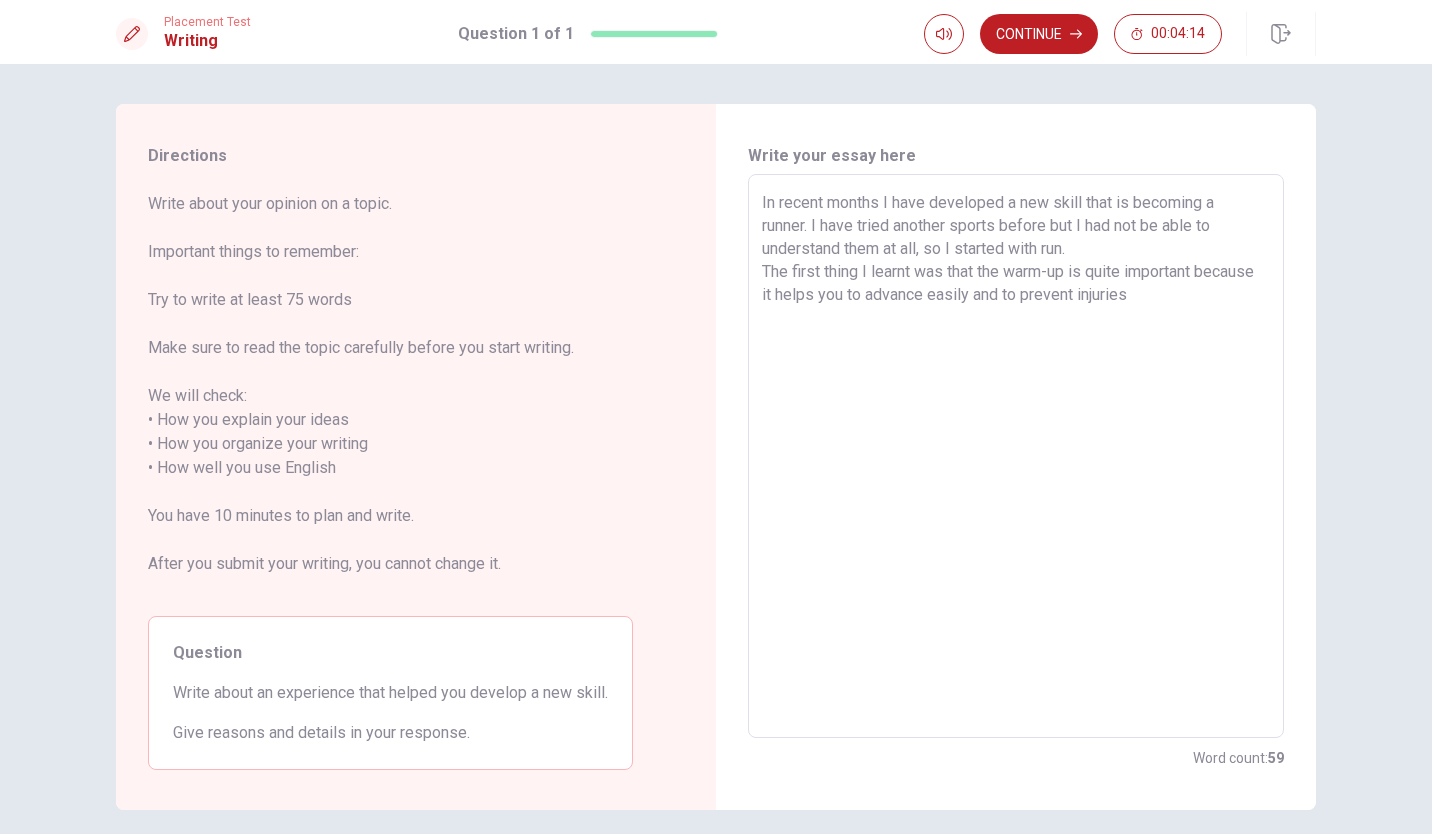 click on "In recent months I have developed a new skill that is becoming a runner. I have tried another sports before but I had not be able to understand them at all, so I started with run.
The first thing I learnt was that the warm-up is quite important because it helps you to advance easily and to prevent injuries" at bounding box center [1016, 456] 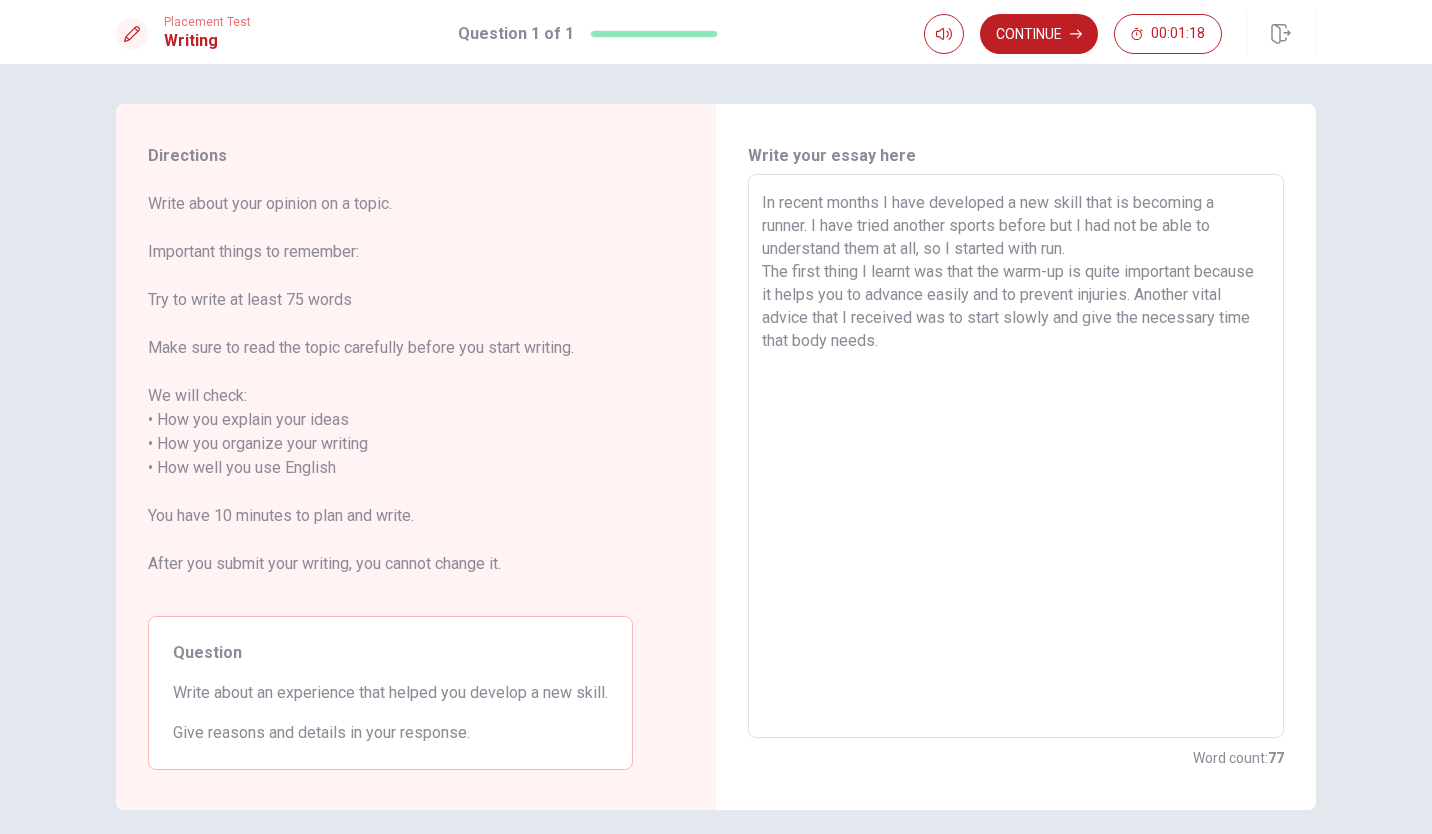 click on "In recent months I have developed a new skill that is becoming a runner. I have tried another sports before but I had not be able to understand them at all, so I started with run.
The first thing I learnt was that the warm-up is quite important because it helps you to advance easily and to prevent injuries. Another vital advice that I received was to start slowly and give the necessary time that body needs." at bounding box center [1016, 456] 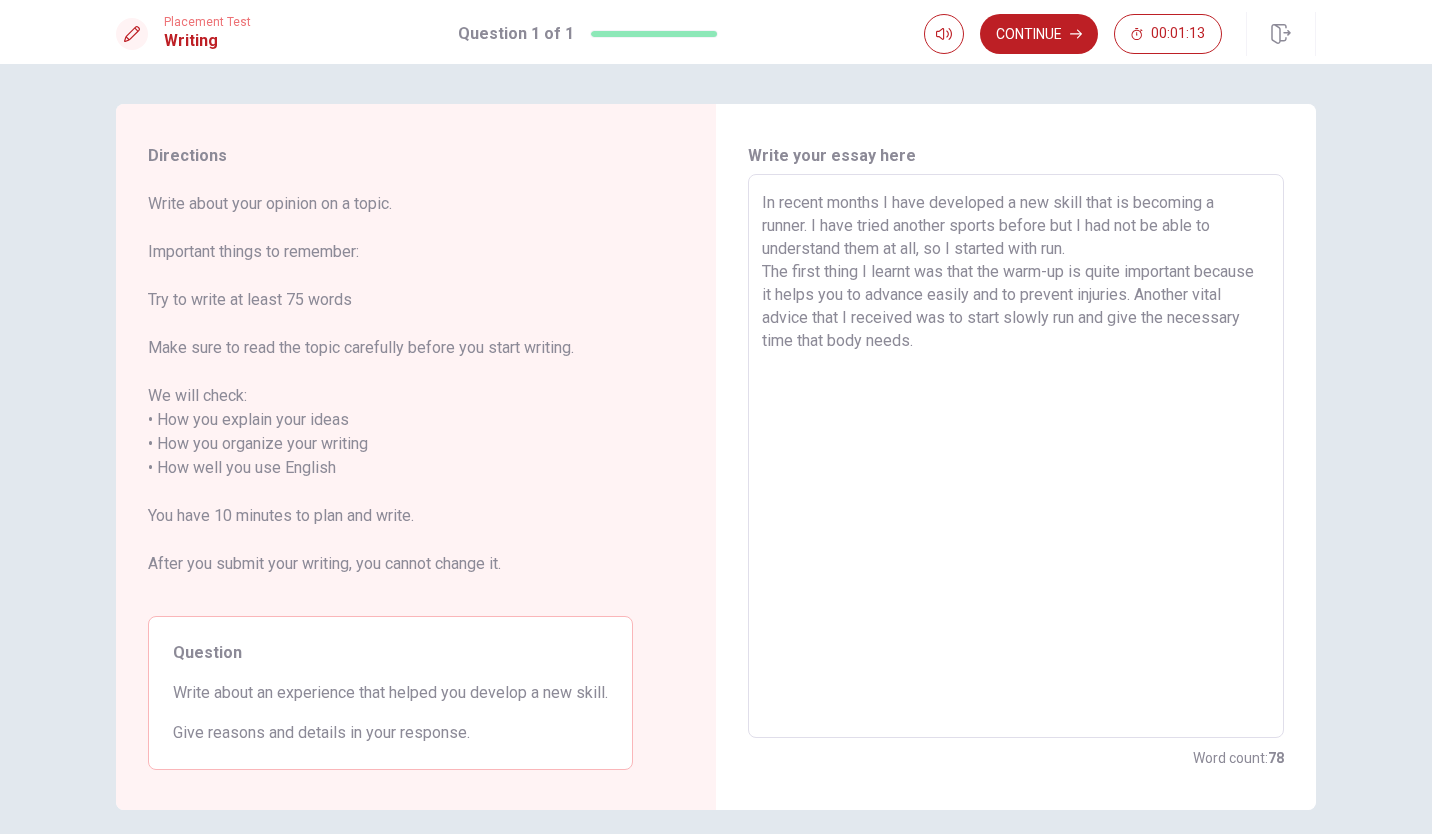 click on "In recent months I have developed a new skill that is becoming a runner. I have tried another sports before but I had not be able to understand them at all, so I started with run.
The first thing I learnt was that the warm-up is quite important because it helps you to advance easily and to prevent injuries. Another vital advice that I received was to start slowly run and give the necessary time that body needs." at bounding box center (1016, 456) 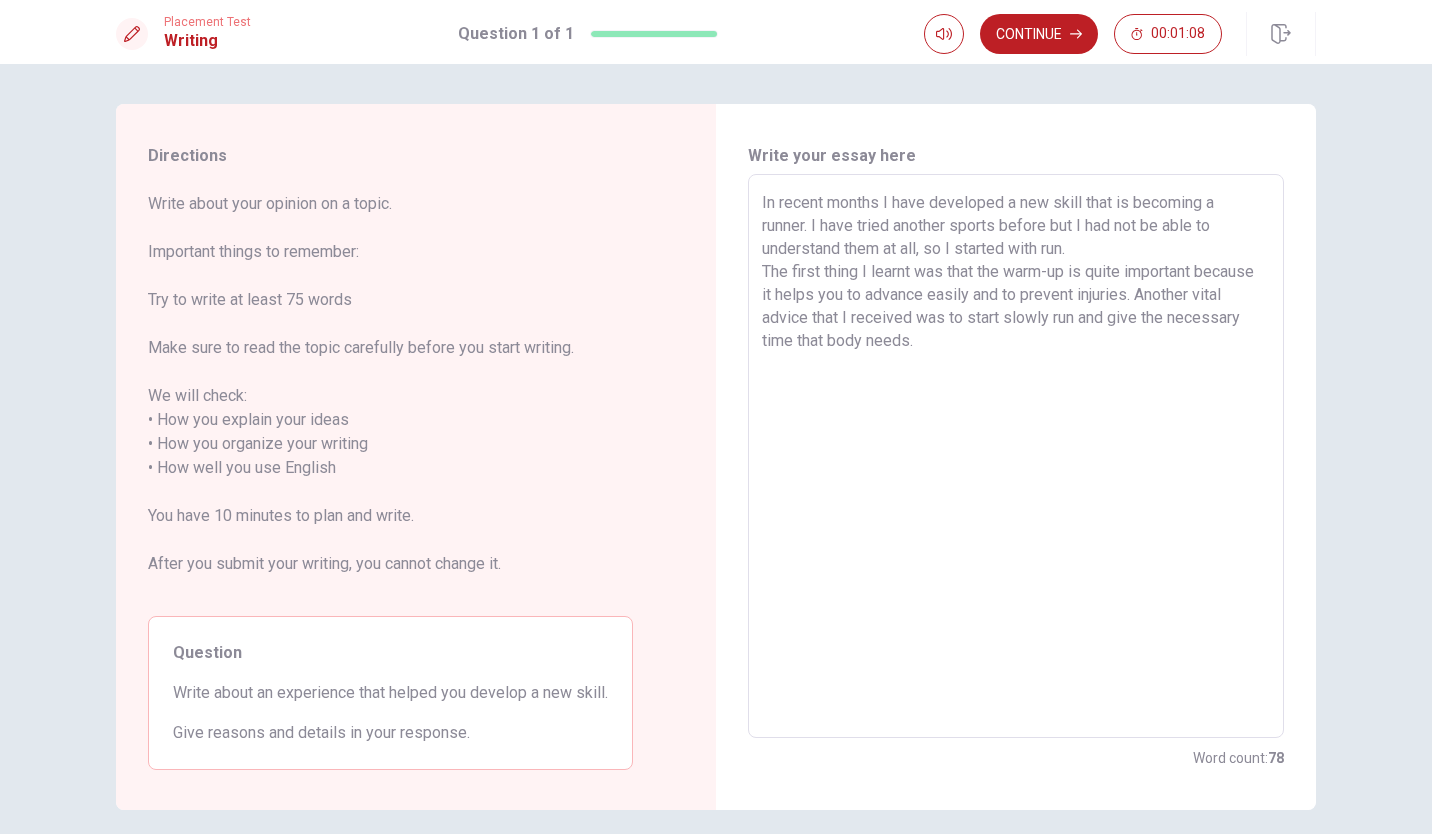 click on "In recent months I have developed a new skill that is becoming a runner. I have tried another sports before but I had not be able to understand them at all, so I started with run.
The first thing I learnt was that the warm-up is quite important because it helps you to advance easily and to prevent injuries. Another vital advice that I received was to start slowly run and give the necessary time that body needs." at bounding box center [1016, 456] 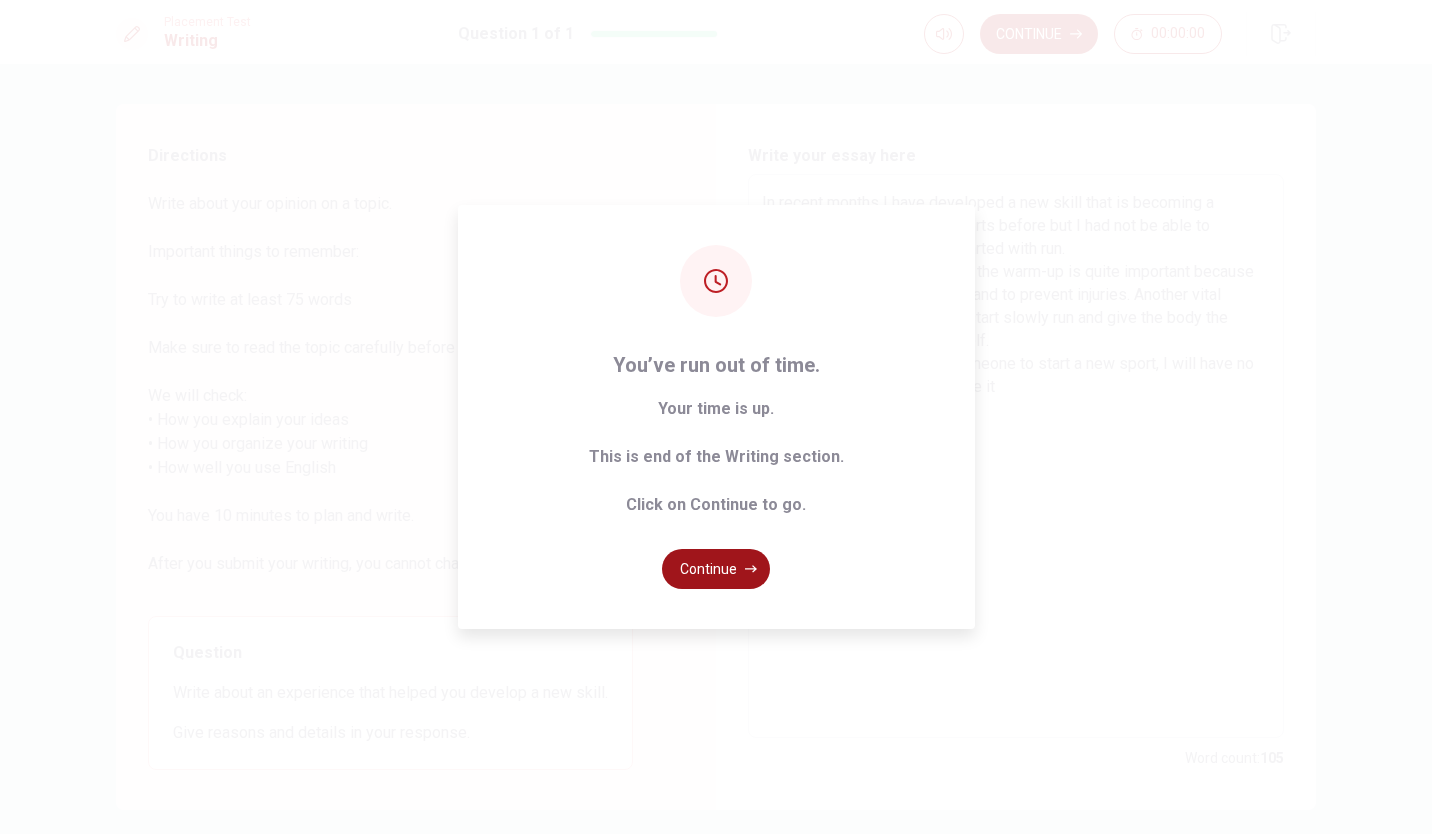 click 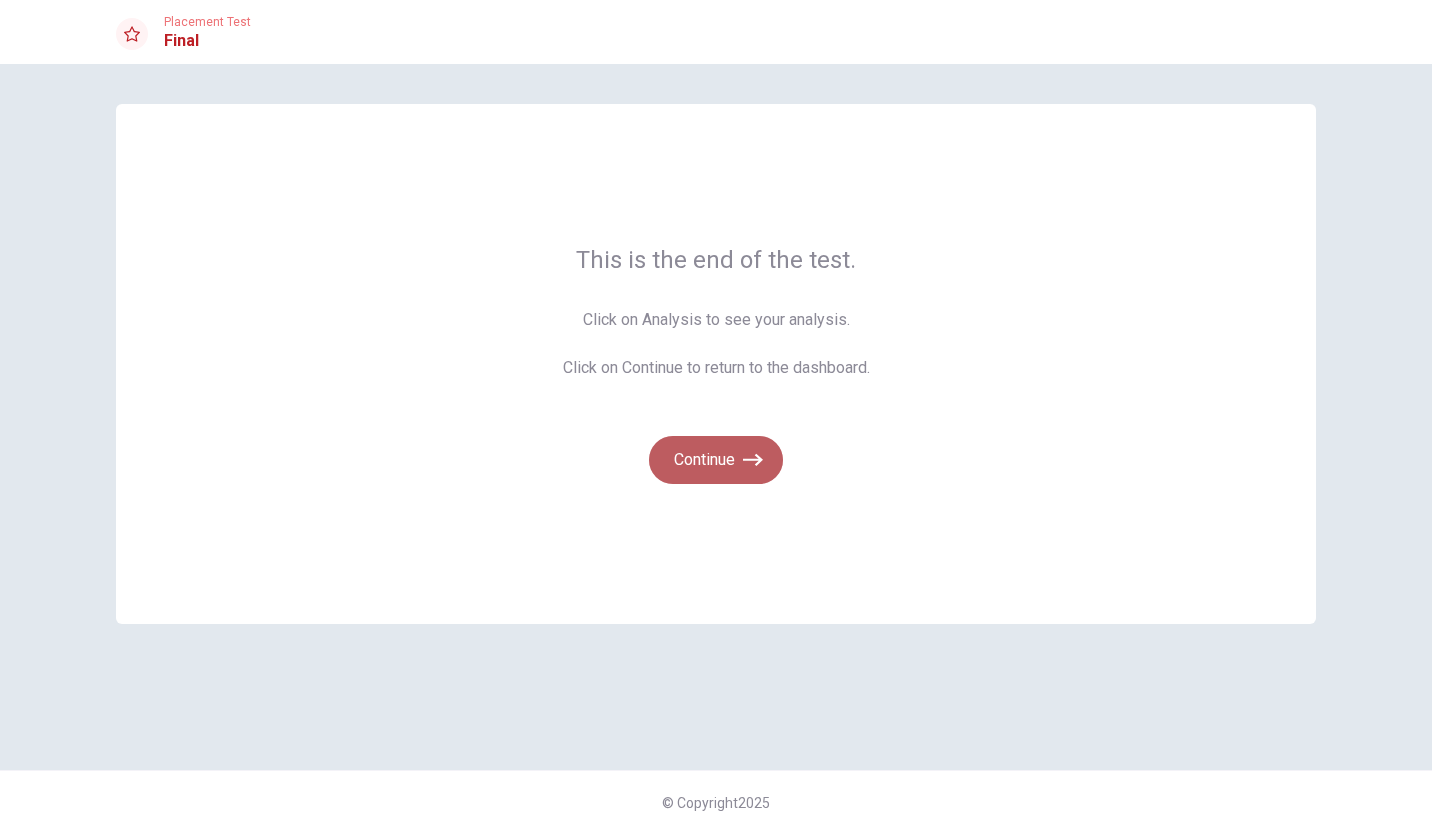 click 